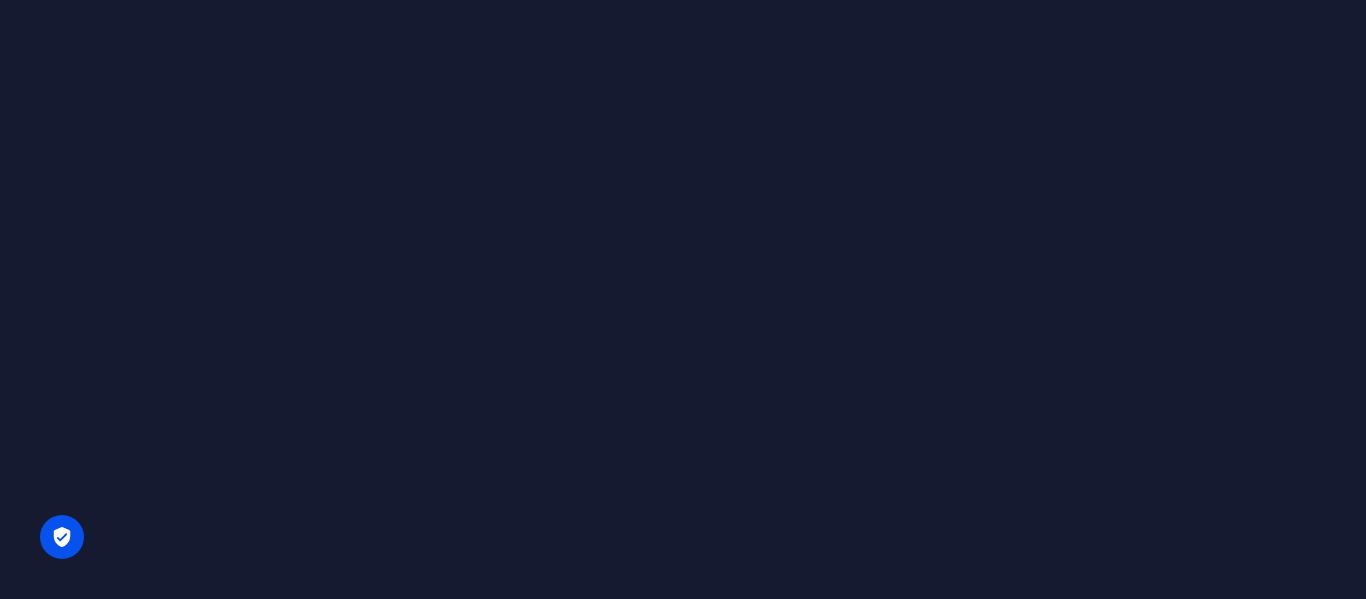 scroll, scrollTop: 0, scrollLeft: 0, axis: both 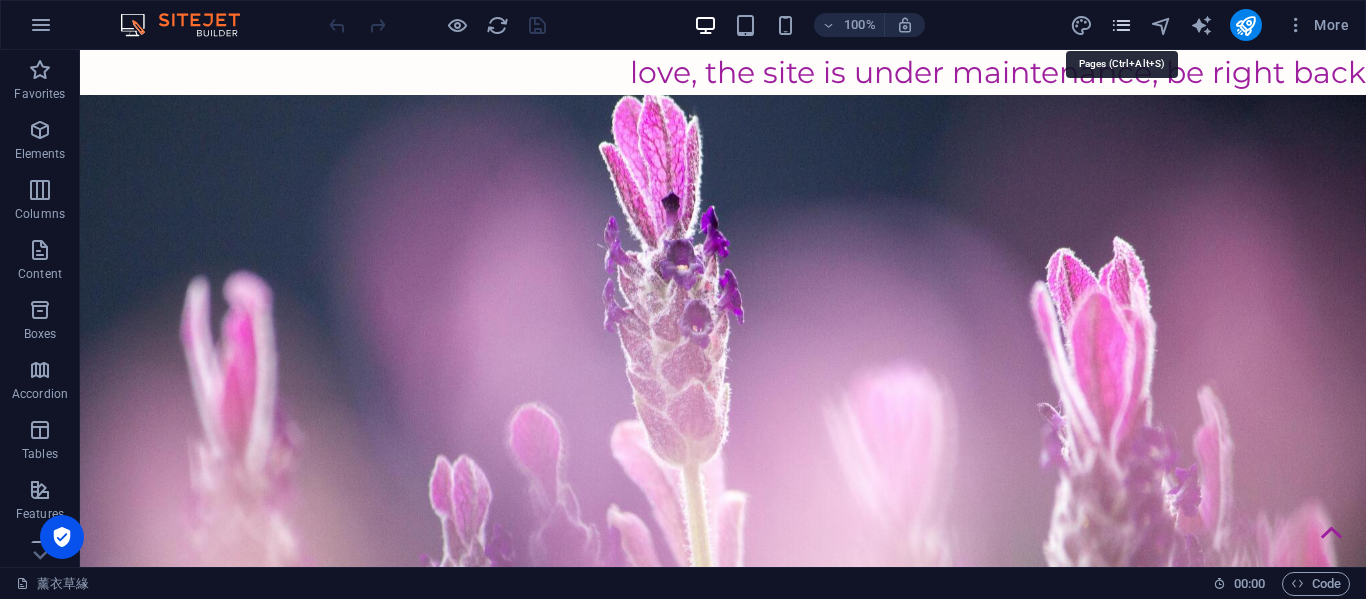 click at bounding box center [1121, 25] 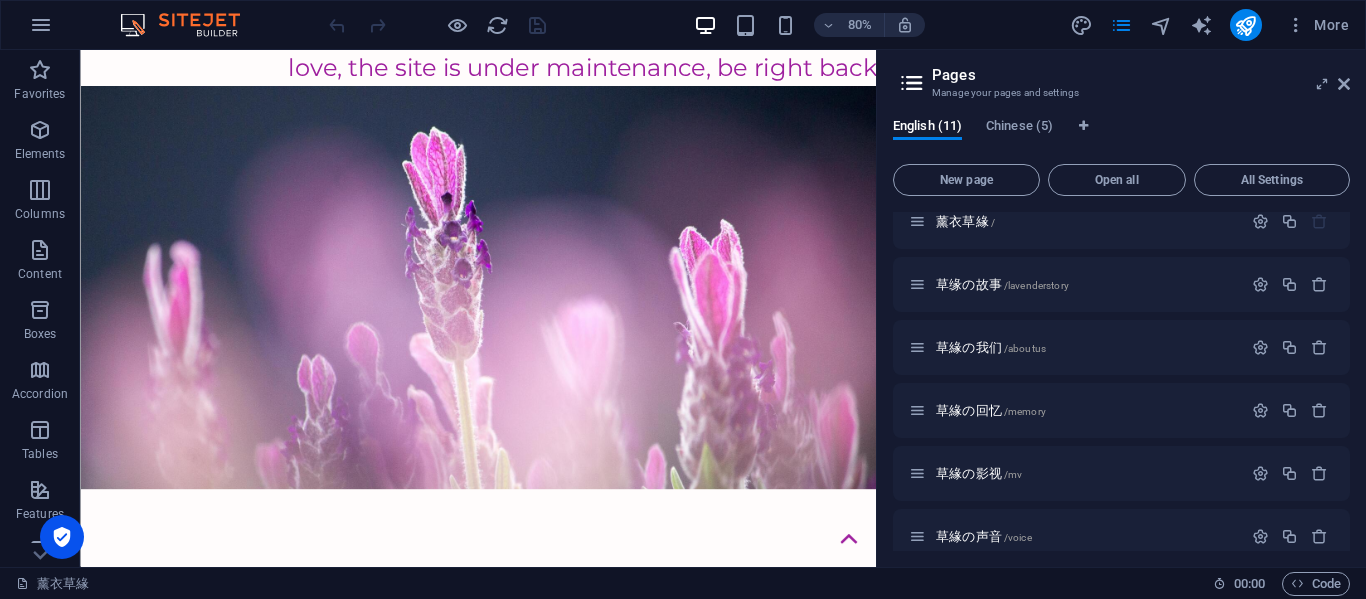 scroll, scrollTop: 0, scrollLeft: 0, axis: both 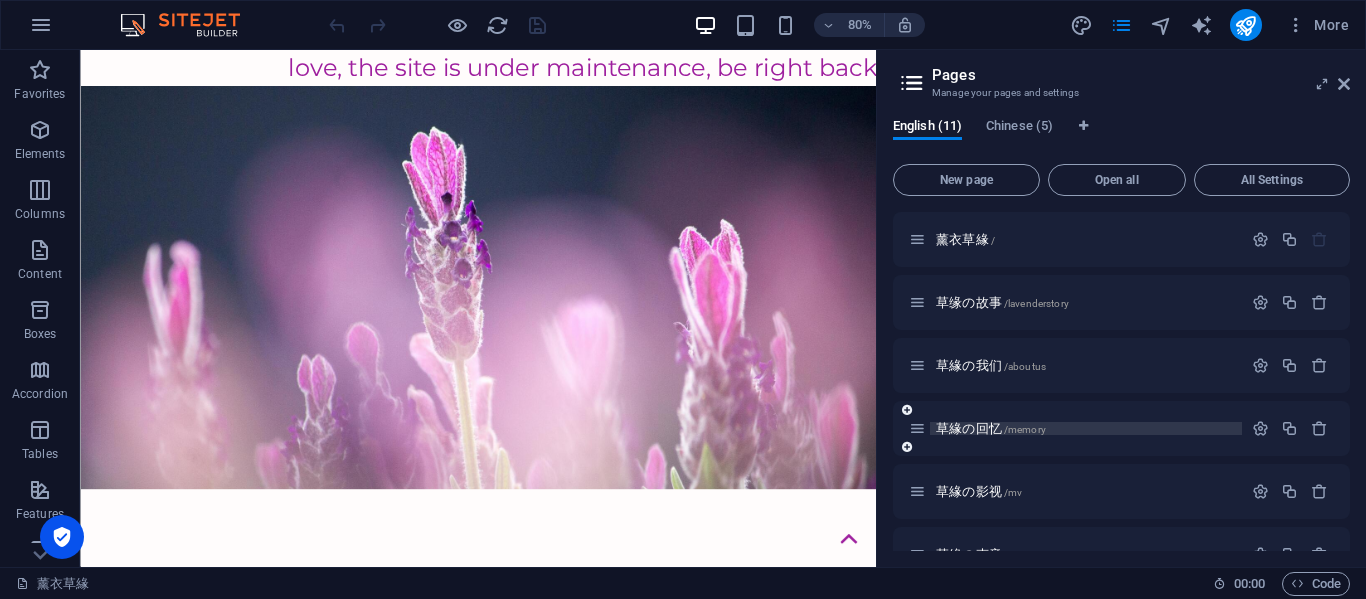 click on "草緣の回忆 /memory" at bounding box center (991, 428) 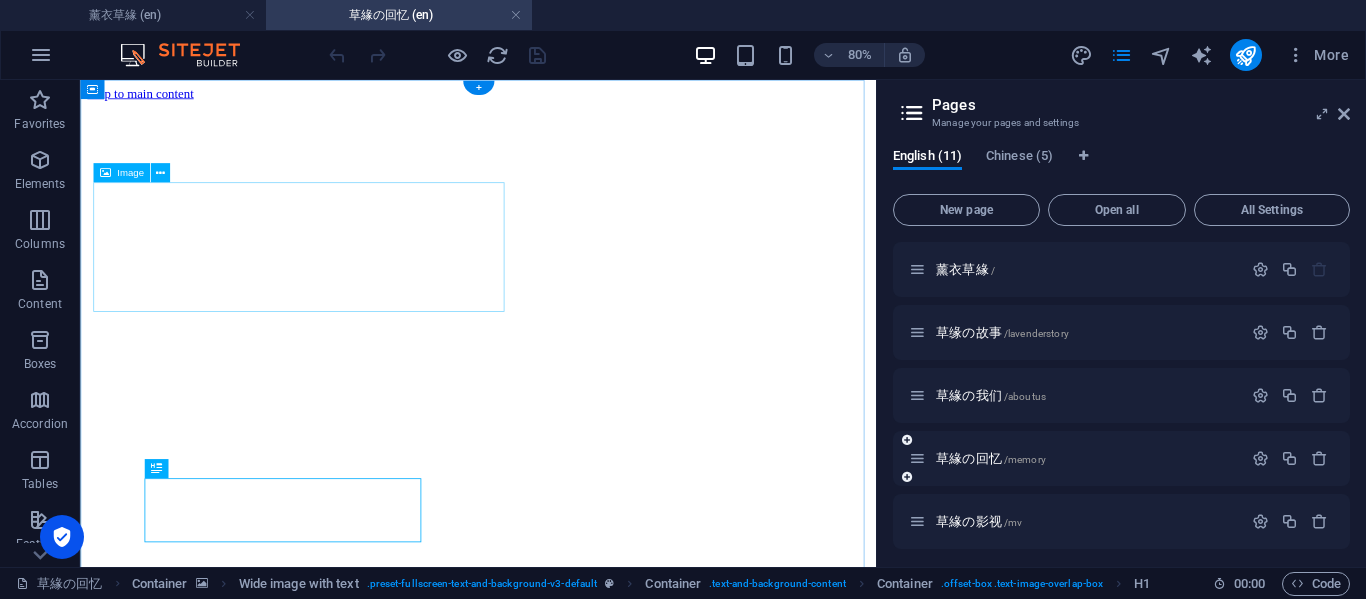 scroll, scrollTop: 0, scrollLeft: 0, axis: both 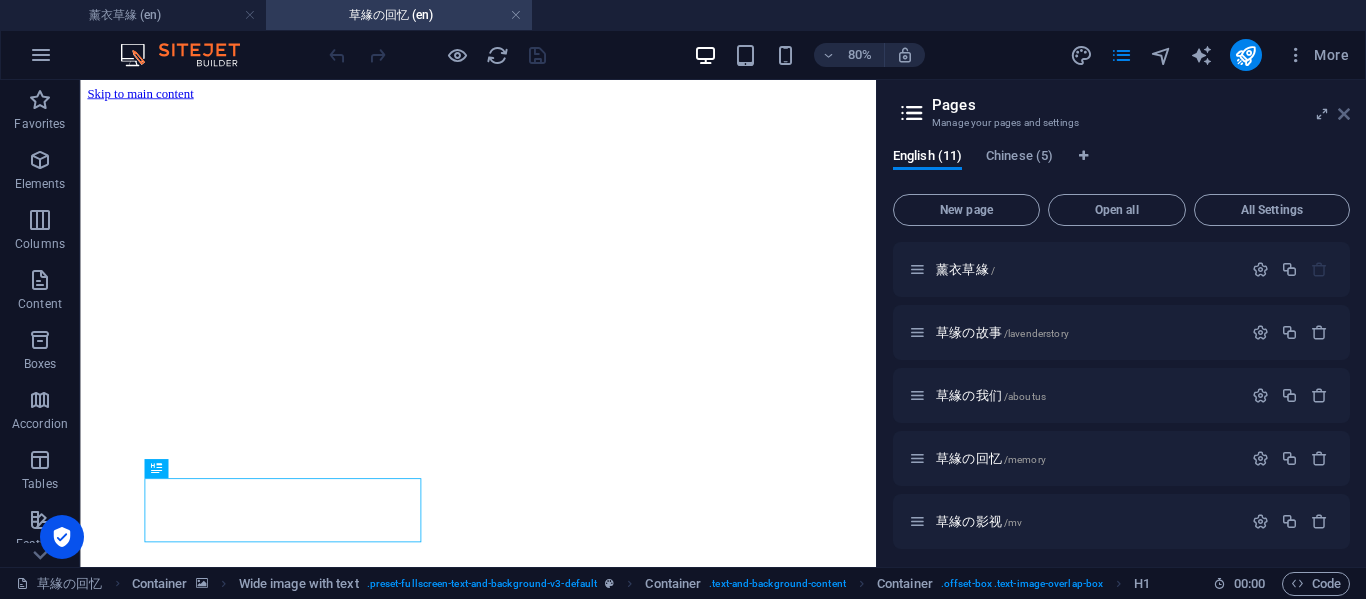 drag, startPoint x: 1338, startPoint y: 112, endPoint x: 1258, endPoint y: 31, distance: 113.84639 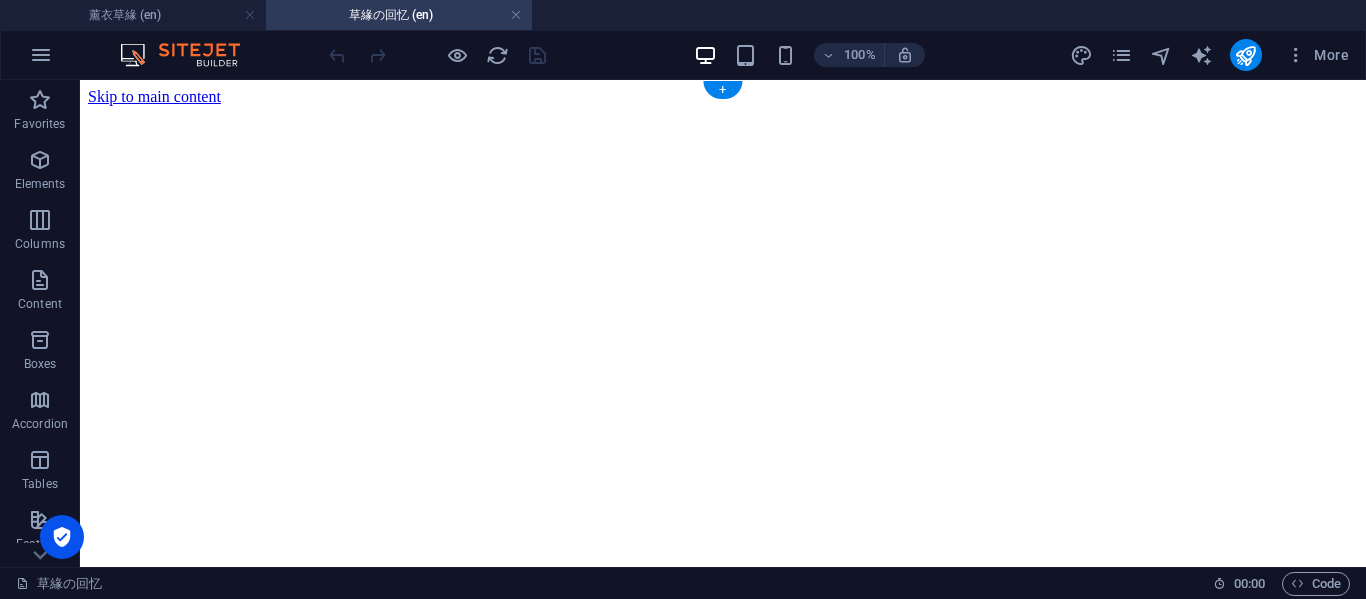 scroll, scrollTop: 333, scrollLeft: 0, axis: vertical 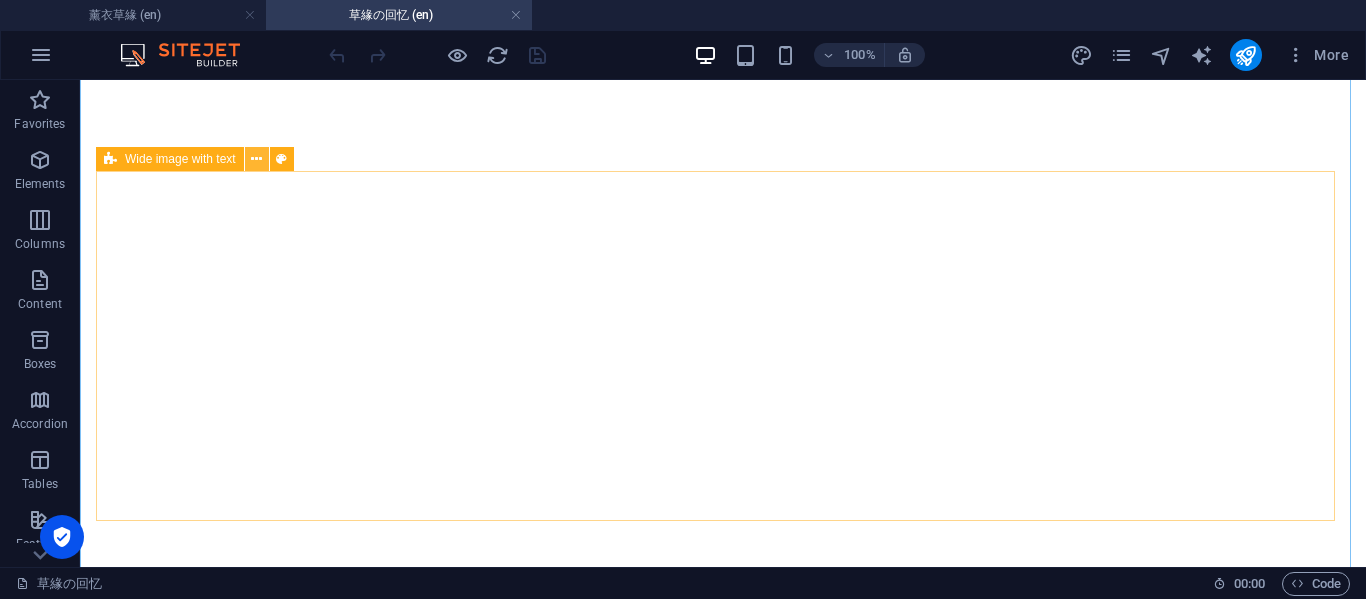 click at bounding box center (256, 159) 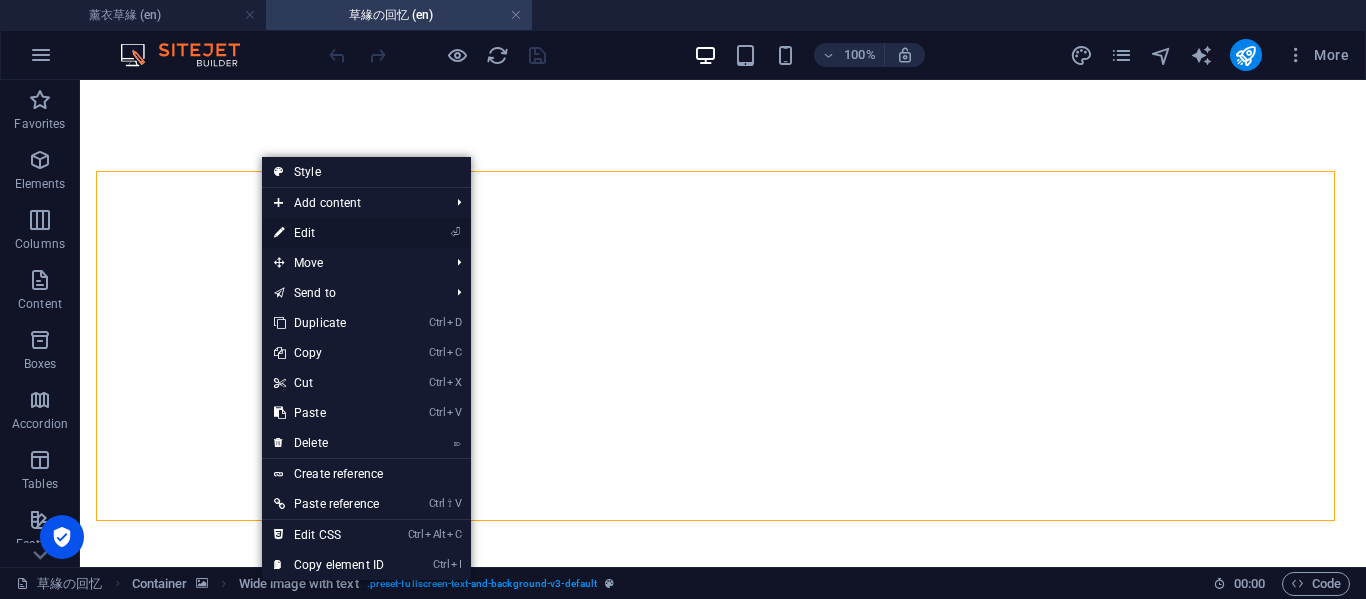 click on "⏎  Edit" at bounding box center (329, 233) 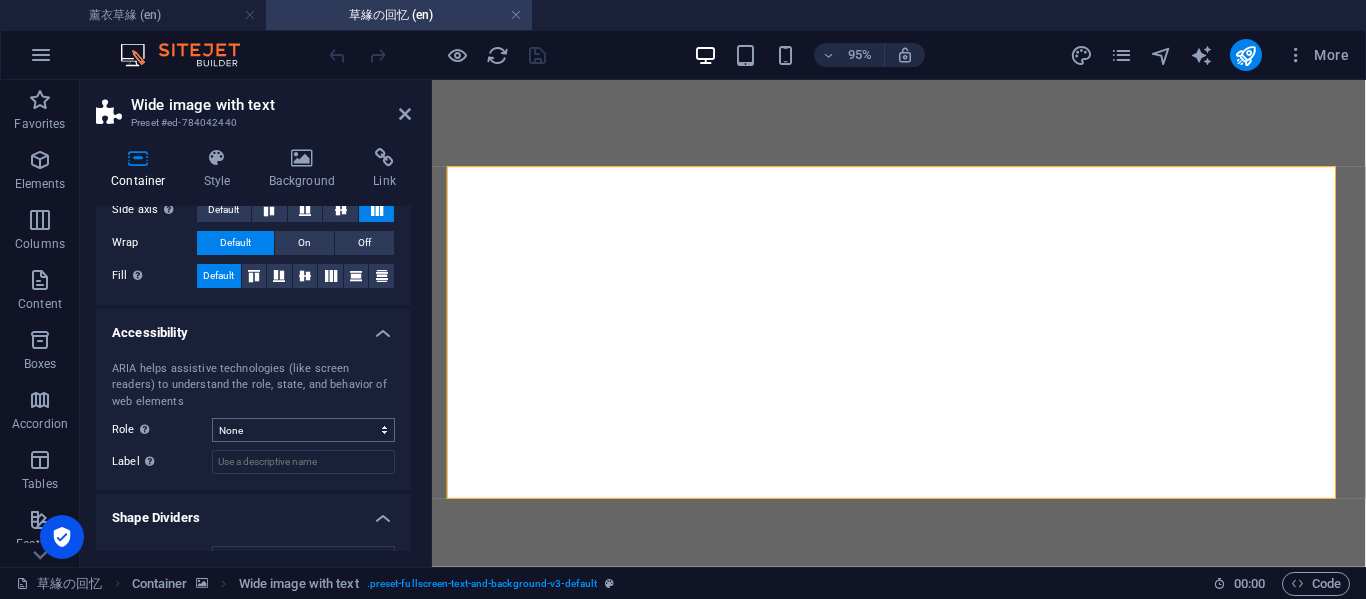 scroll, scrollTop: 464, scrollLeft: 0, axis: vertical 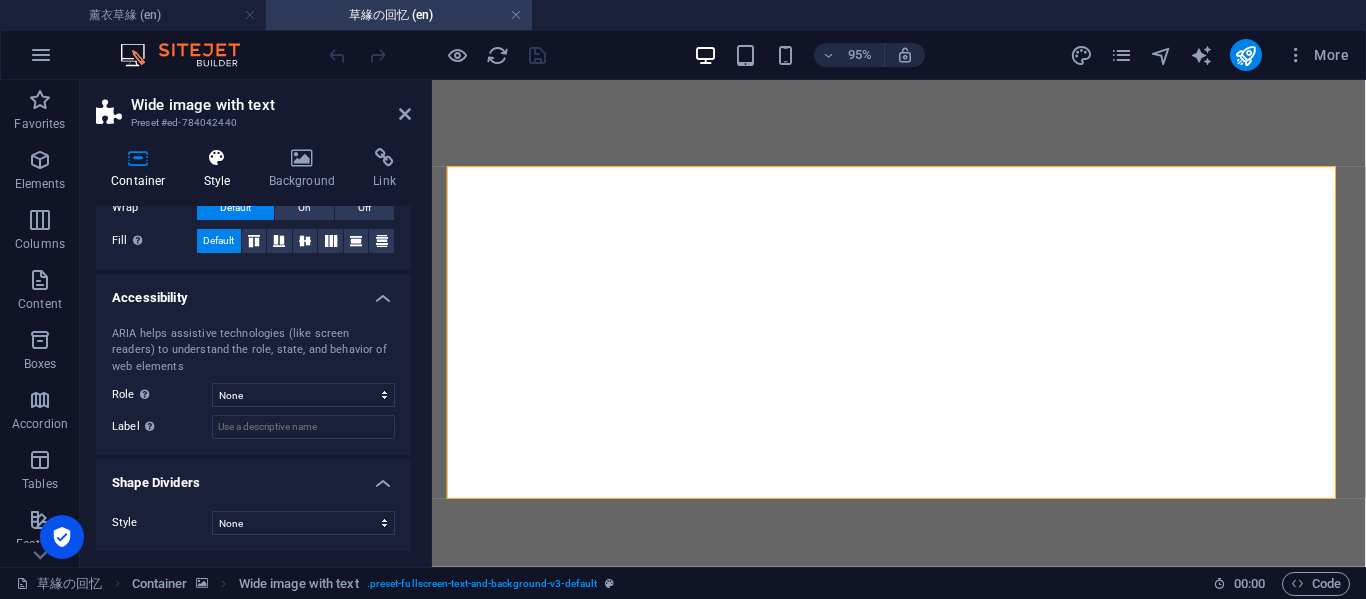 click on "Style" at bounding box center [221, 169] 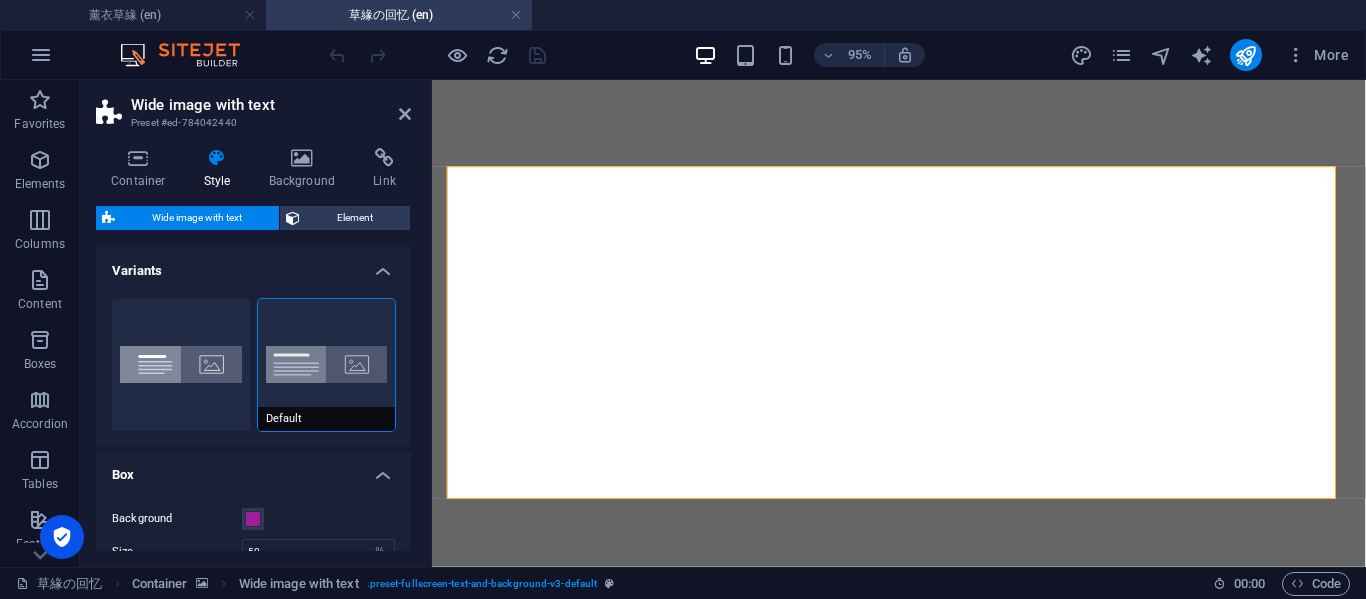 scroll, scrollTop: 180, scrollLeft: 0, axis: vertical 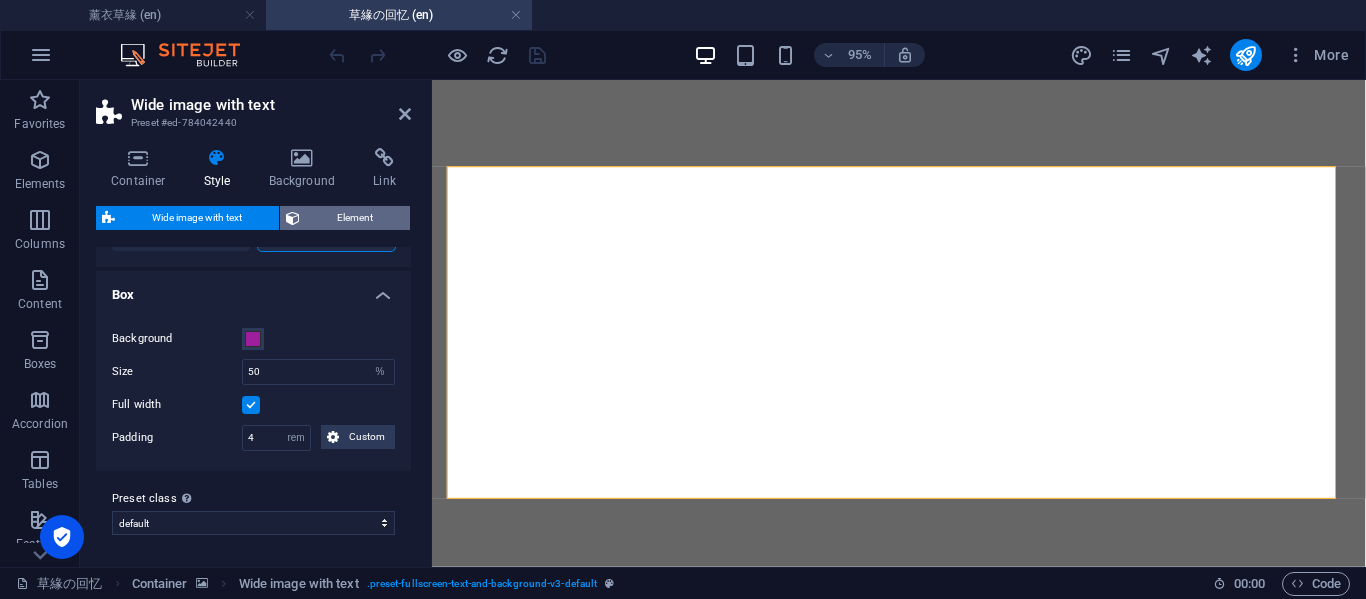 click on "Element" at bounding box center [355, 218] 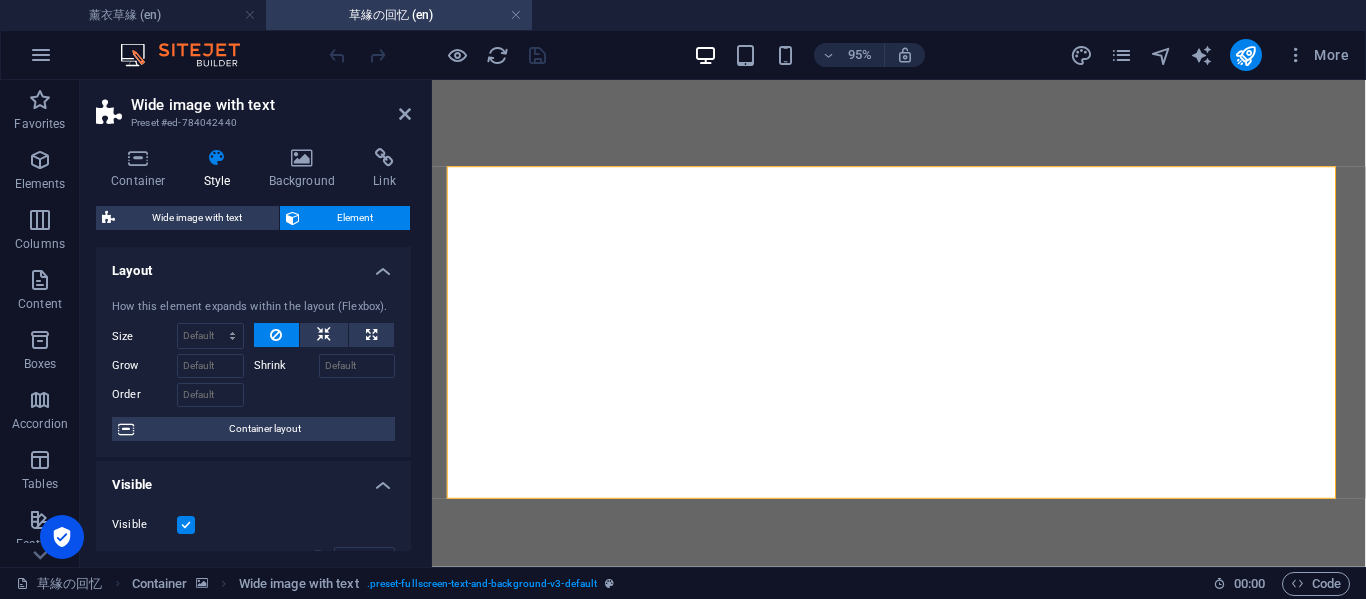 scroll, scrollTop: 333, scrollLeft: 0, axis: vertical 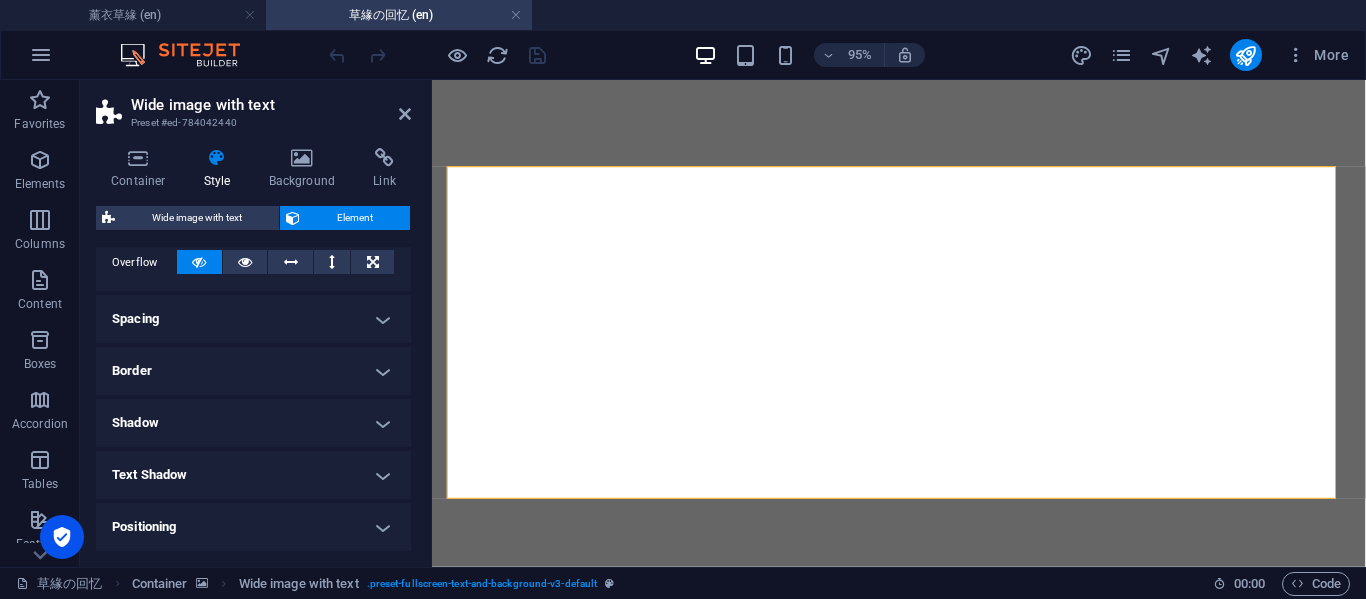 click on "Border" at bounding box center (253, 371) 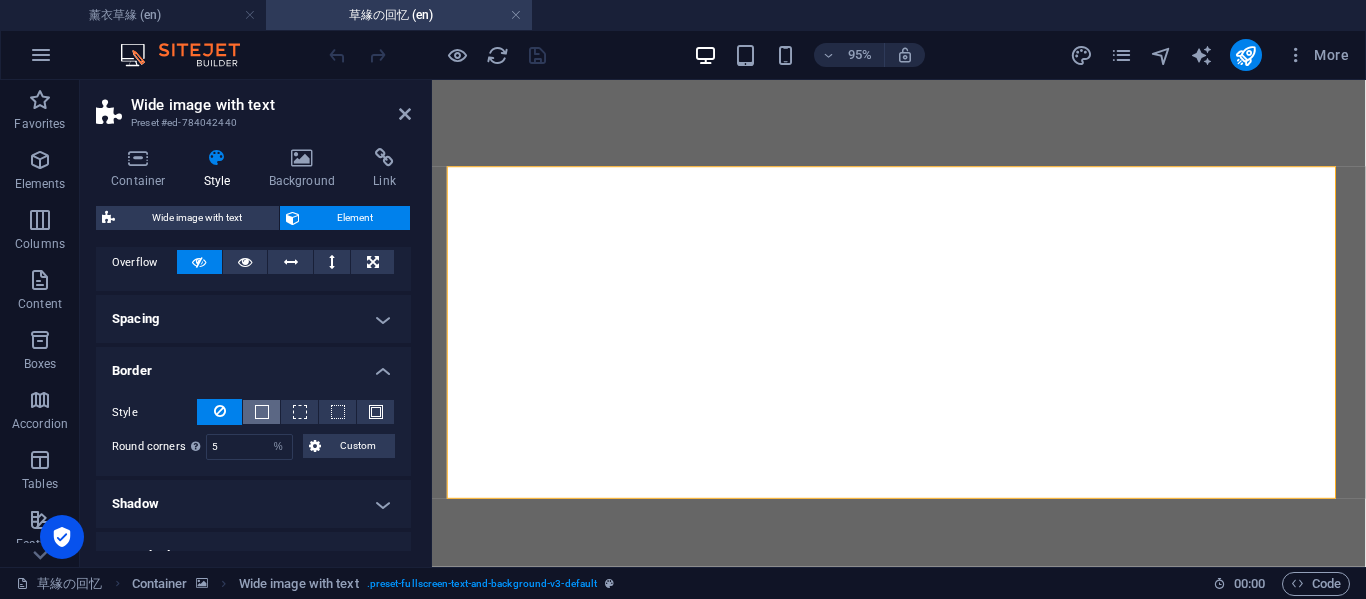 click at bounding box center [262, 412] 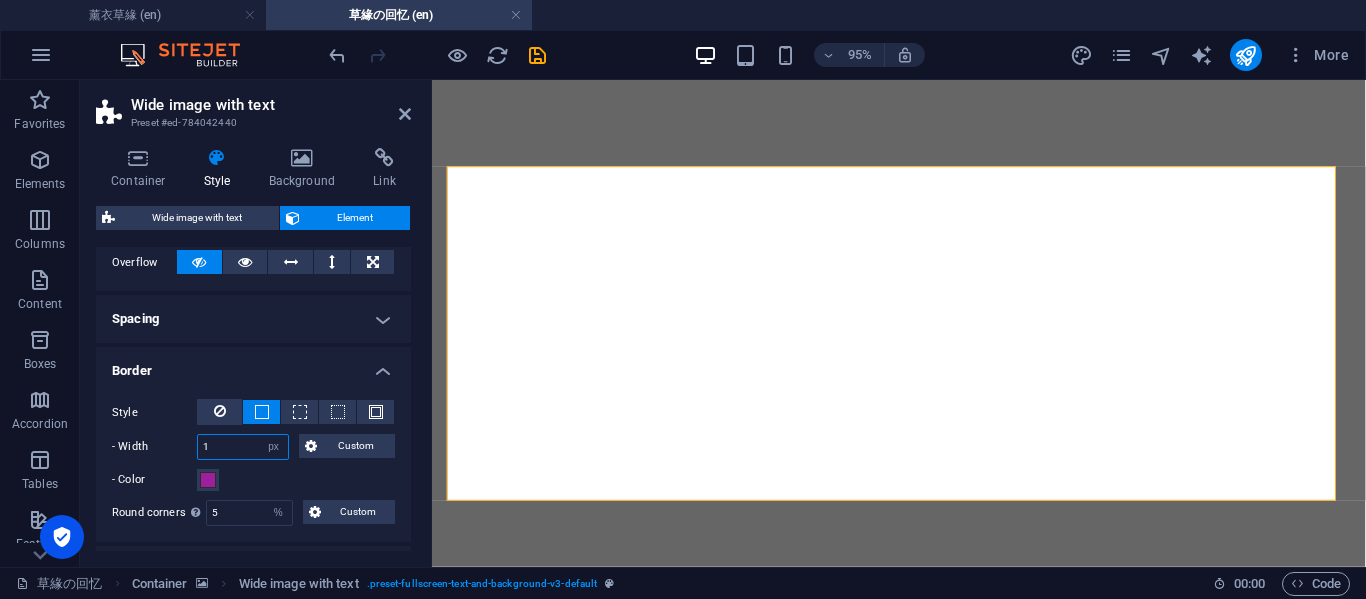 drag, startPoint x: 213, startPoint y: 445, endPoint x: 196, endPoint y: 443, distance: 17.117243 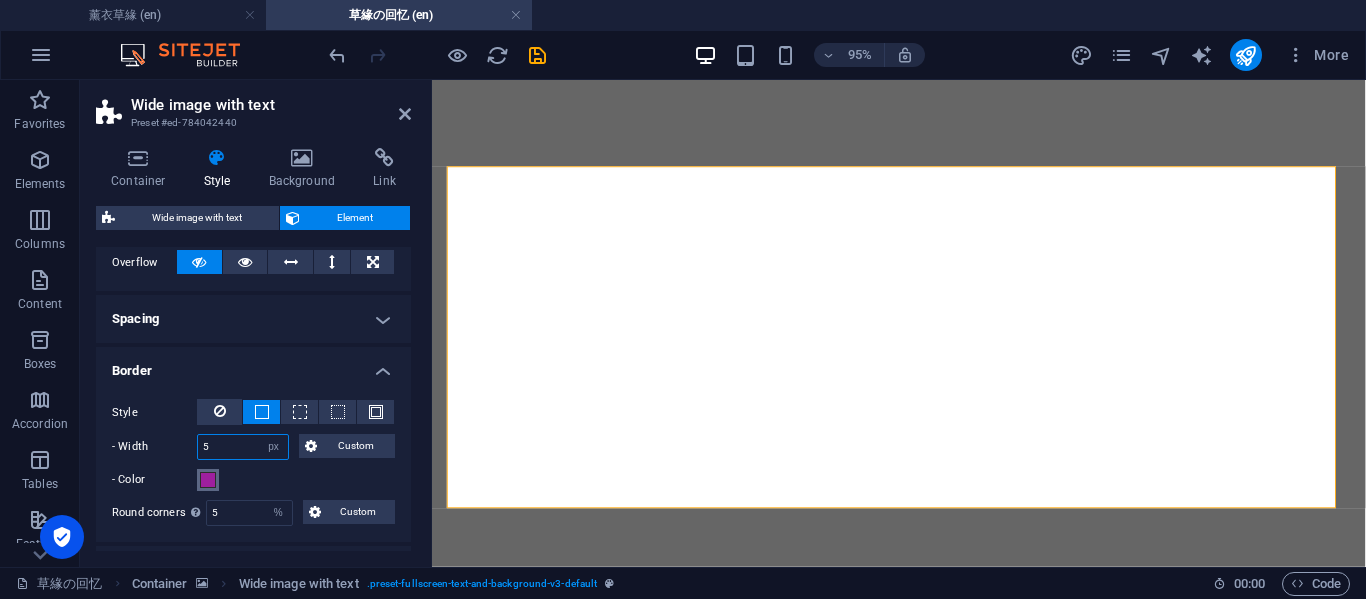 type on "5" 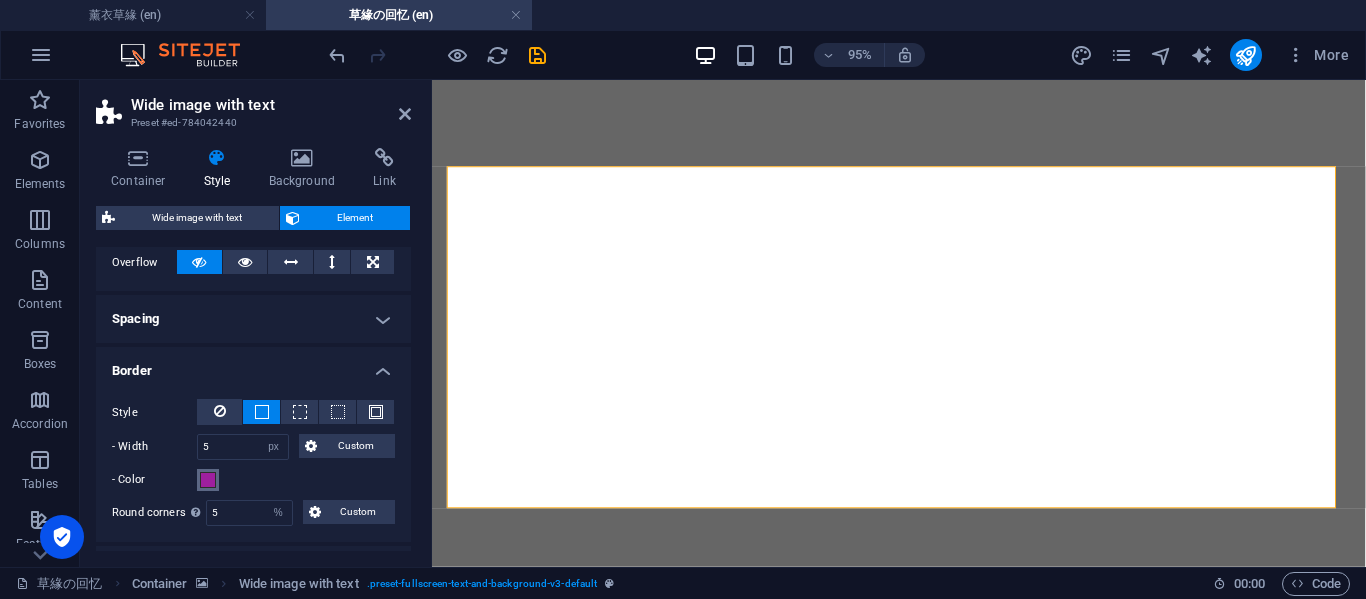 click at bounding box center [208, 480] 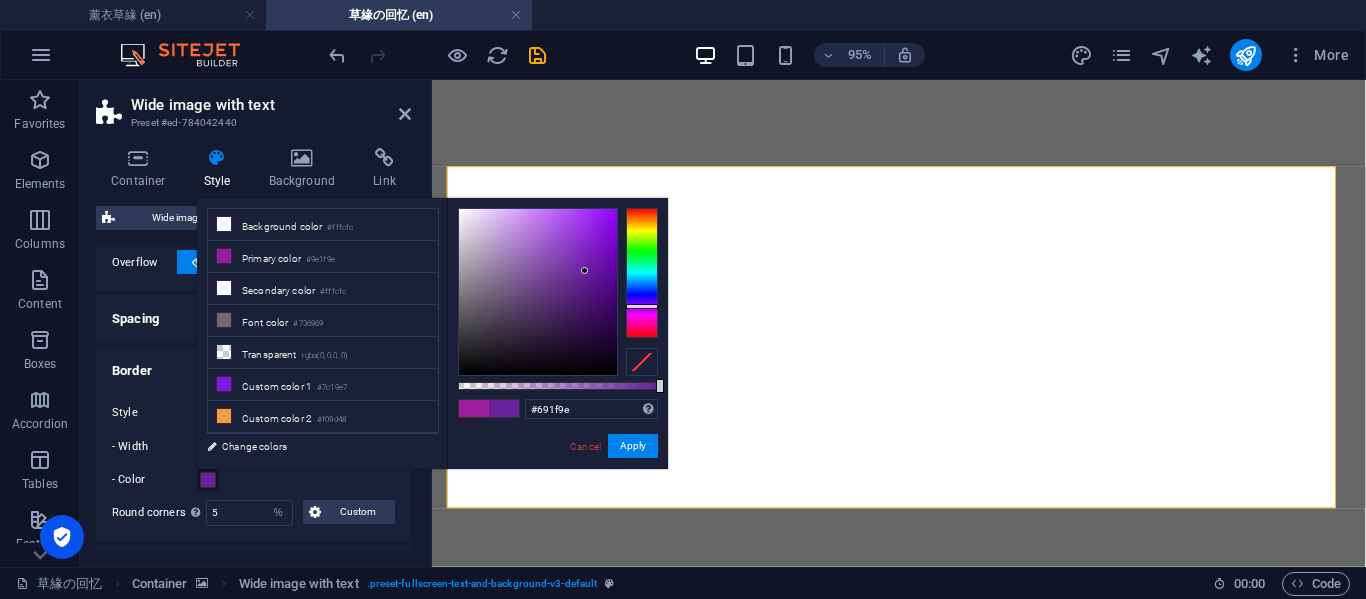drag, startPoint x: 629, startPoint y: 265, endPoint x: 643, endPoint y: 306, distance: 43.32436 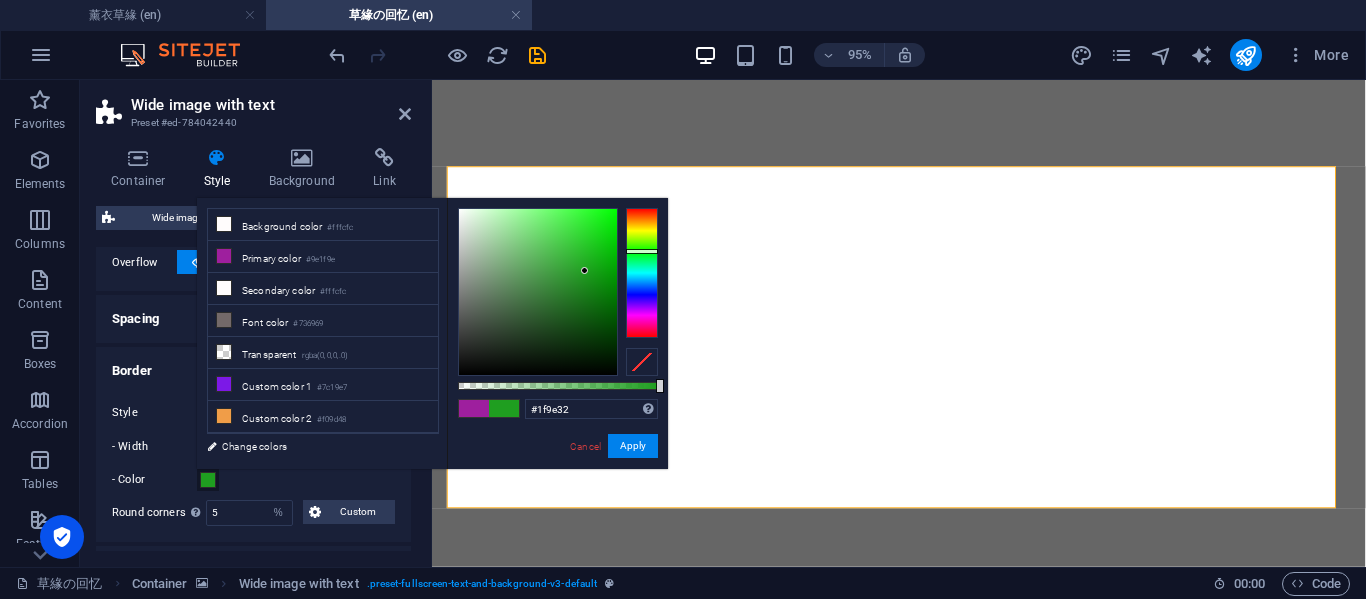 type on "#1f9e3e" 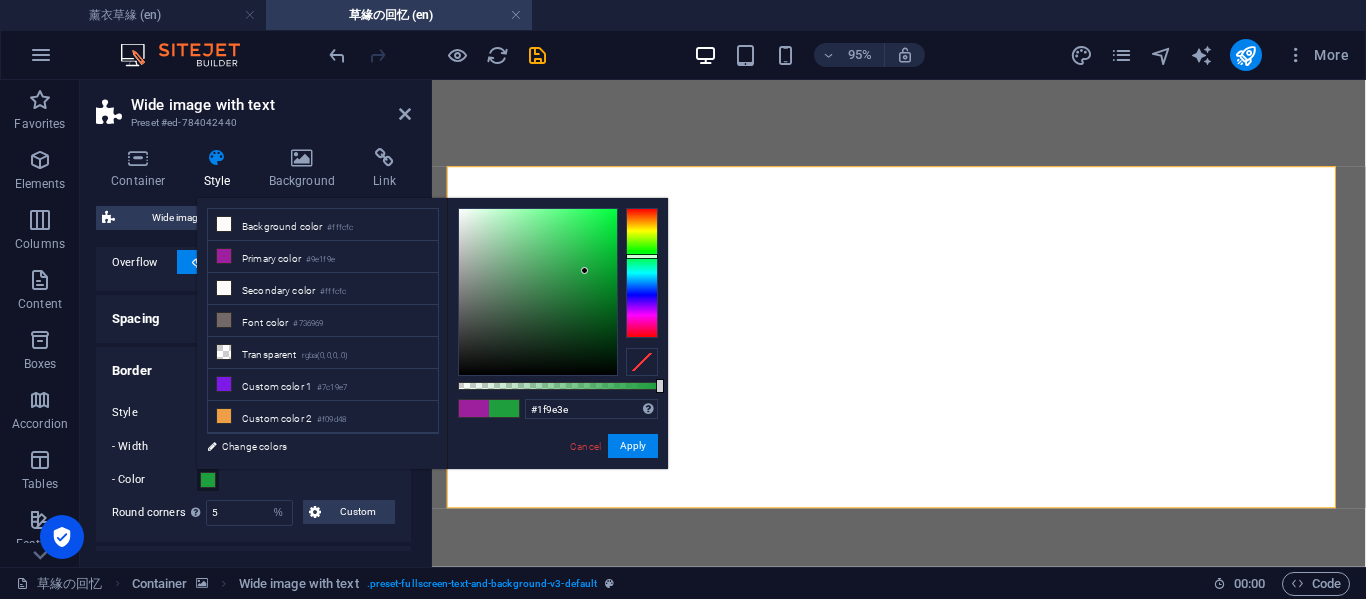 drag, startPoint x: 643, startPoint y: 306, endPoint x: 634, endPoint y: 256, distance: 50.803543 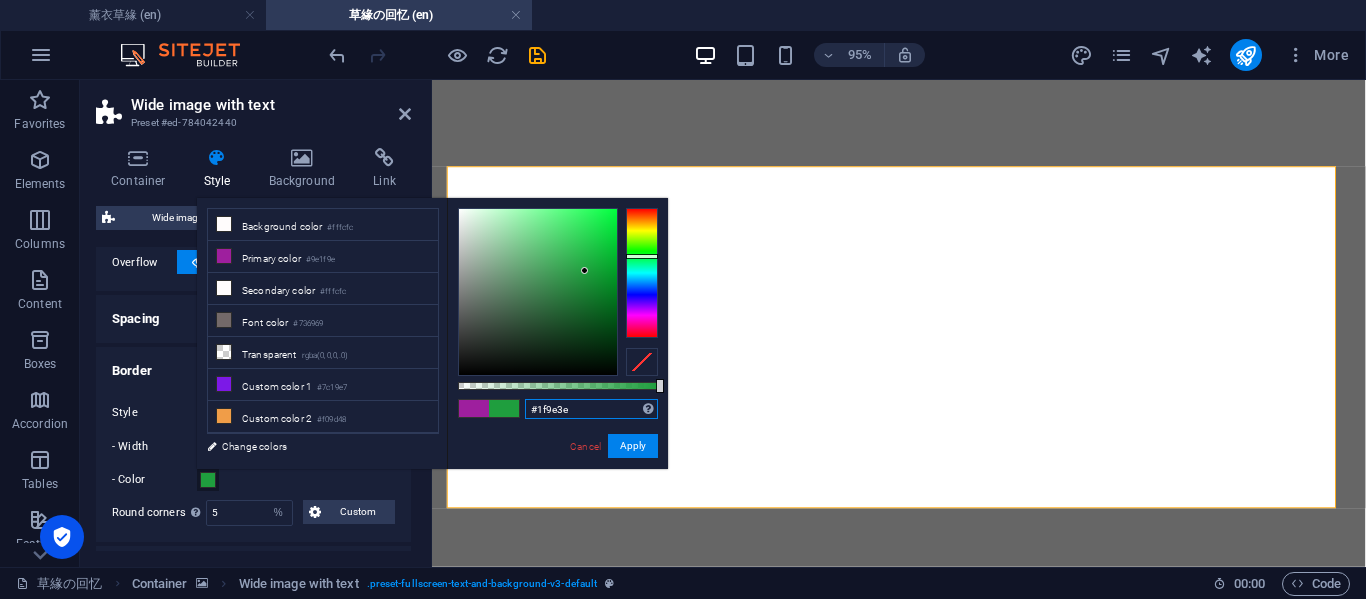 drag, startPoint x: 591, startPoint y: 407, endPoint x: 509, endPoint y: 416, distance: 82.492424 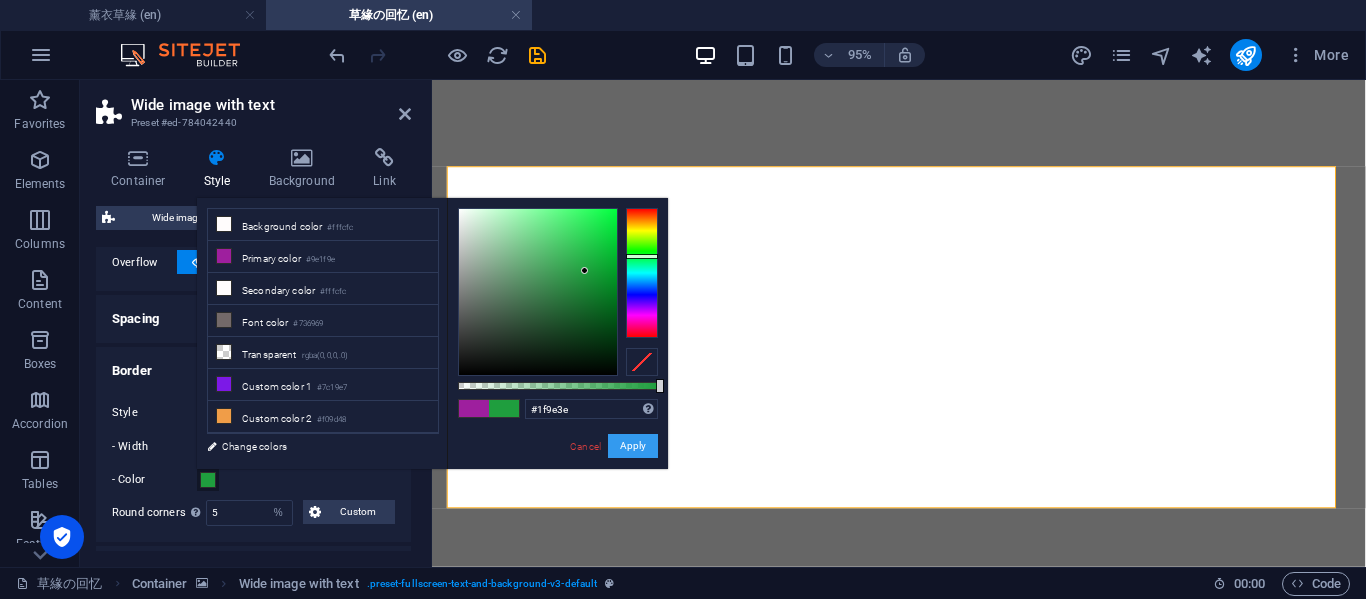 click on "Apply" at bounding box center [633, 446] 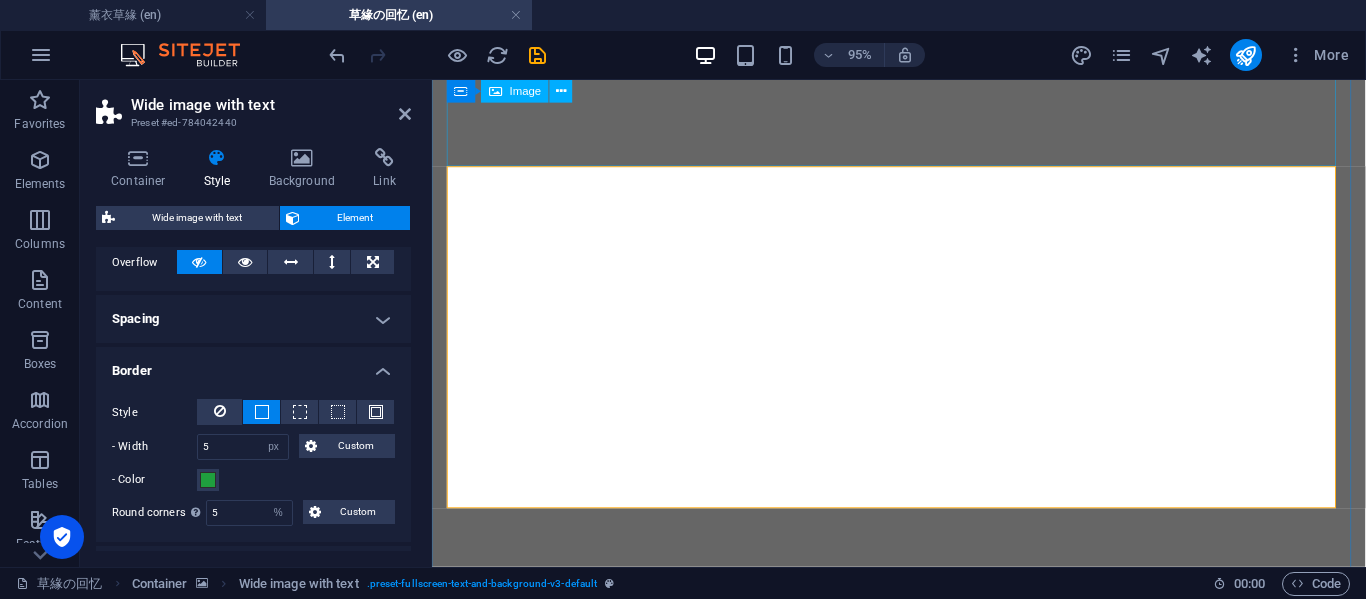 click at bounding box center [923, 7059] 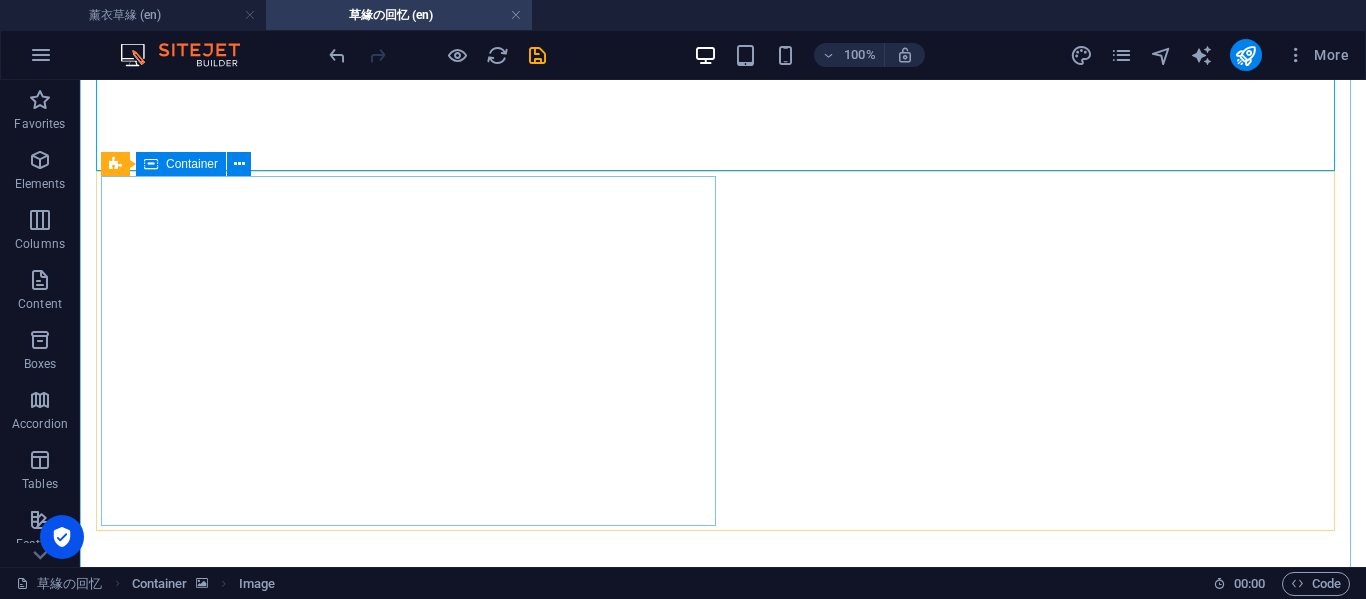 scroll, scrollTop: 667, scrollLeft: 0, axis: vertical 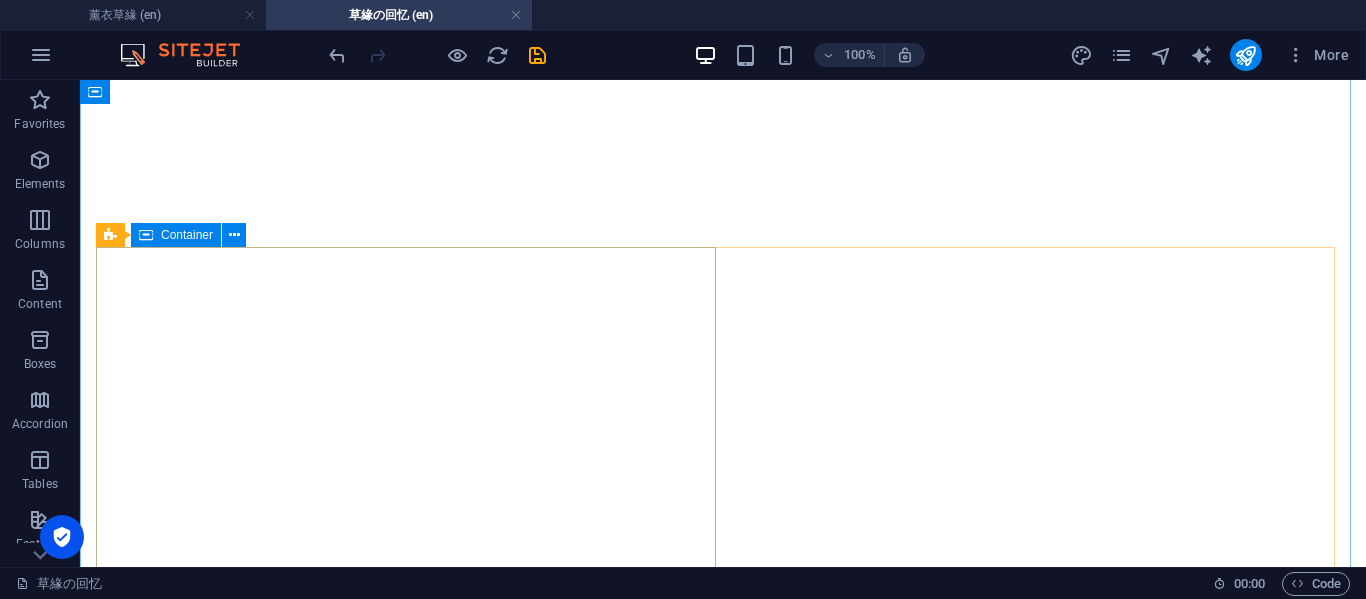 click on "薰衣草 第一个纪念日的那天 我选择了薰衣草 因为我知道薰衣草在你心里的位置 我相信总有一天 你 你会因为我而开心" at bounding box center [723, 8200] 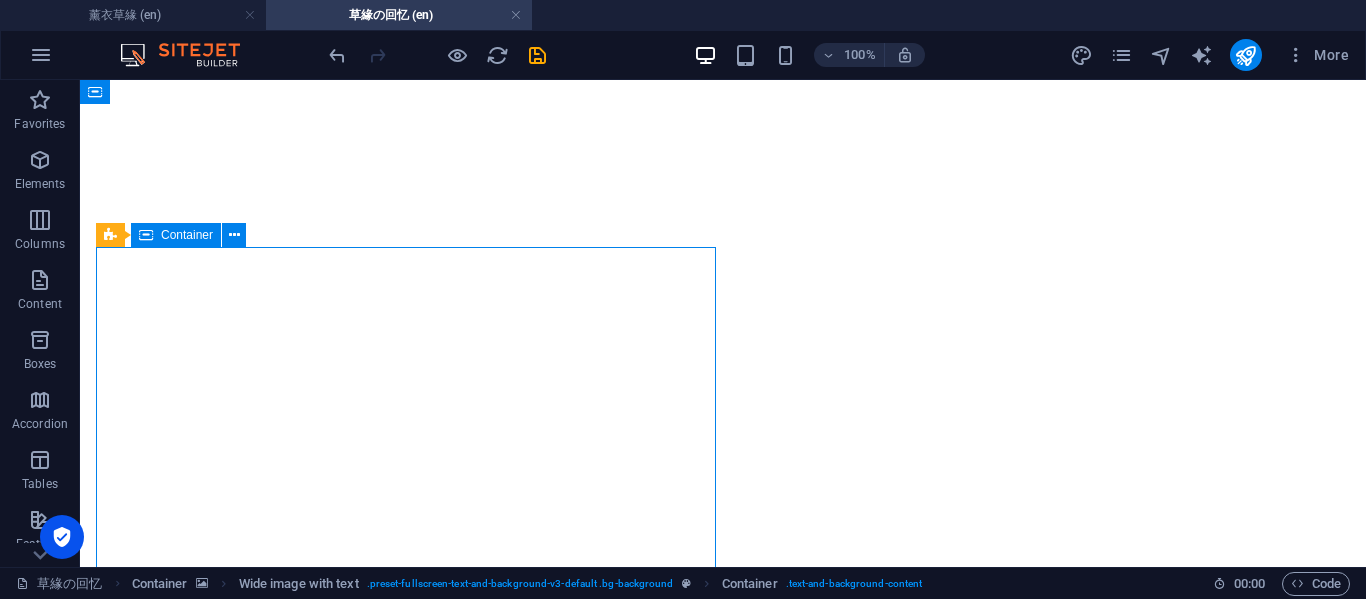 click on "薰衣草 第一个纪念日的那天 我选择了薰衣草 因为我知道薰衣草在你心里的位置 我相信总有一天 你 你会因为我而开心" at bounding box center [723, 8200] 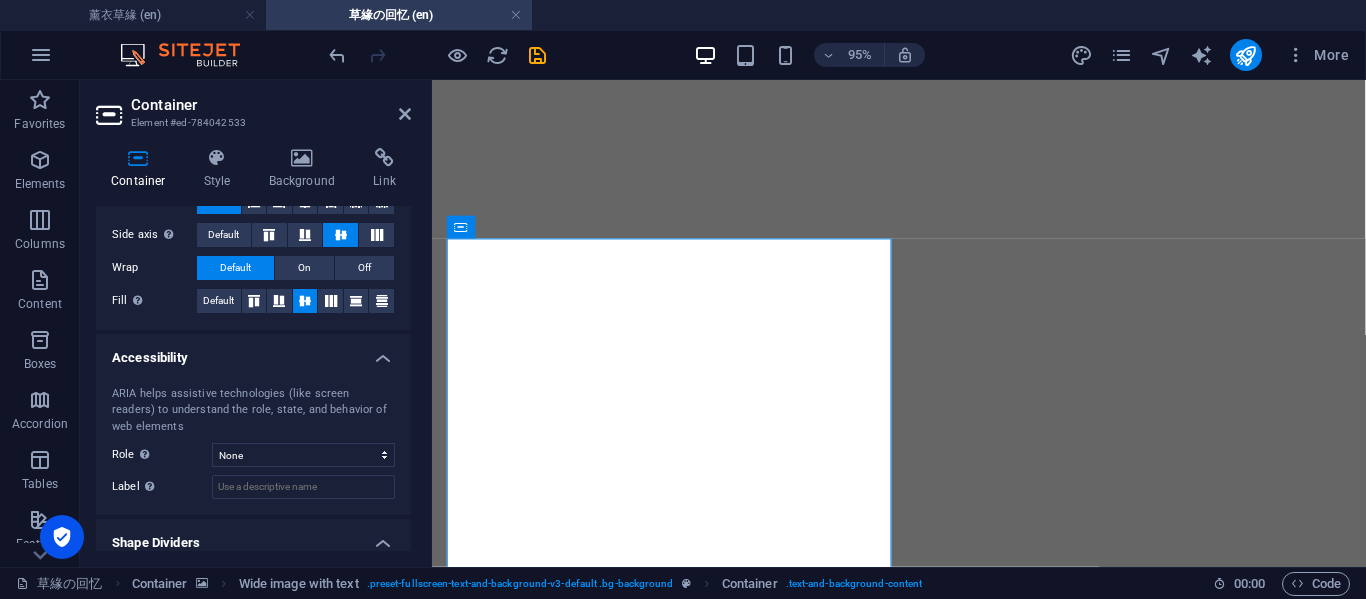 scroll, scrollTop: 430, scrollLeft: 0, axis: vertical 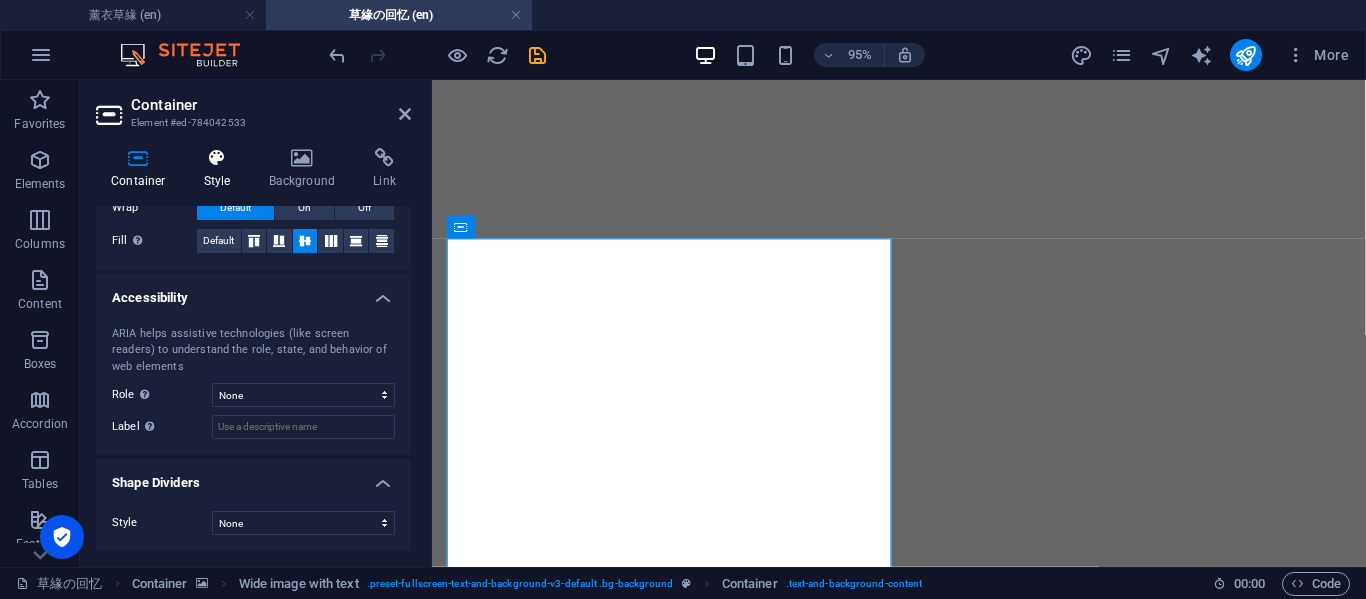 click on "Style" at bounding box center (221, 169) 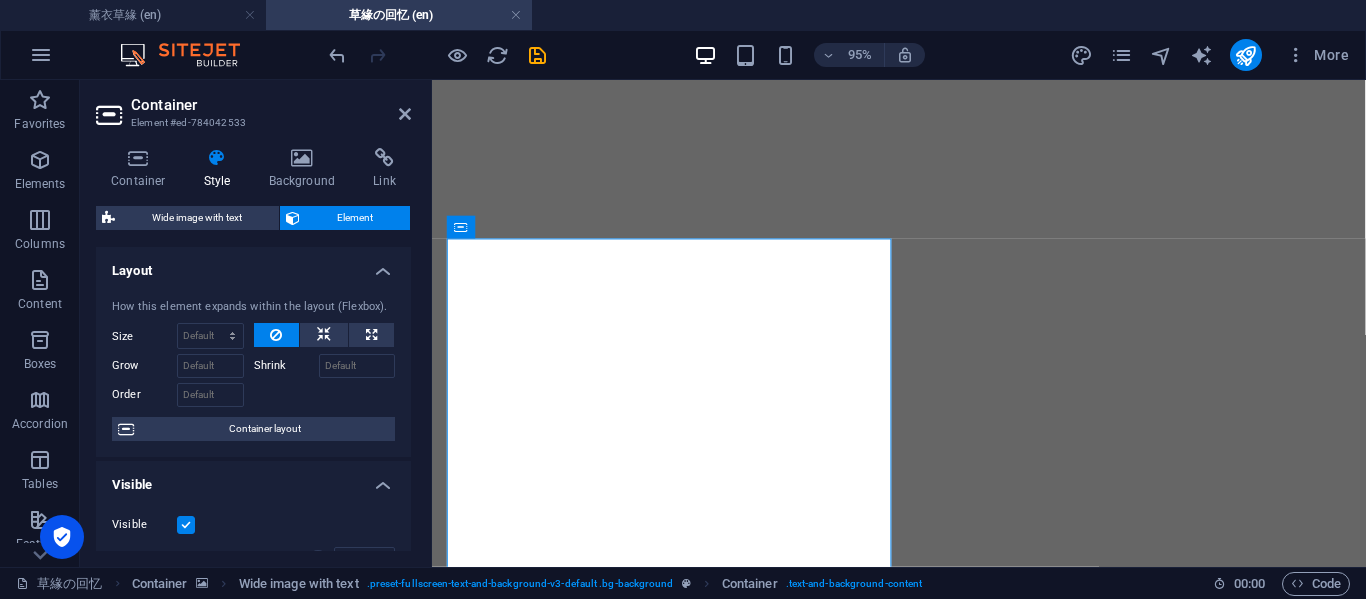 click on "Style" at bounding box center [221, 169] 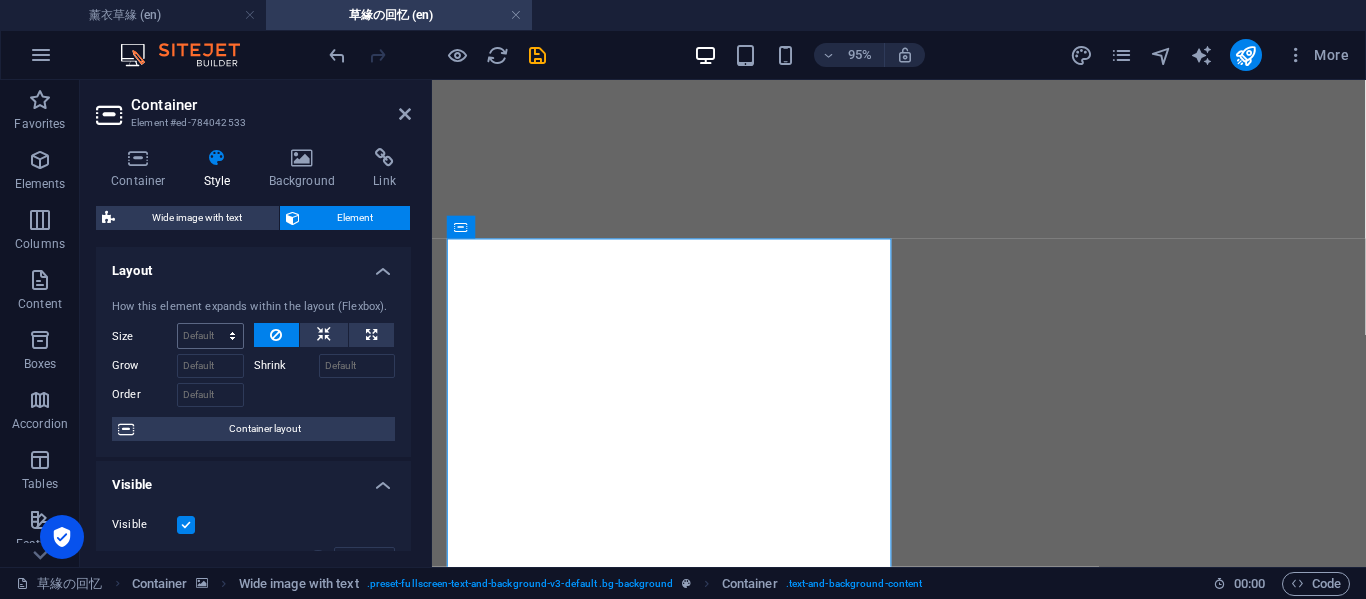 scroll, scrollTop: 333, scrollLeft: 0, axis: vertical 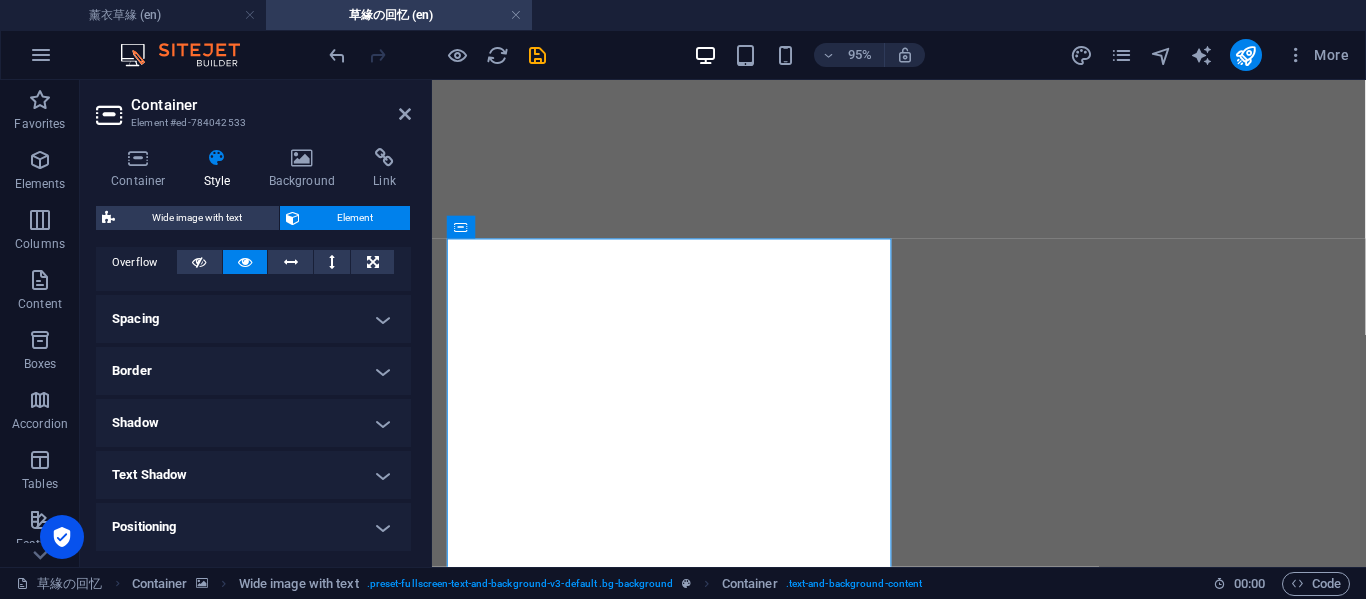 click on "Border" at bounding box center (253, 371) 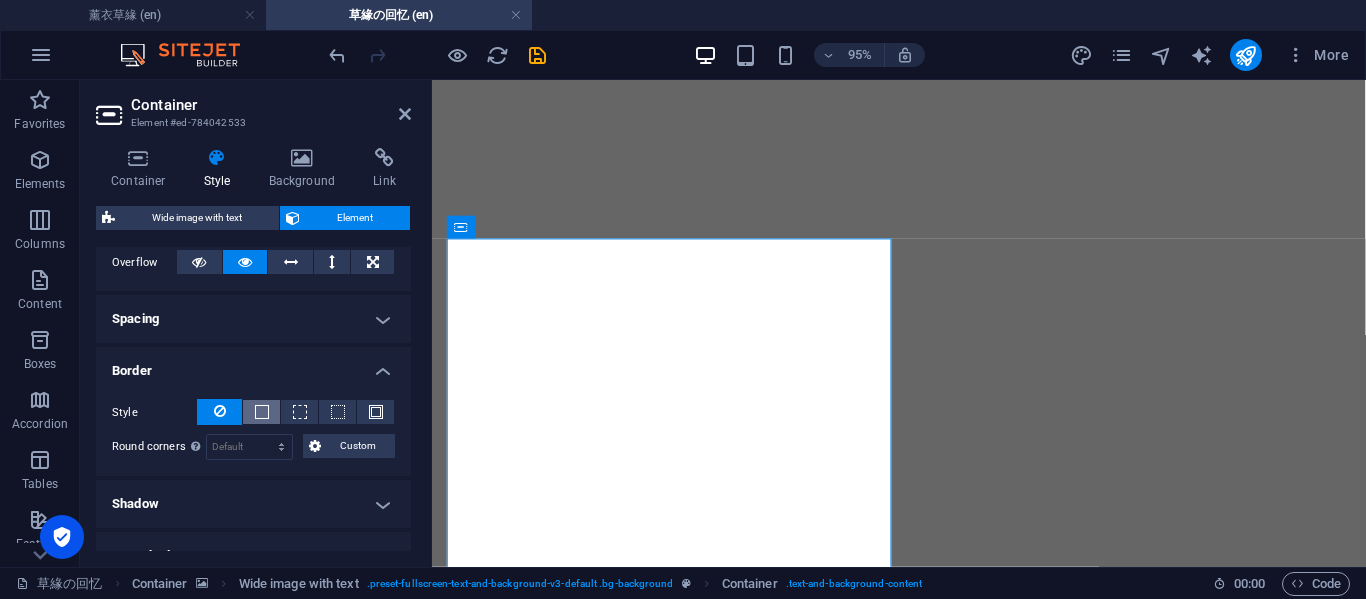 click at bounding box center (261, 412) 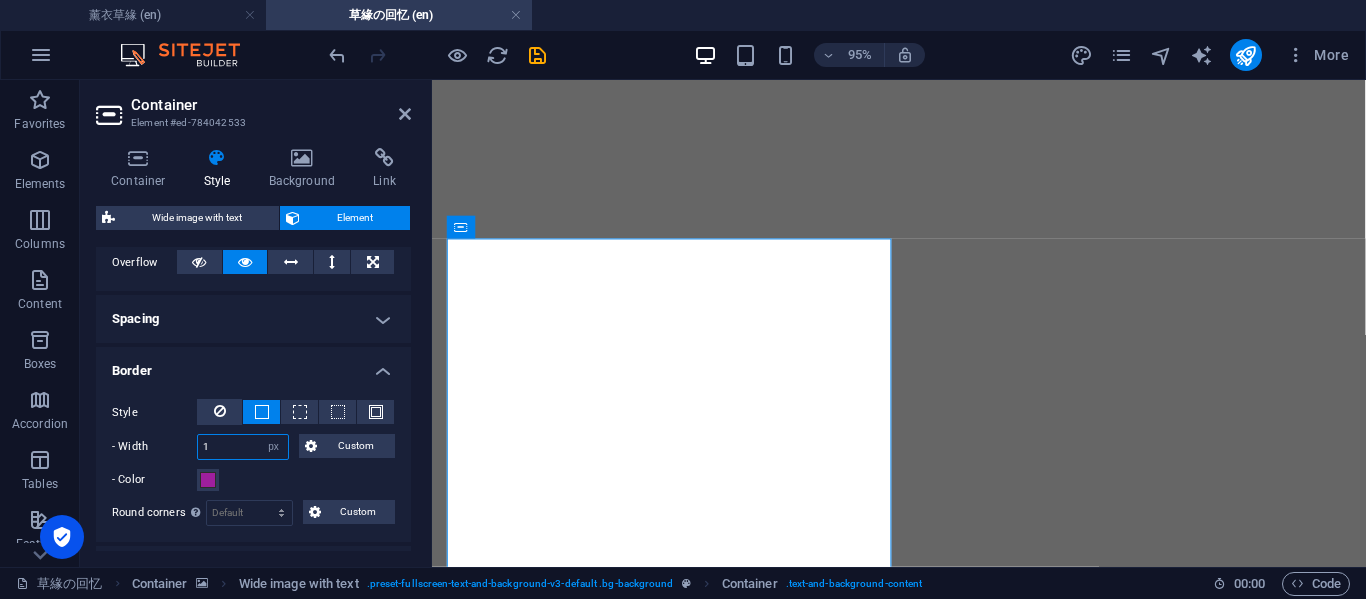 drag, startPoint x: 211, startPoint y: 454, endPoint x: 187, endPoint y: 448, distance: 24.738634 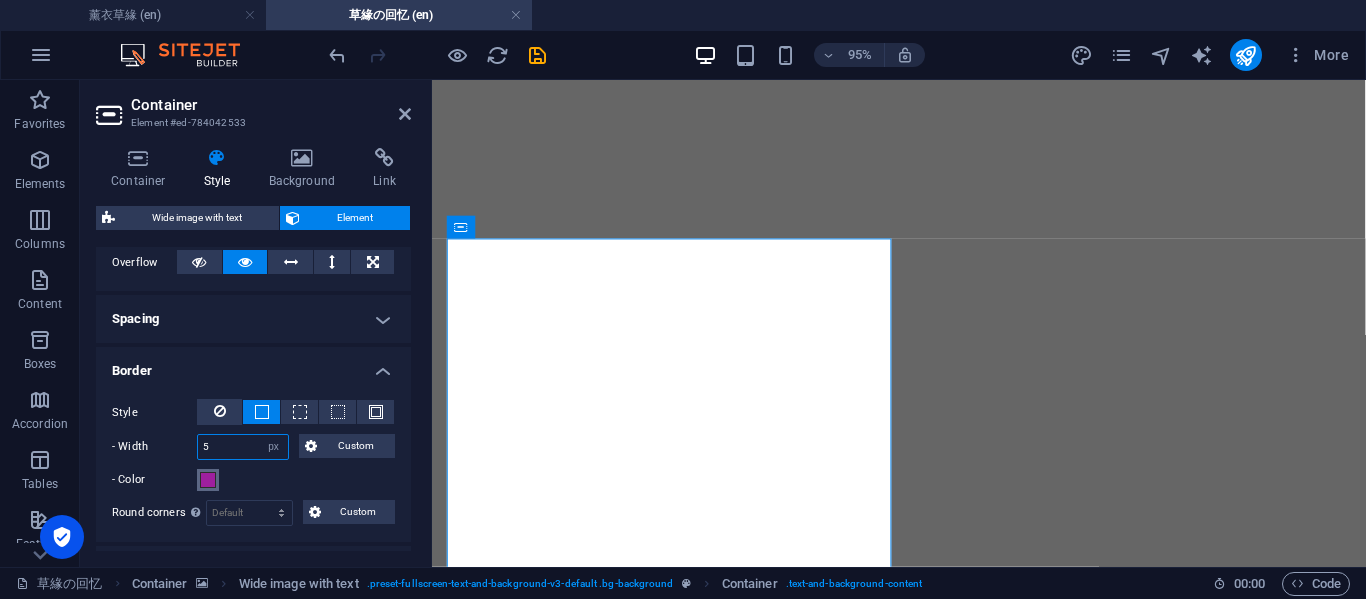 type on "5" 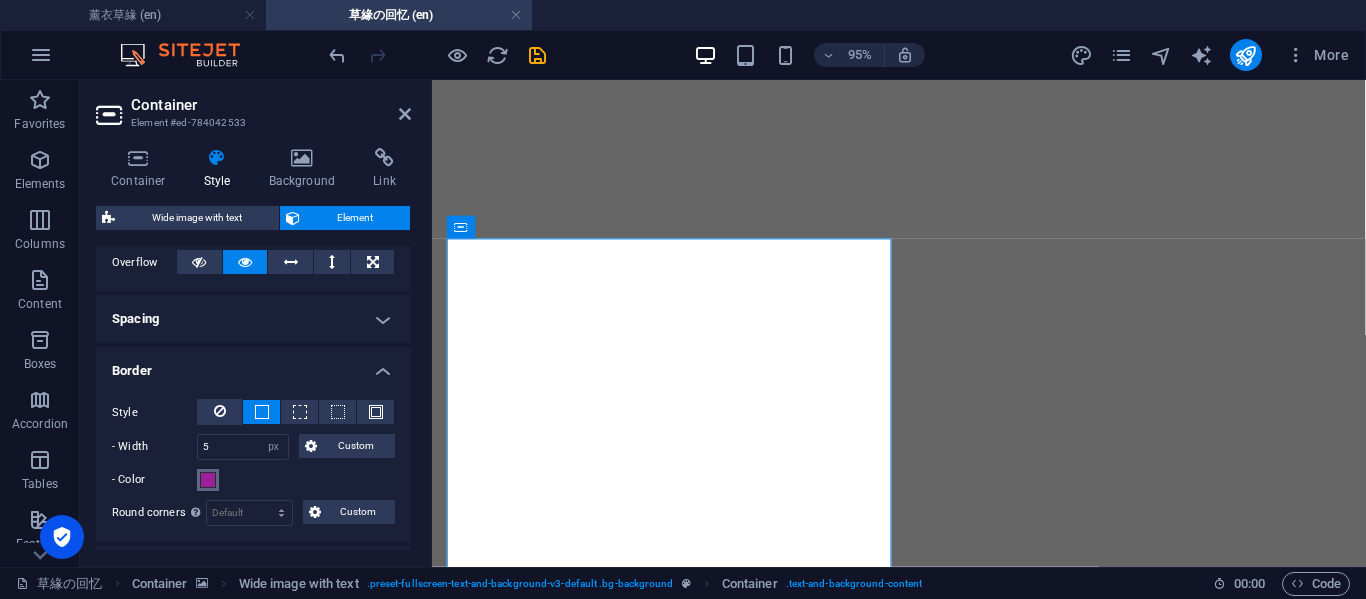 click at bounding box center (208, 480) 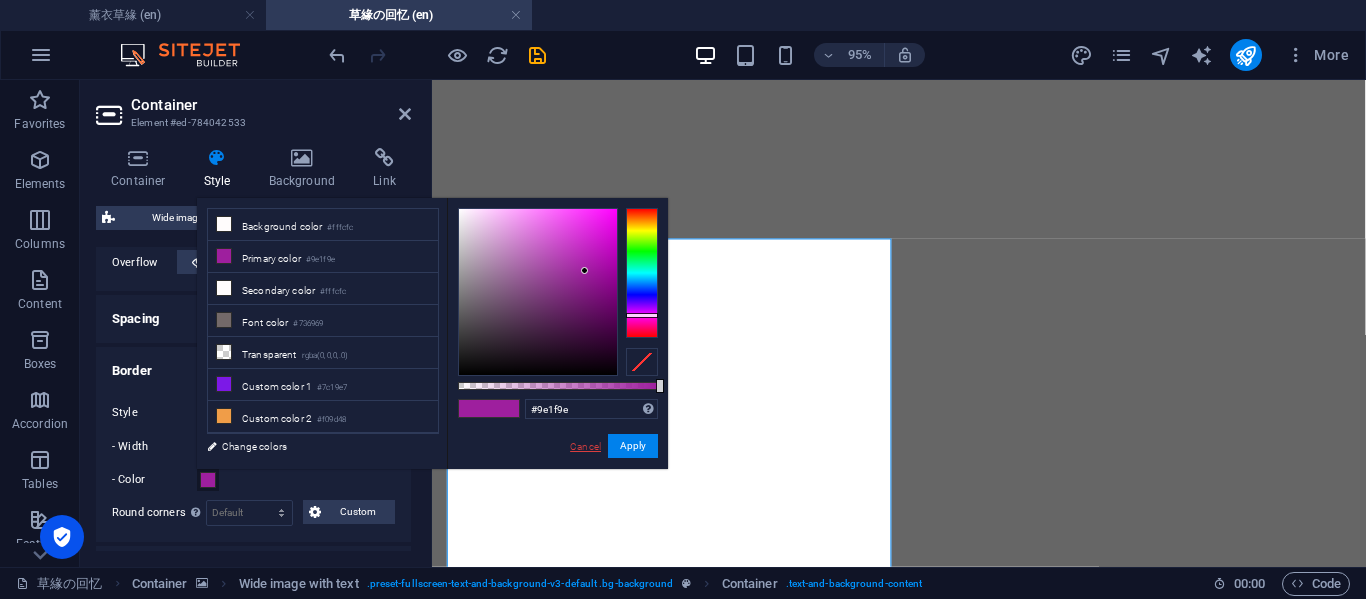click on "Cancel" at bounding box center (585, 446) 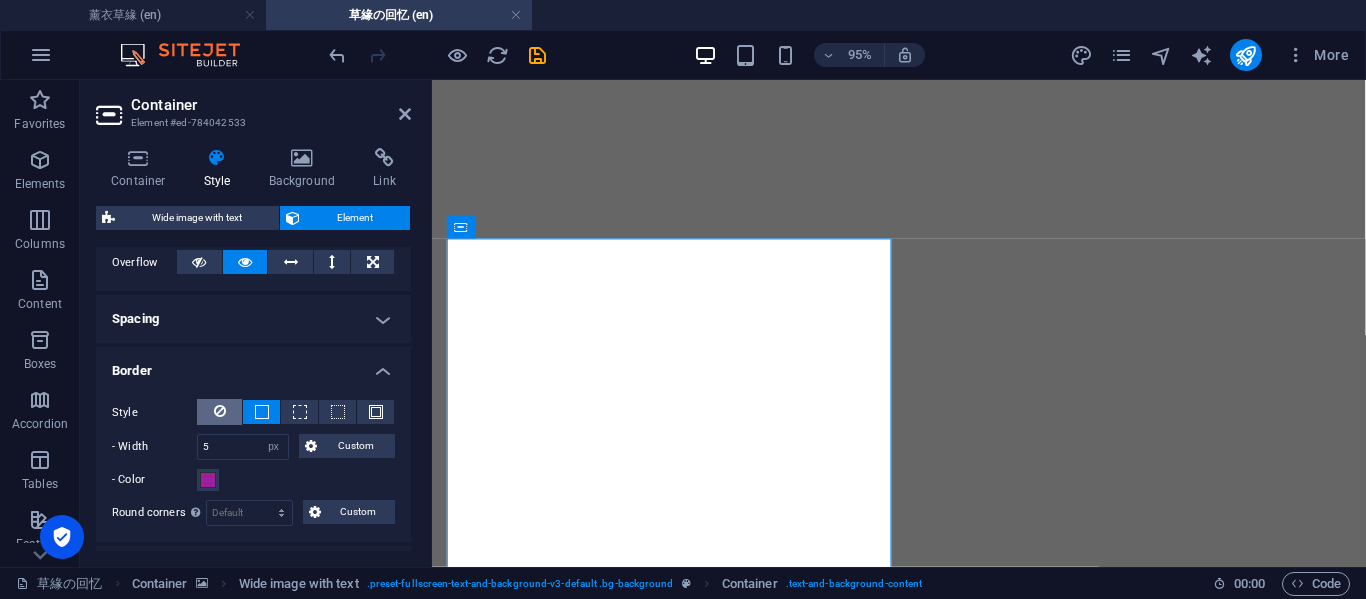 click at bounding box center (220, 411) 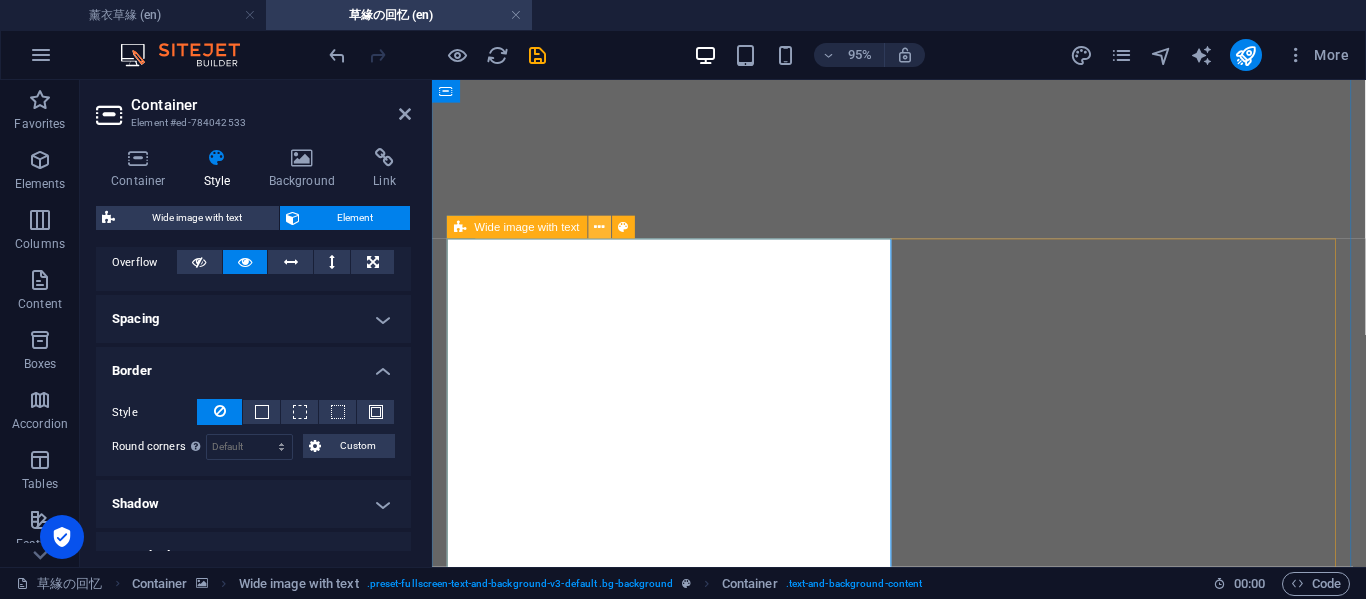 click at bounding box center [599, 227] 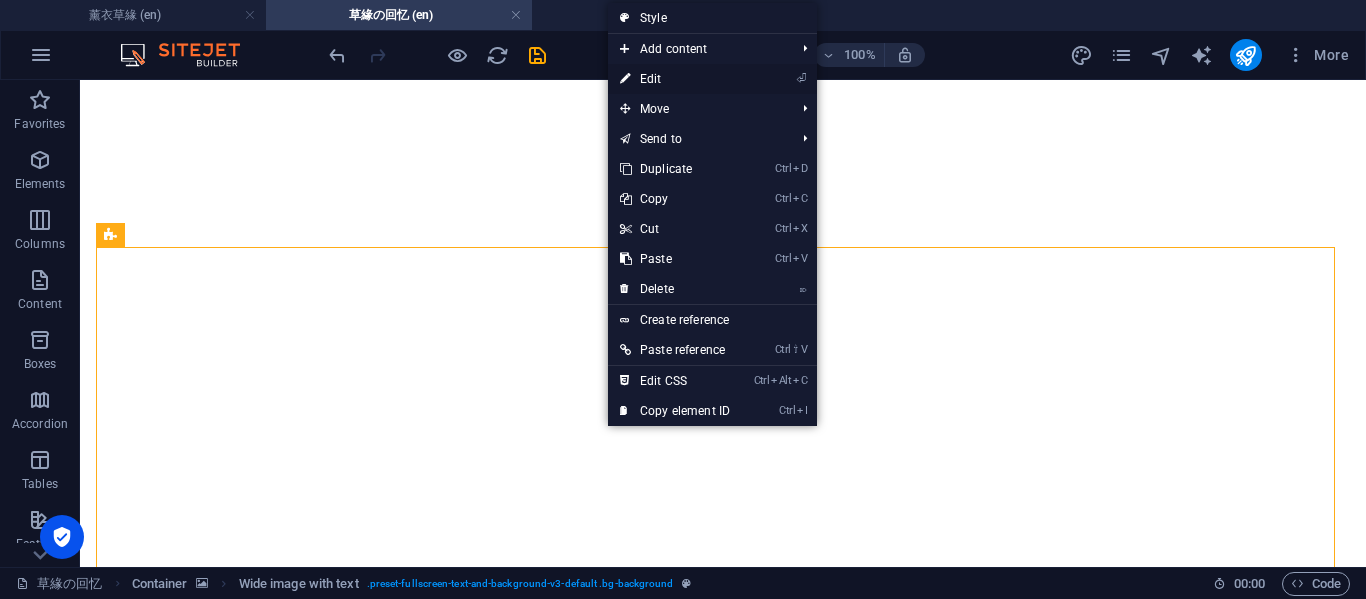 drag, startPoint x: 661, startPoint y: 79, endPoint x: 155, endPoint y: 89, distance: 506.09882 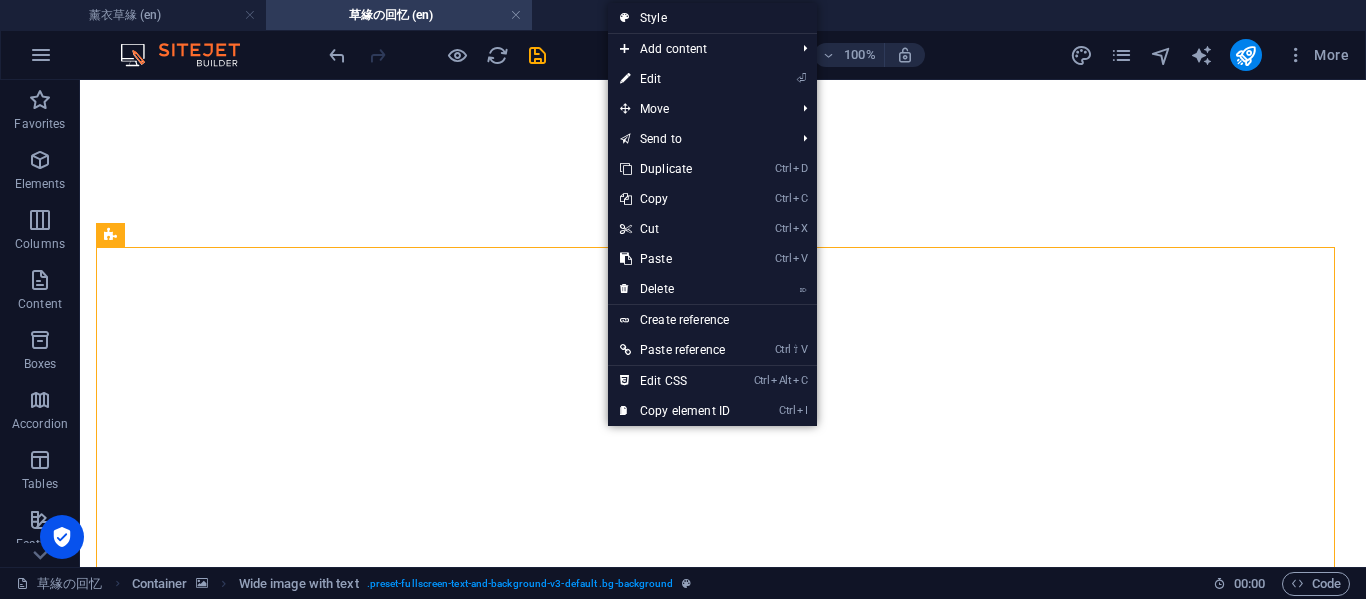 select on "%" 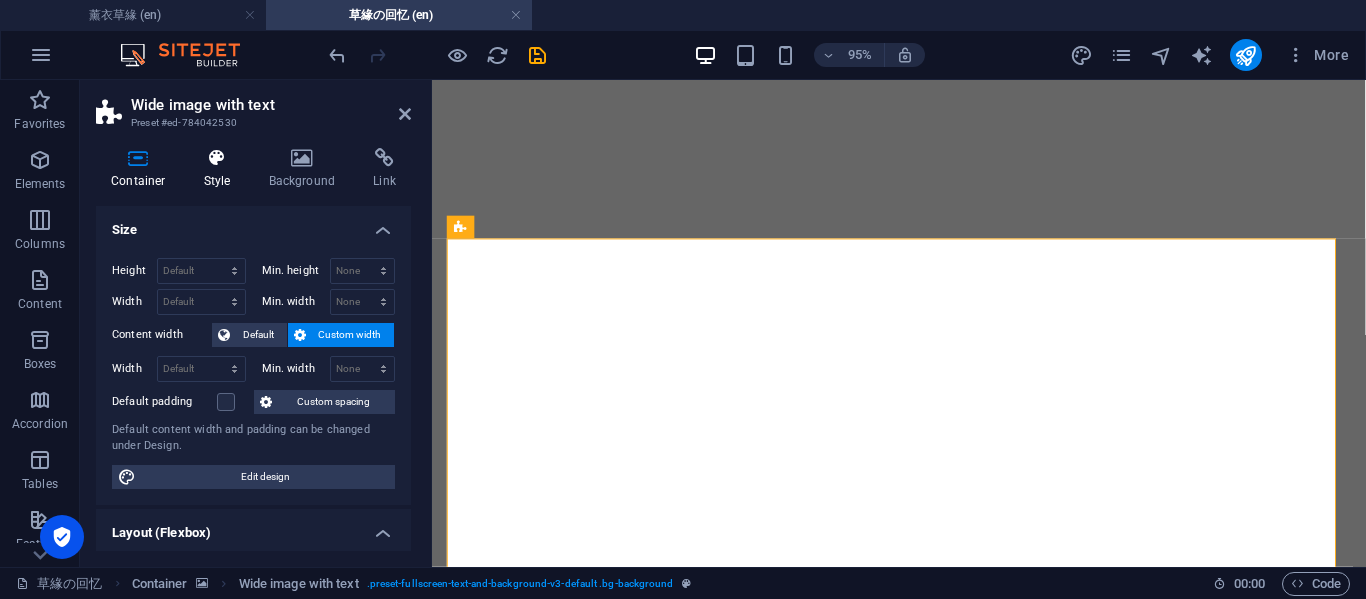 click at bounding box center [217, 158] 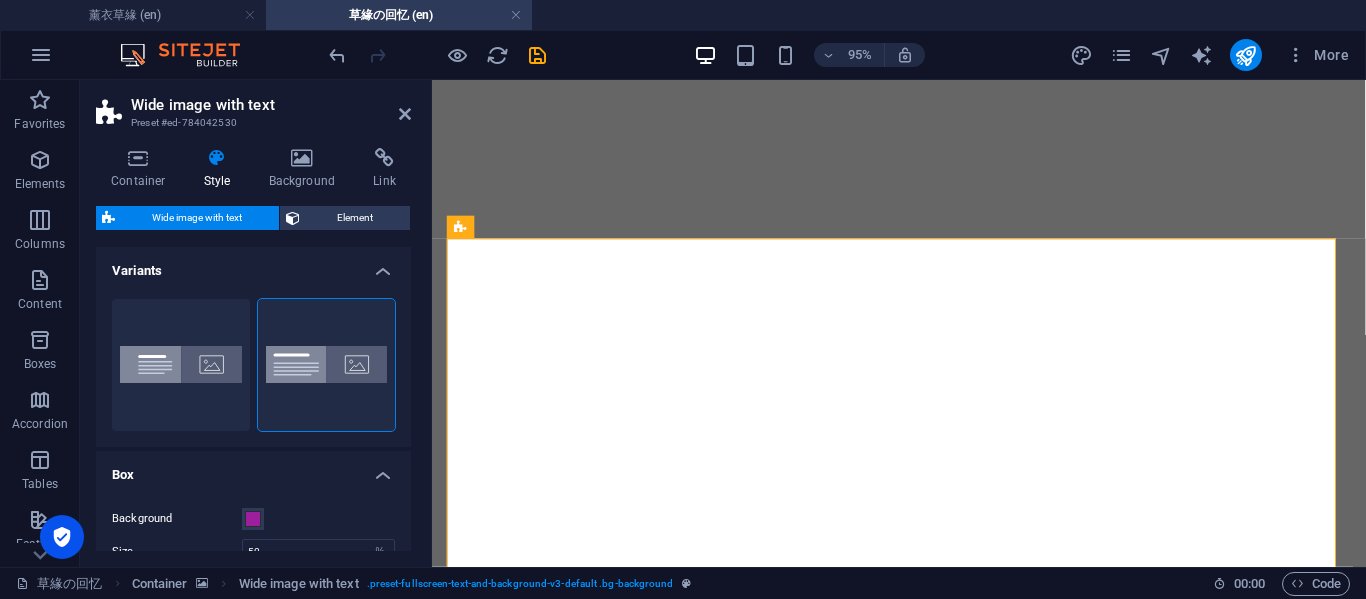 scroll, scrollTop: 180, scrollLeft: 0, axis: vertical 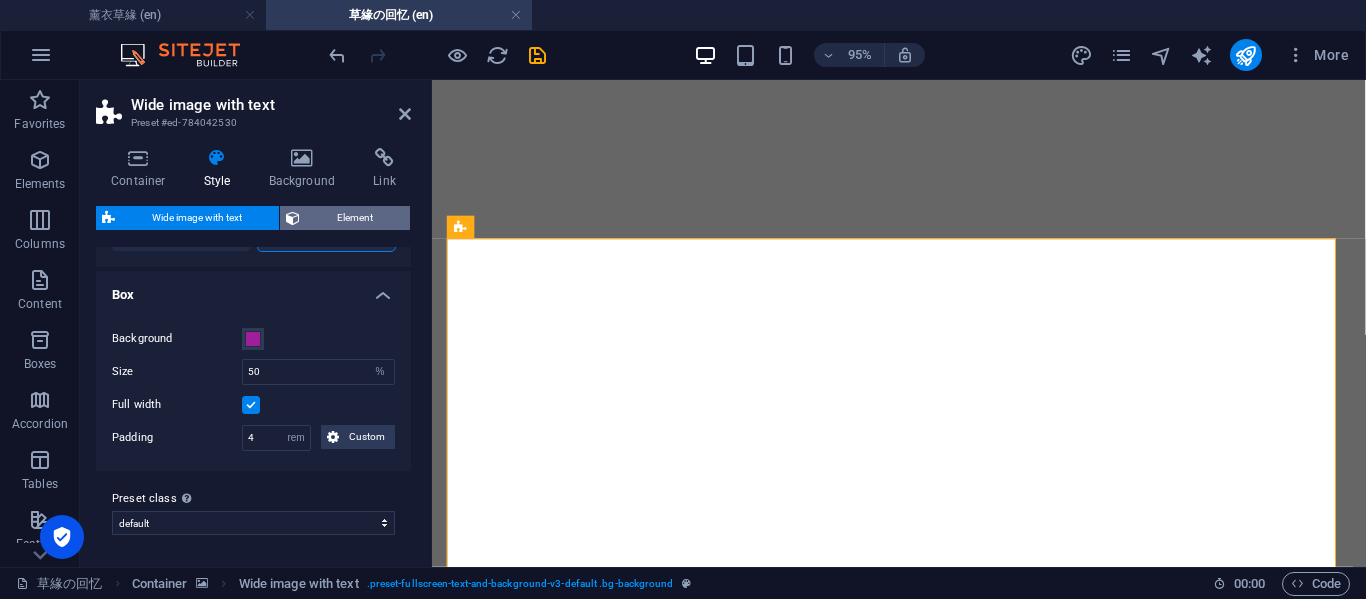 click on "Element" at bounding box center [355, 218] 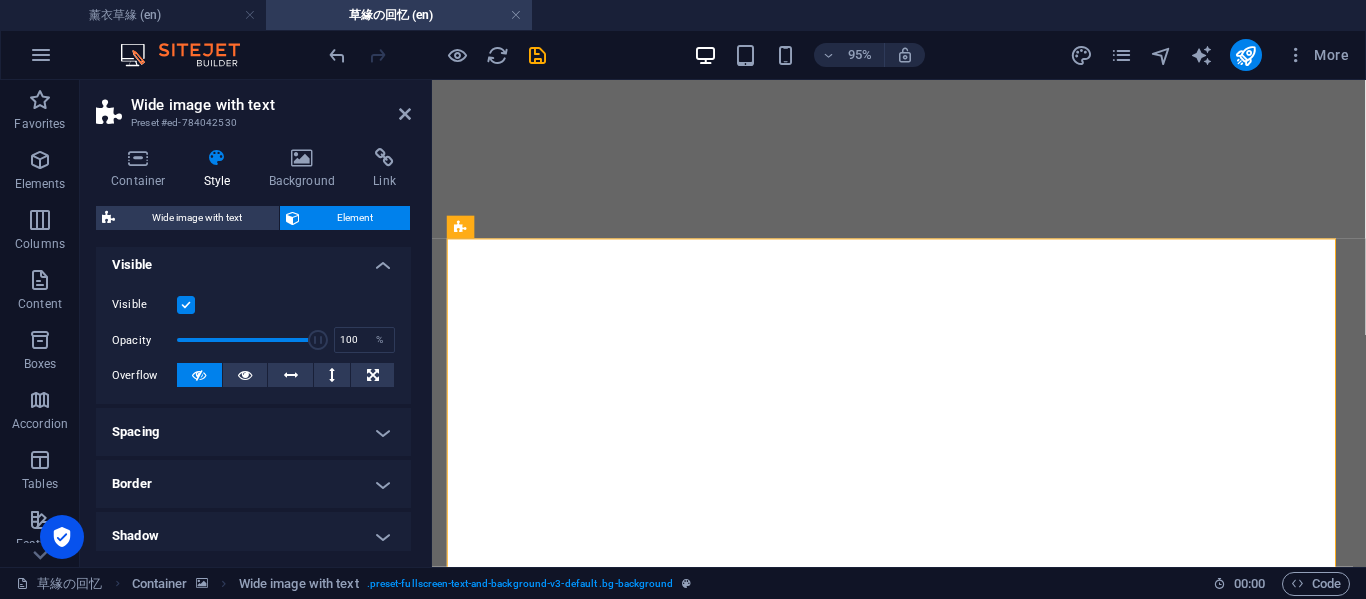 scroll, scrollTop: 208, scrollLeft: 0, axis: vertical 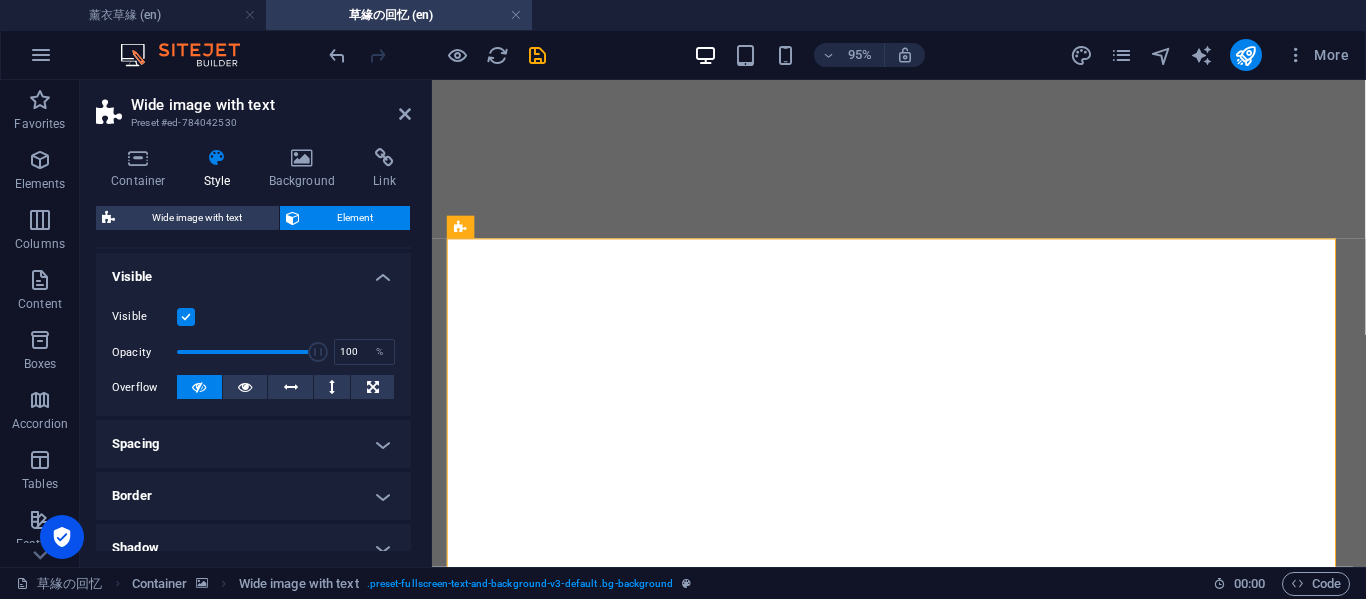 click on "Border" at bounding box center [253, 496] 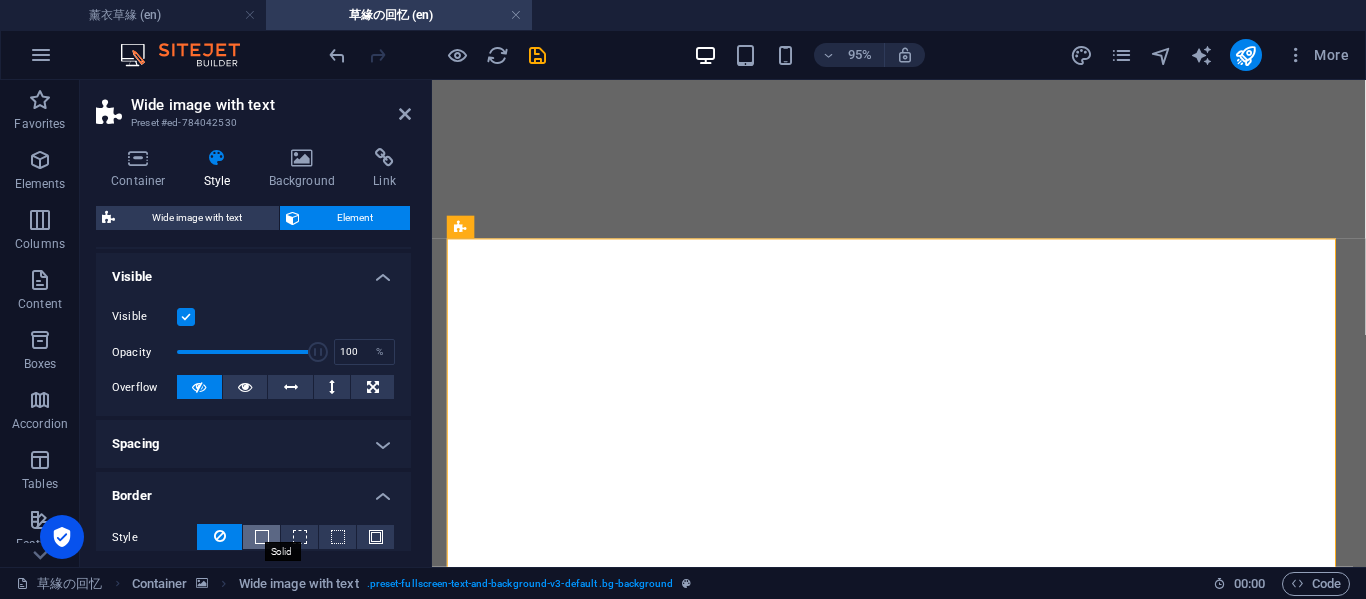 click at bounding box center [262, 537] 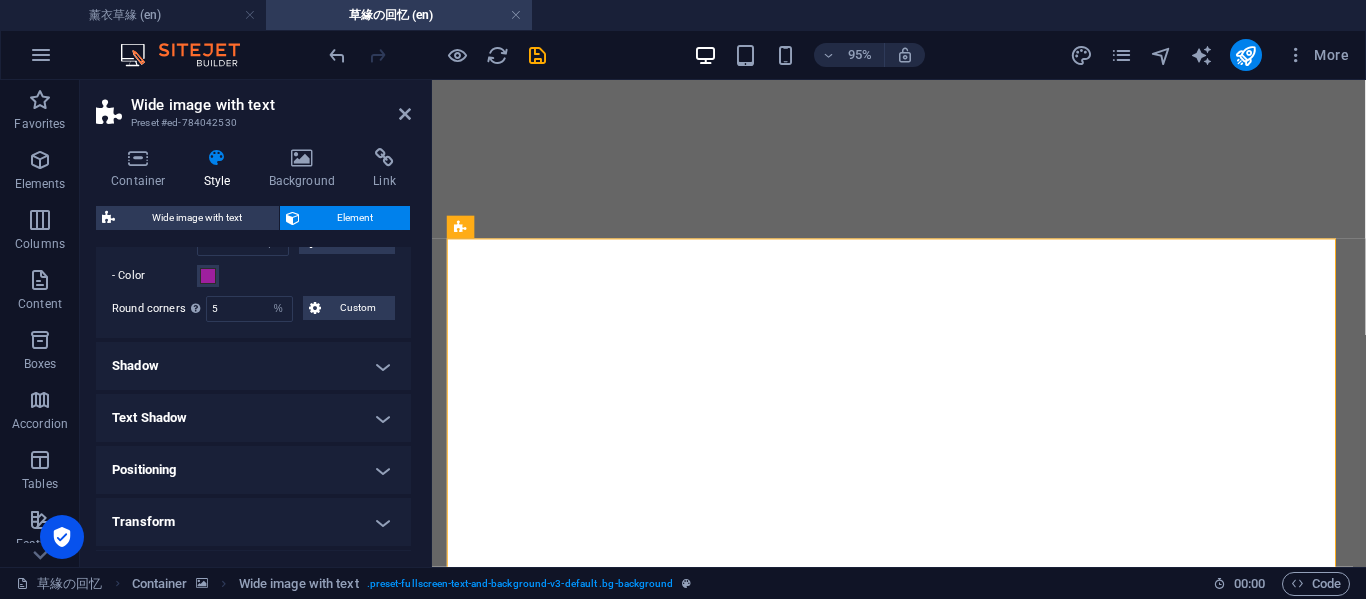 scroll, scrollTop: 541, scrollLeft: 0, axis: vertical 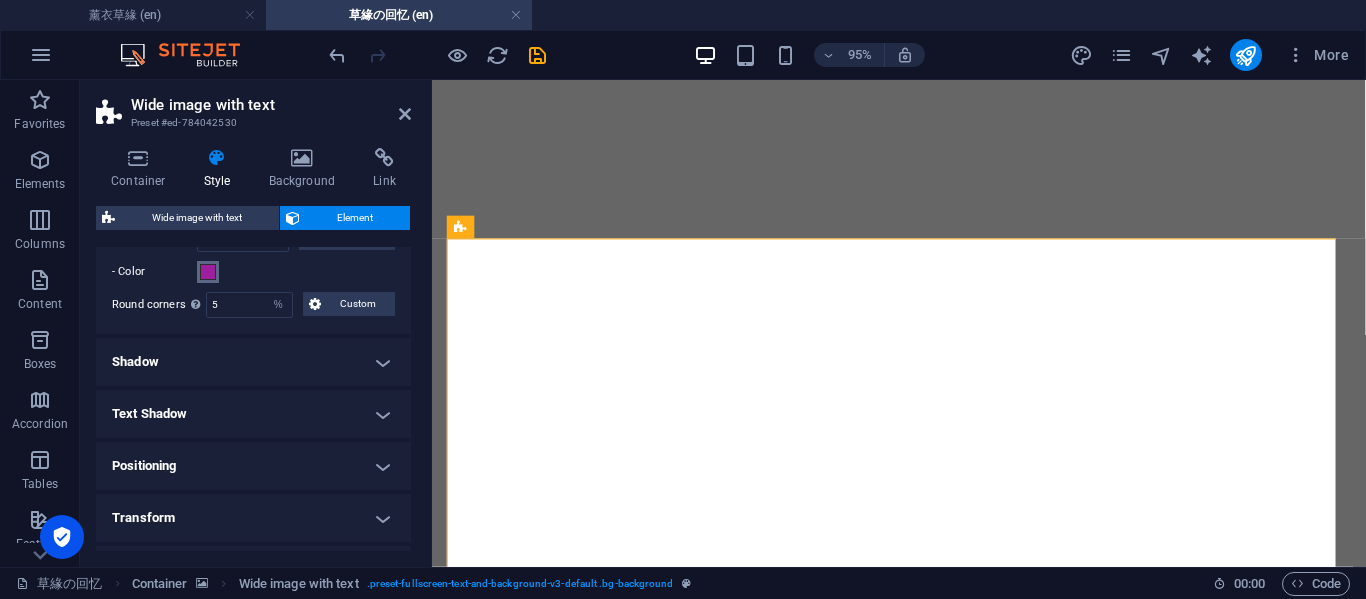 click at bounding box center [208, 272] 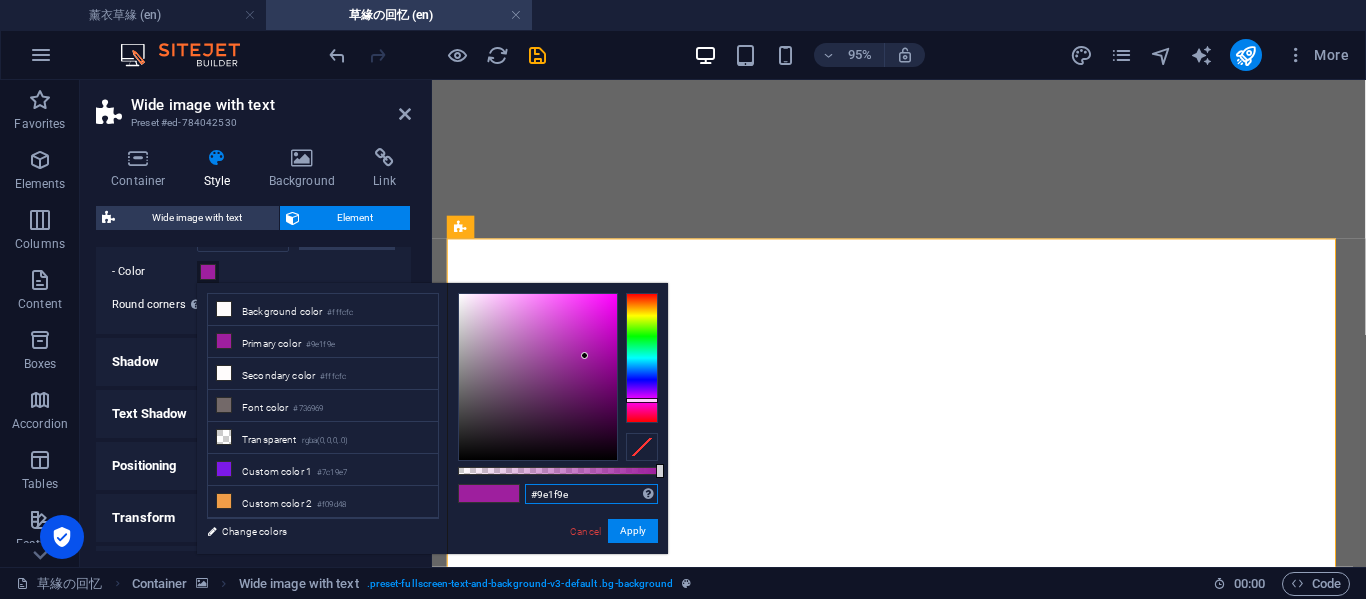 drag, startPoint x: 580, startPoint y: 493, endPoint x: 506, endPoint y: 505, distance: 74.96666 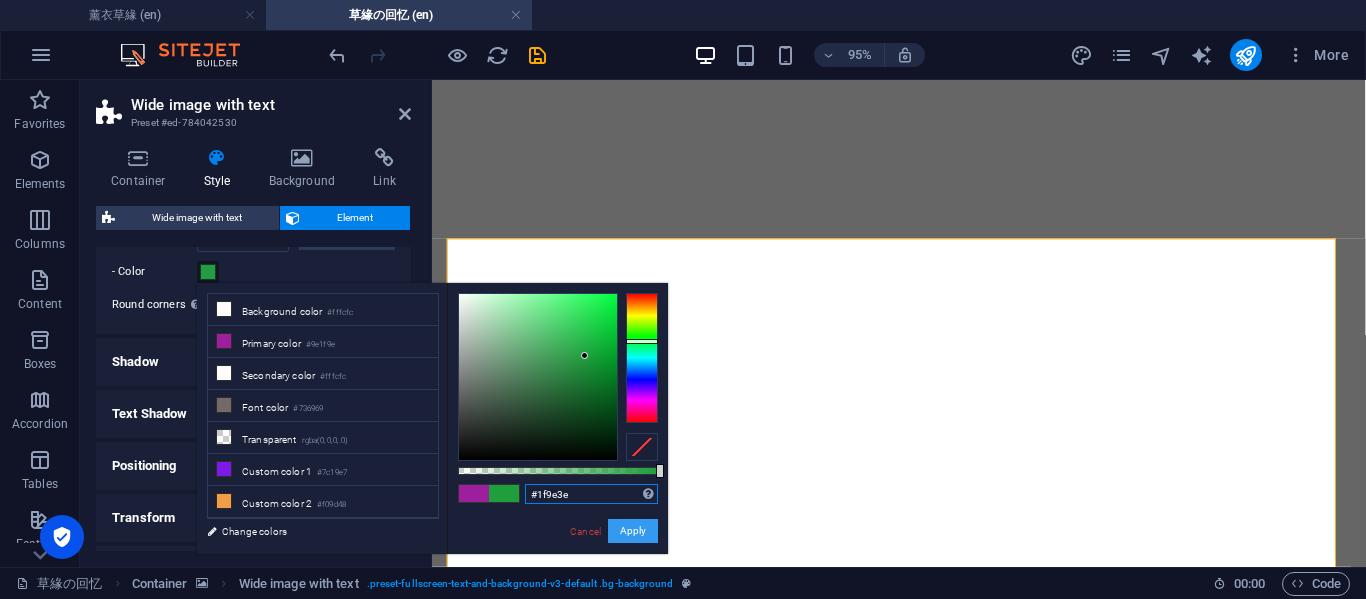 type on "#1f9e3e" 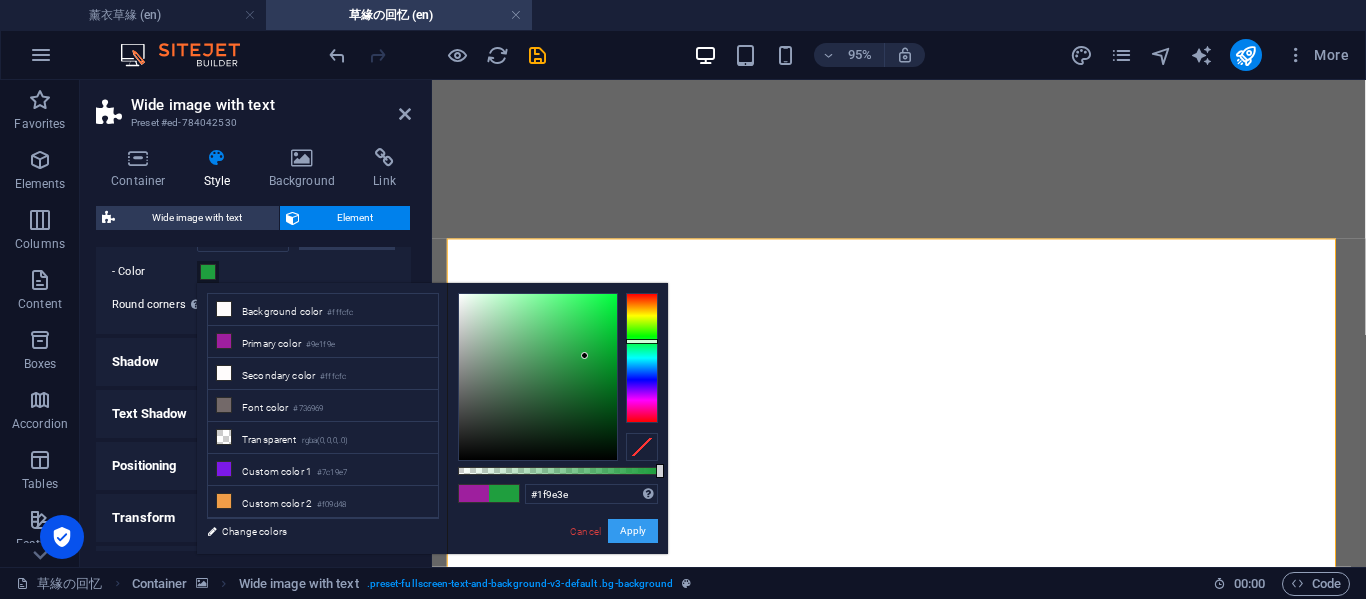click on "Apply" at bounding box center [633, 531] 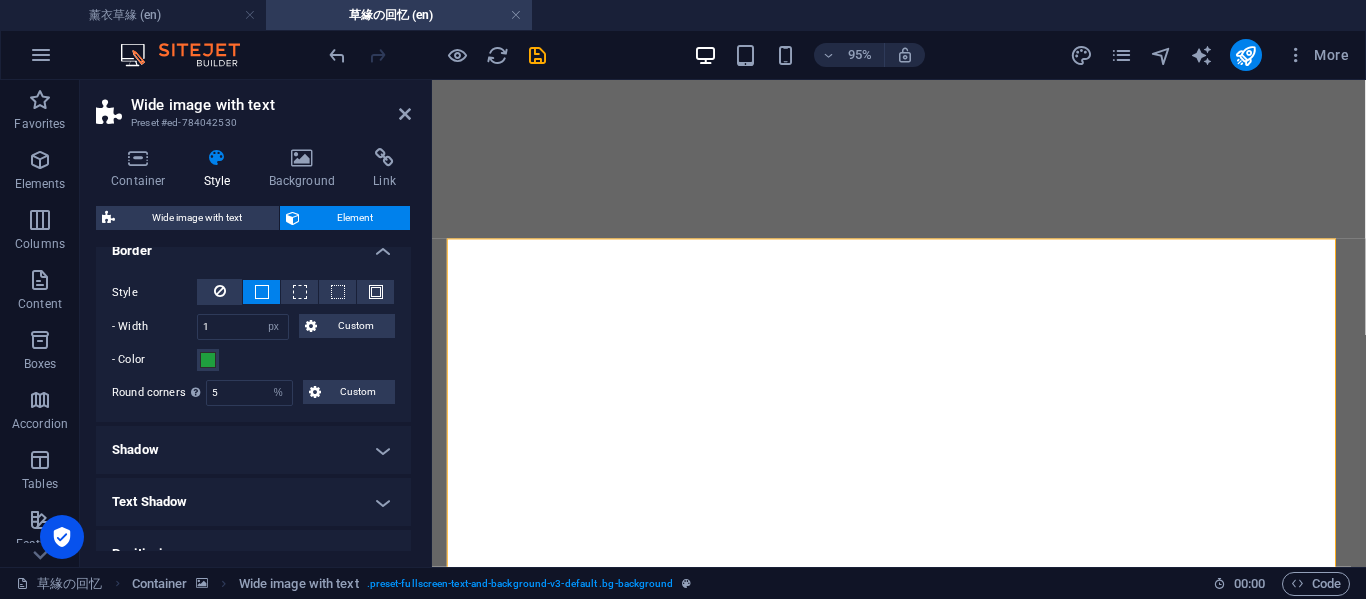 scroll, scrollTop: 428, scrollLeft: 0, axis: vertical 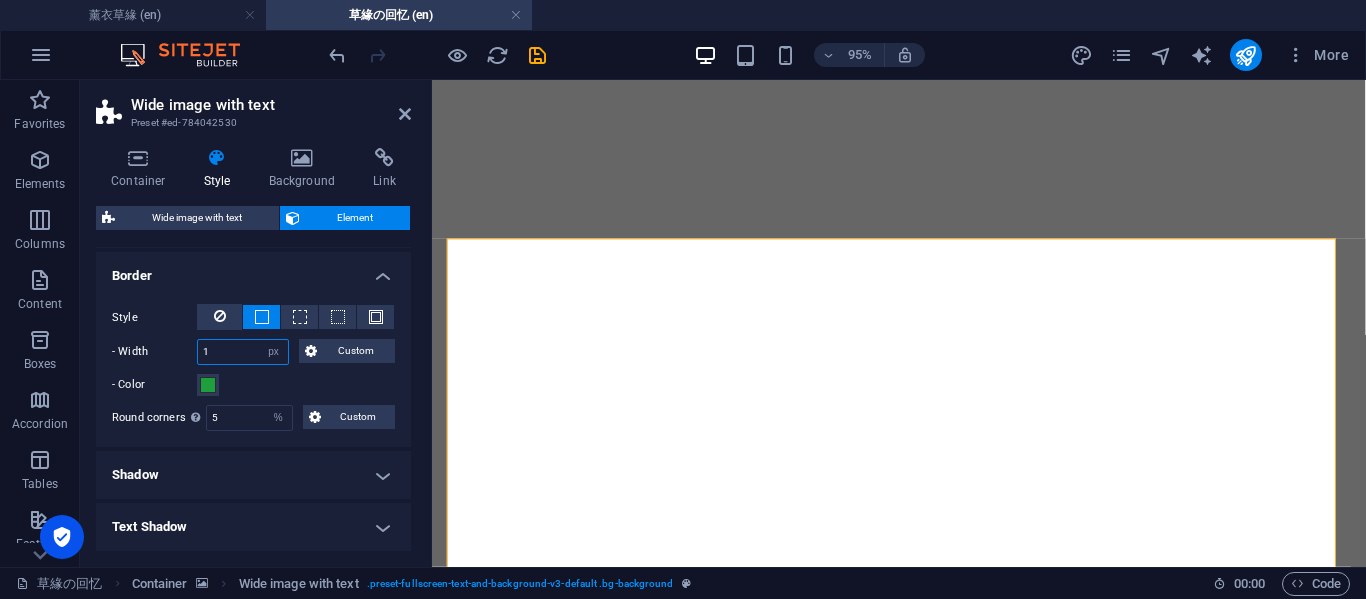 drag, startPoint x: 219, startPoint y: 355, endPoint x: 179, endPoint y: 355, distance: 40 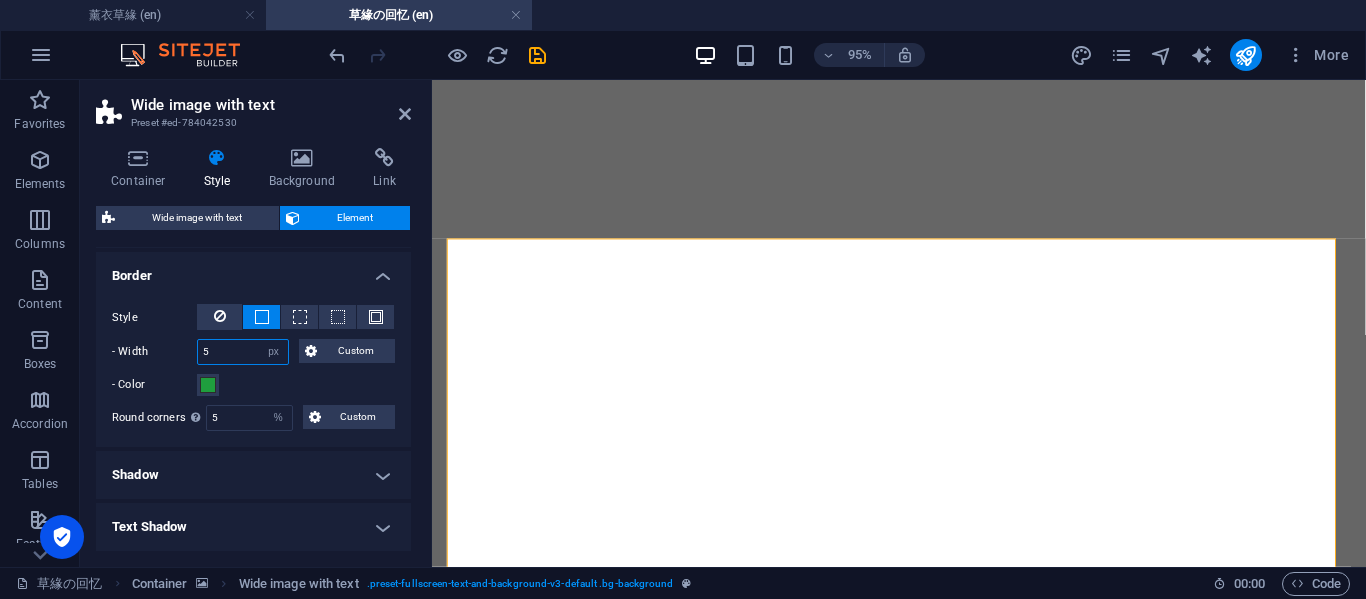 type on "5" 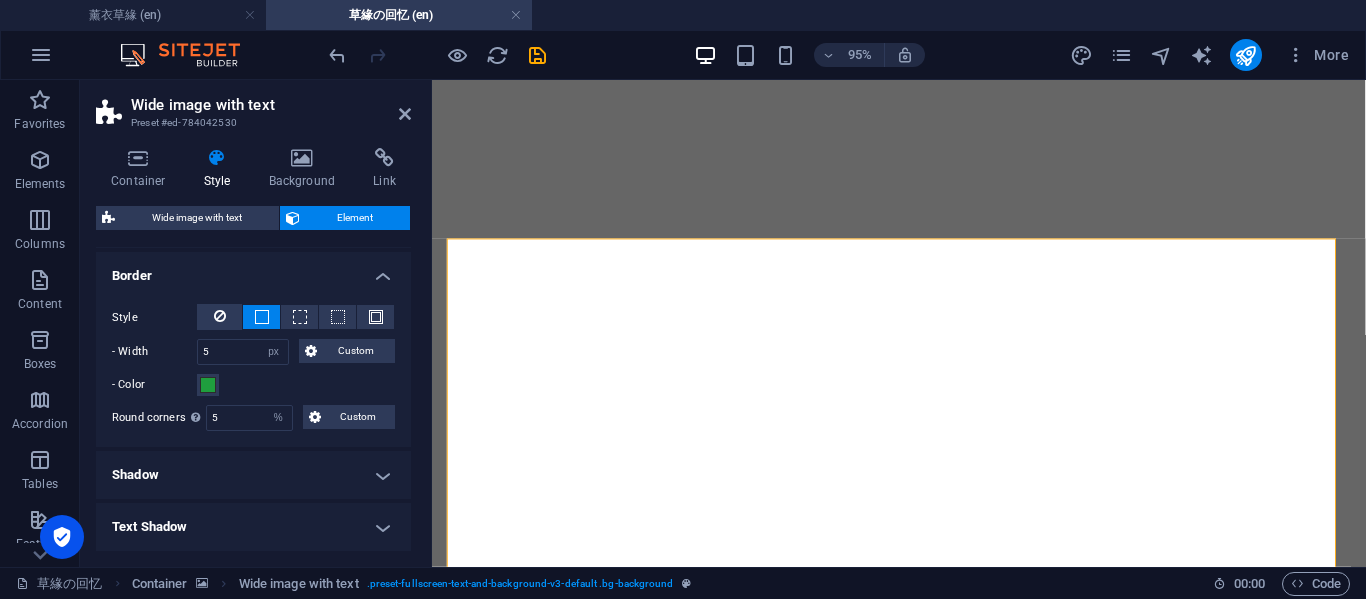 click on "Border" at bounding box center [253, 270] 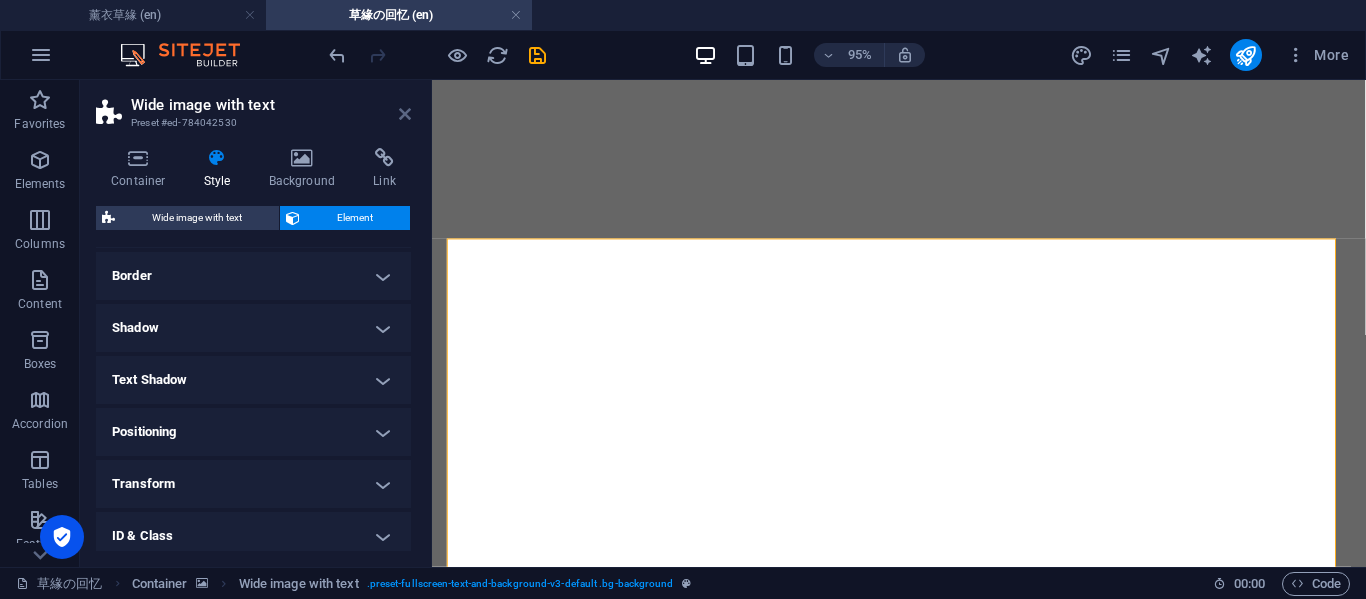 click at bounding box center (405, 114) 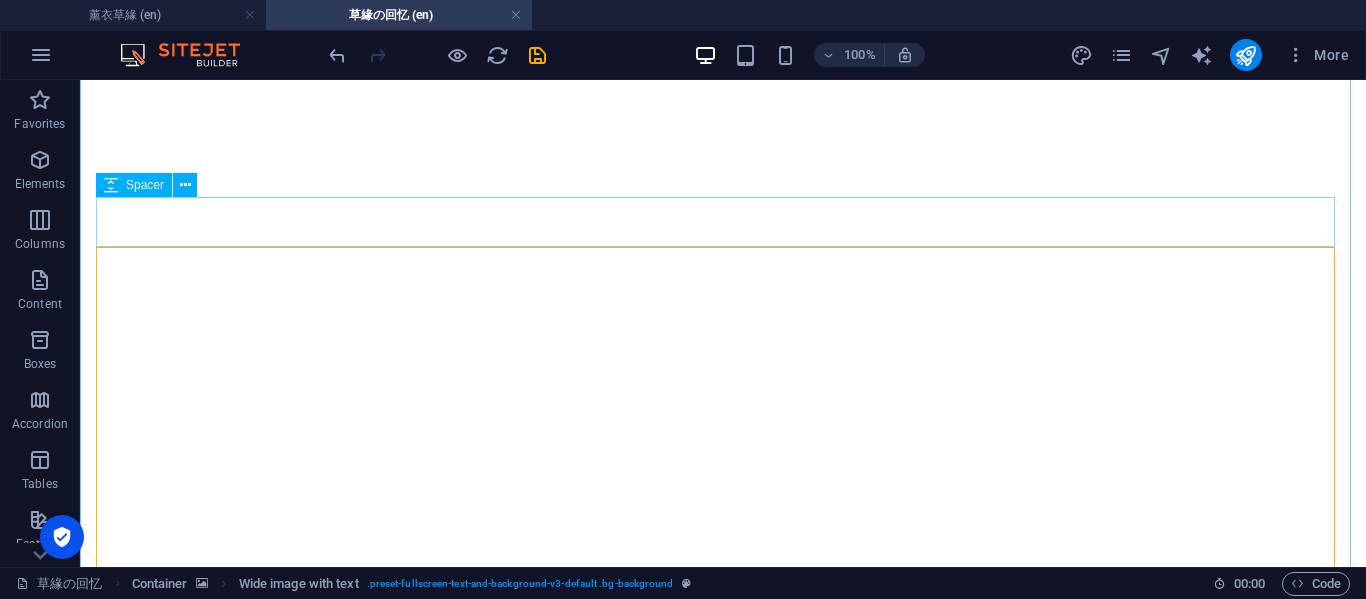 click at bounding box center (723, 7828) 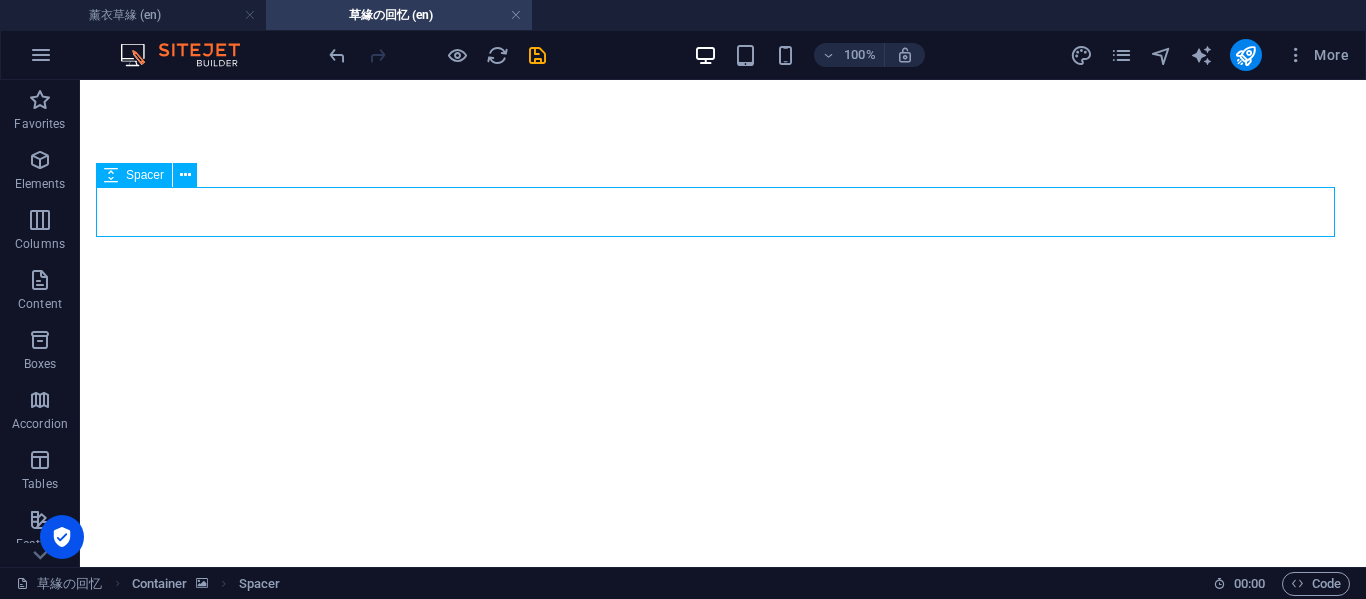 scroll, scrollTop: 1000, scrollLeft: 0, axis: vertical 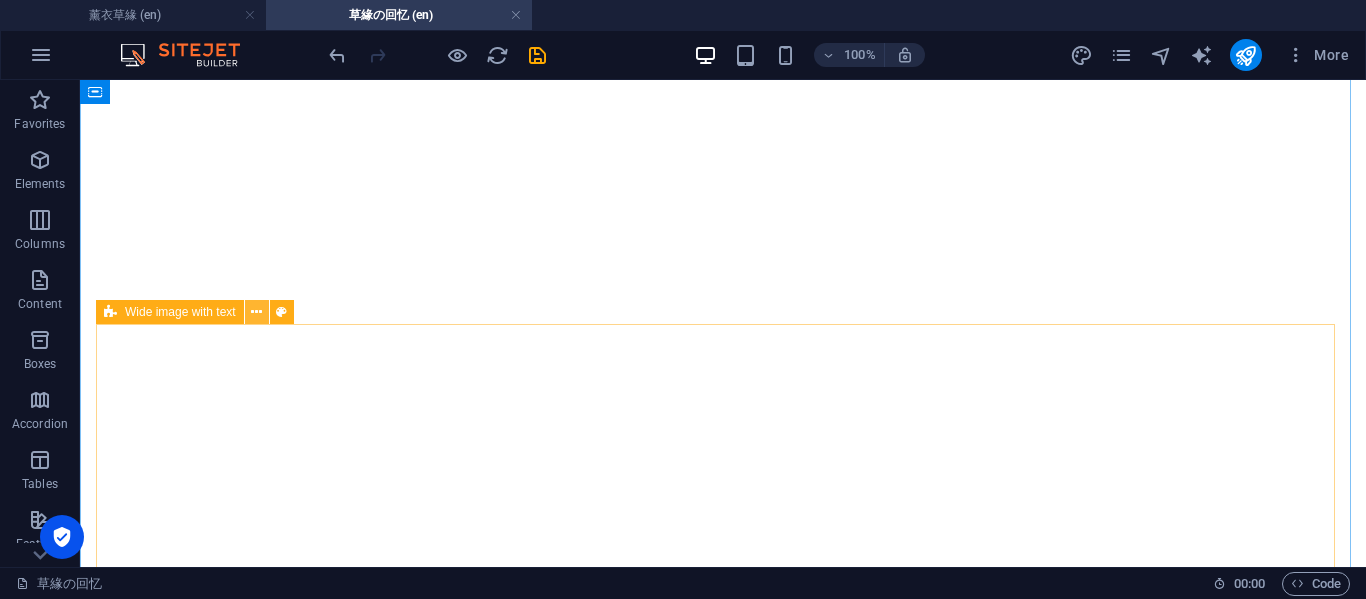 click at bounding box center [256, 312] 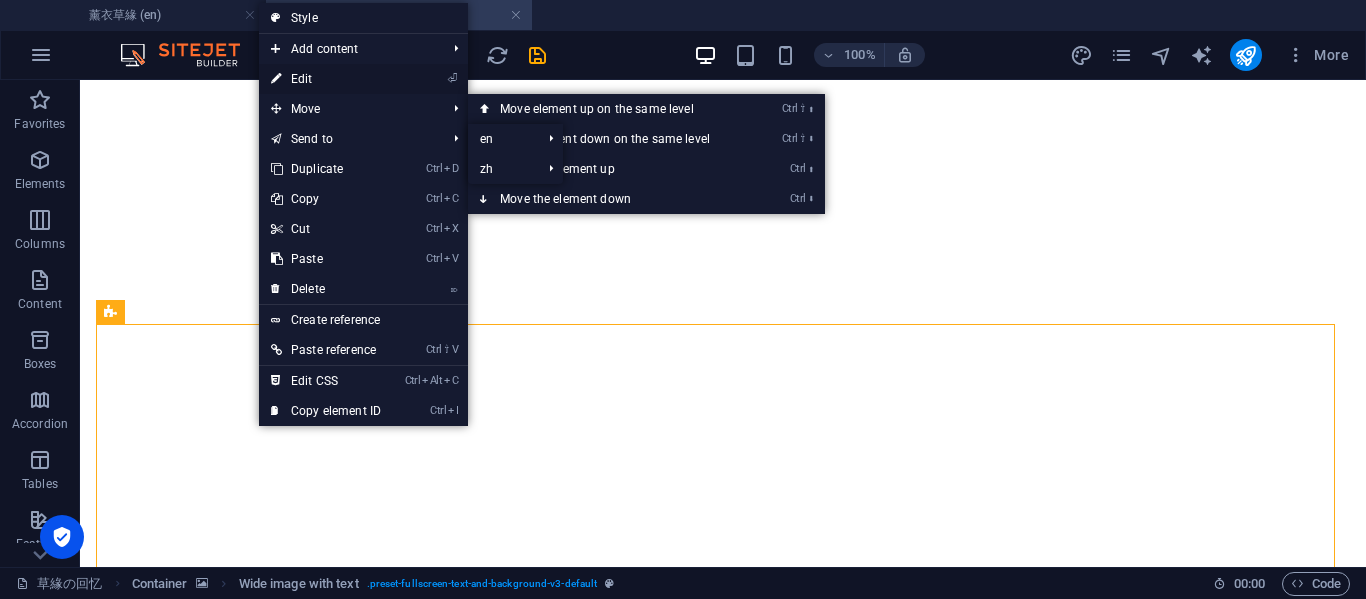 click on "⏎  Edit" at bounding box center (326, 79) 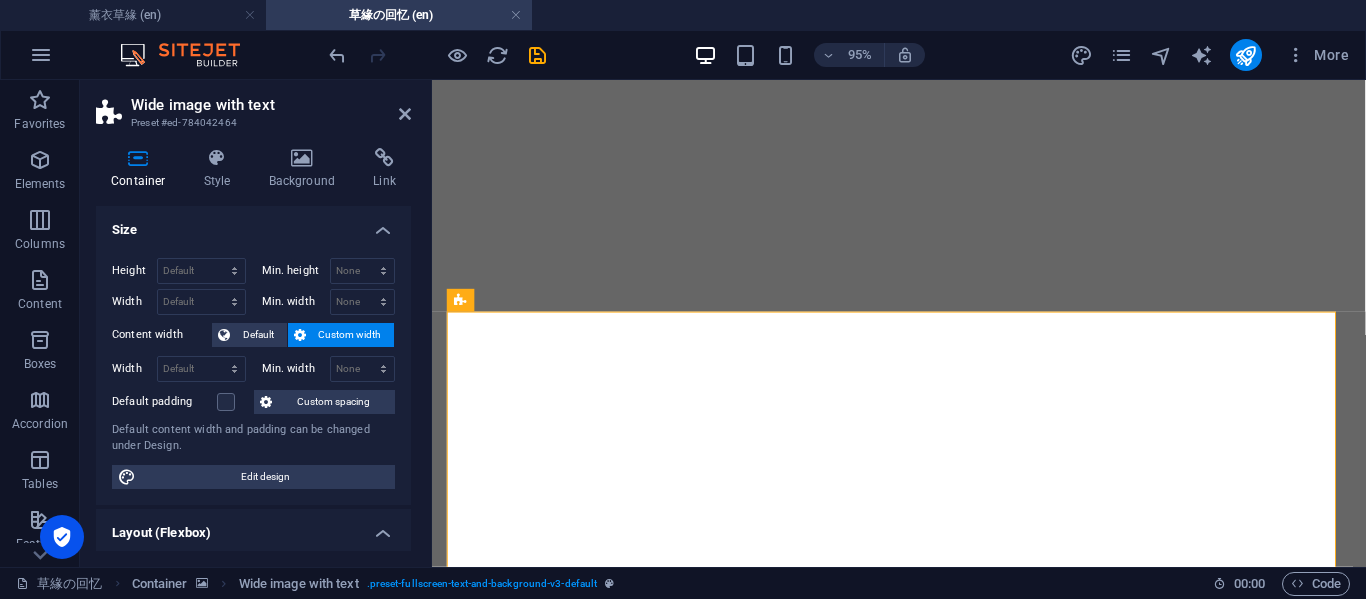 scroll, scrollTop: 333, scrollLeft: 0, axis: vertical 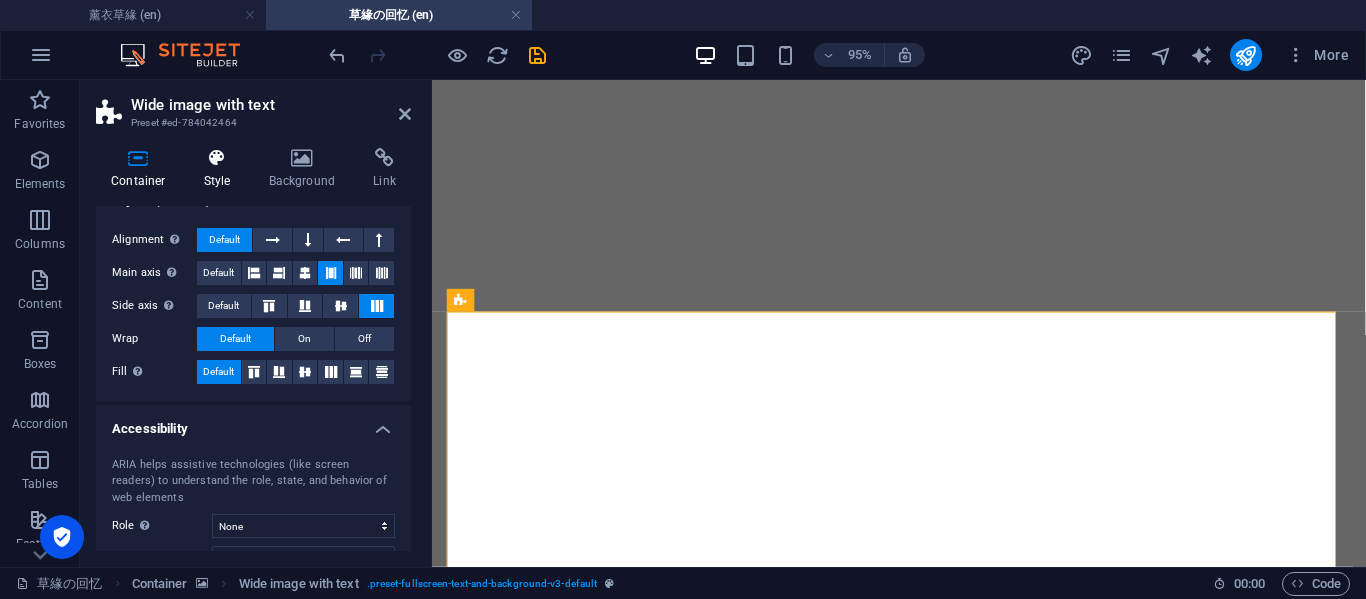 click at bounding box center (217, 158) 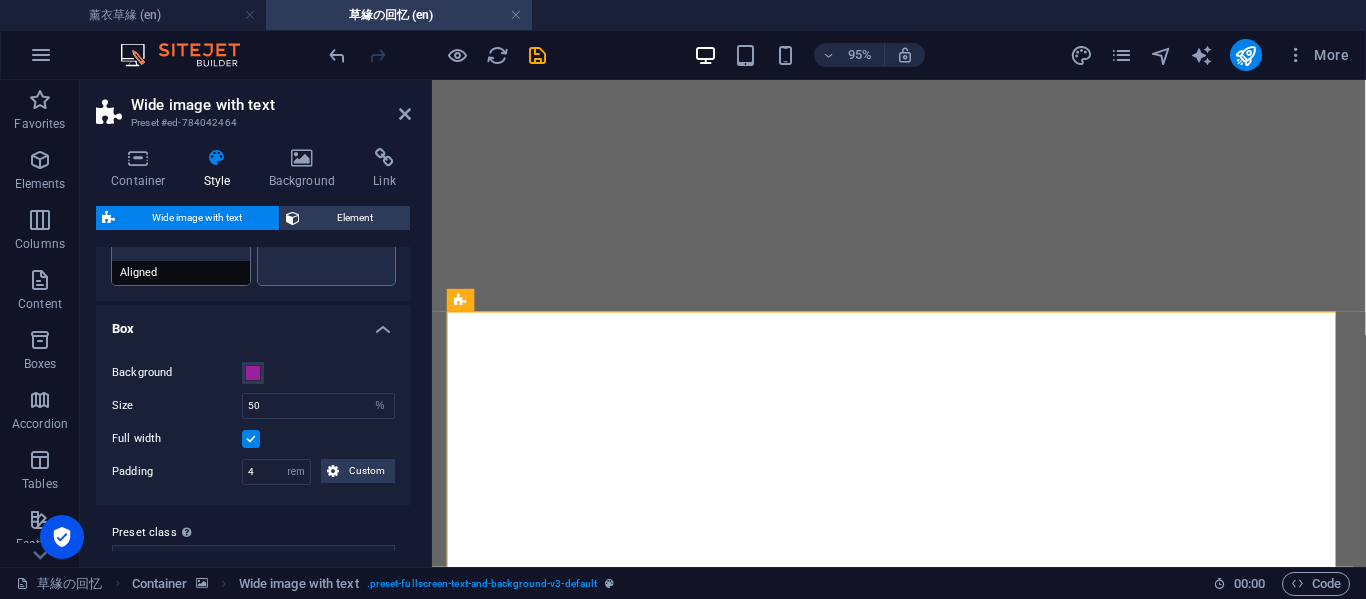 scroll, scrollTop: 180, scrollLeft: 0, axis: vertical 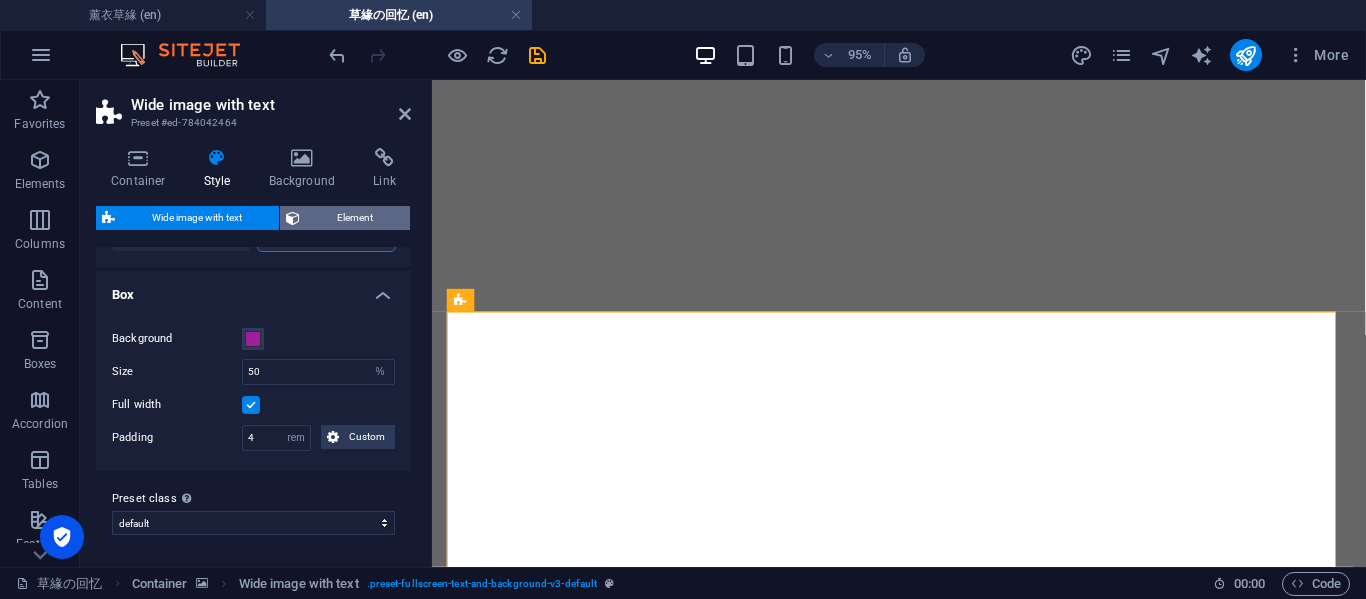 click on "Element" at bounding box center [355, 218] 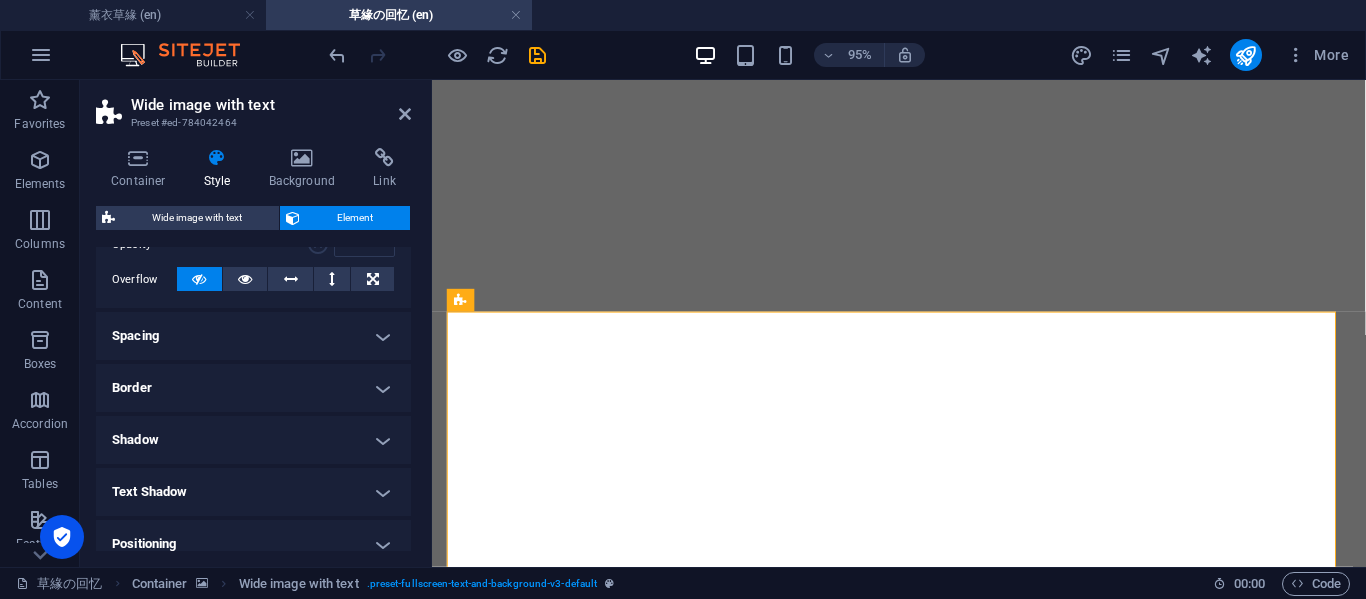 scroll, scrollTop: 333, scrollLeft: 0, axis: vertical 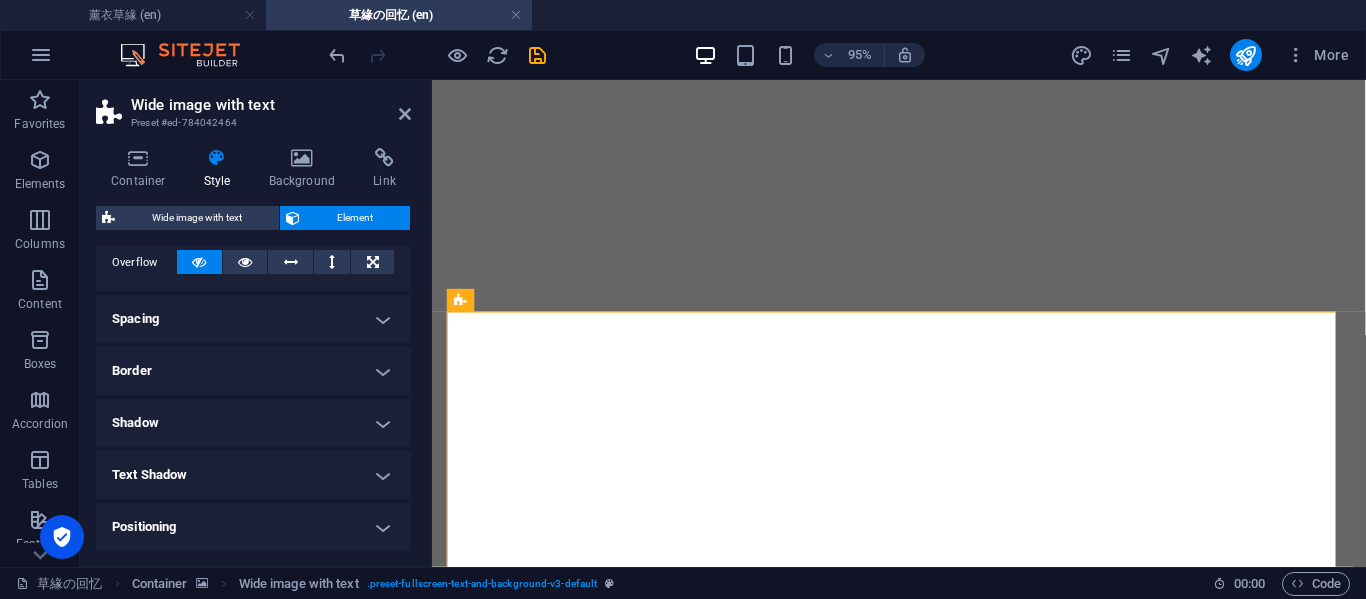 click on "Border" at bounding box center [253, 371] 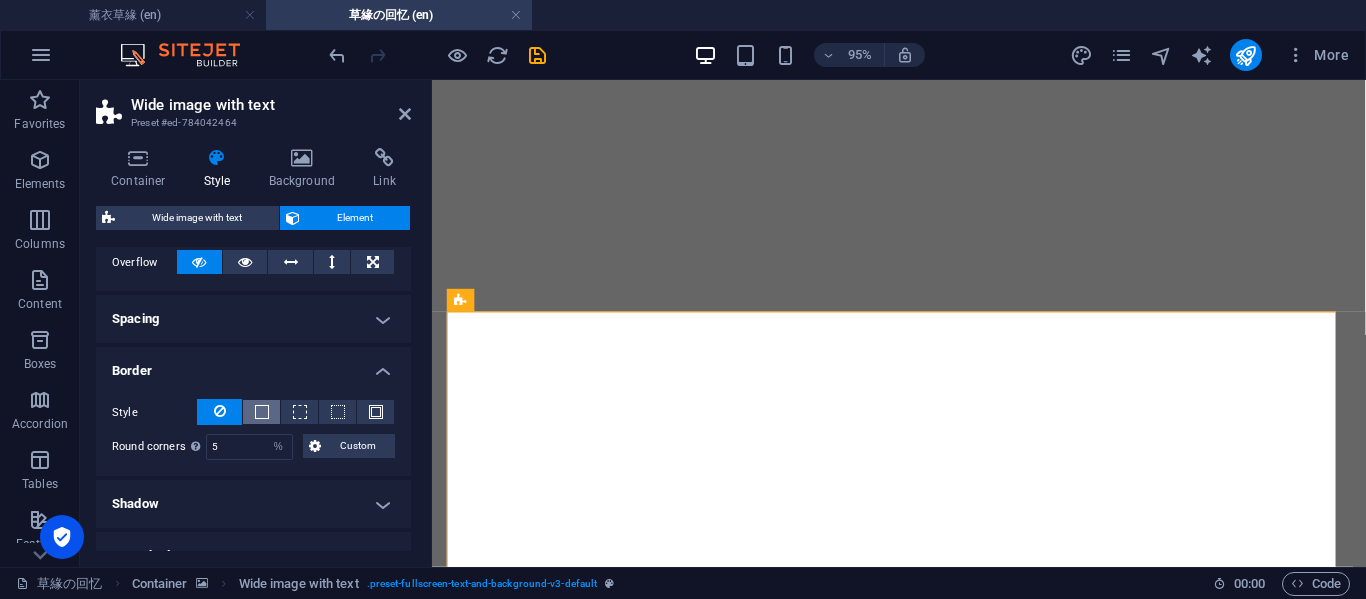 click at bounding box center [262, 412] 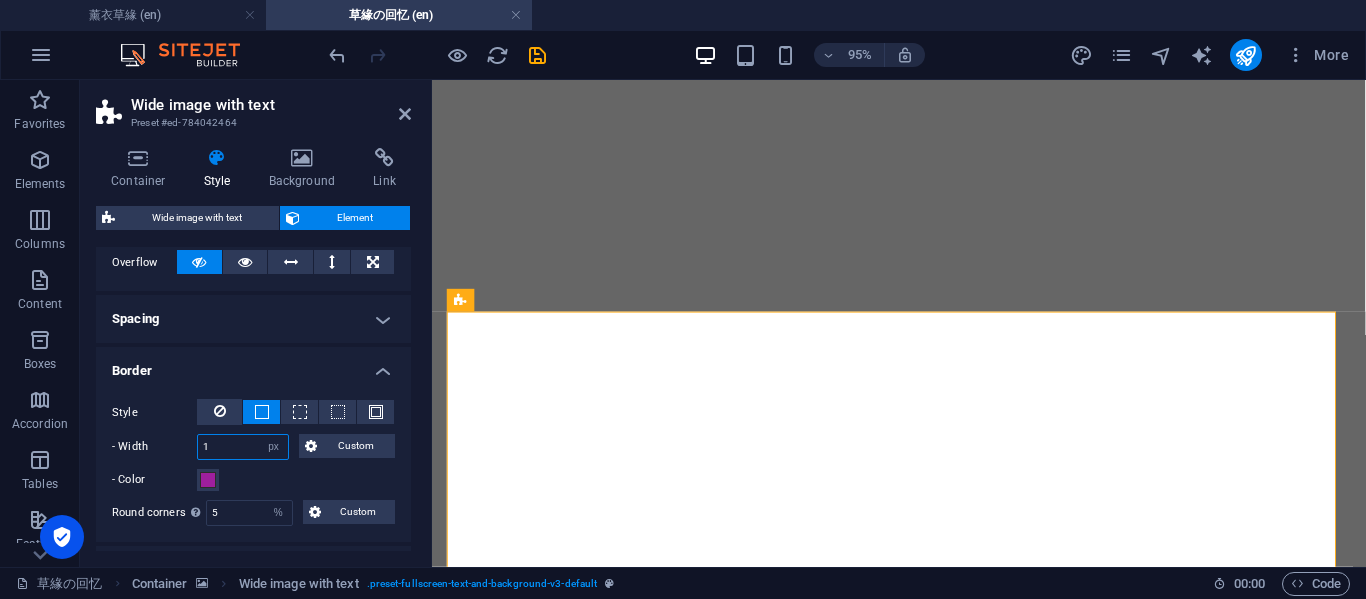 drag, startPoint x: 232, startPoint y: 442, endPoint x: 181, endPoint y: 446, distance: 51.156624 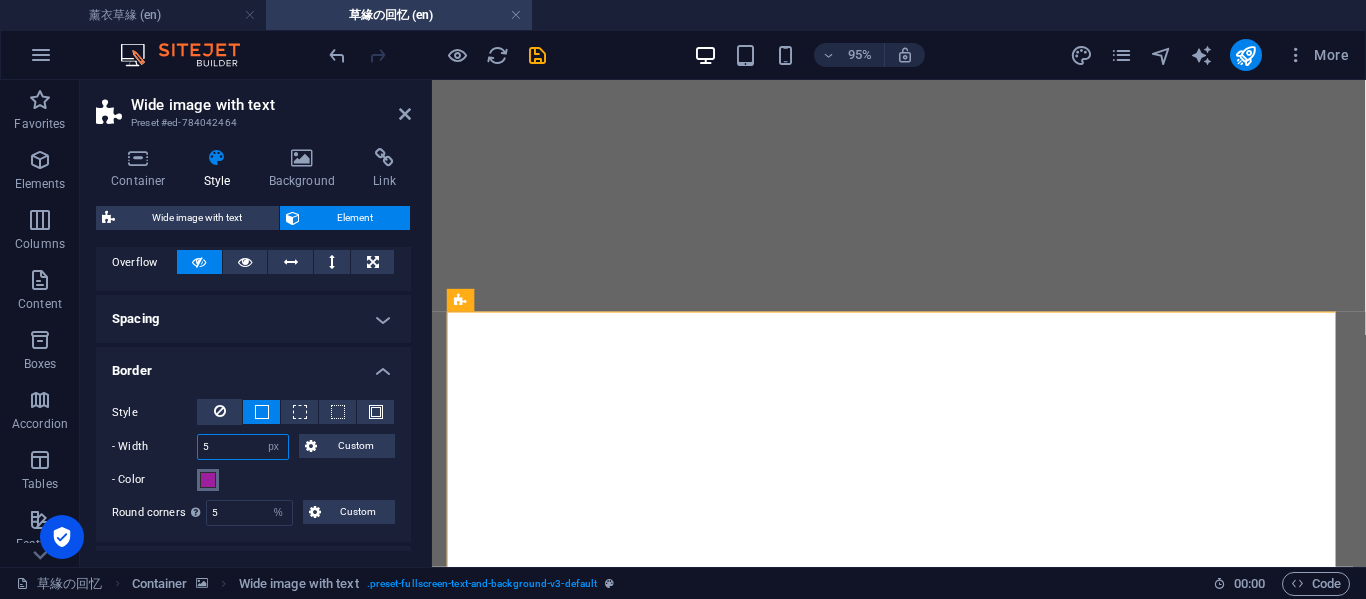 type on "5" 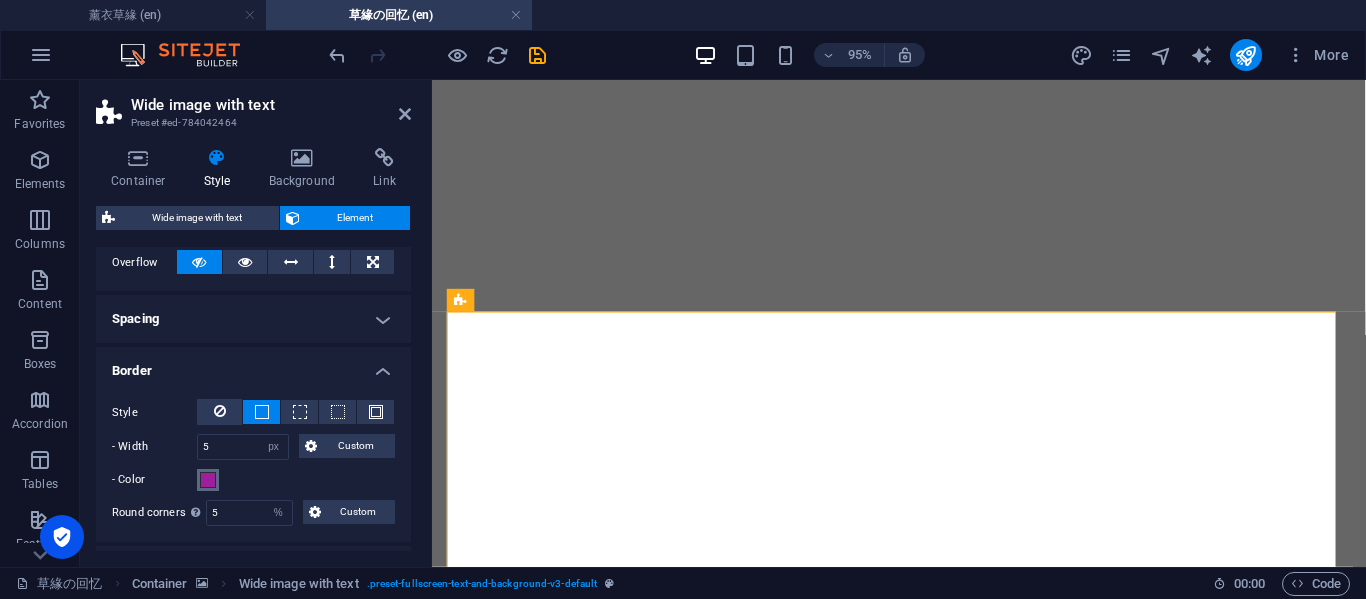 click at bounding box center (208, 480) 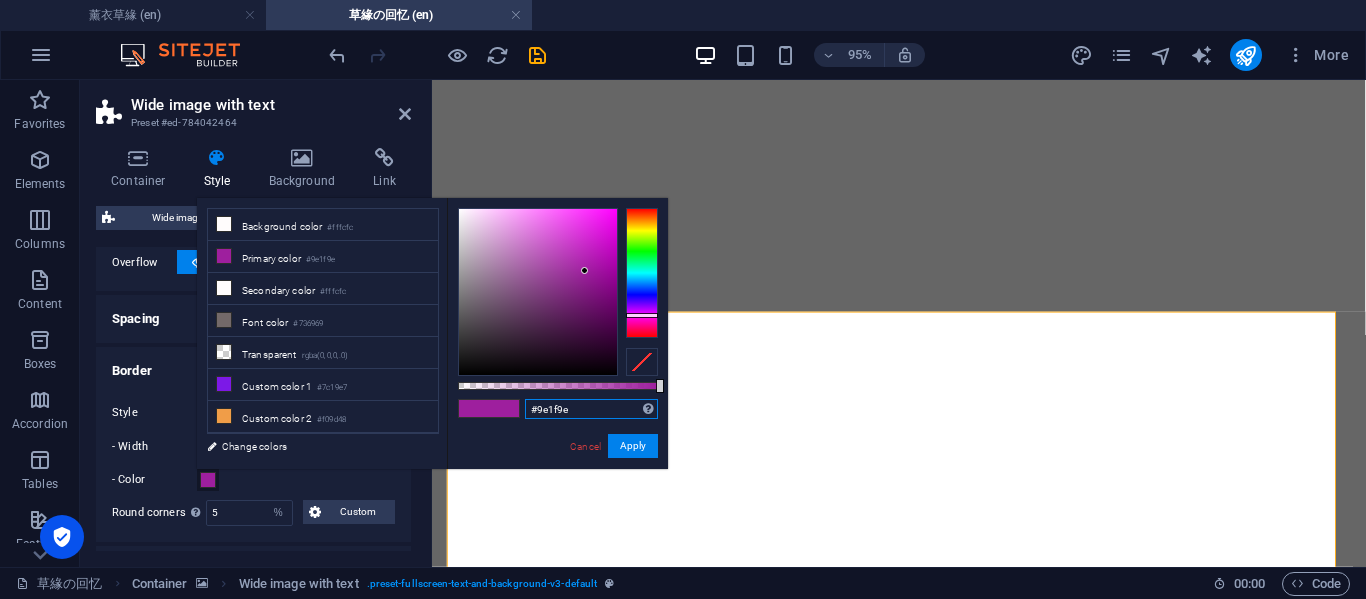 drag, startPoint x: 583, startPoint y: 410, endPoint x: 529, endPoint y: 405, distance: 54.230988 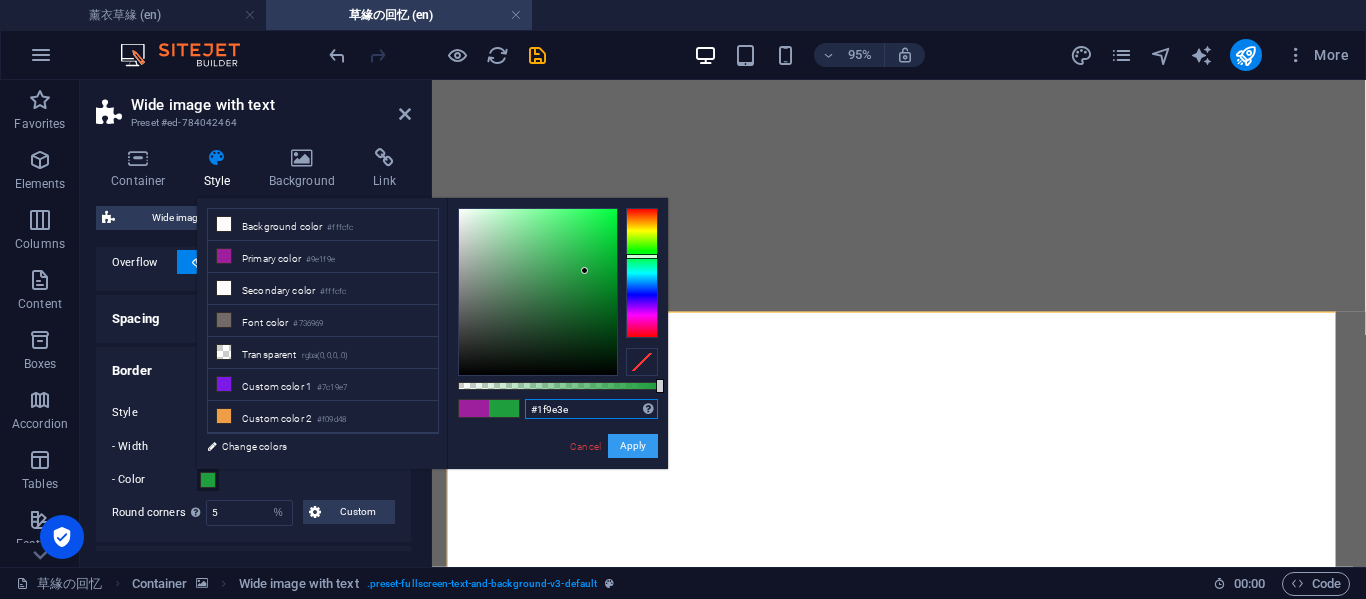 type on "#1f9e3e" 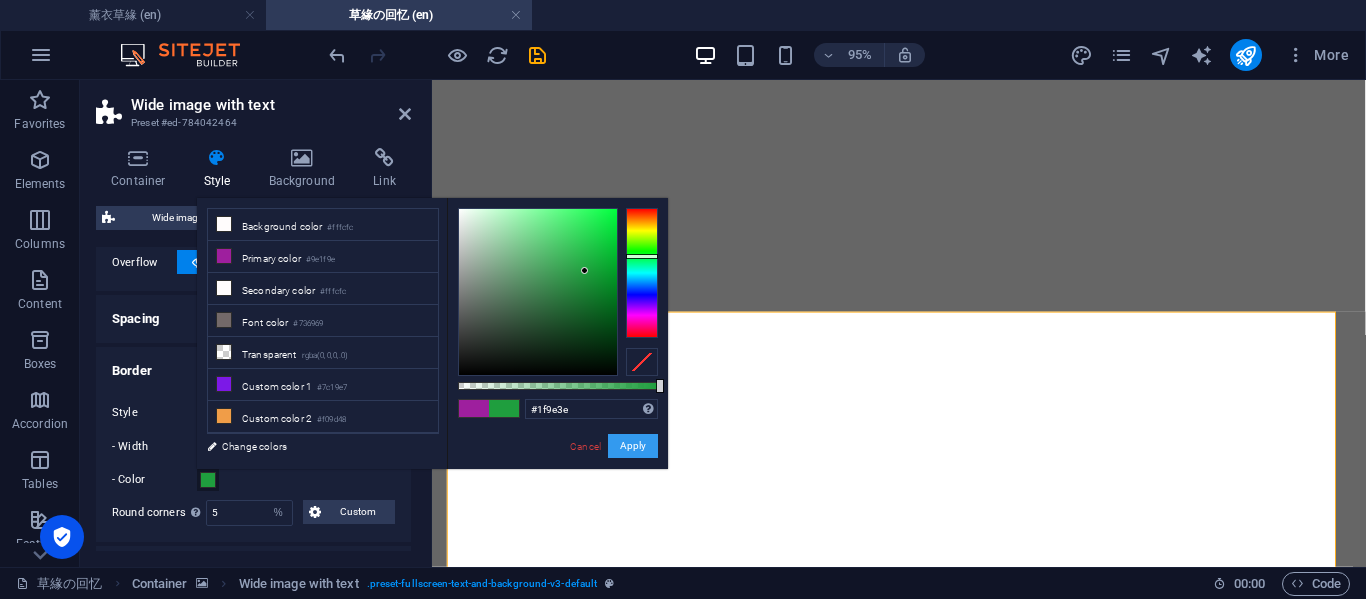 drag, startPoint x: 635, startPoint y: 453, endPoint x: 213, endPoint y: 393, distance: 426.24405 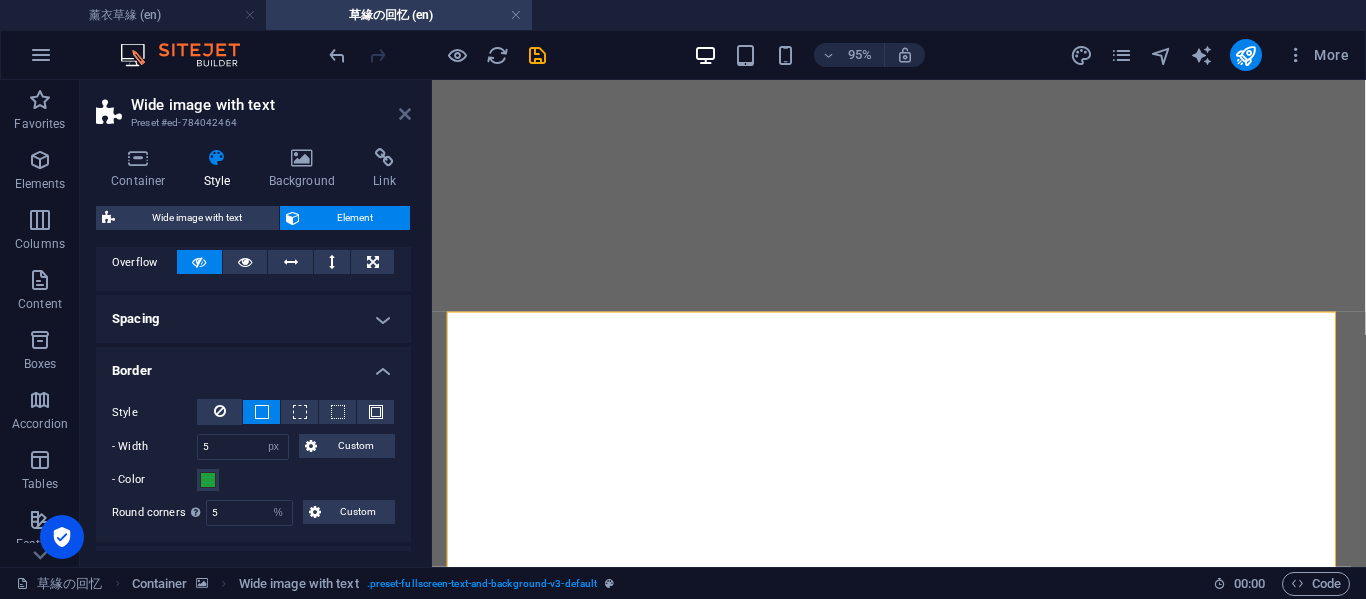 click at bounding box center [405, 114] 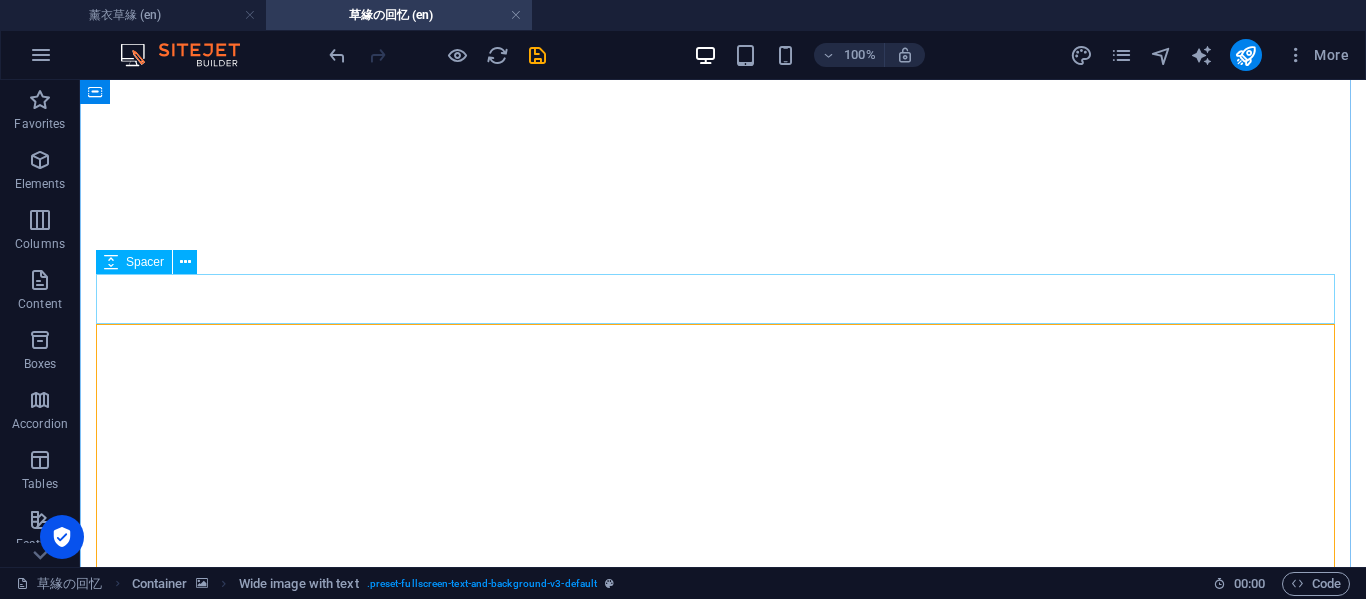 click at bounding box center (723, 8581) 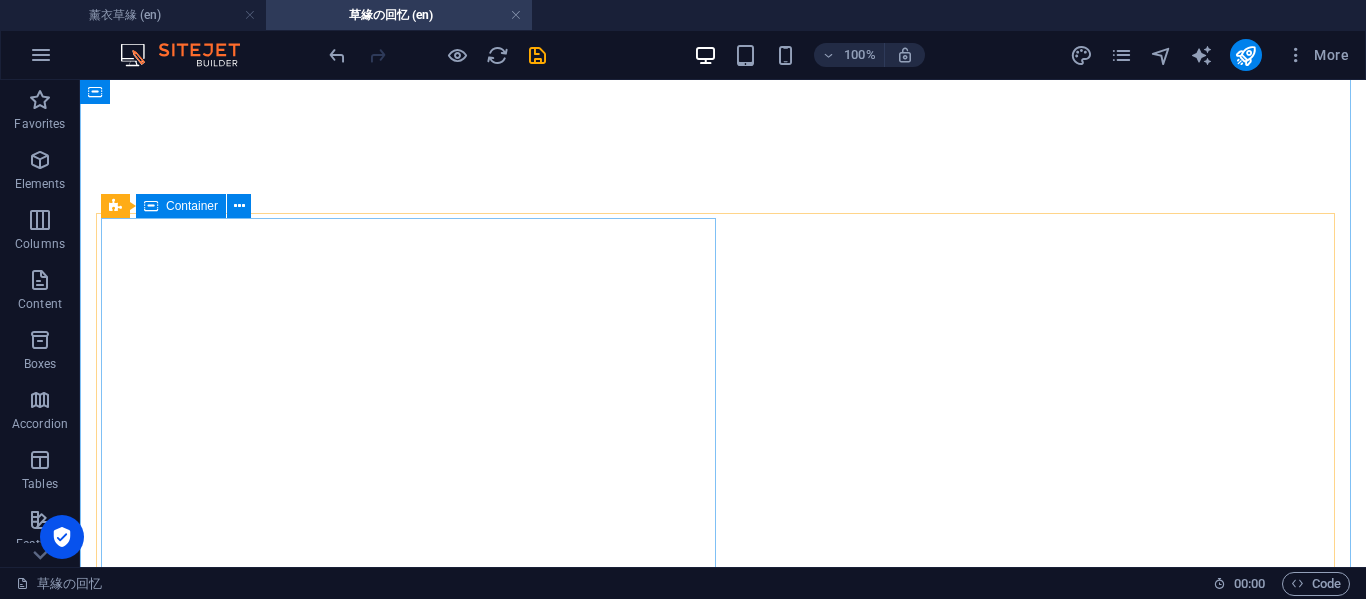 scroll, scrollTop: 1333, scrollLeft: 0, axis: vertical 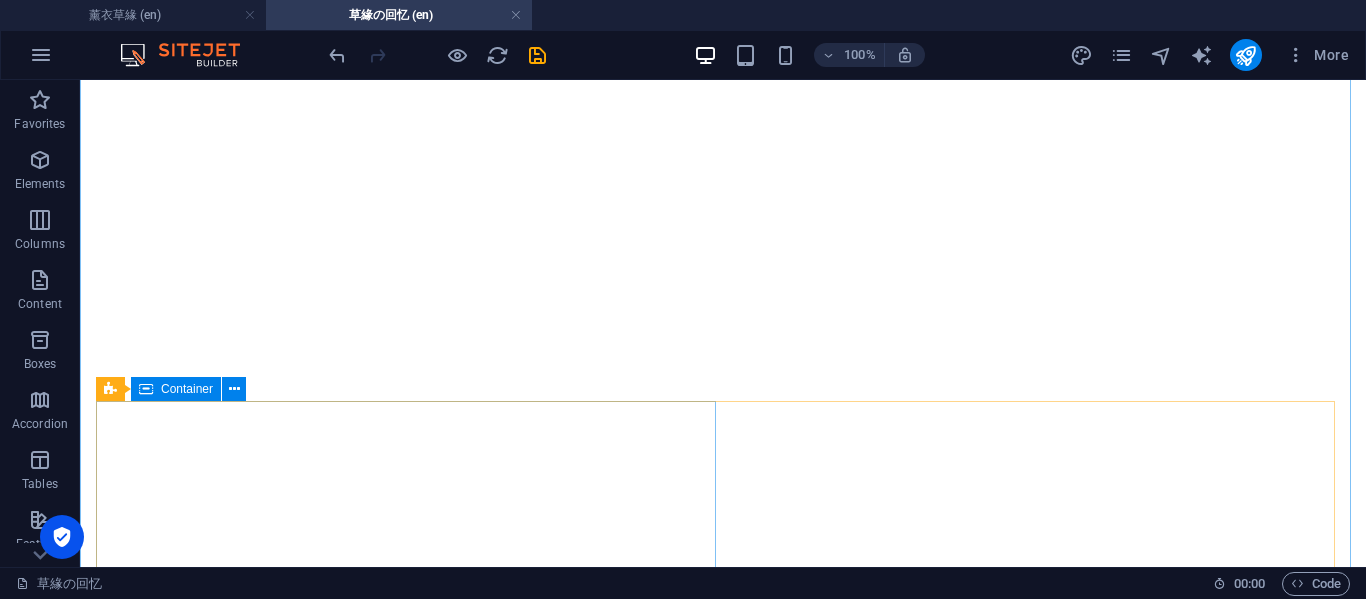 click on "眼药水 其实我很担心你的眼睛 但是我又不能开口叫你少用电脑 结果就...." at bounding box center [723, 9511] 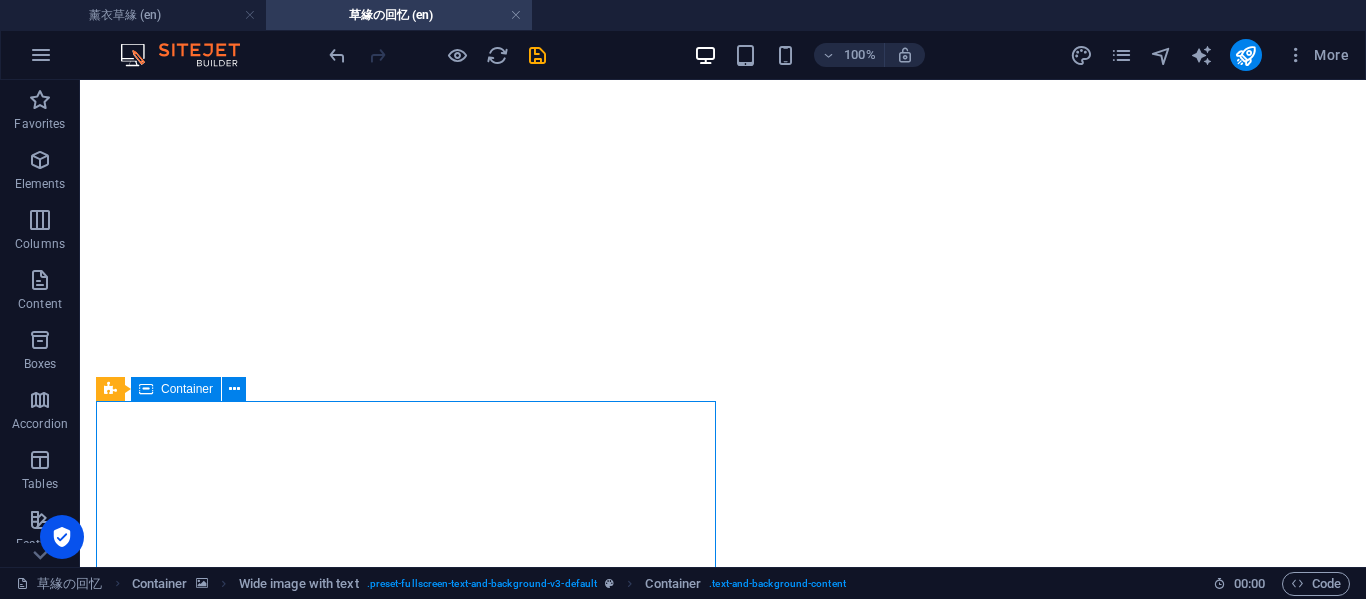 click on "眼药水 其实我很担心你的眼睛 但是我又不能开口叫你少用电脑 结果就...." at bounding box center (723, 9511) 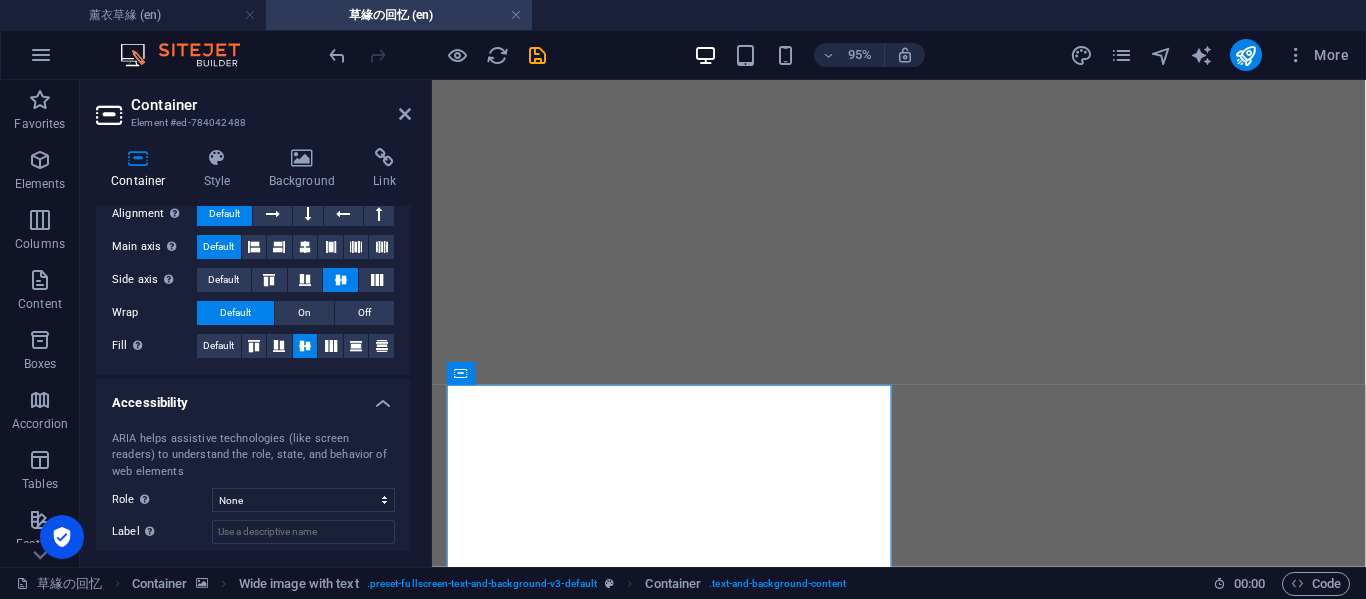 scroll, scrollTop: 333, scrollLeft: 0, axis: vertical 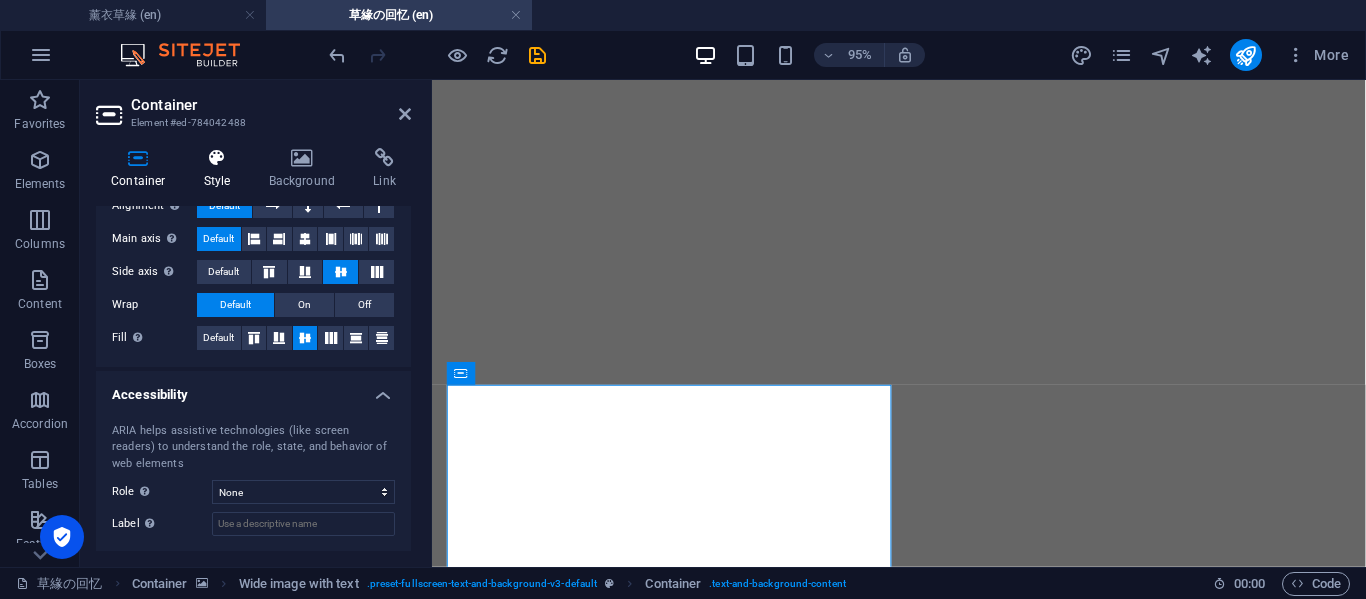 click at bounding box center [217, 158] 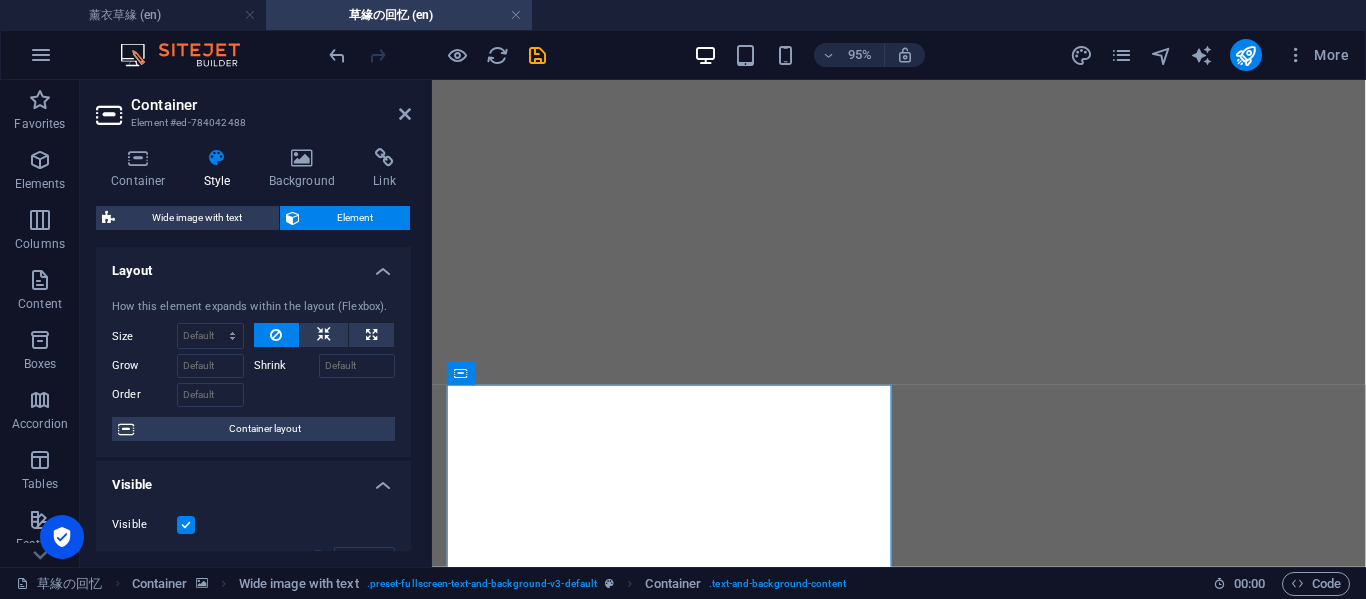 click on "Element" at bounding box center (355, 218) 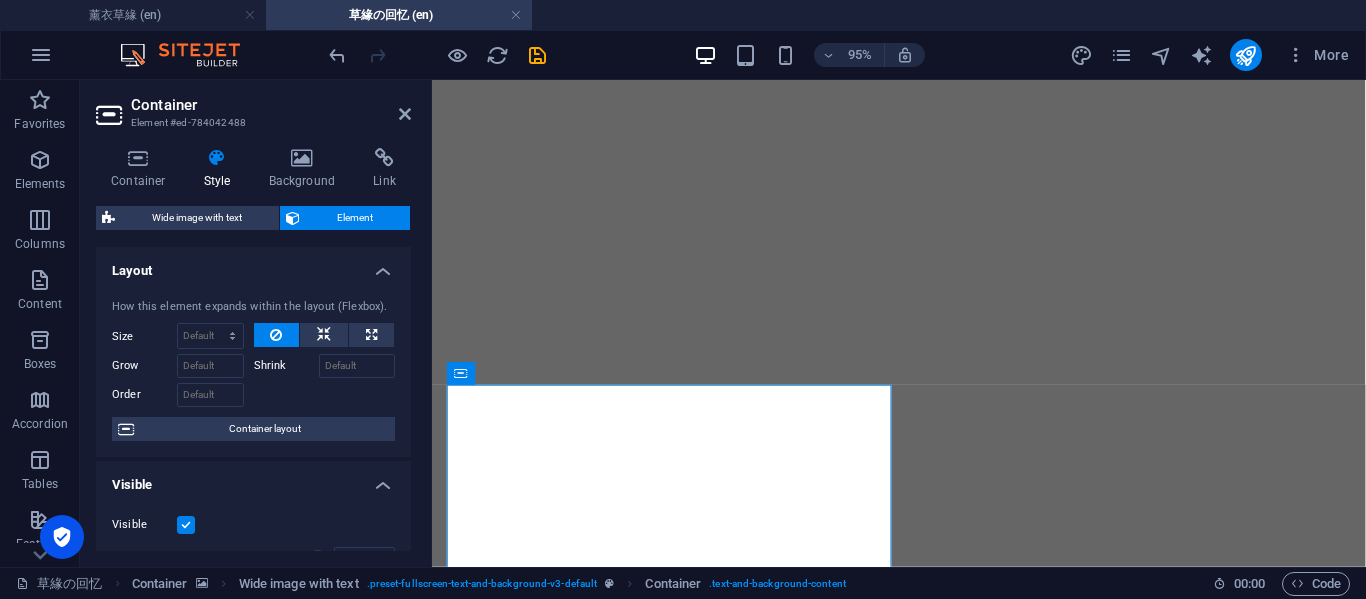 click at bounding box center (217, 158) 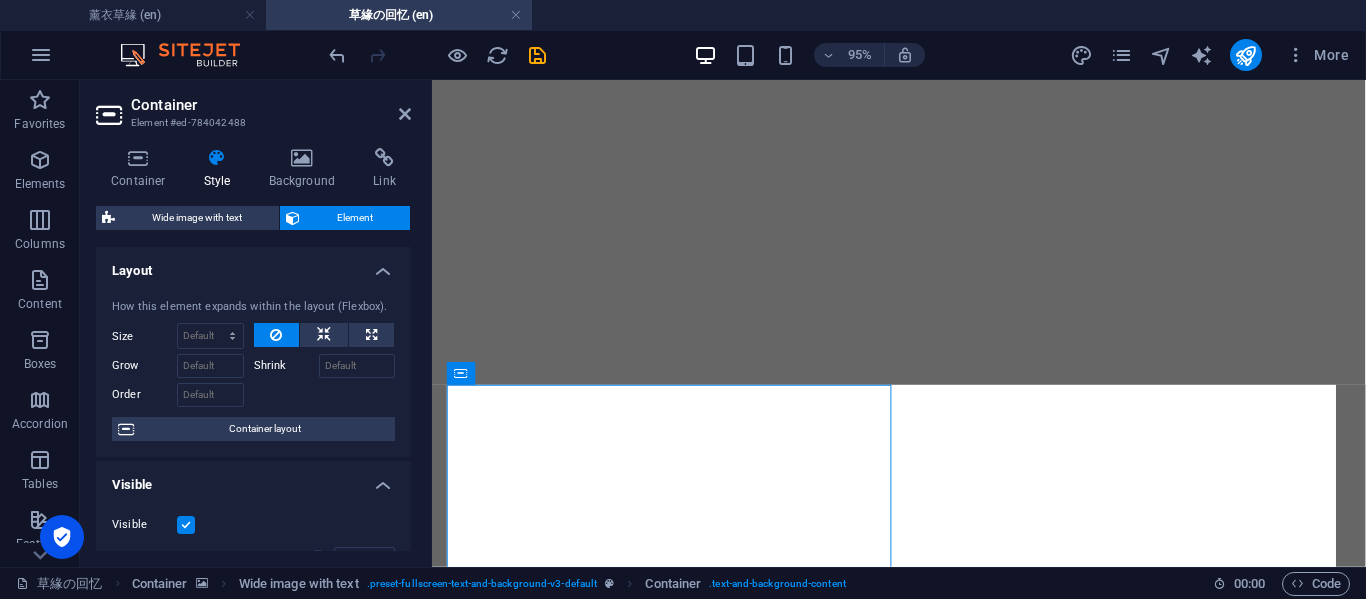 click on "Wide image with text" at bounding box center [197, 218] 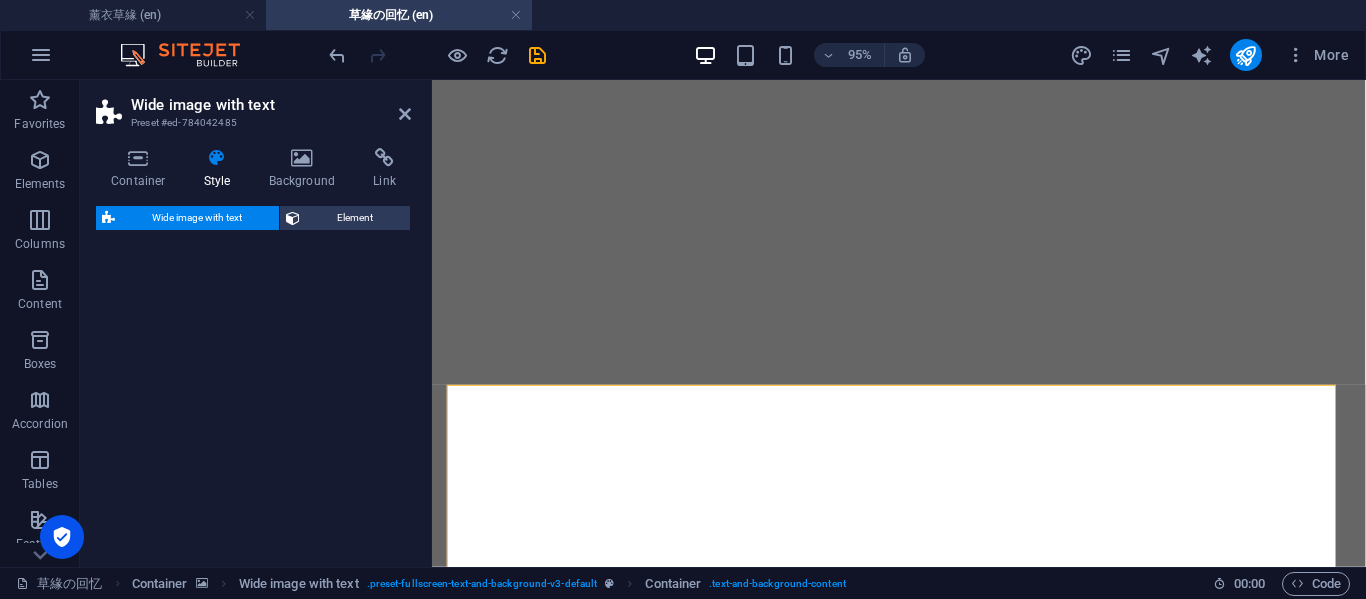 select on "%" 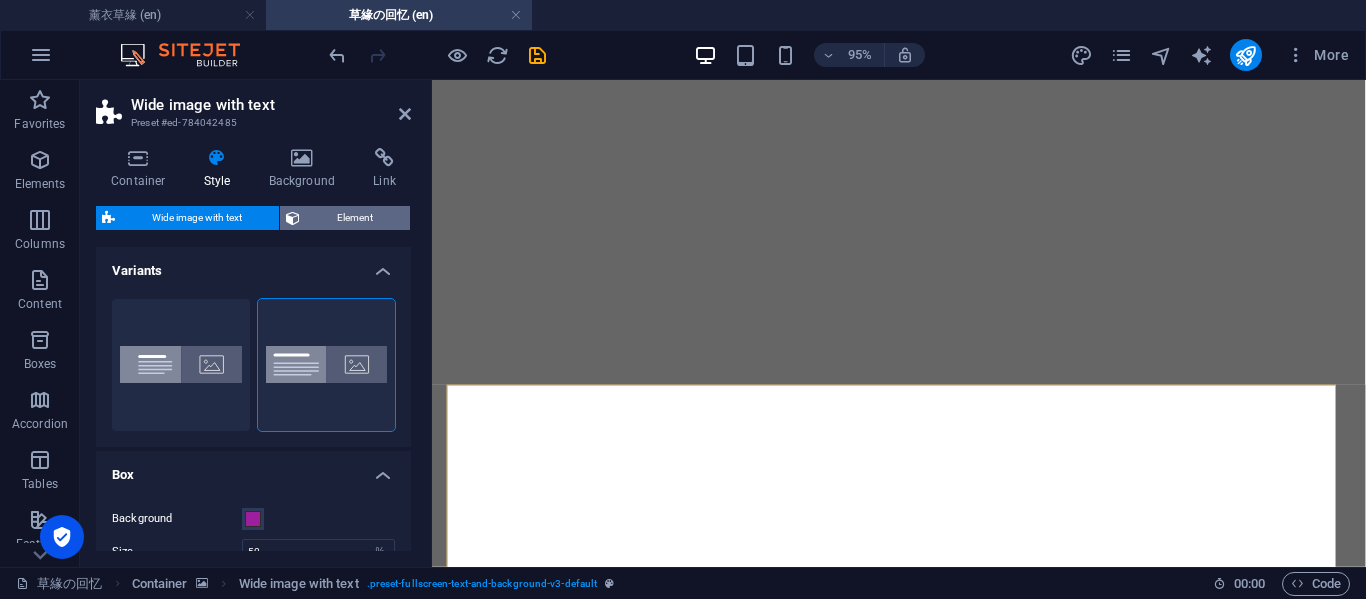 click on "Element" at bounding box center (355, 218) 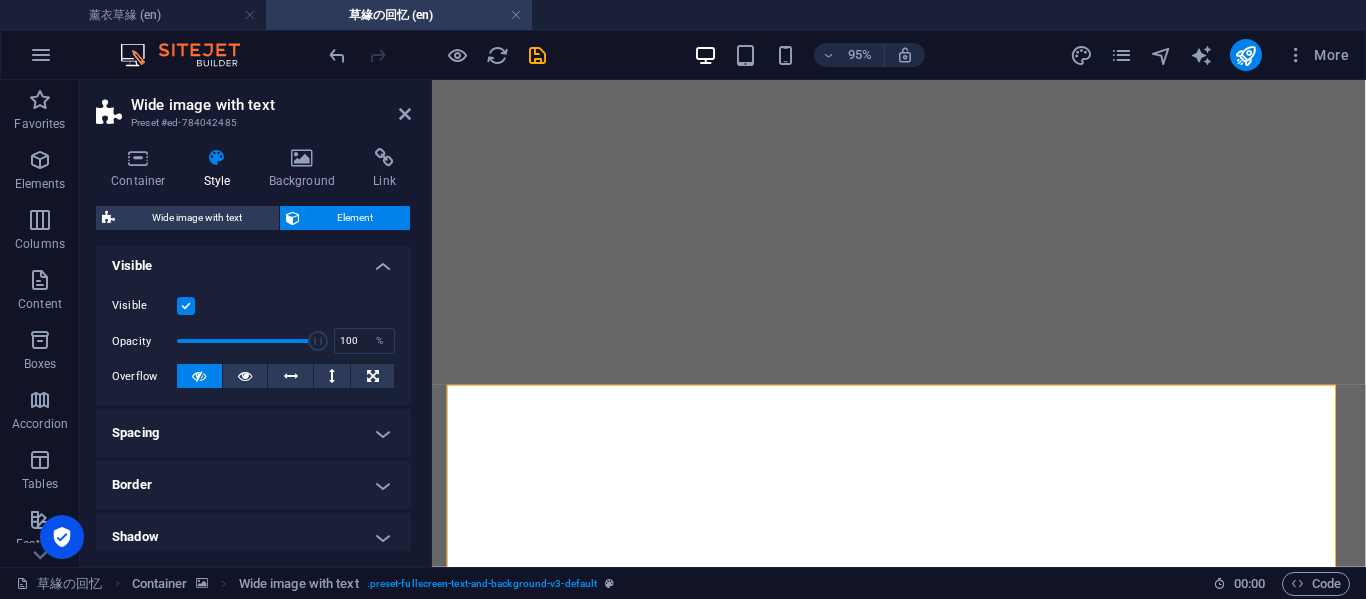scroll, scrollTop: 208, scrollLeft: 0, axis: vertical 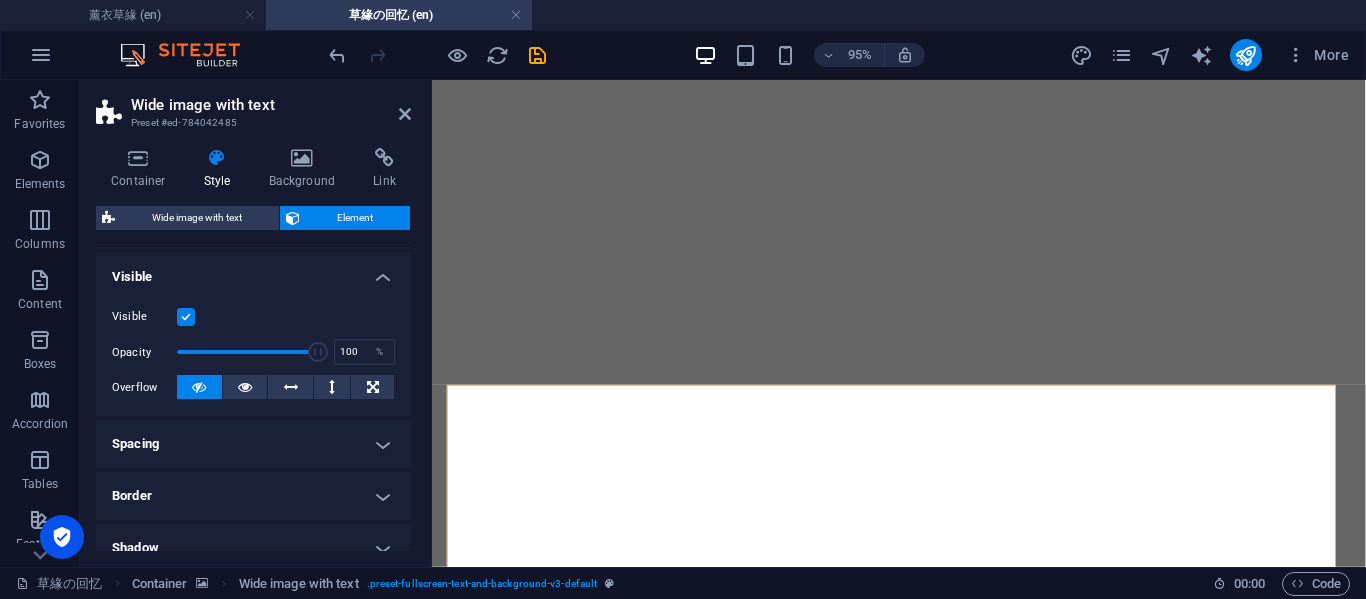 click on "Border" at bounding box center [253, 496] 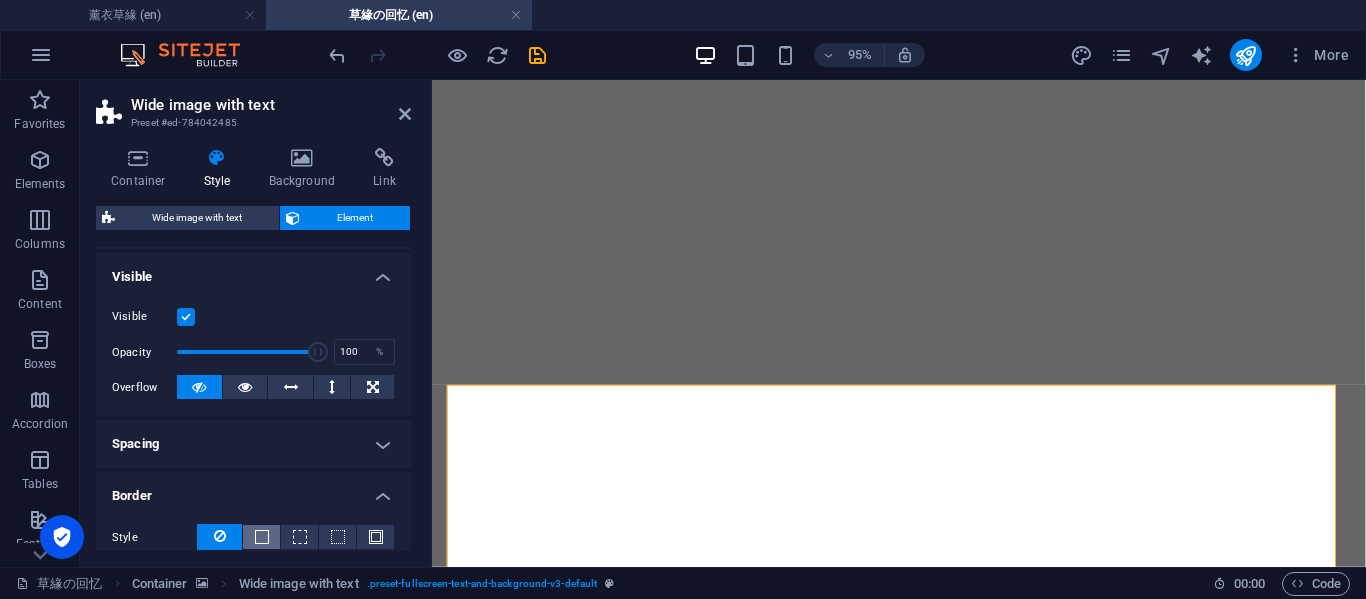 click at bounding box center [261, 537] 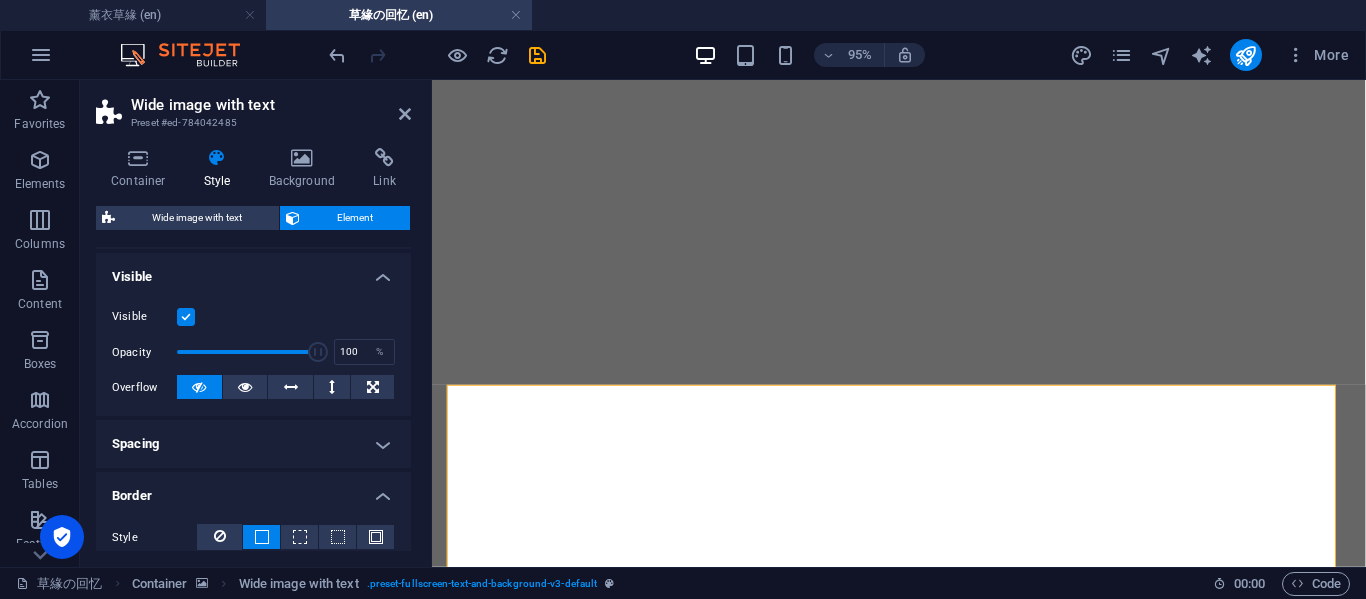 scroll, scrollTop: 541, scrollLeft: 0, axis: vertical 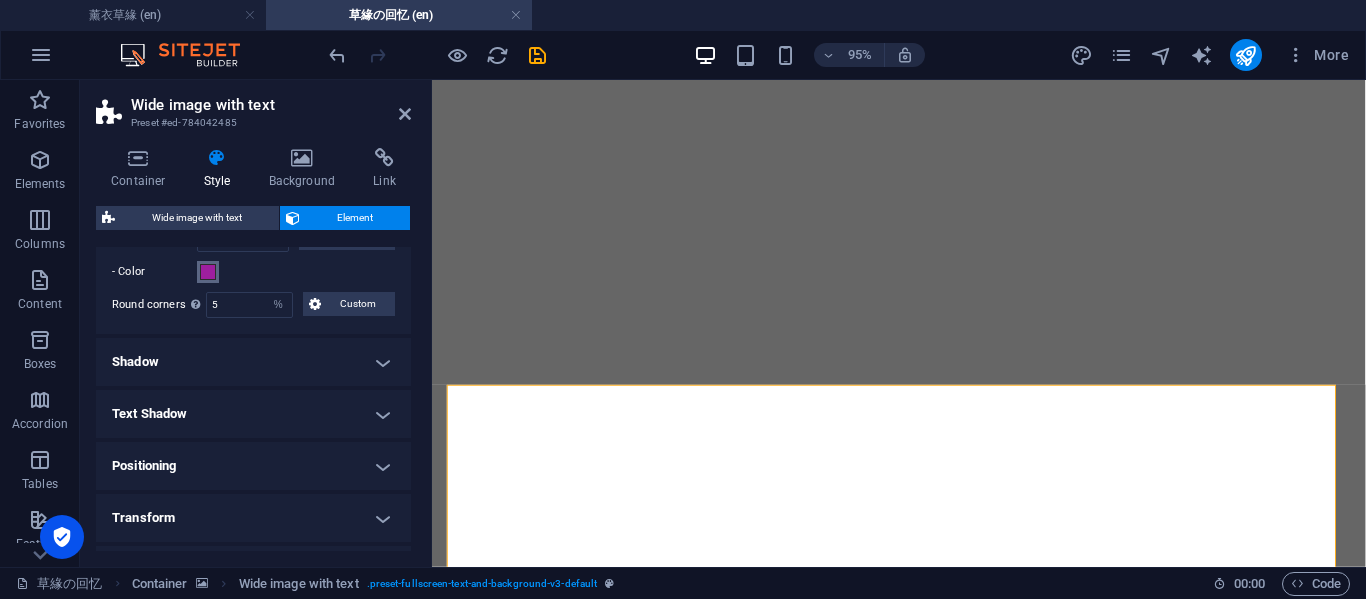 click on "- Color" at bounding box center (208, 272) 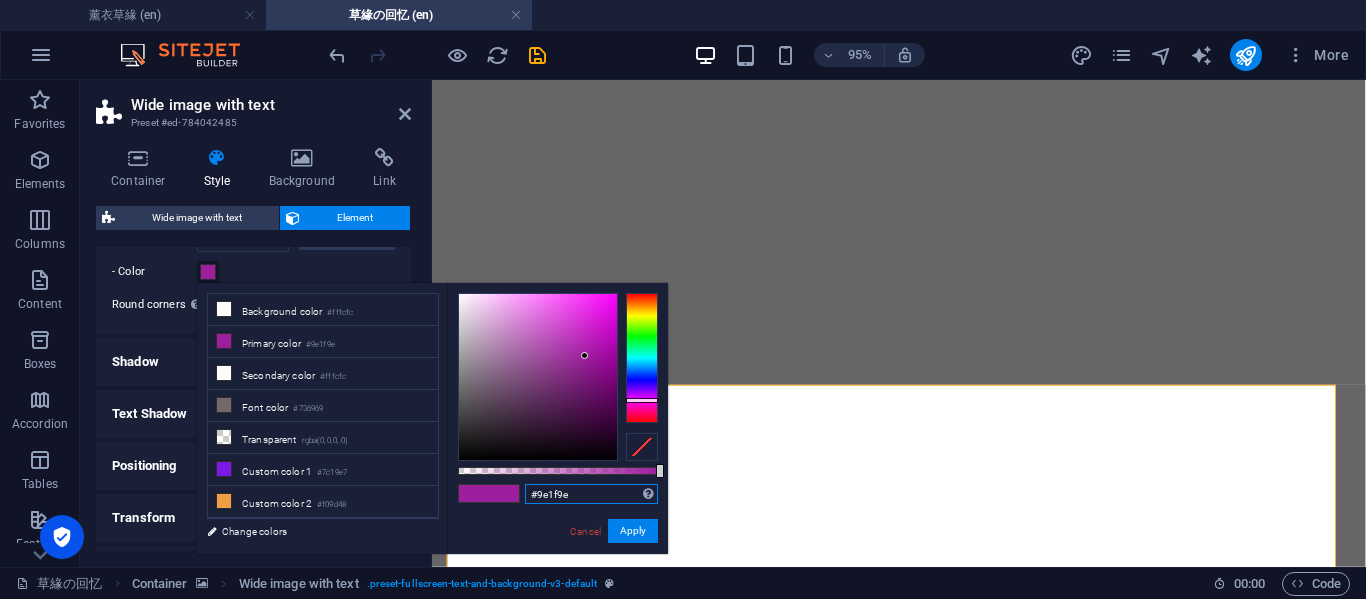 drag, startPoint x: 574, startPoint y: 491, endPoint x: 517, endPoint y: 492, distance: 57.00877 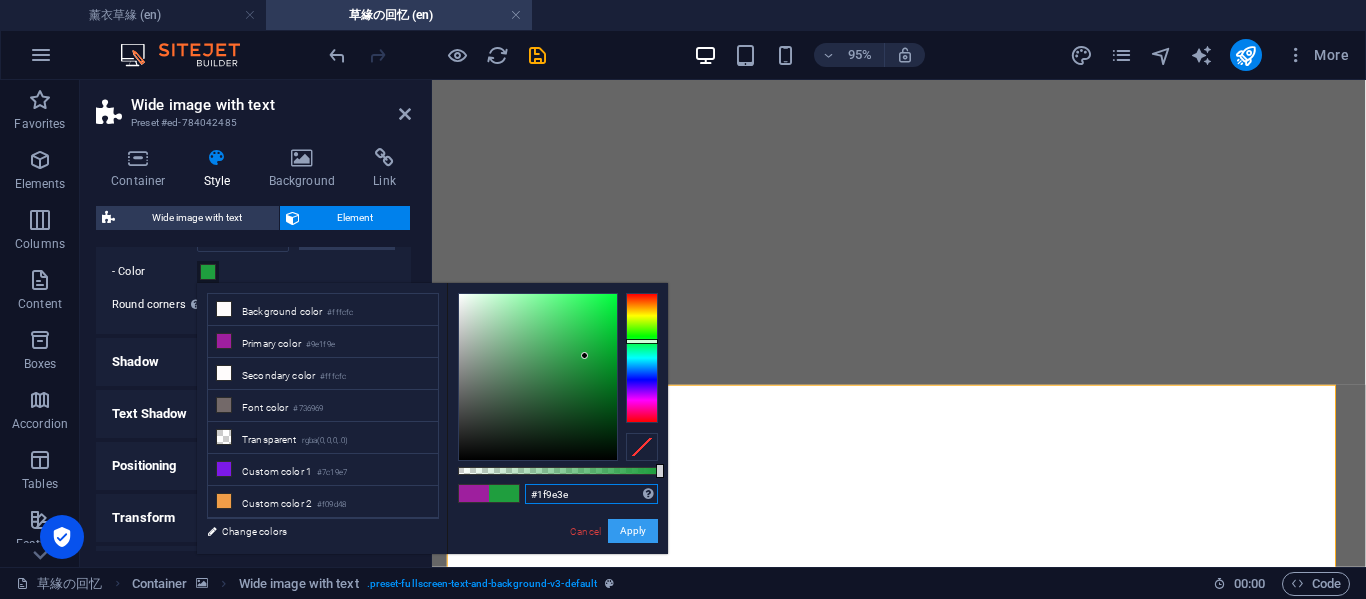 type on "#1f9e3e" 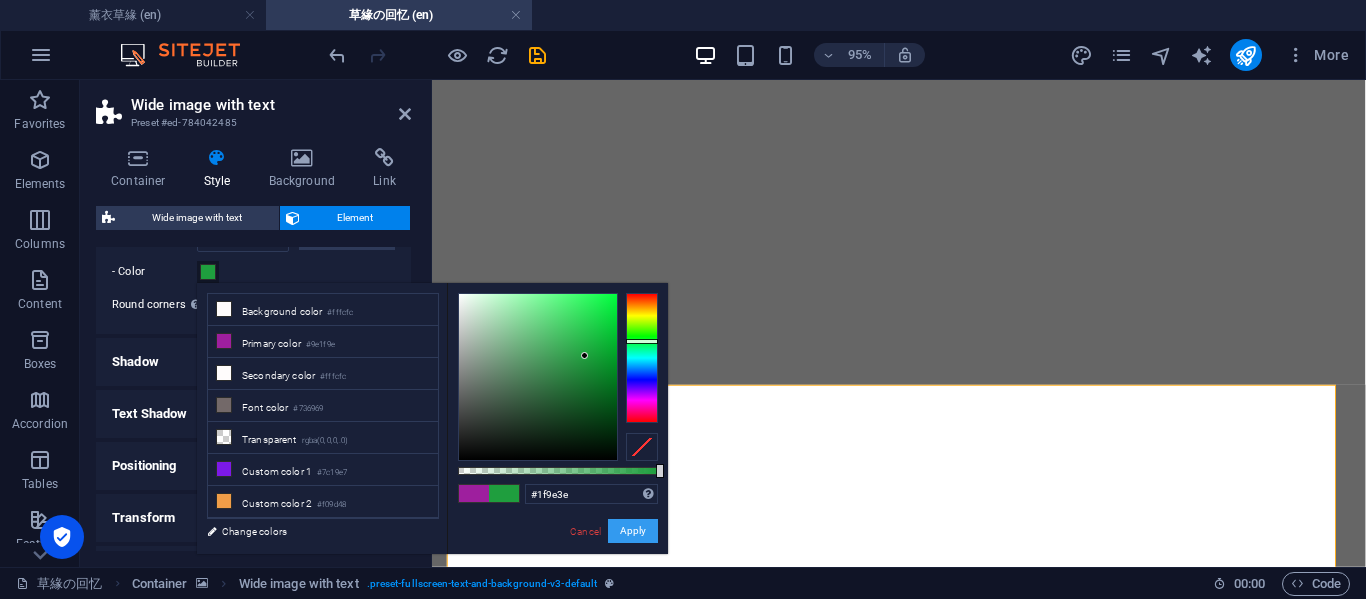 click on "Apply" at bounding box center (633, 531) 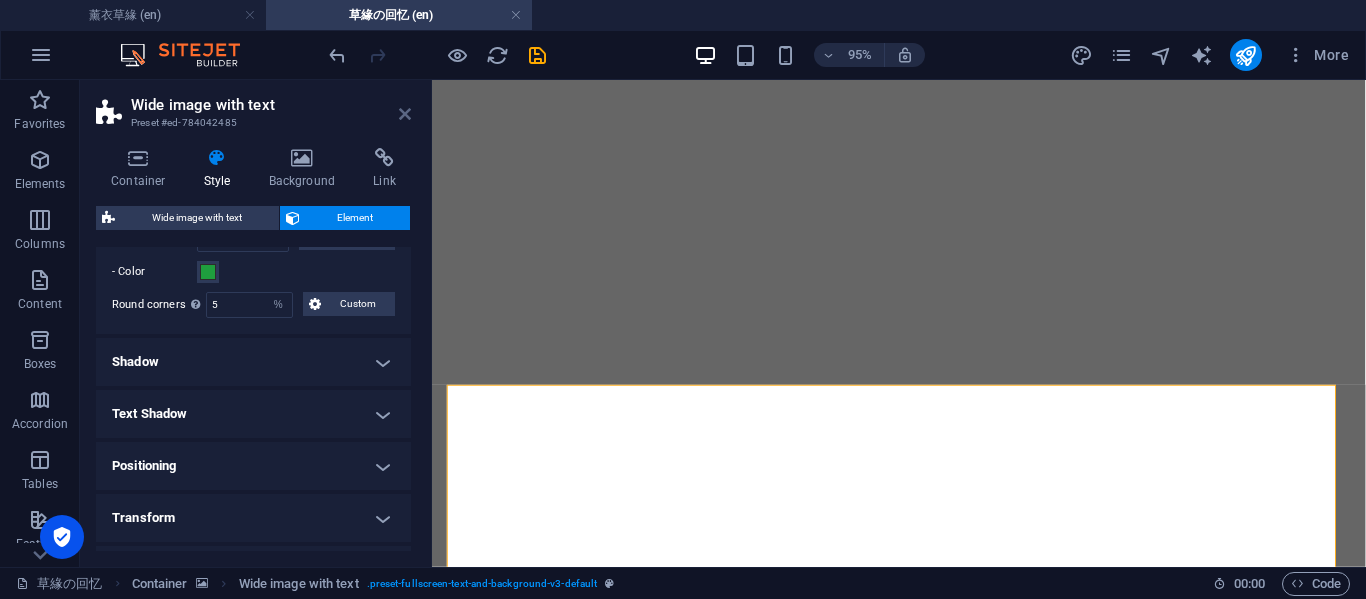 click at bounding box center [405, 114] 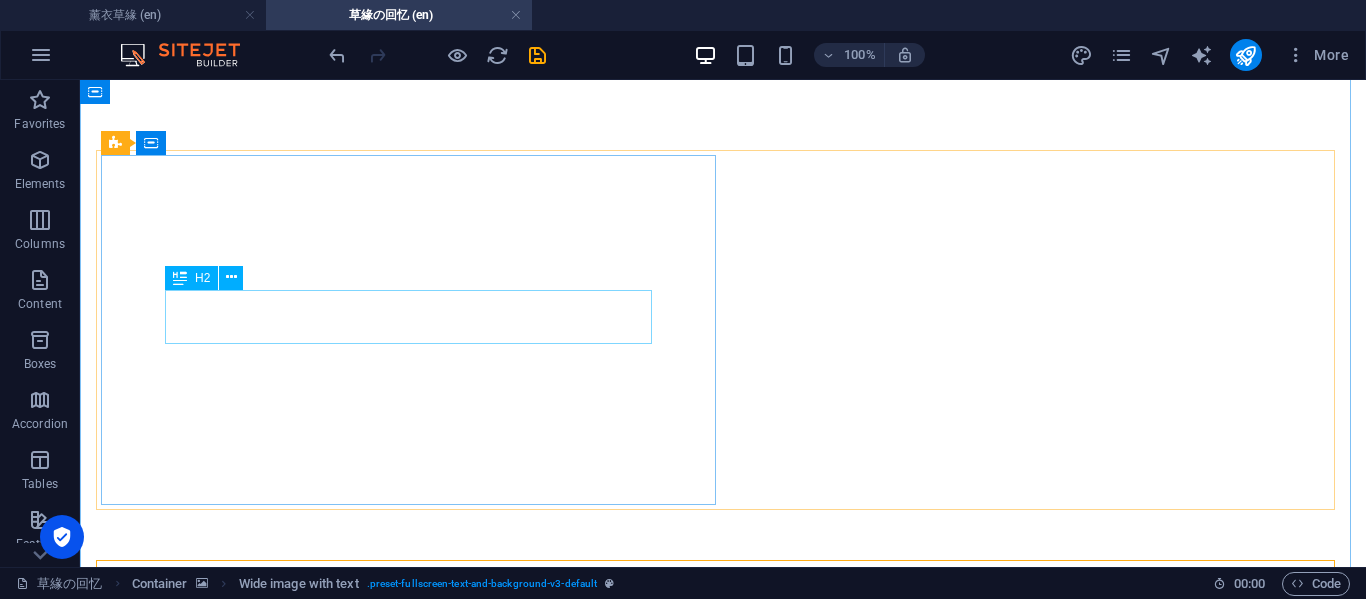 scroll, scrollTop: 1333, scrollLeft: 0, axis: vertical 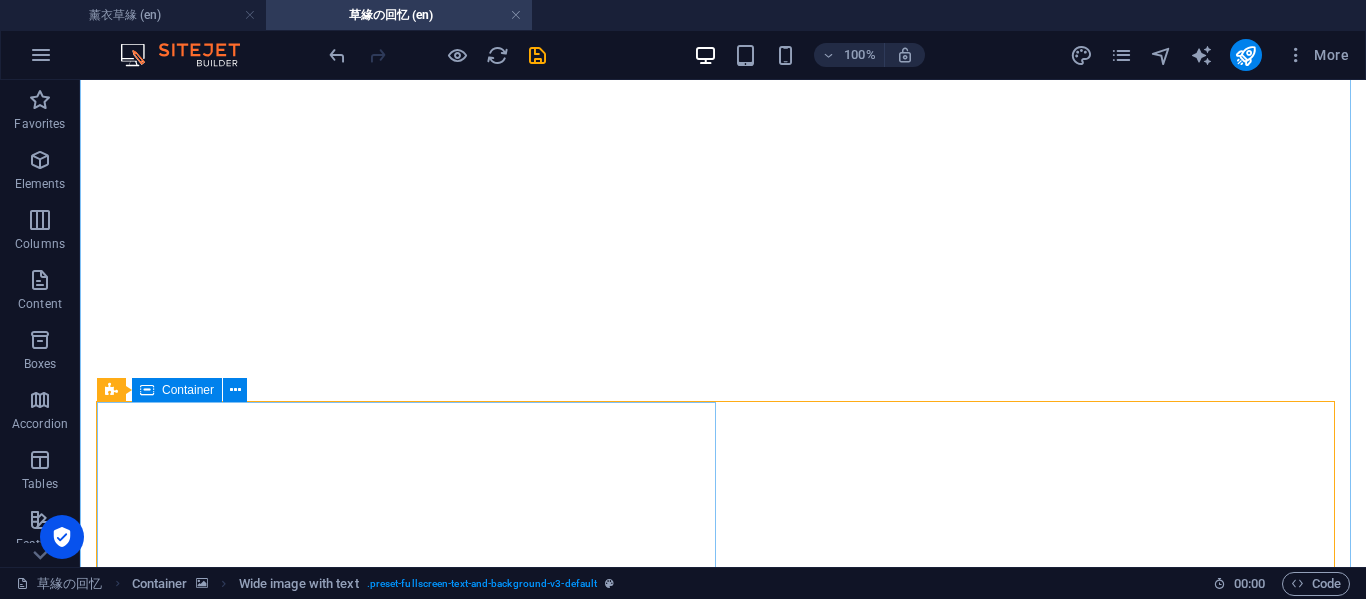click on "眼药水 其实我很担心你的眼睛 但是我又不能开口叫你少用电脑 结果就...." at bounding box center [723, 9514] 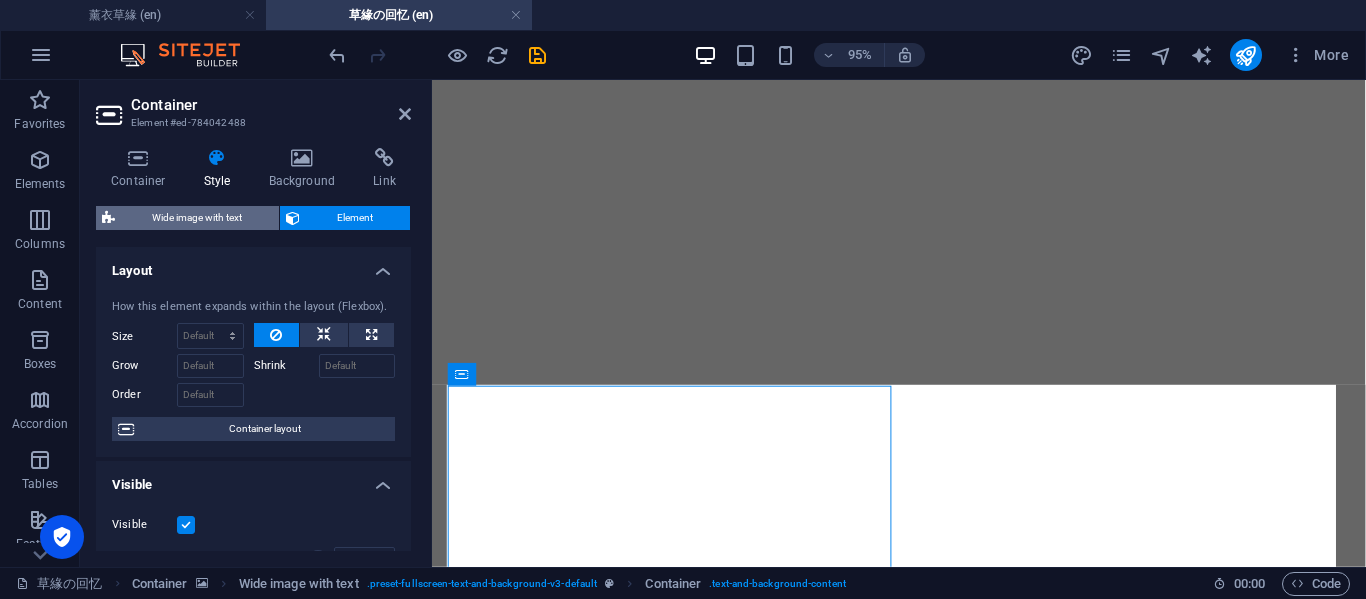 click on "Wide image with text" at bounding box center [197, 218] 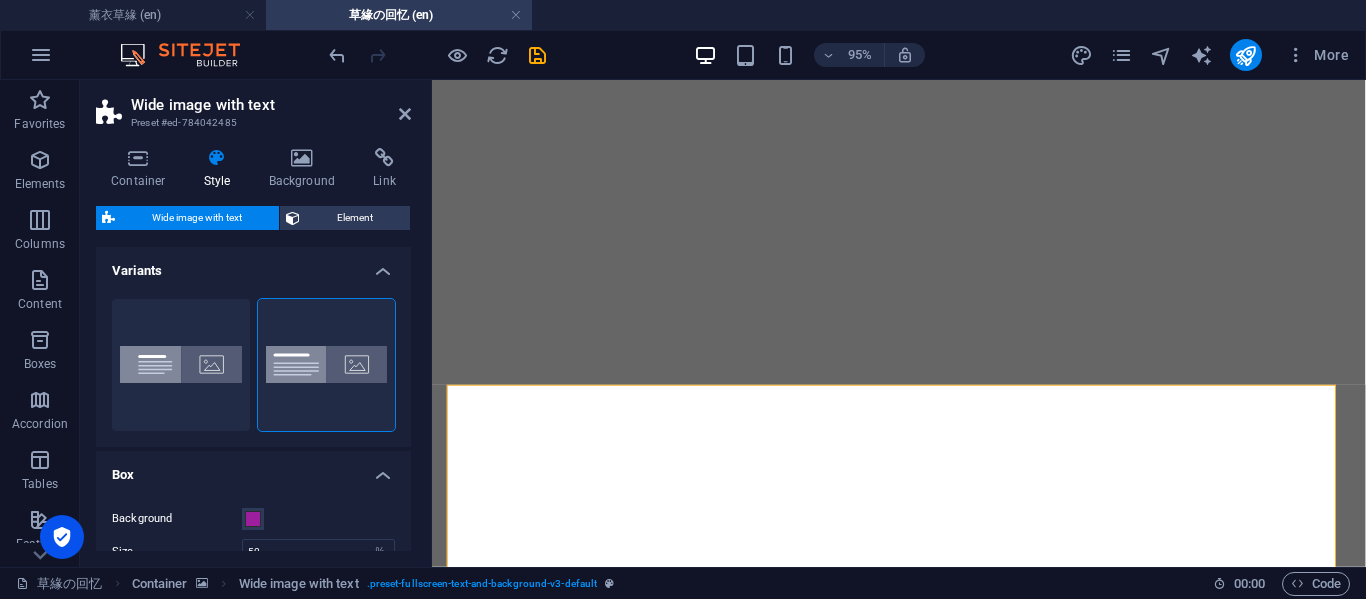 scroll, scrollTop: 180, scrollLeft: 0, axis: vertical 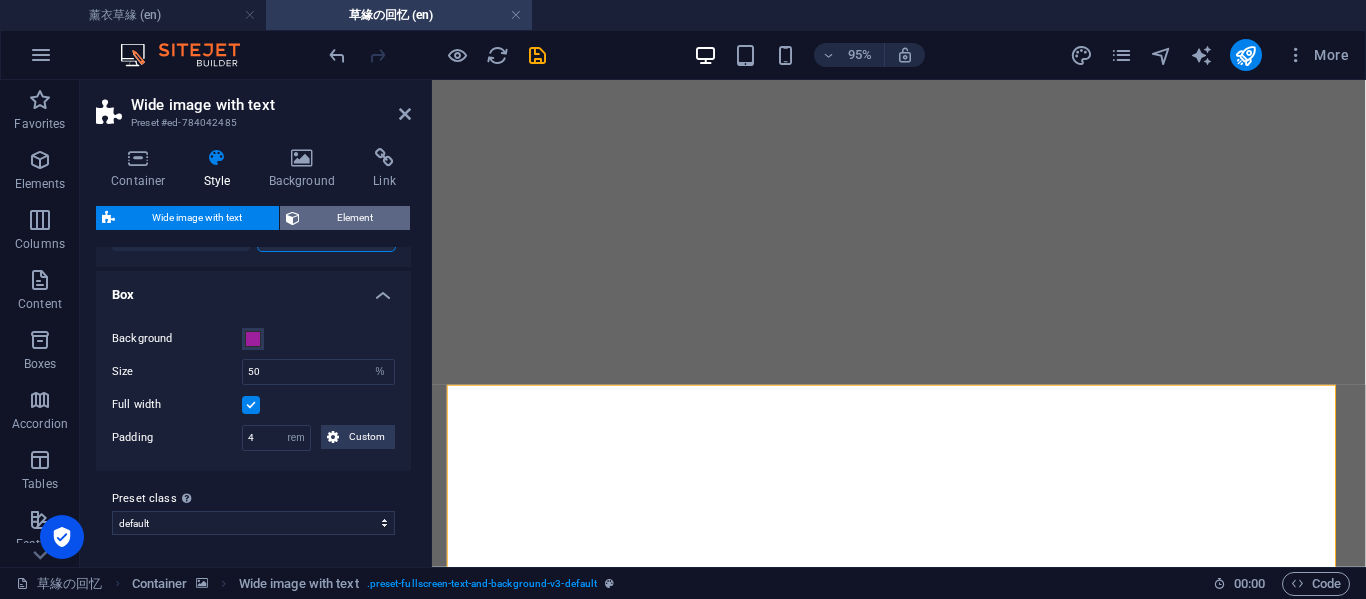click on "Element" at bounding box center (355, 218) 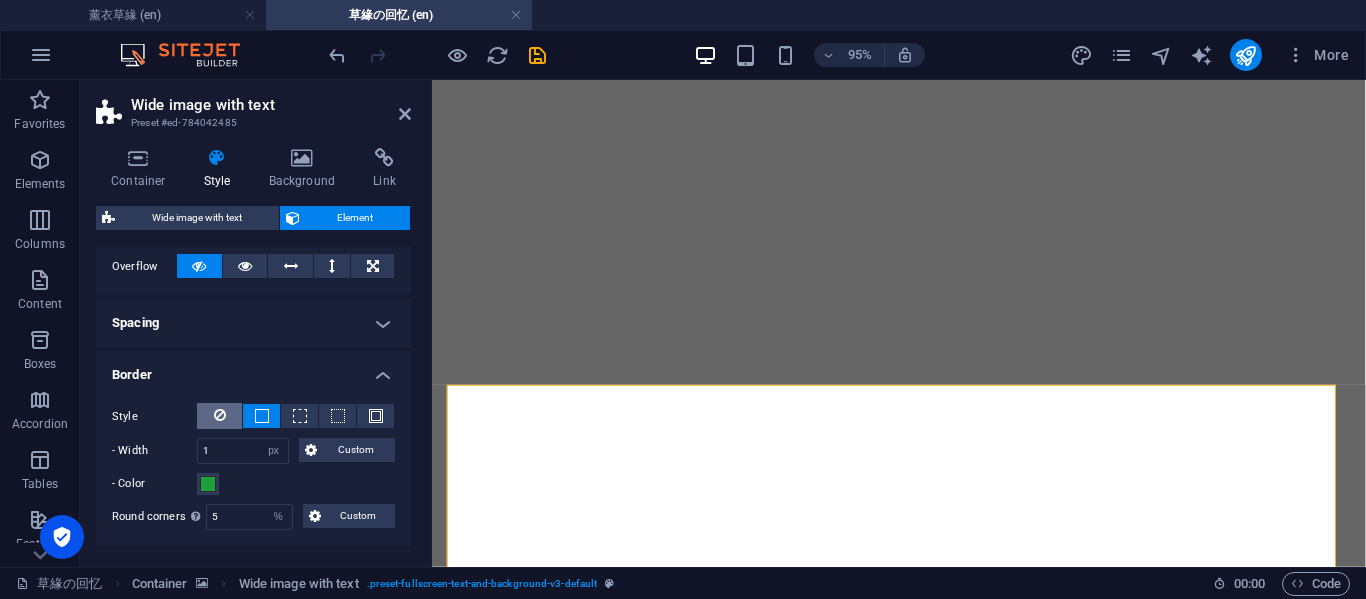 scroll, scrollTop: 333, scrollLeft: 0, axis: vertical 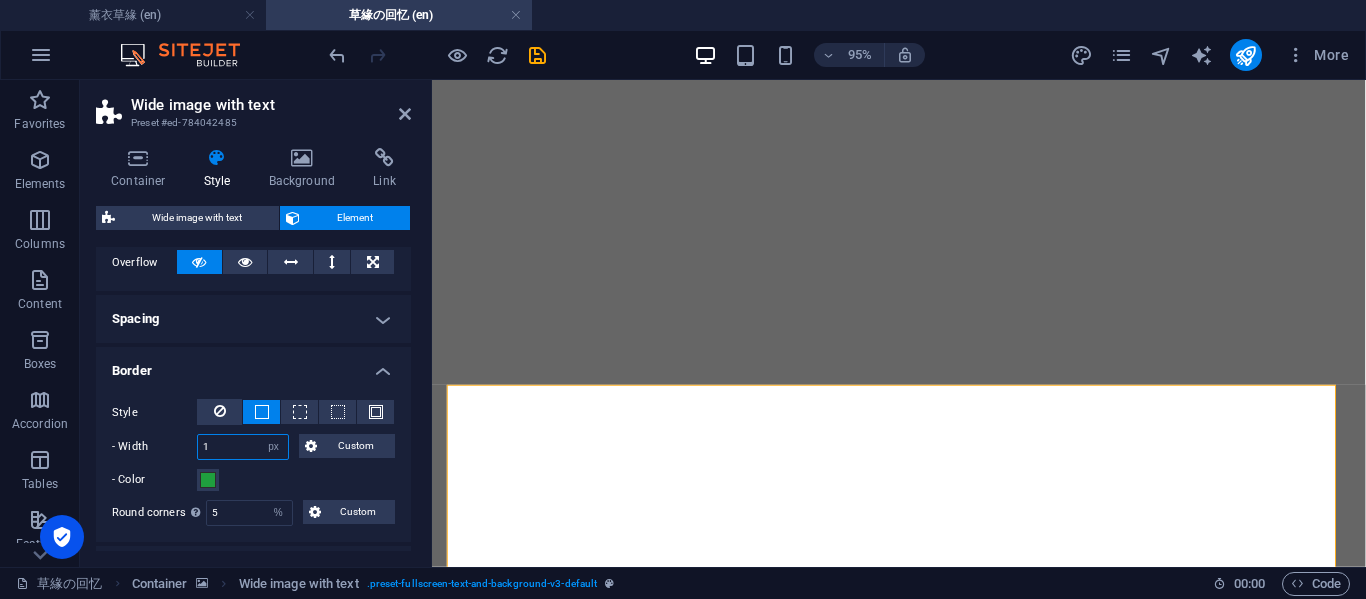 drag, startPoint x: 236, startPoint y: 454, endPoint x: 169, endPoint y: 437, distance: 69.12308 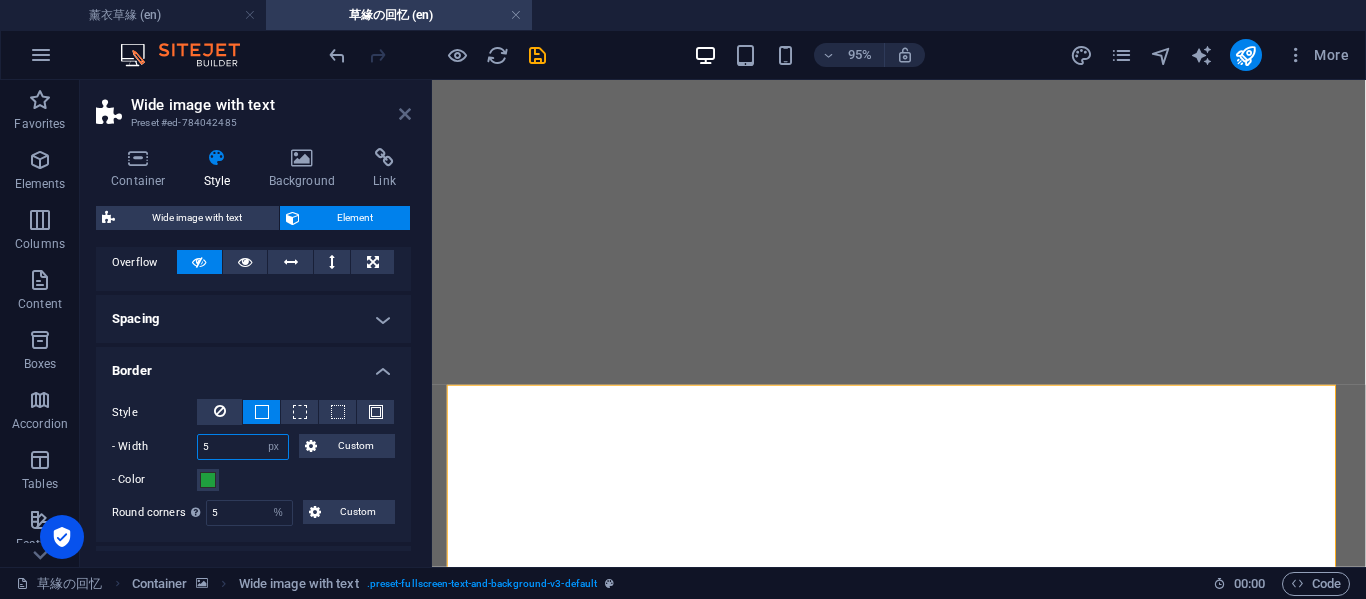 type on "5" 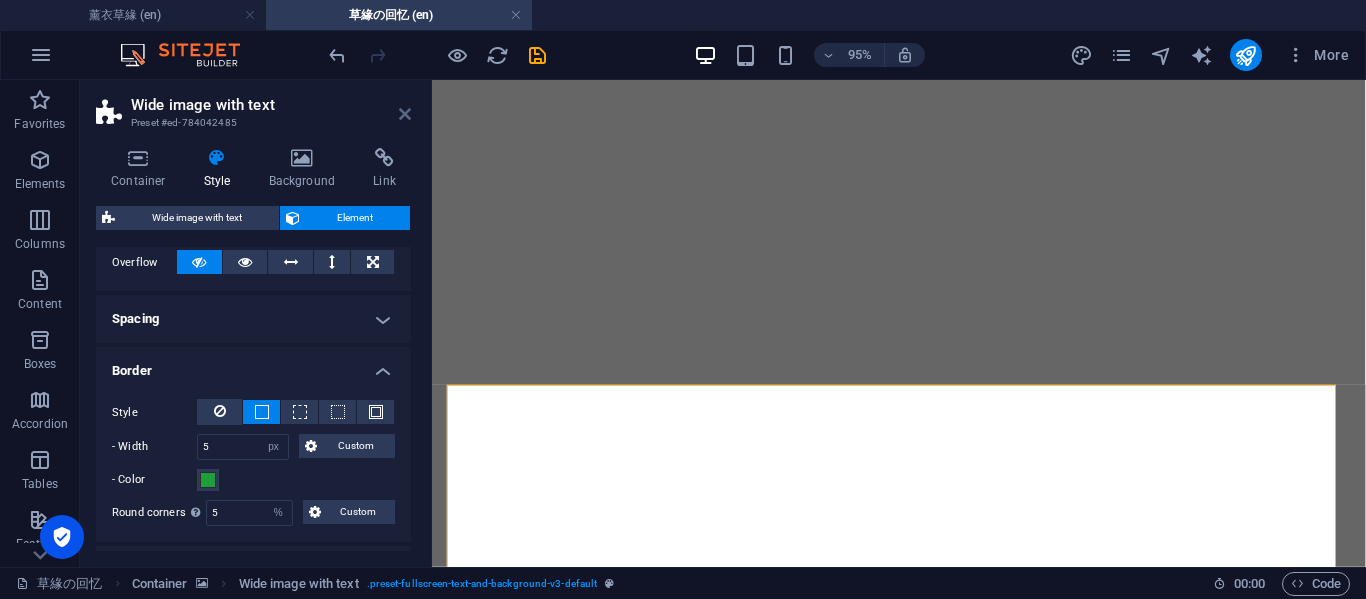 click at bounding box center (405, 114) 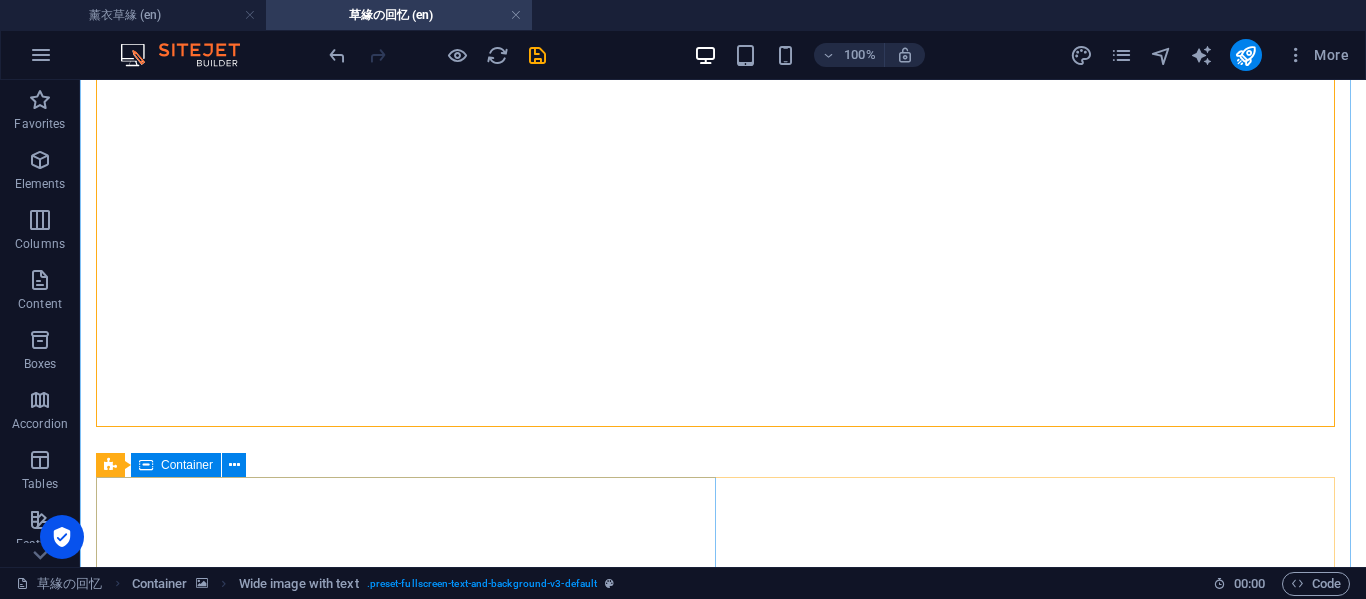 scroll, scrollTop: 2000, scrollLeft: 0, axis: vertical 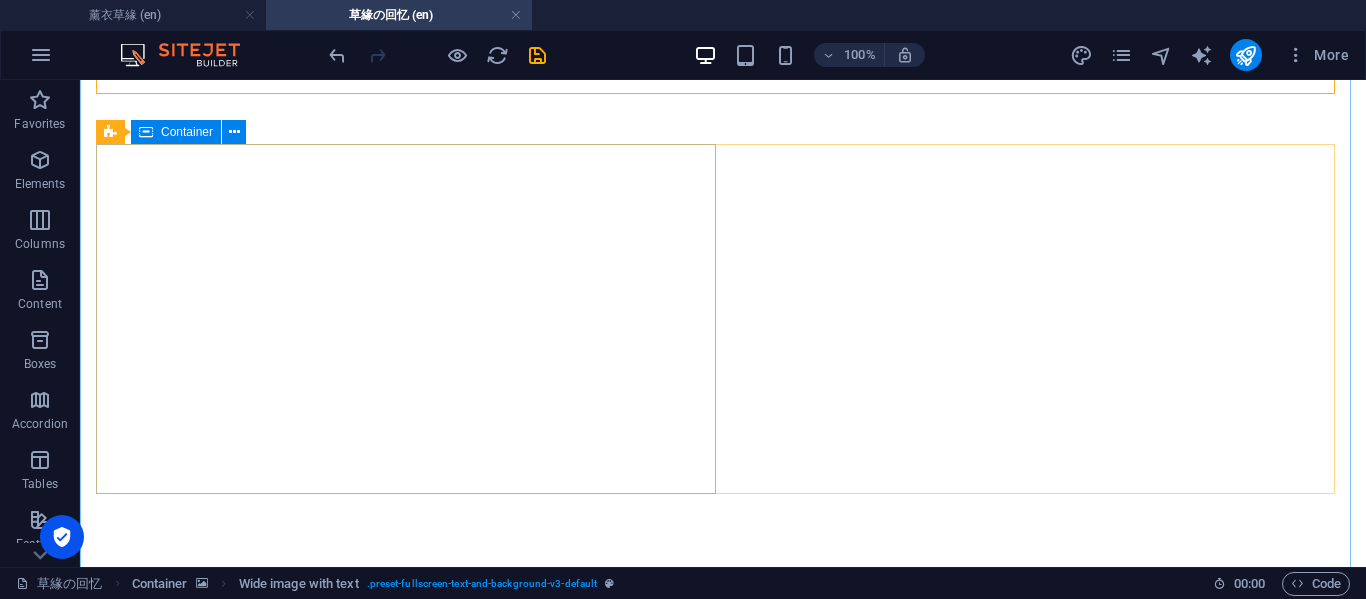 click on "当爱再靠近 爱来了，怎么又走了" at bounding box center (723, 9857) 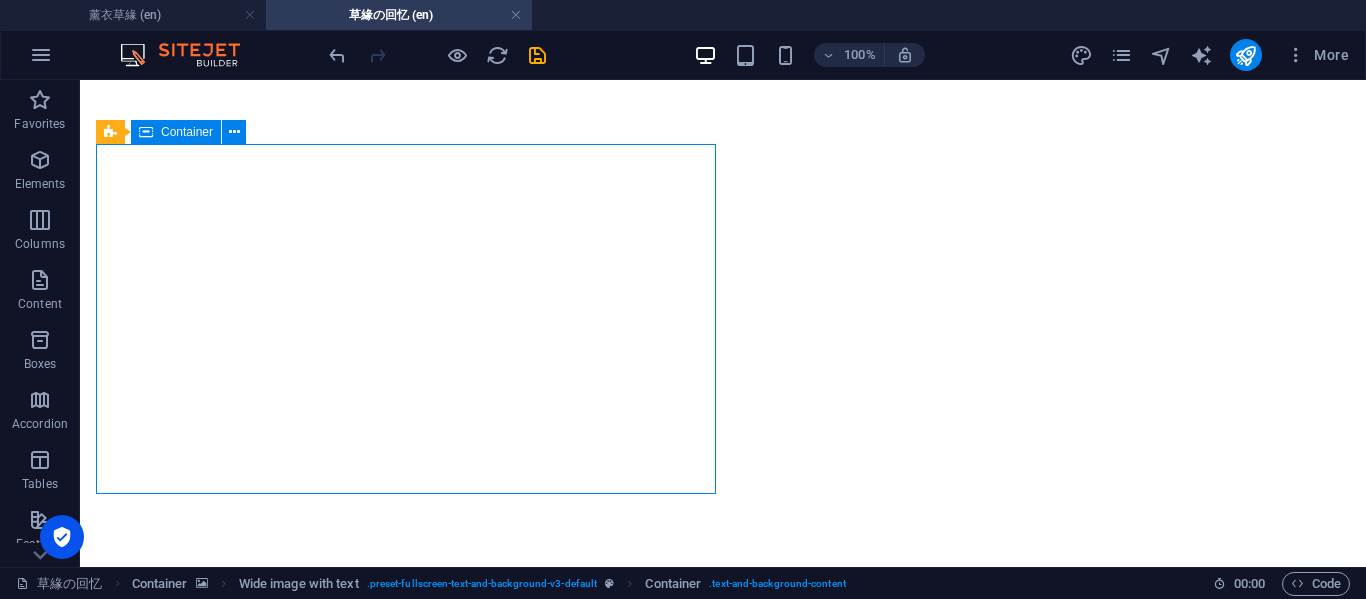 click on "当爱再靠近 爱来了，怎么又走了" at bounding box center [723, 9857] 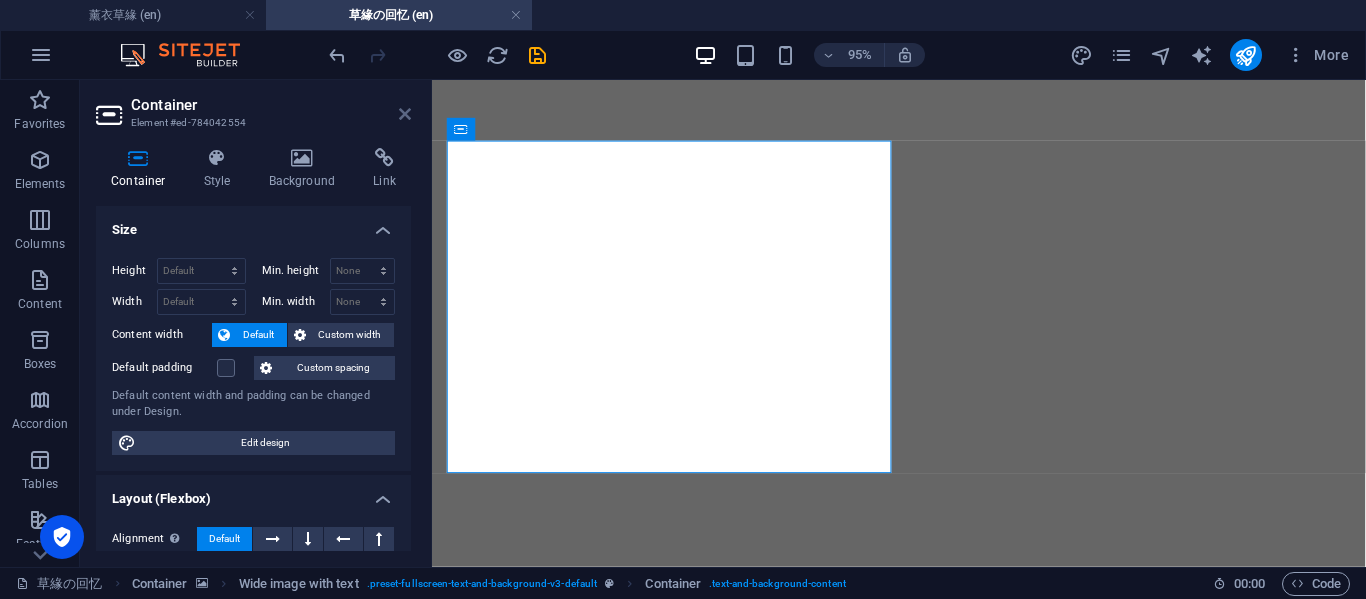 click at bounding box center (405, 114) 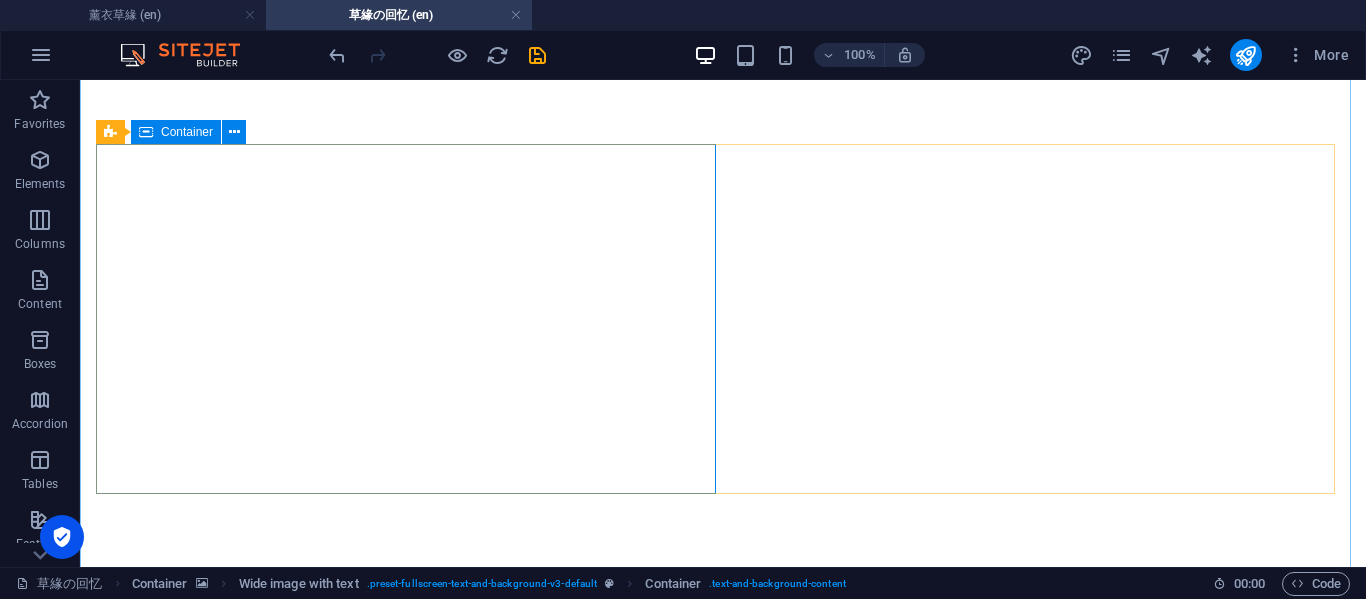 click on "Container" at bounding box center [187, 132] 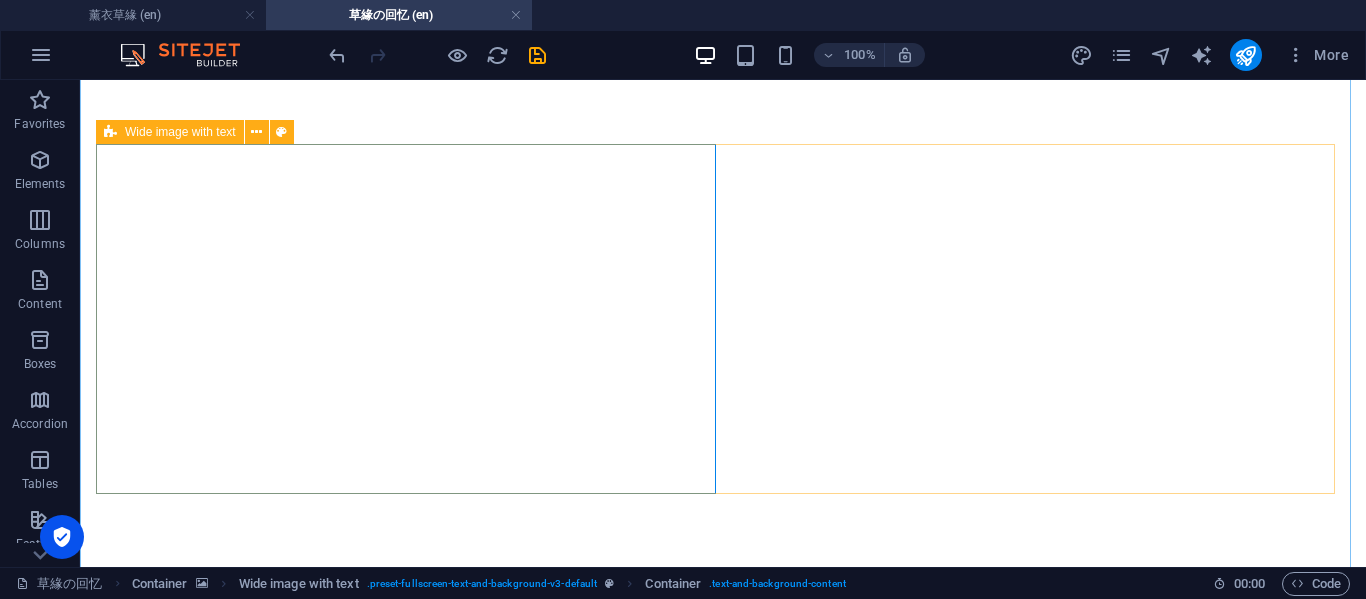click at bounding box center (110, 132) 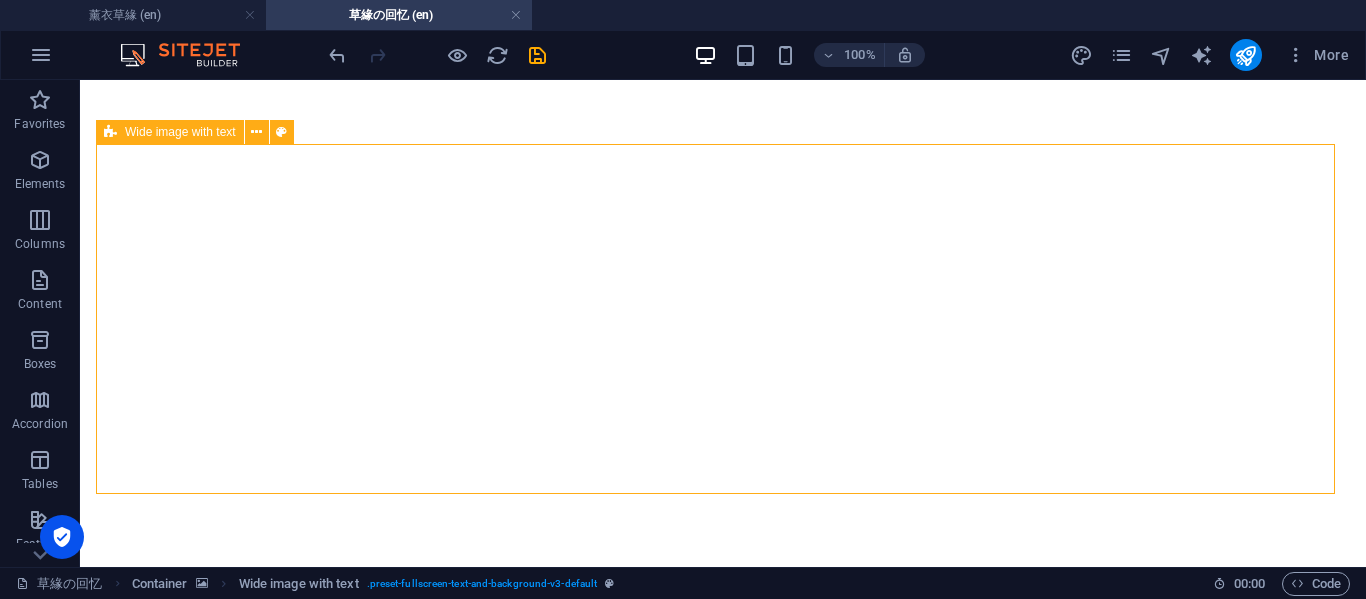 click at bounding box center [110, 132] 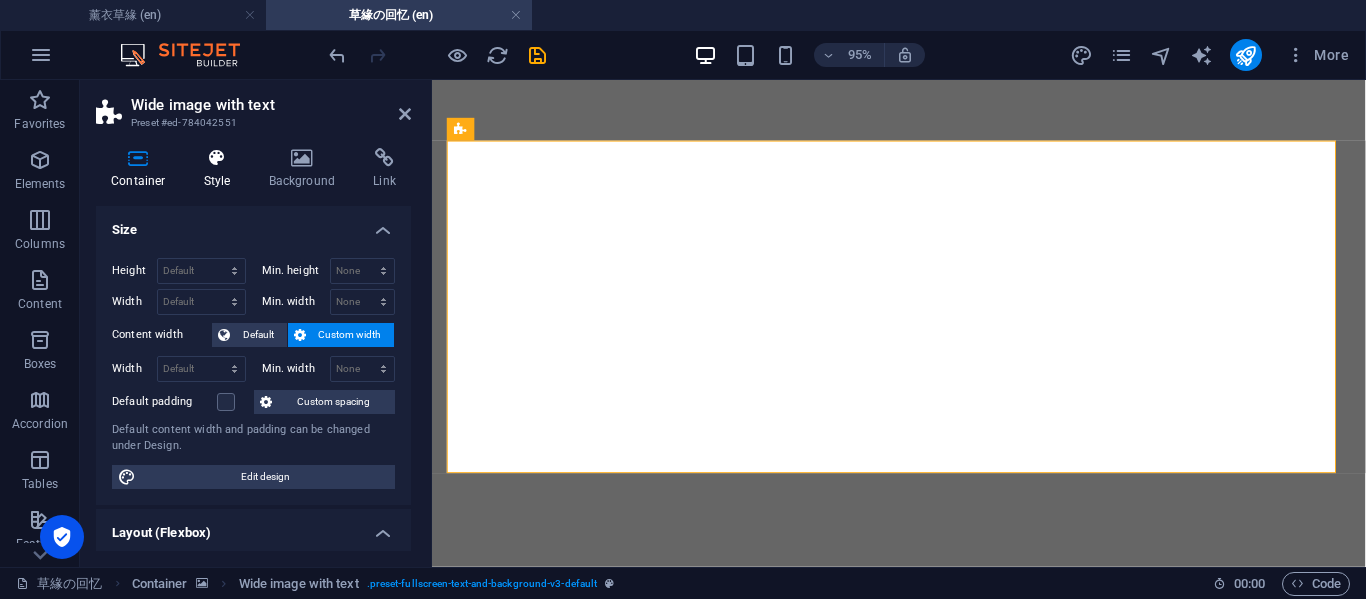 click on "Style" at bounding box center (221, 169) 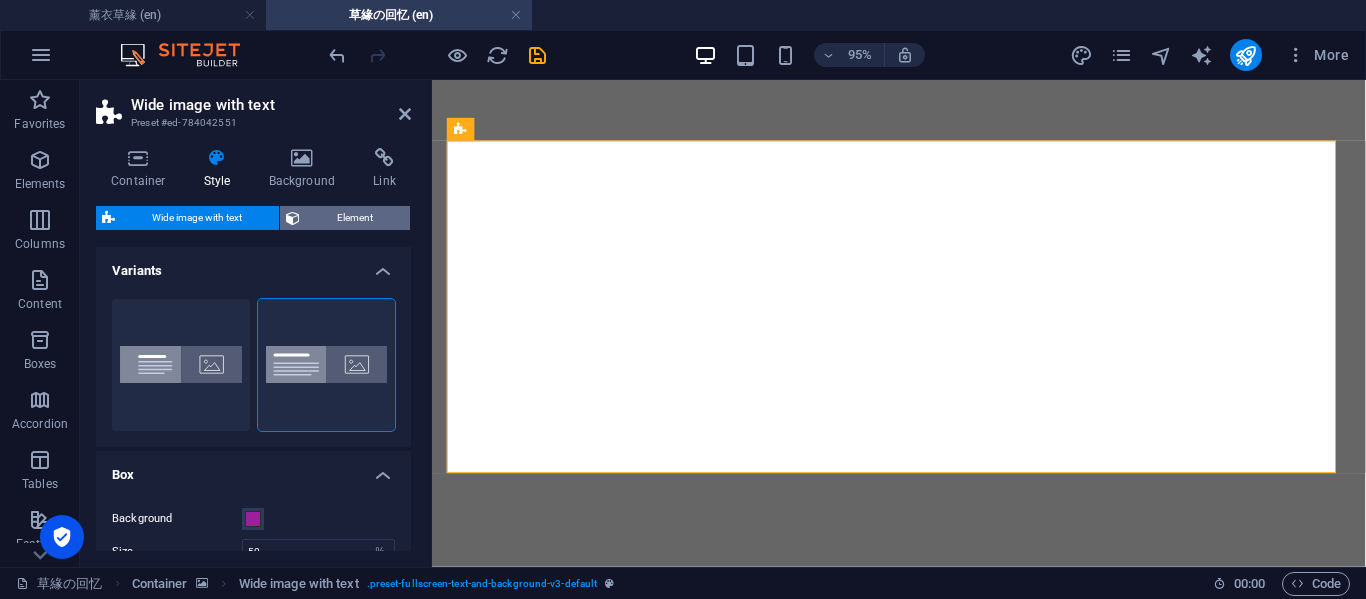 click on "Element" at bounding box center [355, 218] 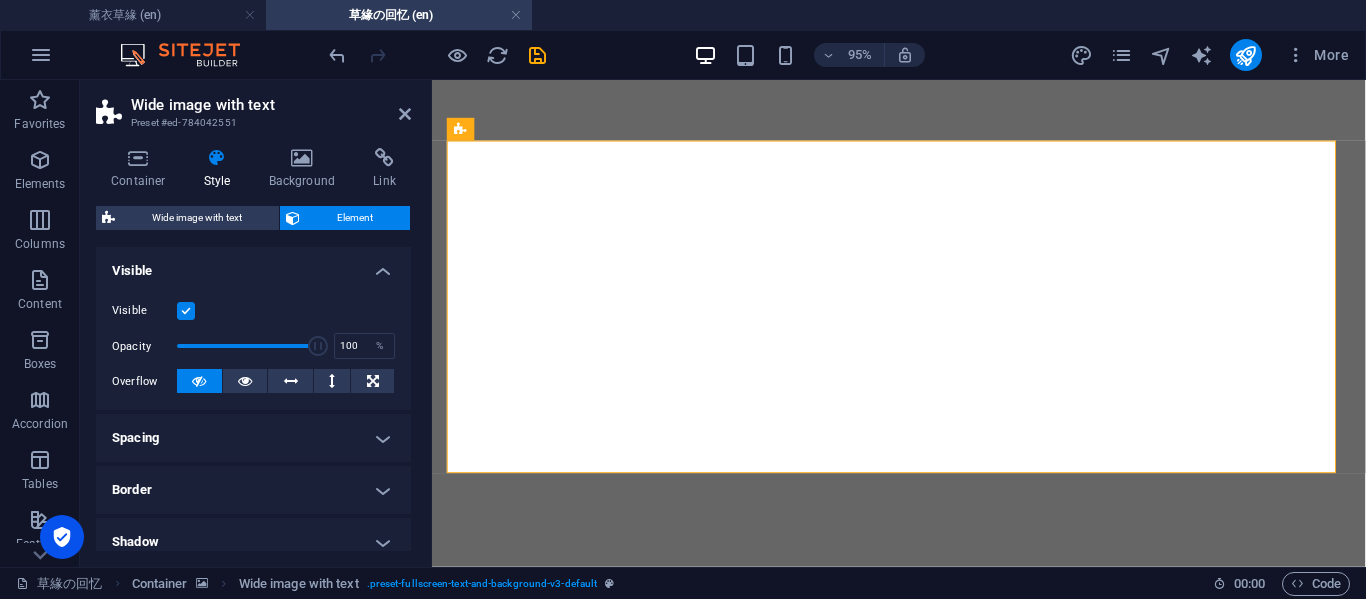 scroll, scrollTop: 208, scrollLeft: 0, axis: vertical 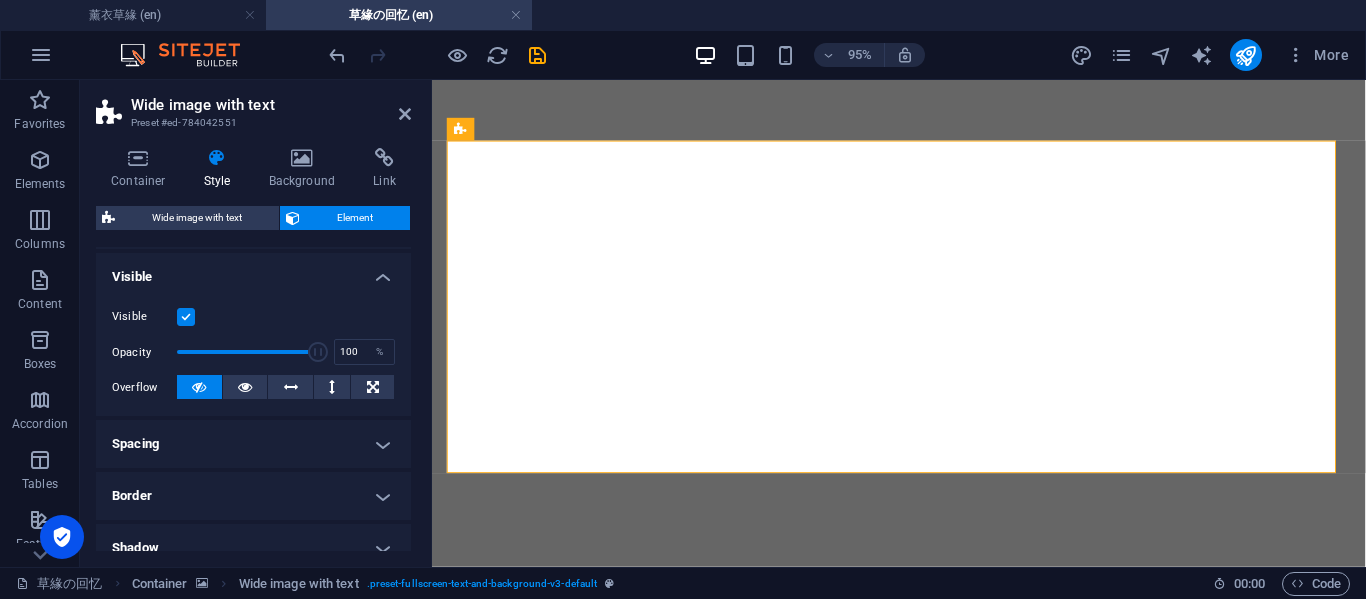 click on "Border" at bounding box center [253, 496] 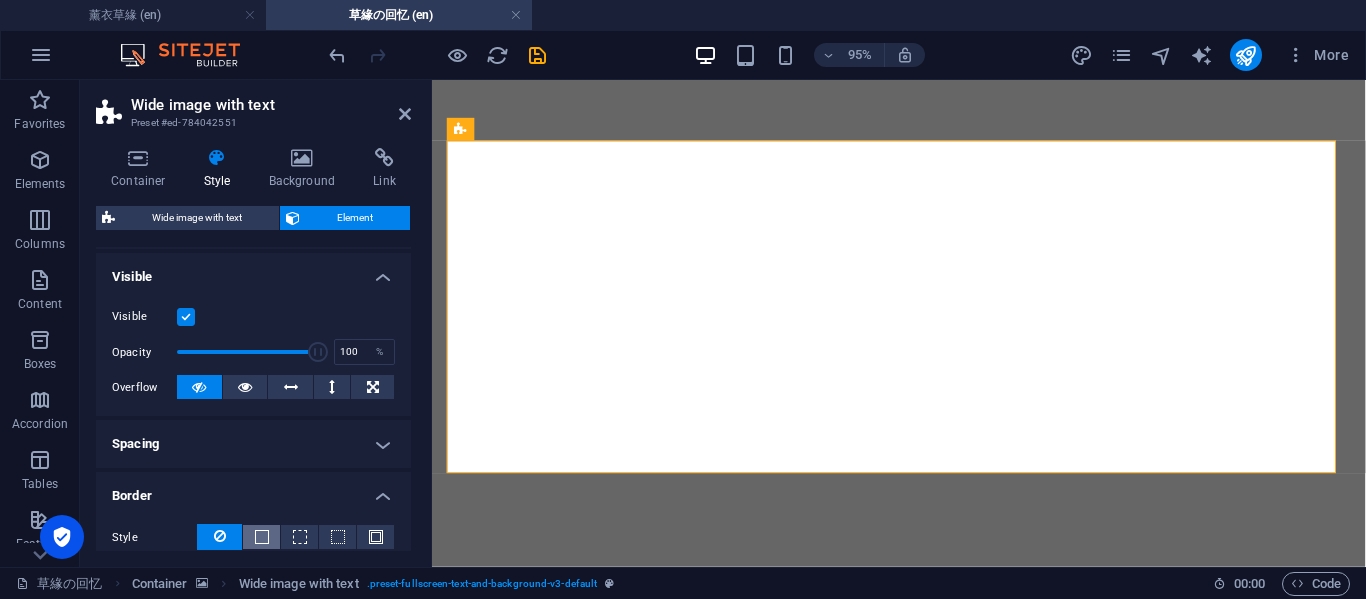 click at bounding box center (262, 537) 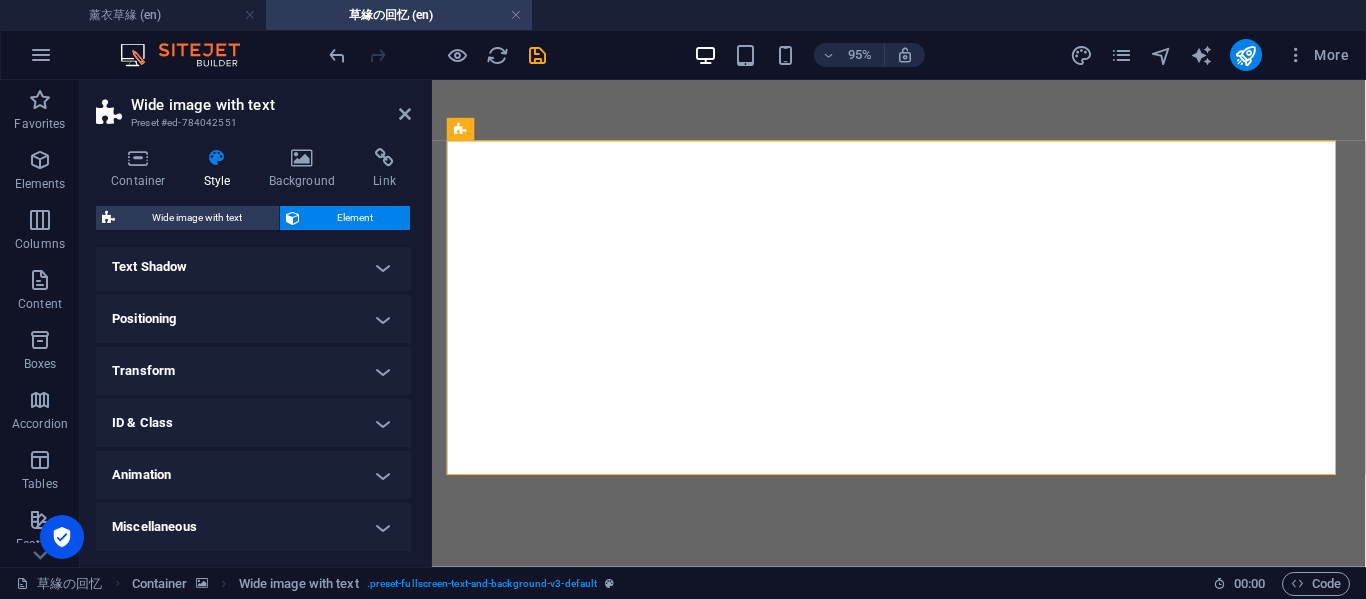 scroll, scrollTop: 355, scrollLeft: 0, axis: vertical 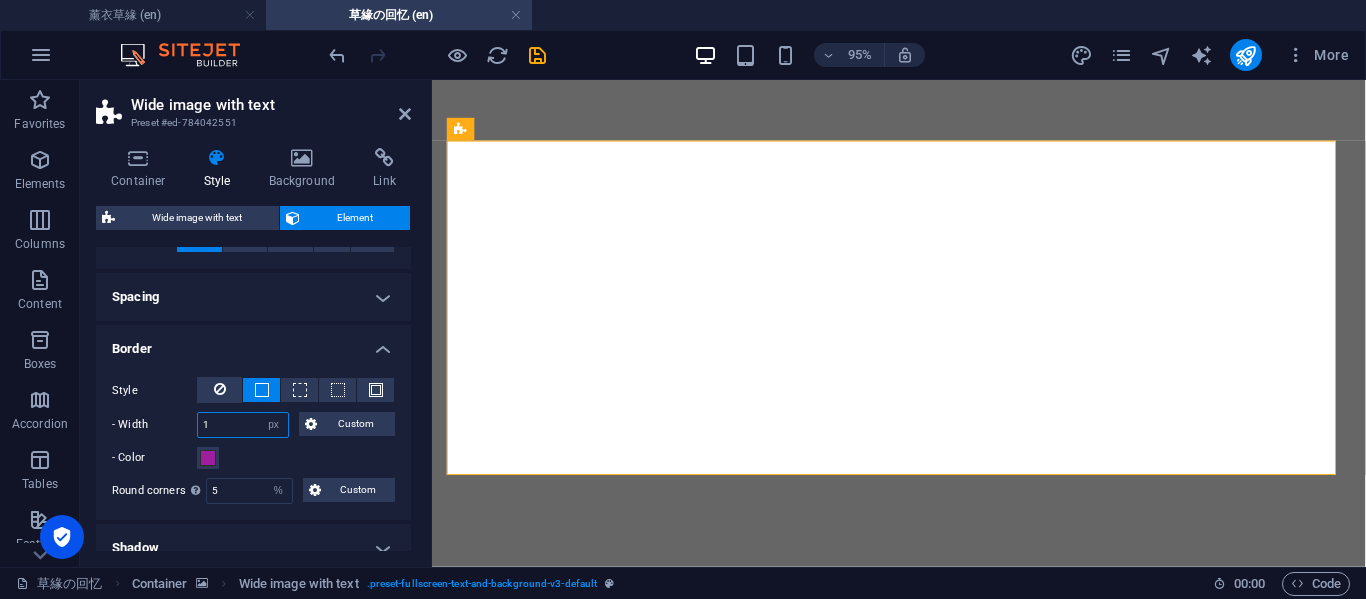 drag, startPoint x: 232, startPoint y: 425, endPoint x: 166, endPoint y: 418, distance: 66.37017 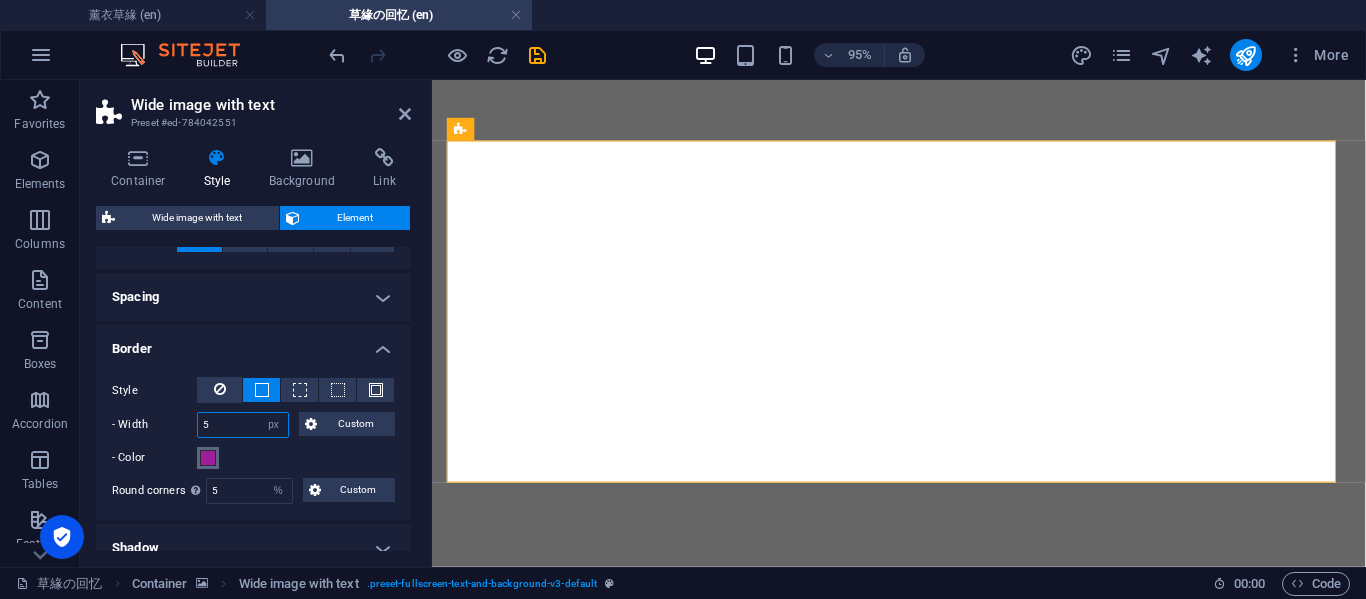 type on "5" 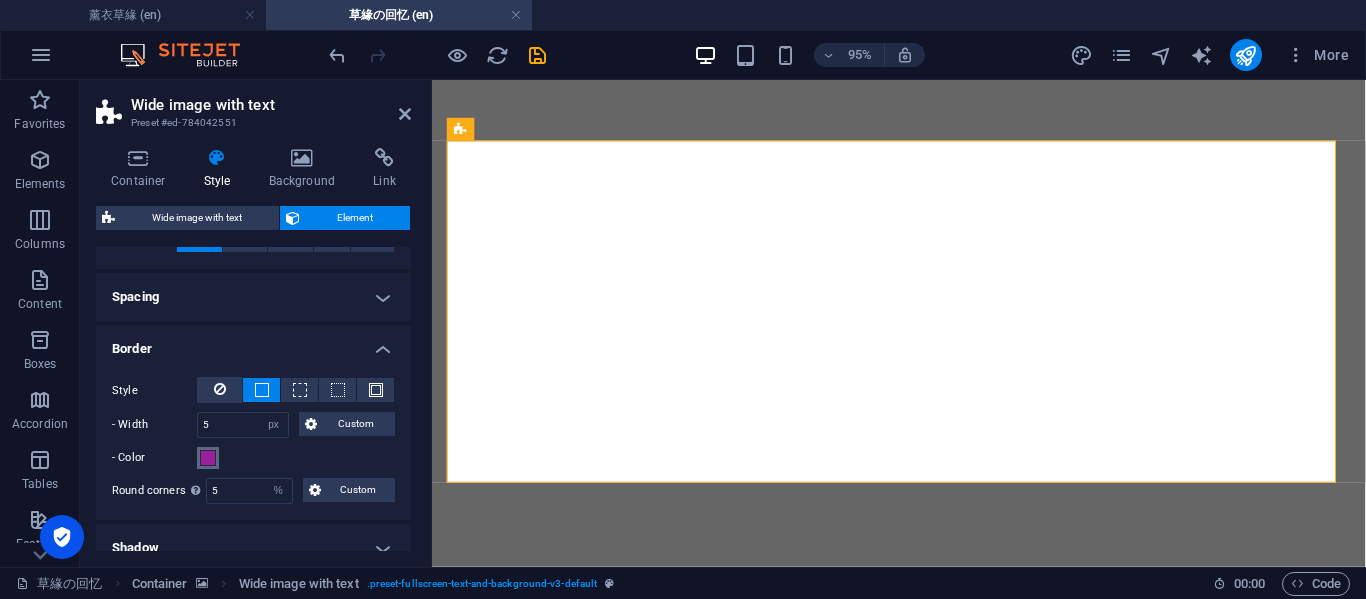 click at bounding box center (208, 458) 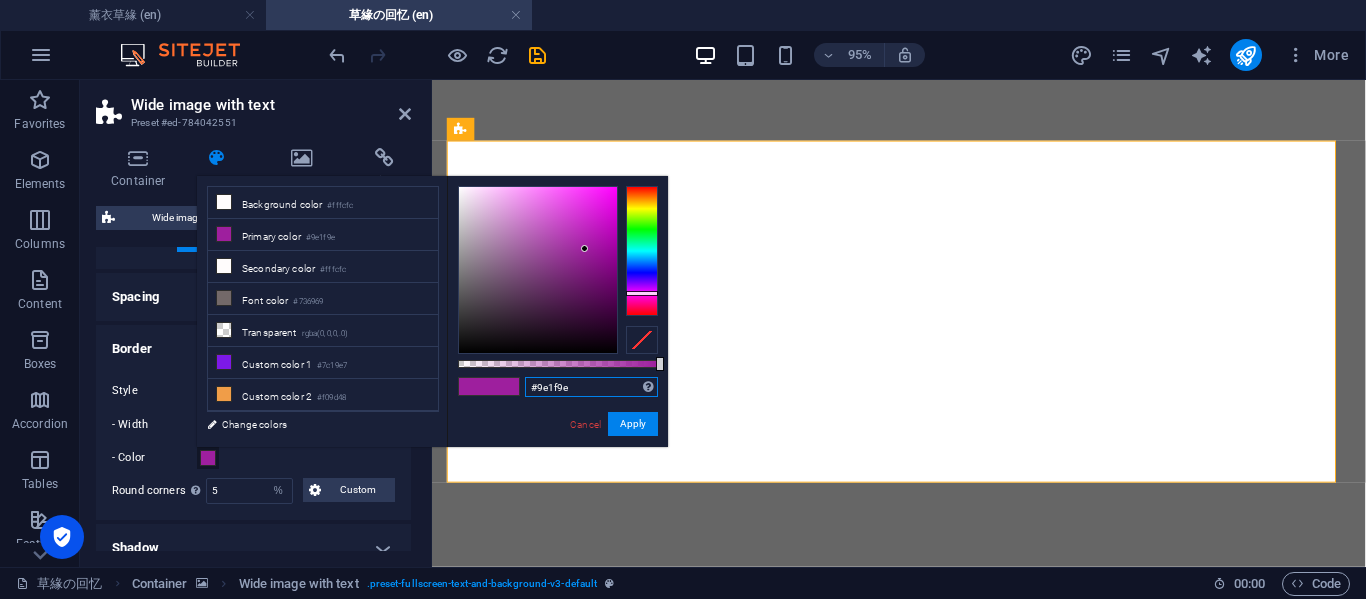 drag, startPoint x: 567, startPoint y: 385, endPoint x: 513, endPoint y: 385, distance: 54 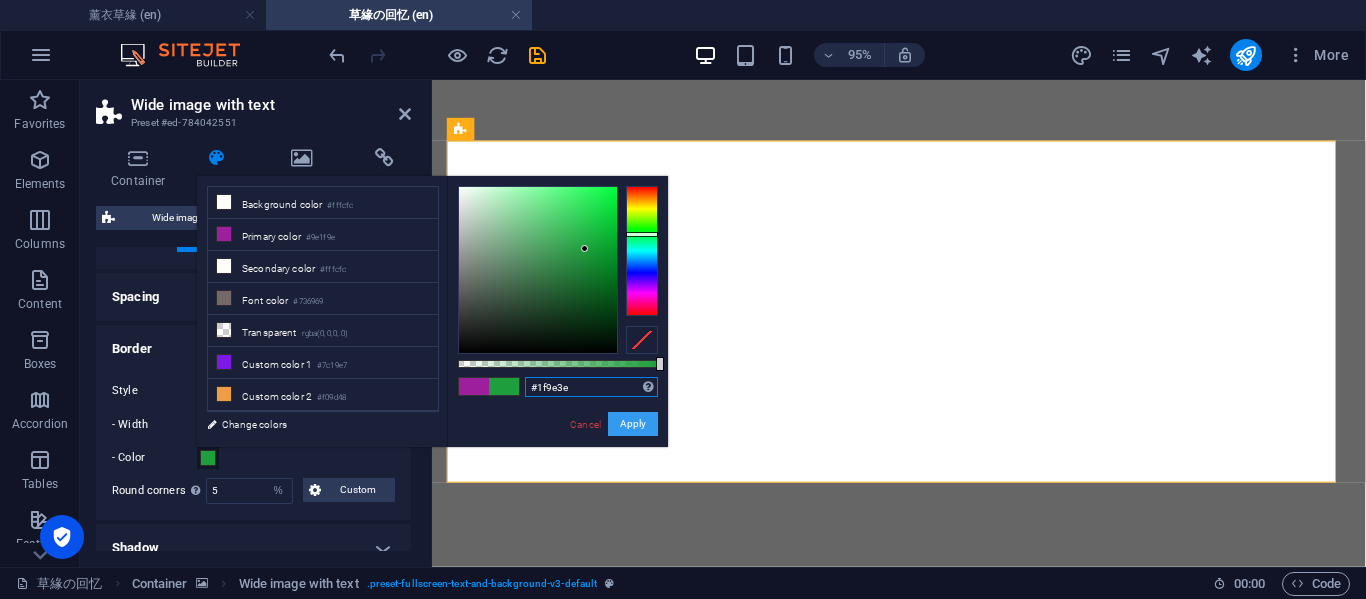type on "#1f9e3e" 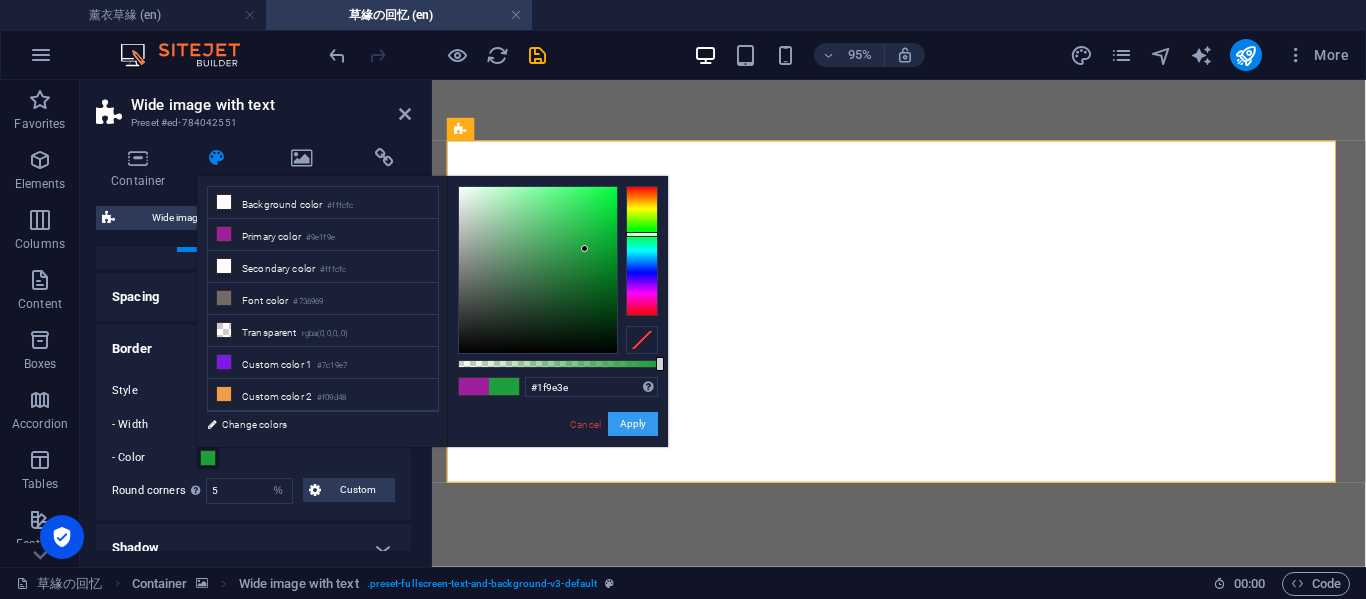 click on "Apply" at bounding box center (633, 424) 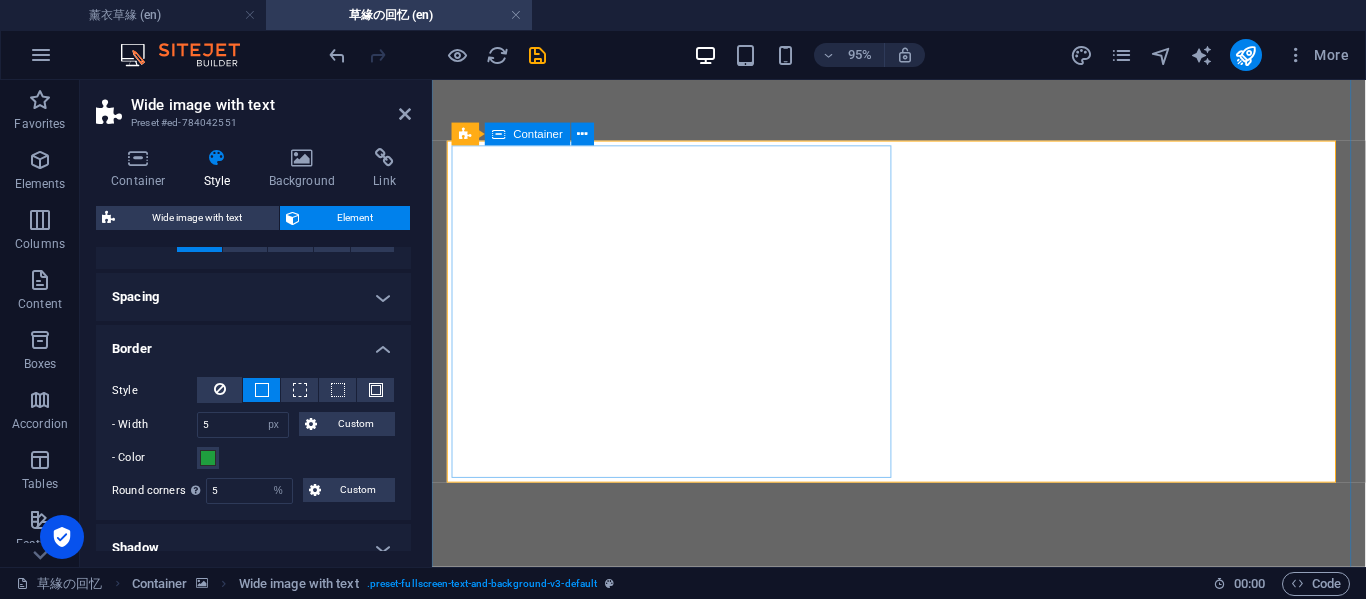 scroll, scrollTop: 2333, scrollLeft: 0, axis: vertical 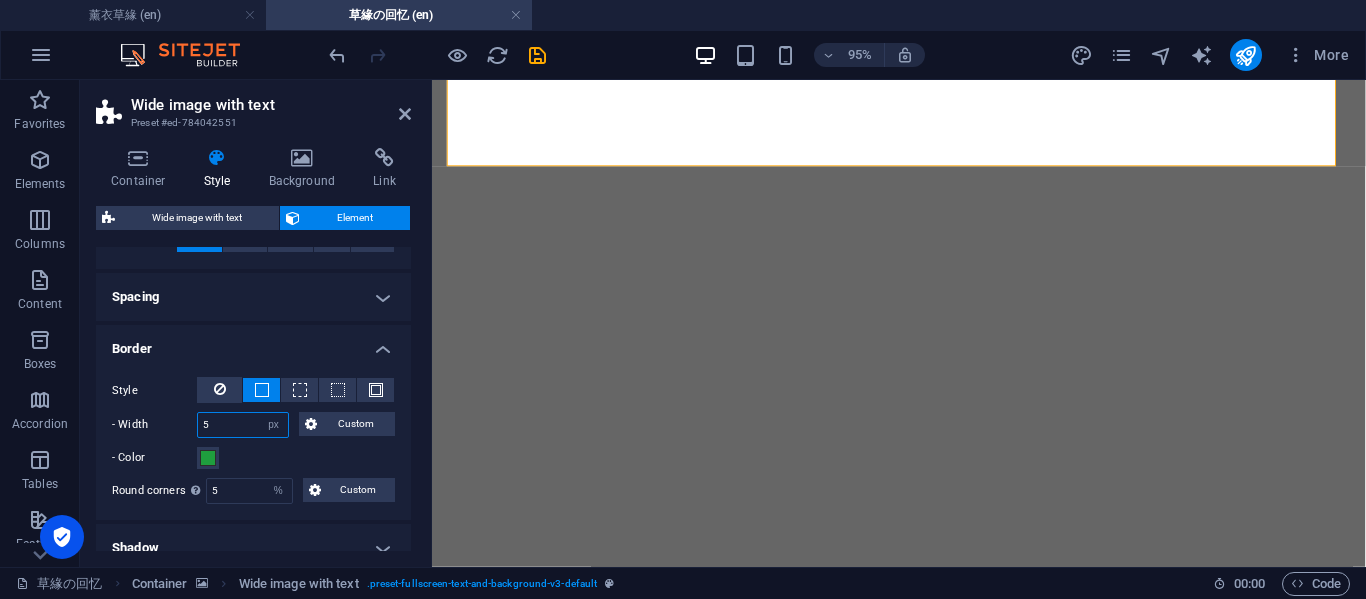 drag, startPoint x: 243, startPoint y: 424, endPoint x: 186, endPoint y: 424, distance: 57 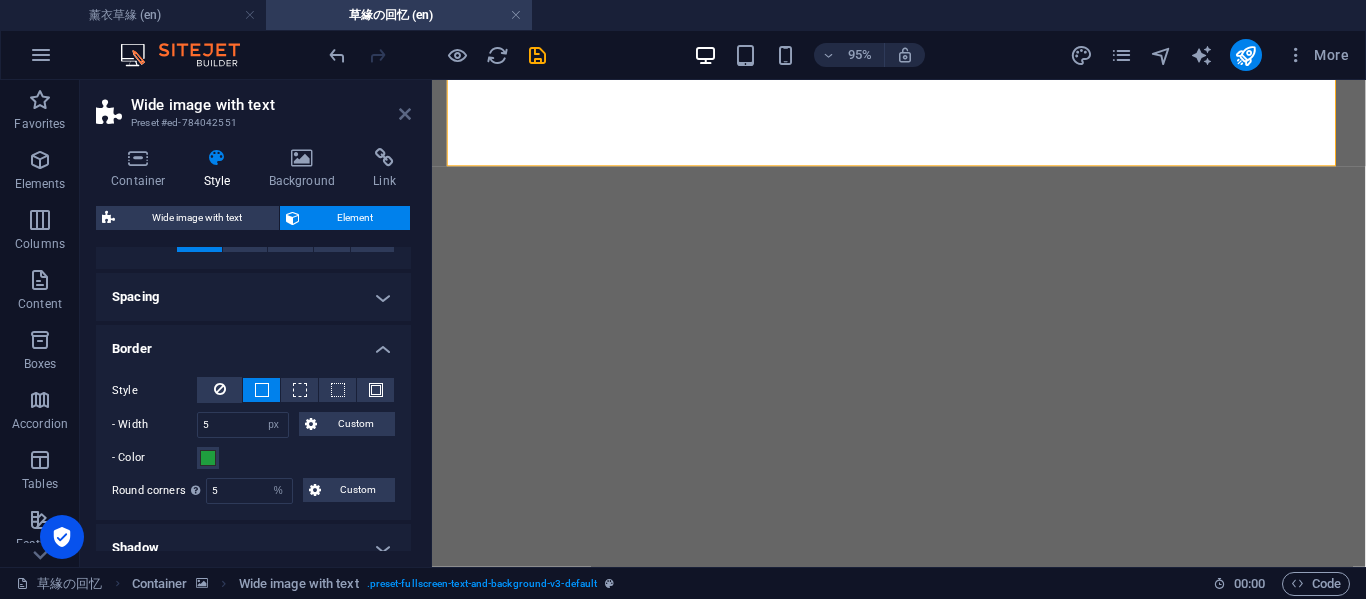 click at bounding box center (405, 114) 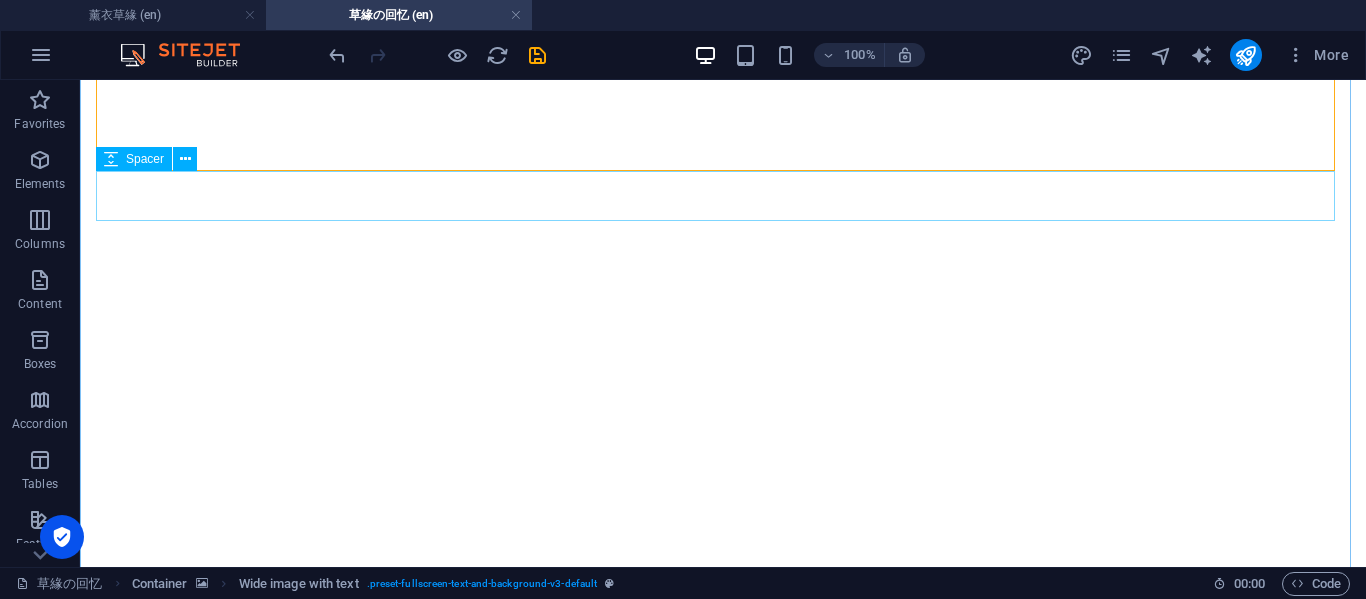click at bounding box center [723, 10151] 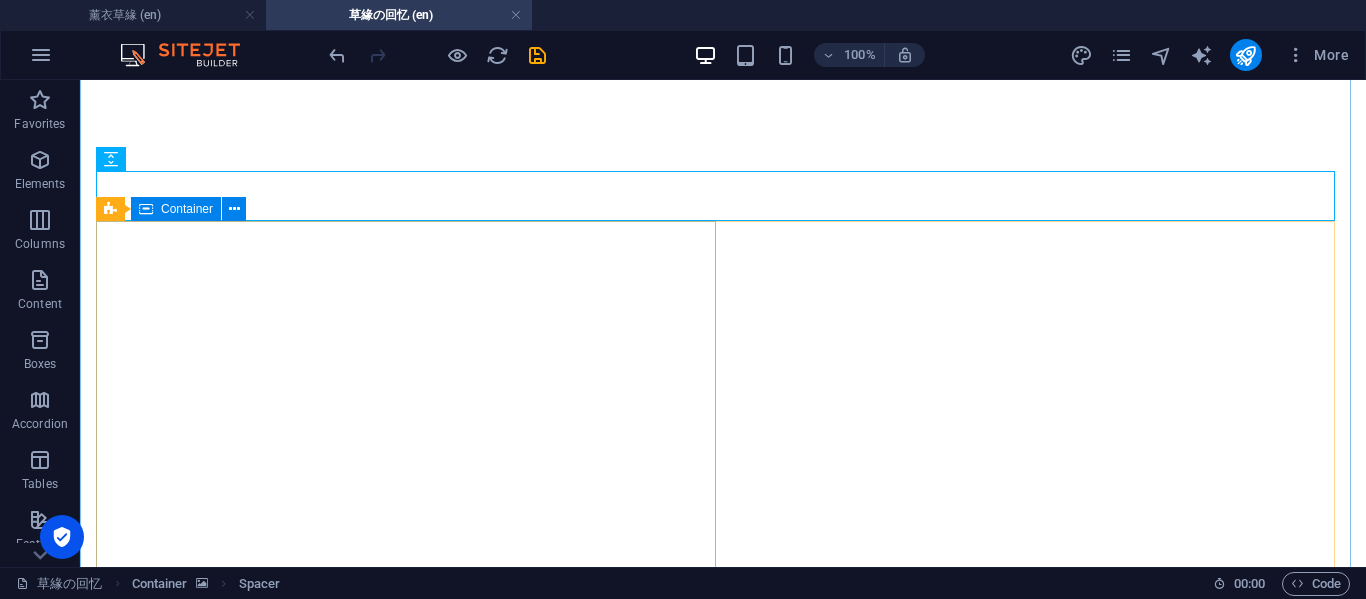 click on "惊喜是什么了 我还在等你说的惊喜" at bounding box center (723, 10230) 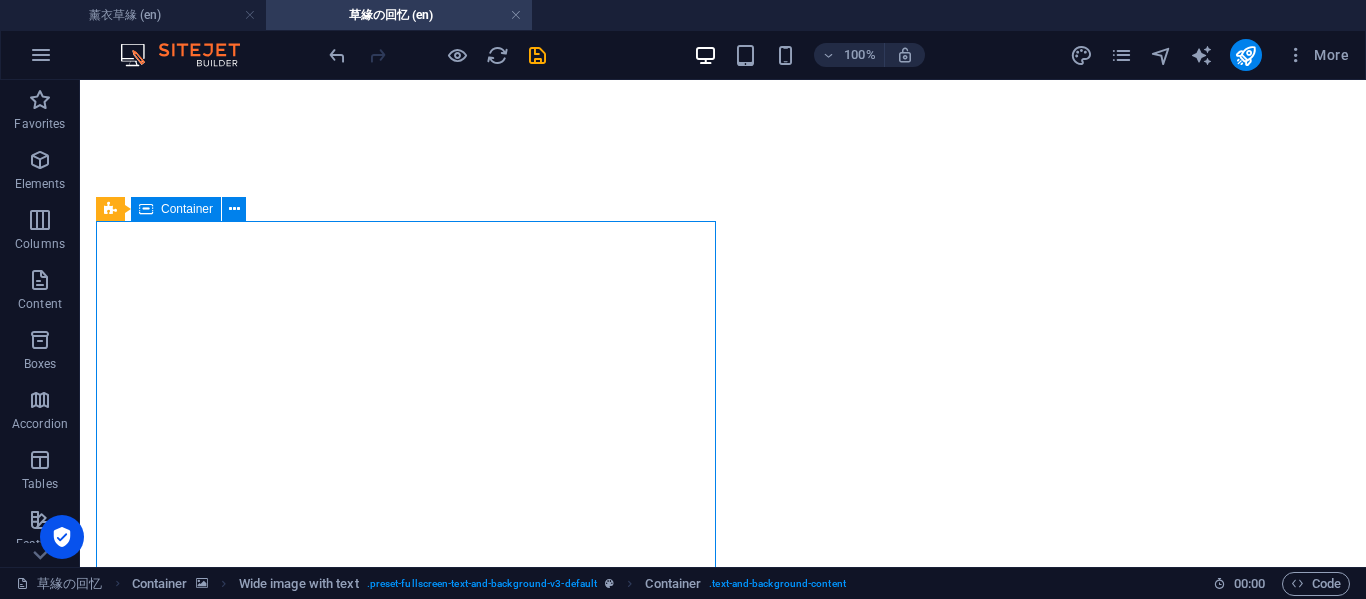 click on "惊喜是什么了 我还在等你说的惊喜" at bounding box center (723, 10230) 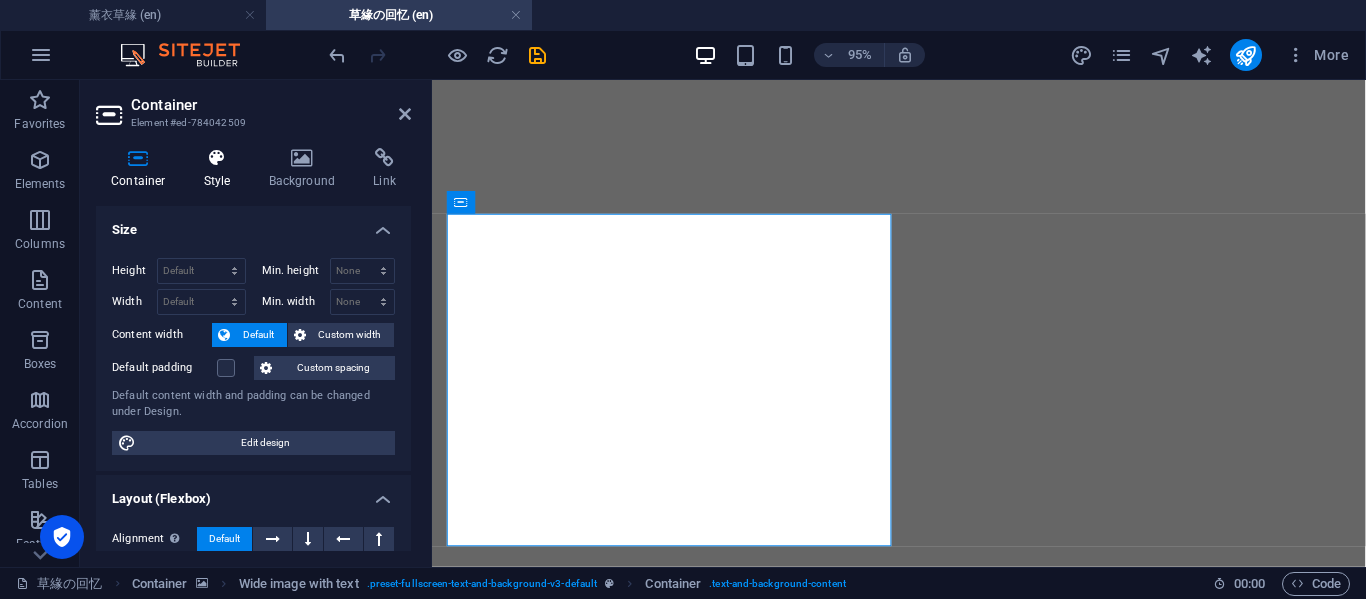 click at bounding box center [217, 158] 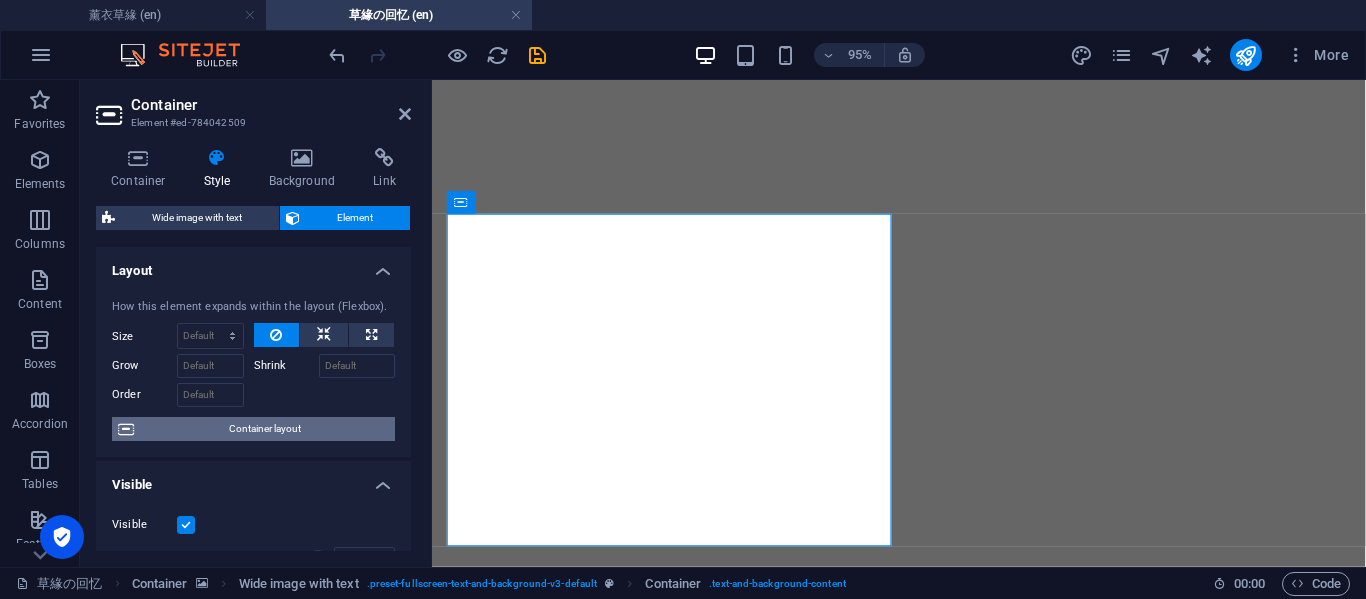 click on "Container layout" at bounding box center [264, 429] 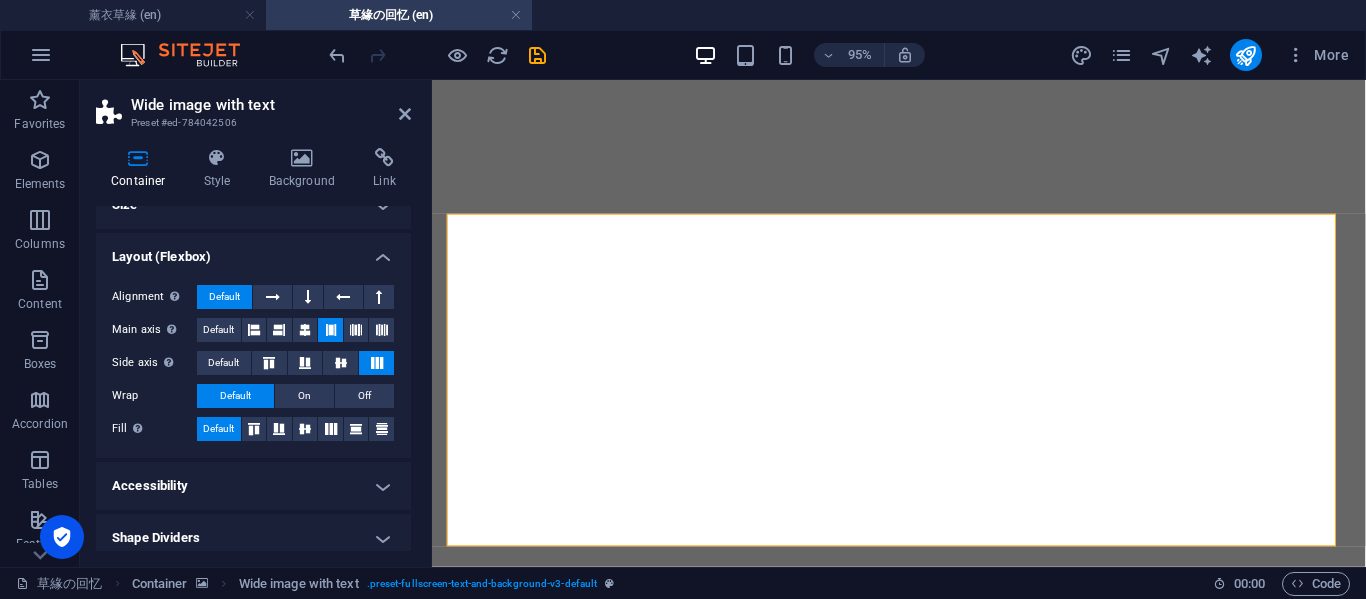 scroll, scrollTop: 36, scrollLeft: 0, axis: vertical 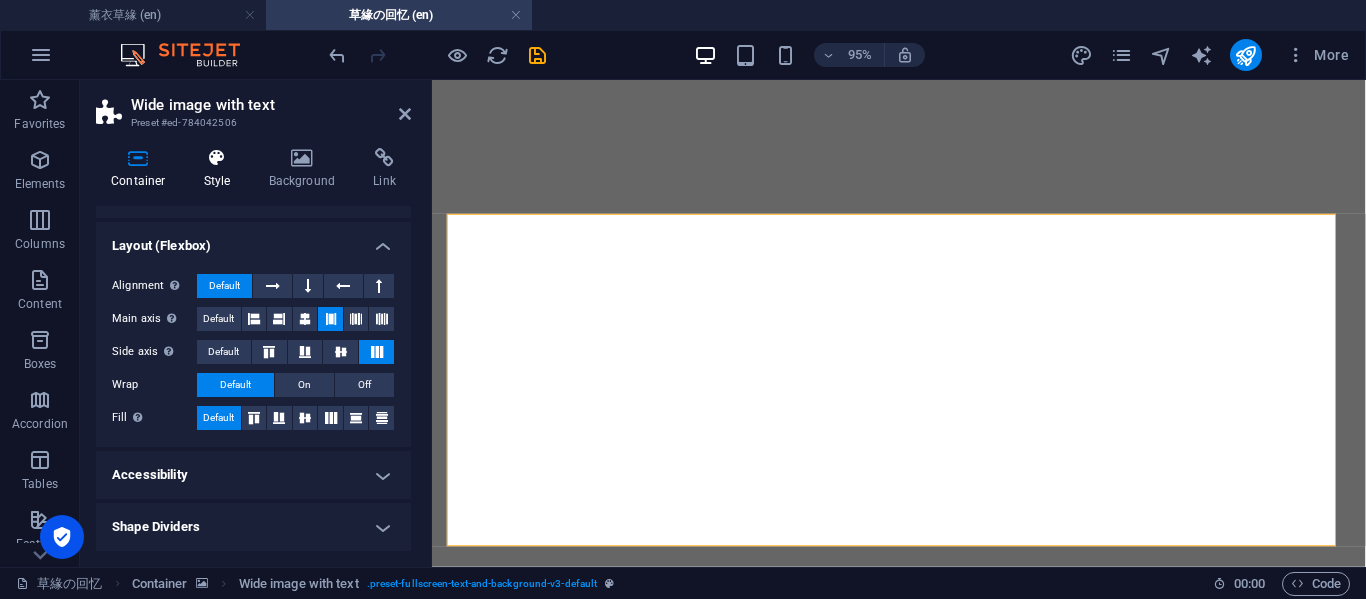 click on "Style" at bounding box center (221, 169) 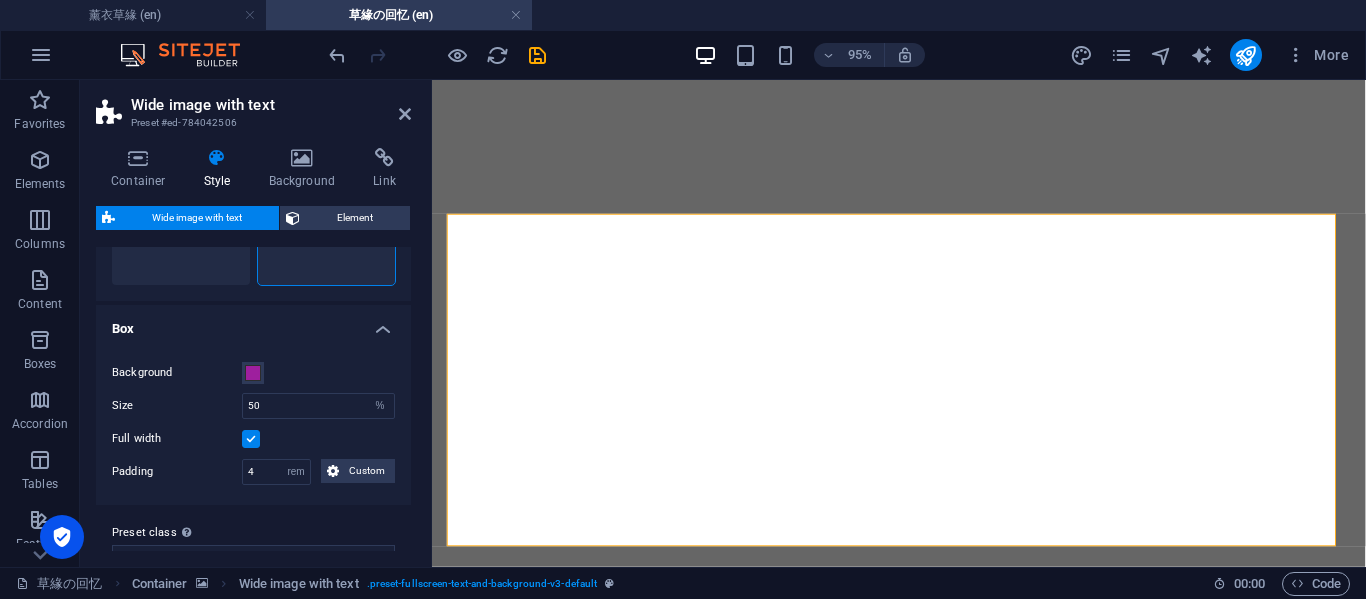 scroll, scrollTop: 180, scrollLeft: 0, axis: vertical 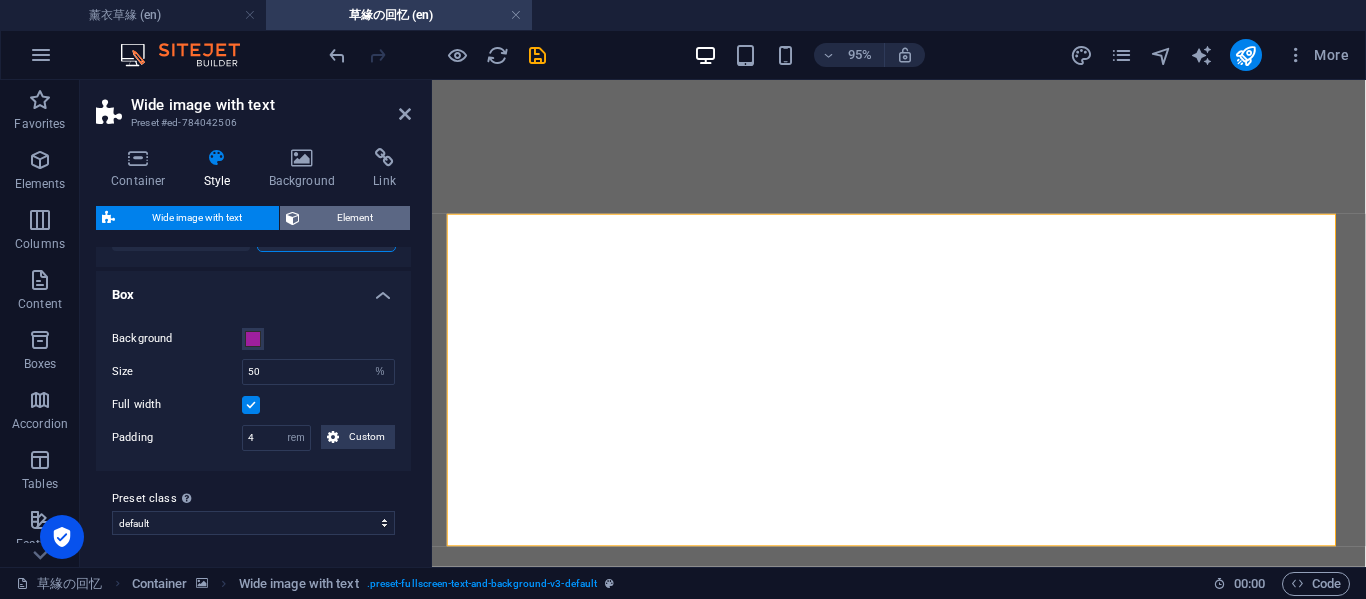 click on "Element" at bounding box center (355, 218) 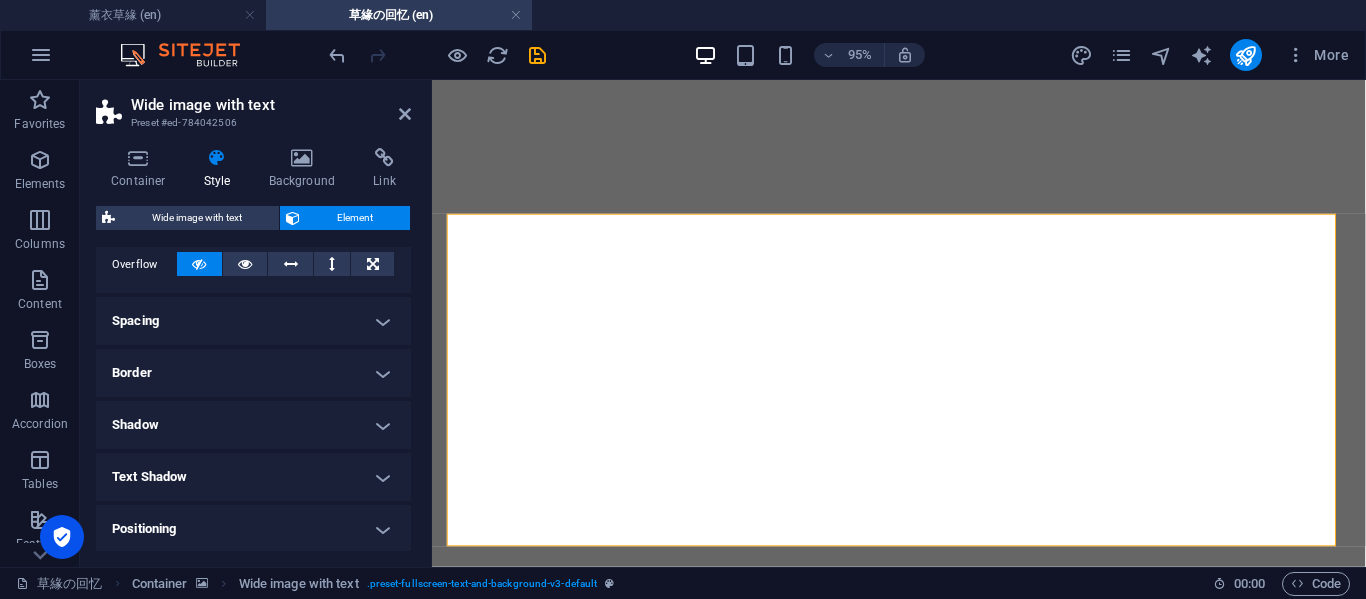 scroll, scrollTop: 333, scrollLeft: 0, axis: vertical 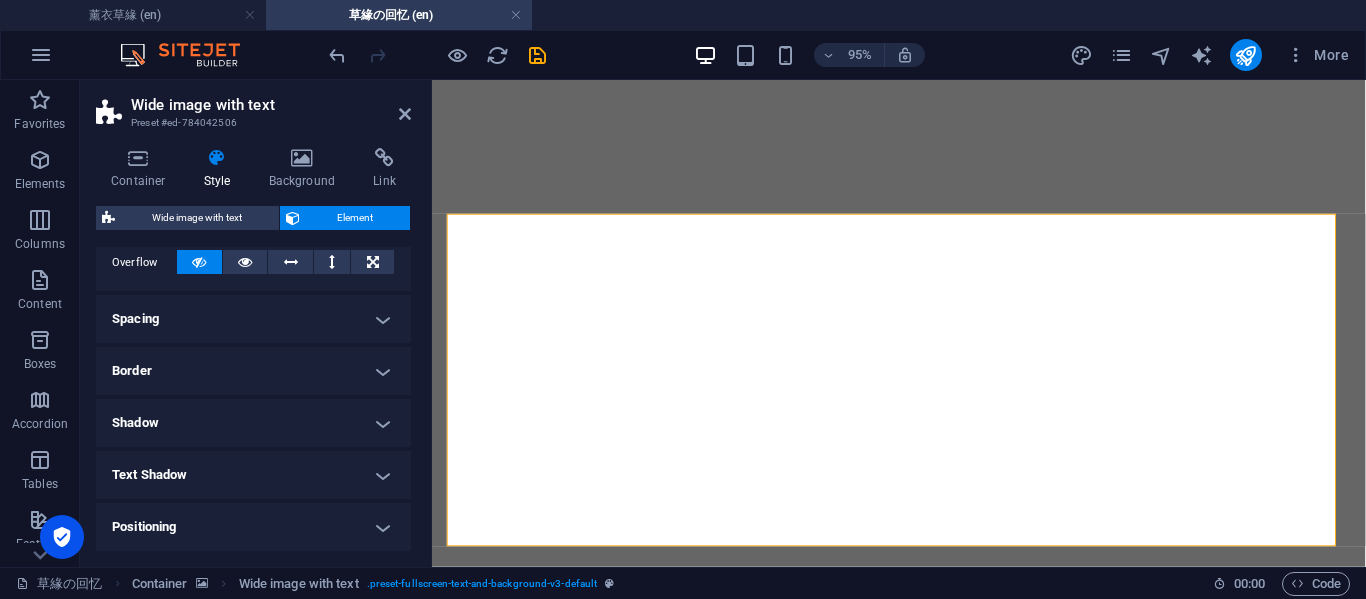 click on "Border" at bounding box center [253, 371] 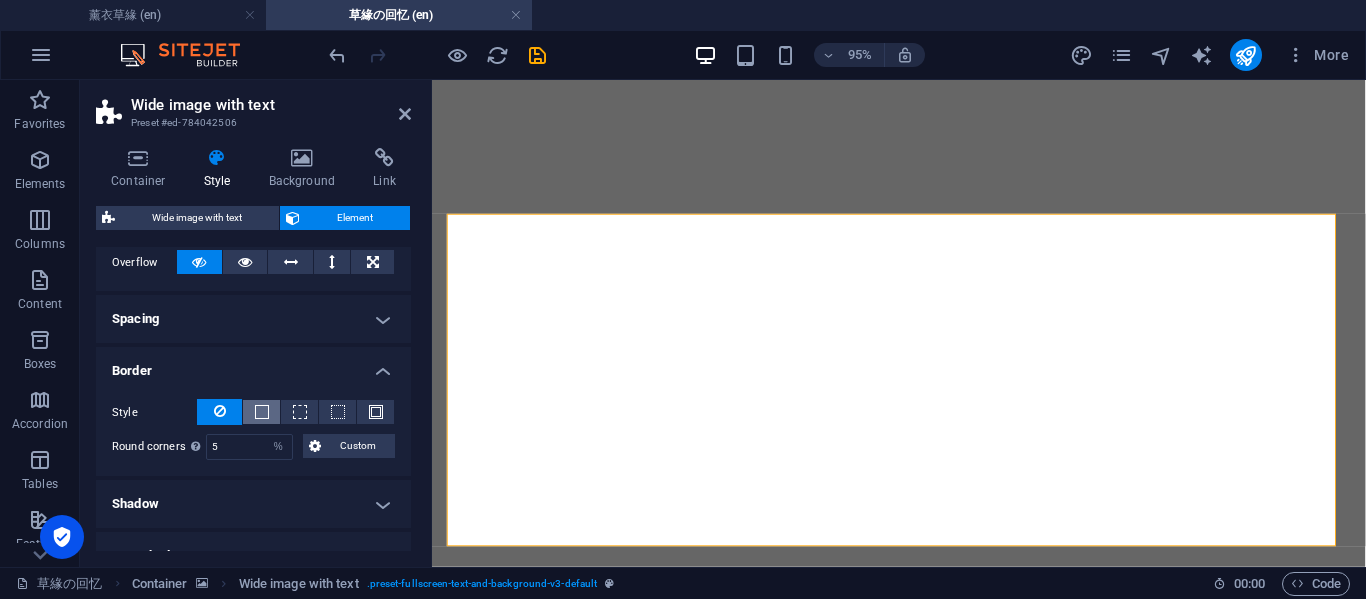 click at bounding box center [261, 412] 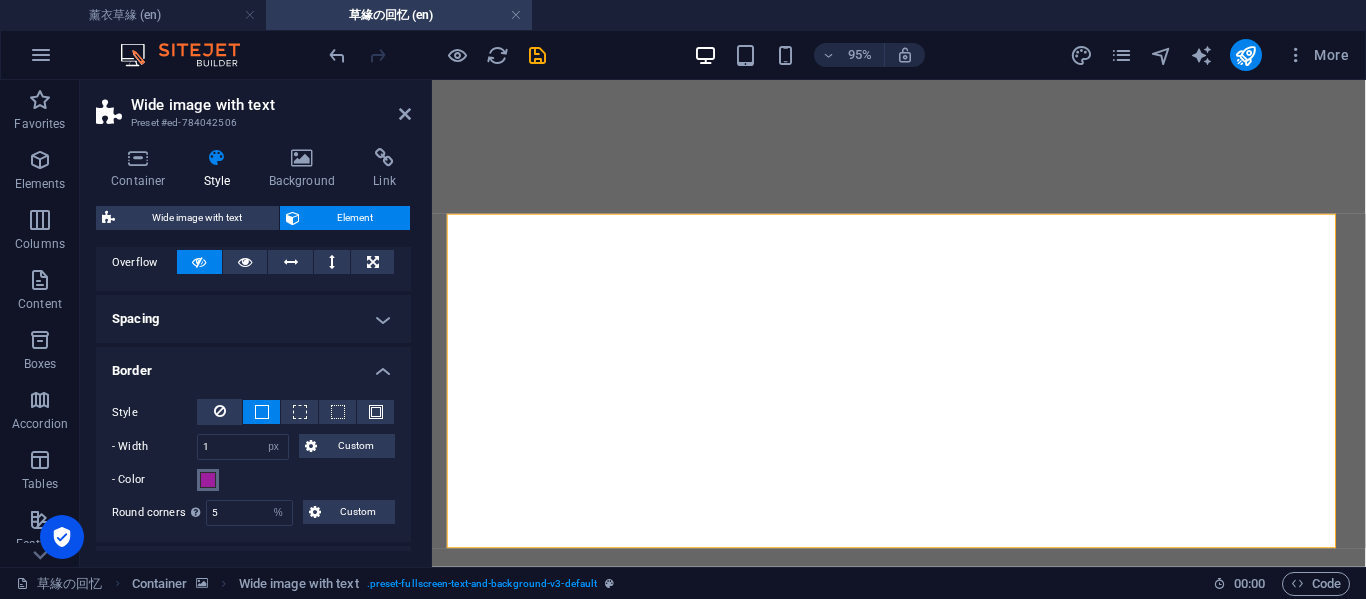 click at bounding box center (208, 480) 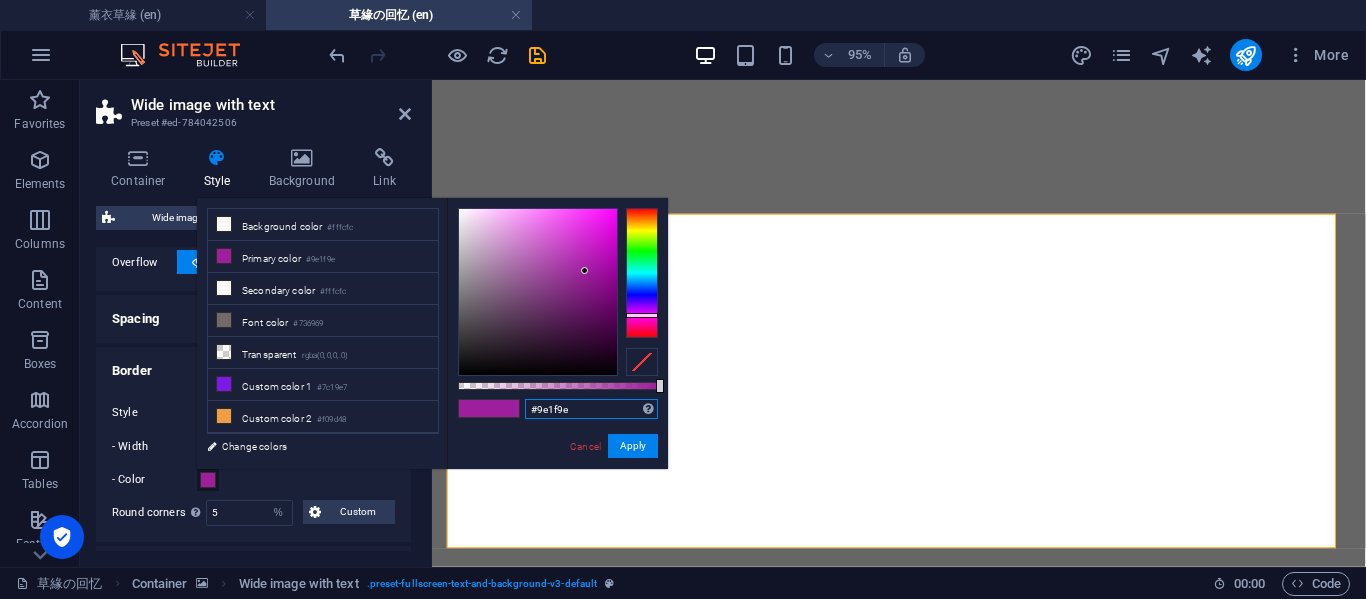 drag, startPoint x: 575, startPoint y: 406, endPoint x: 515, endPoint y: 407, distance: 60.00833 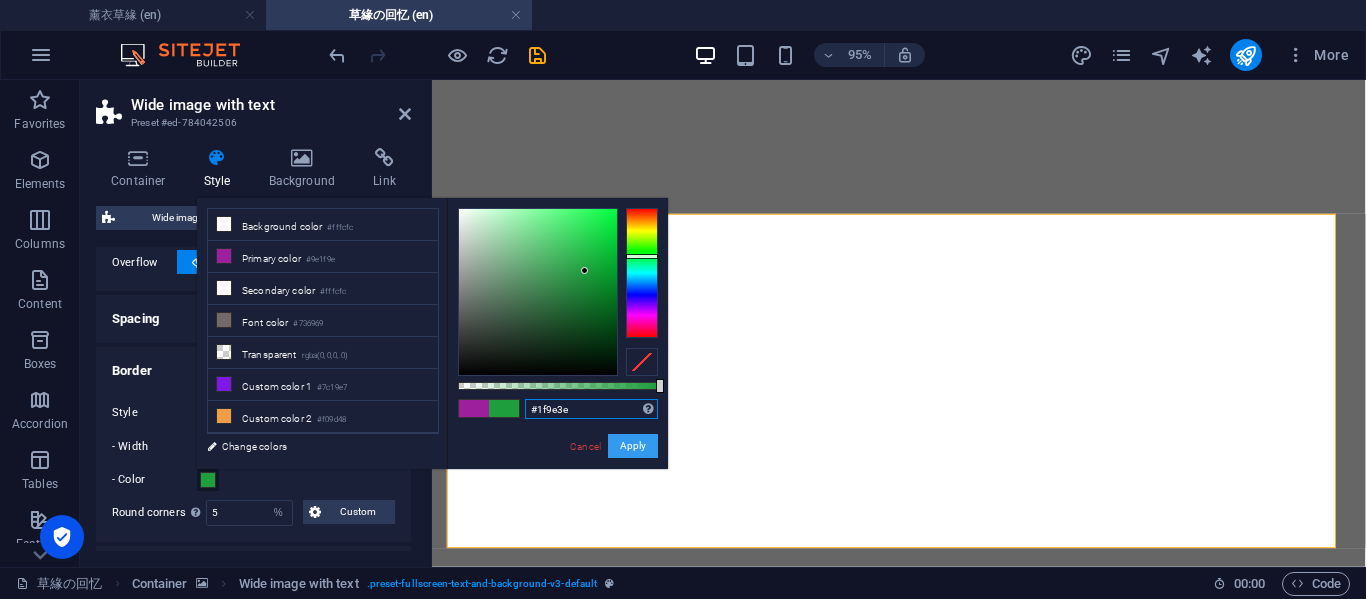 type on "#1f9e3e" 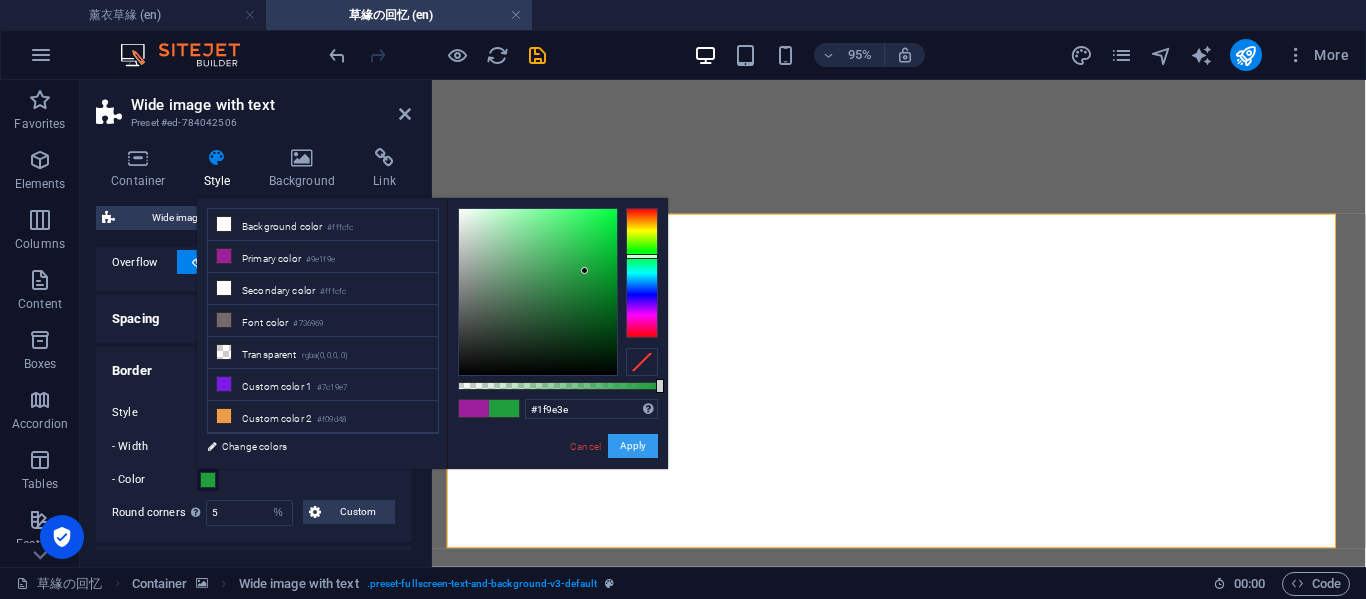 click on "Apply" at bounding box center (633, 446) 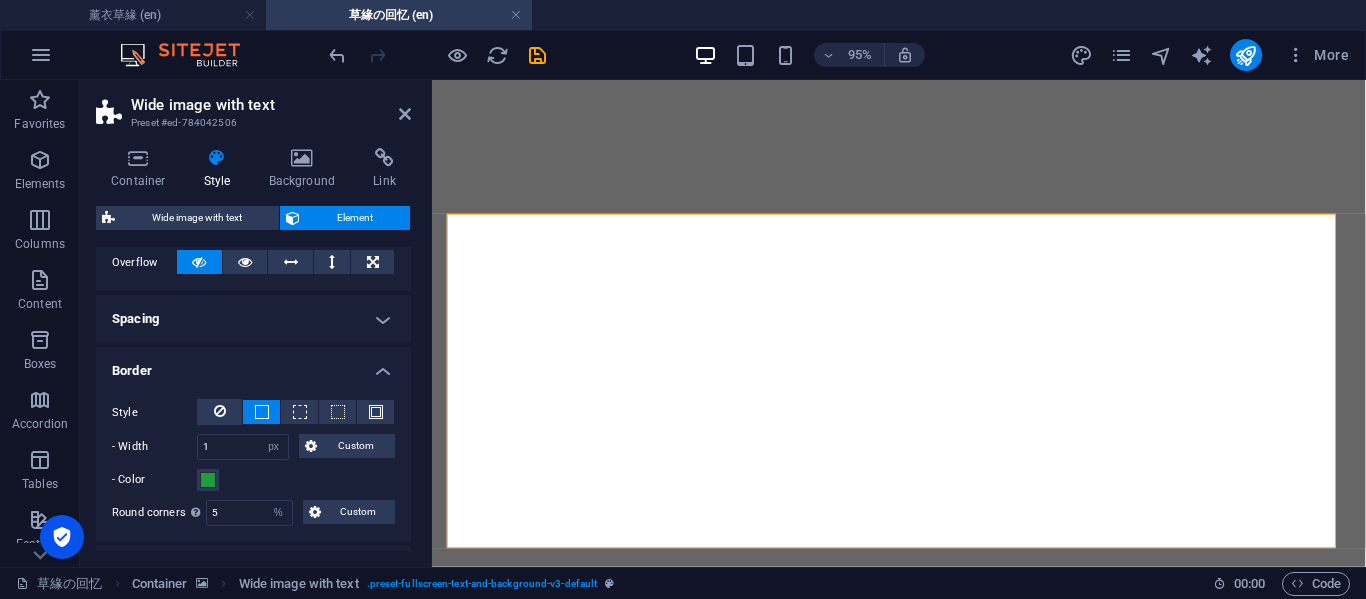 click on "Style" at bounding box center (253, 412) 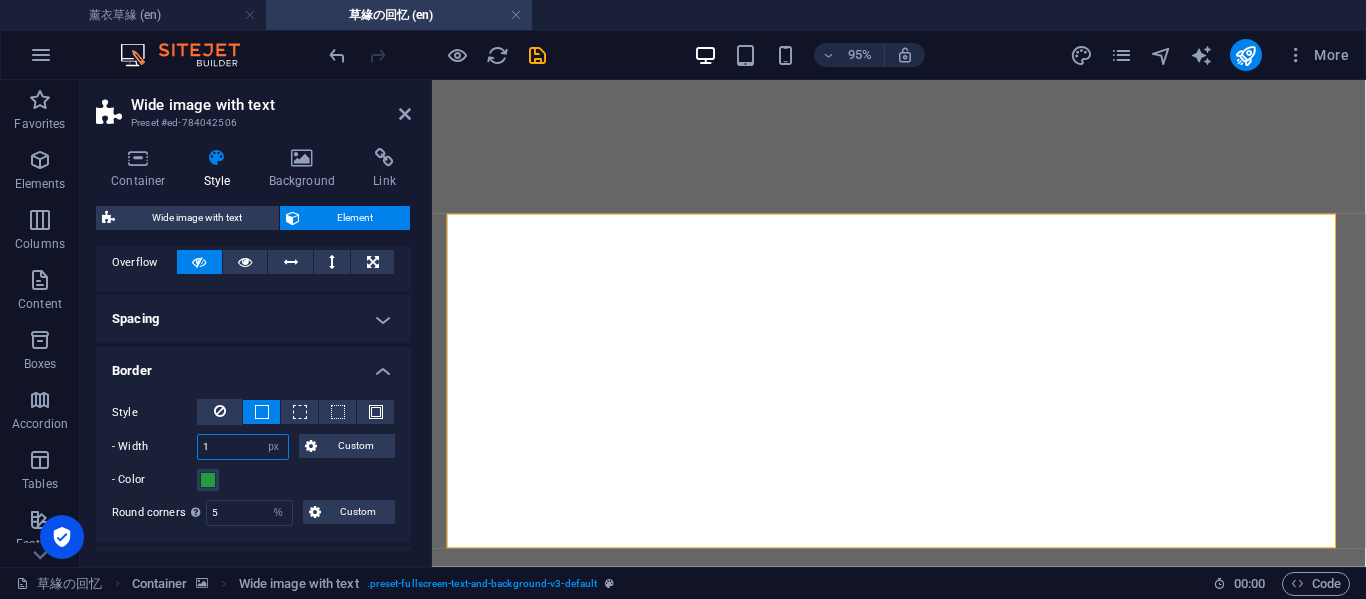 drag, startPoint x: 223, startPoint y: 442, endPoint x: 147, endPoint y: 446, distance: 76.105194 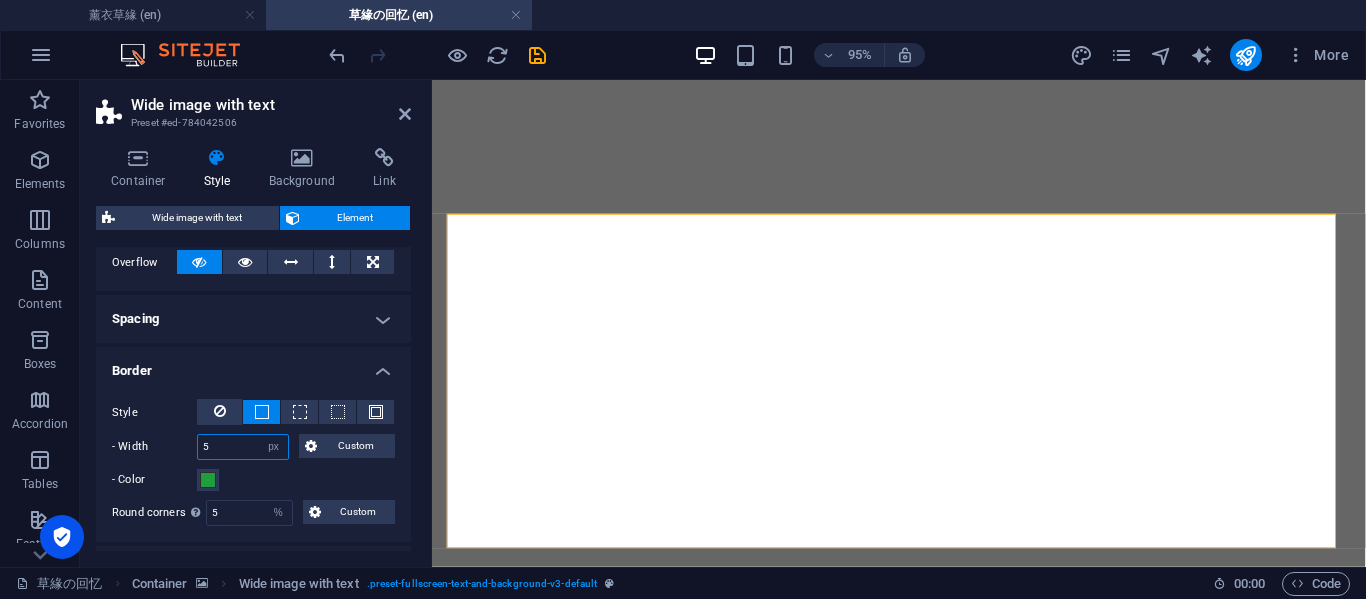 type on "5" 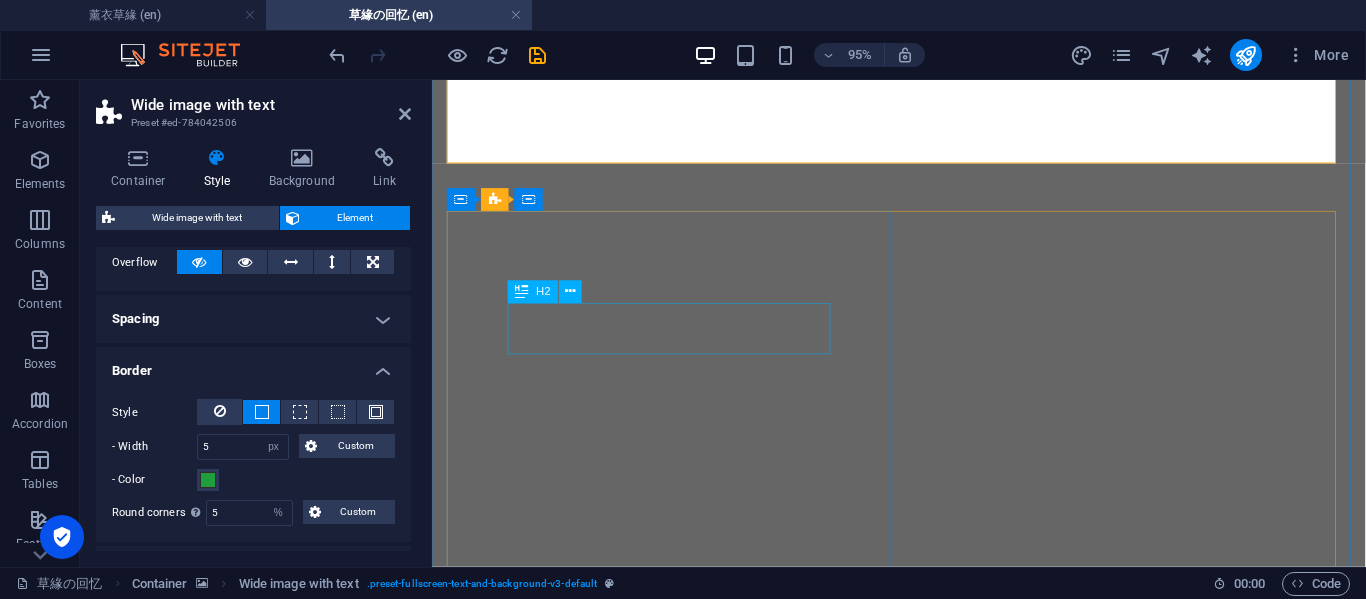 scroll, scrollTop: 2667, scrollLeft: 0, axis: vertical 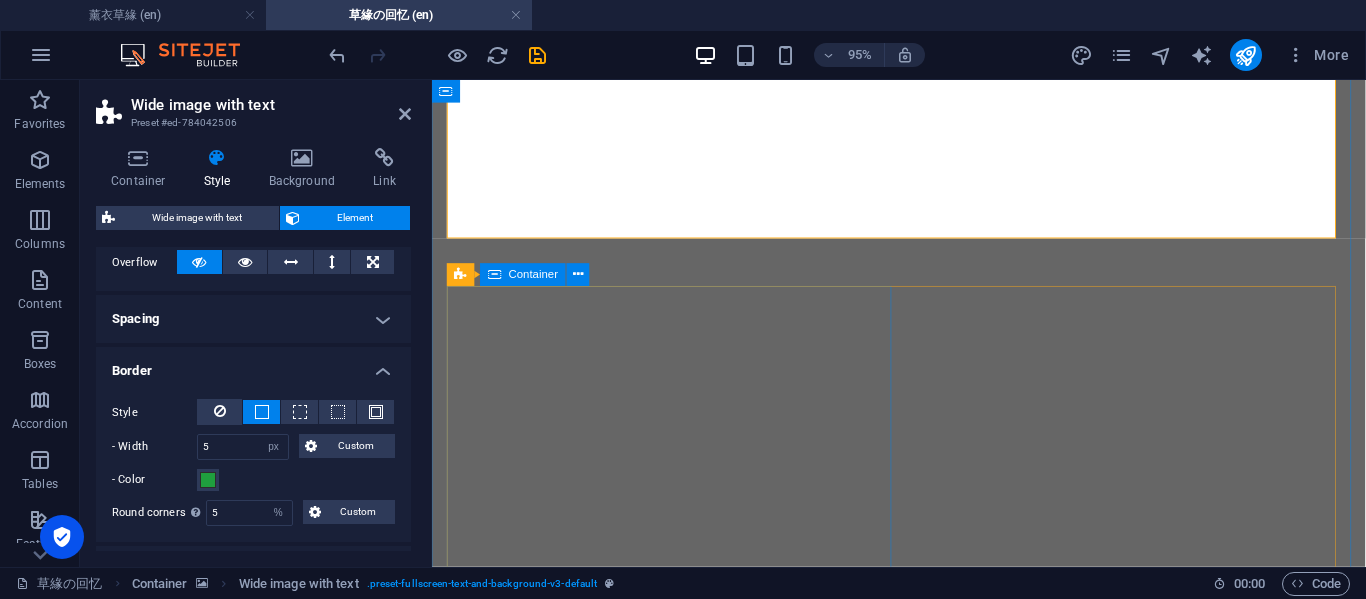 click on "在痛中的爱情 我也好想被你疼爱 为什么你就这样走开？ 我真的很妒忌那些可以联络到你的人 而为什么我连简简单单的想知道你好不好都不行...." at bounding box center (923, 10887) 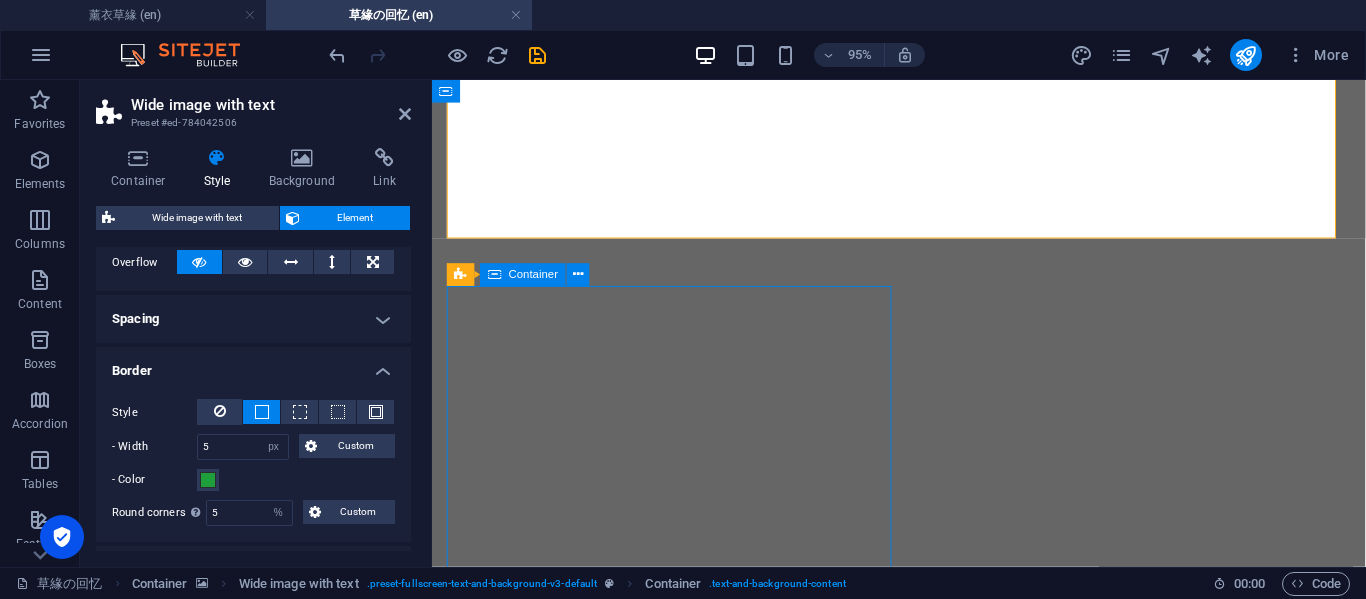click on "在痛中的爱情 我也好想被你疼爱 为什么你就这样走开？ 我真的很妒忌那些可以联络到你的人 而为什么我连简简单单的想知道你好不好都不行...." at bounding box center [923, 10887] 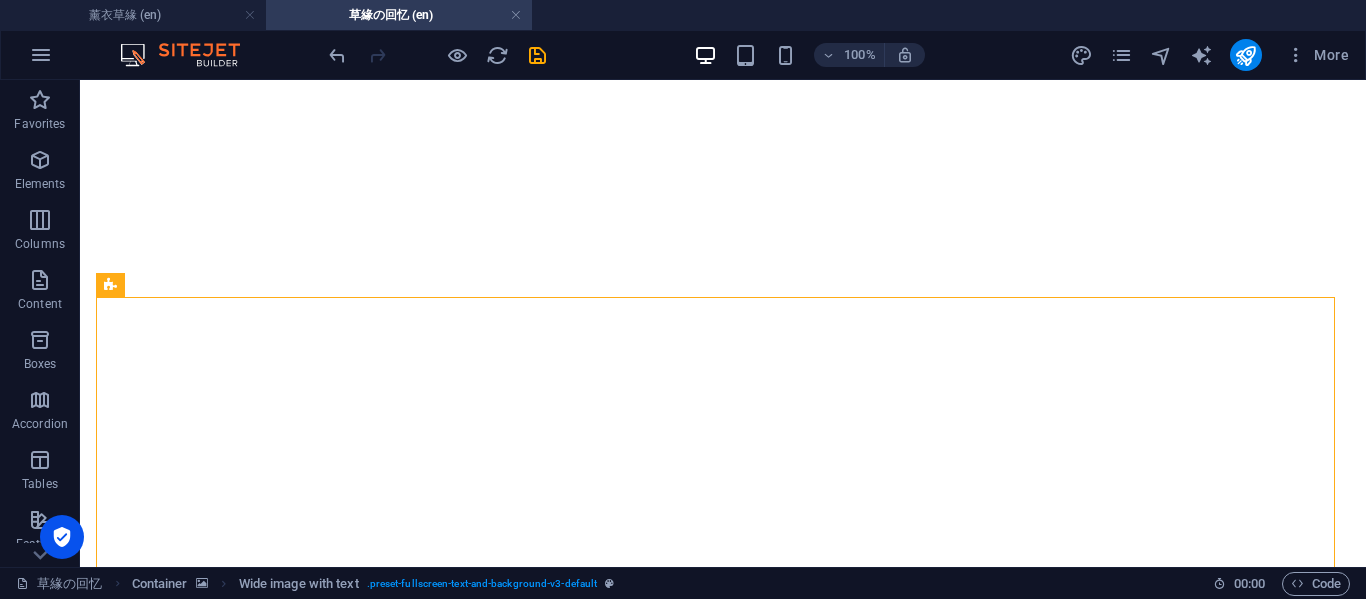 click at bounding box center [723, 10746] 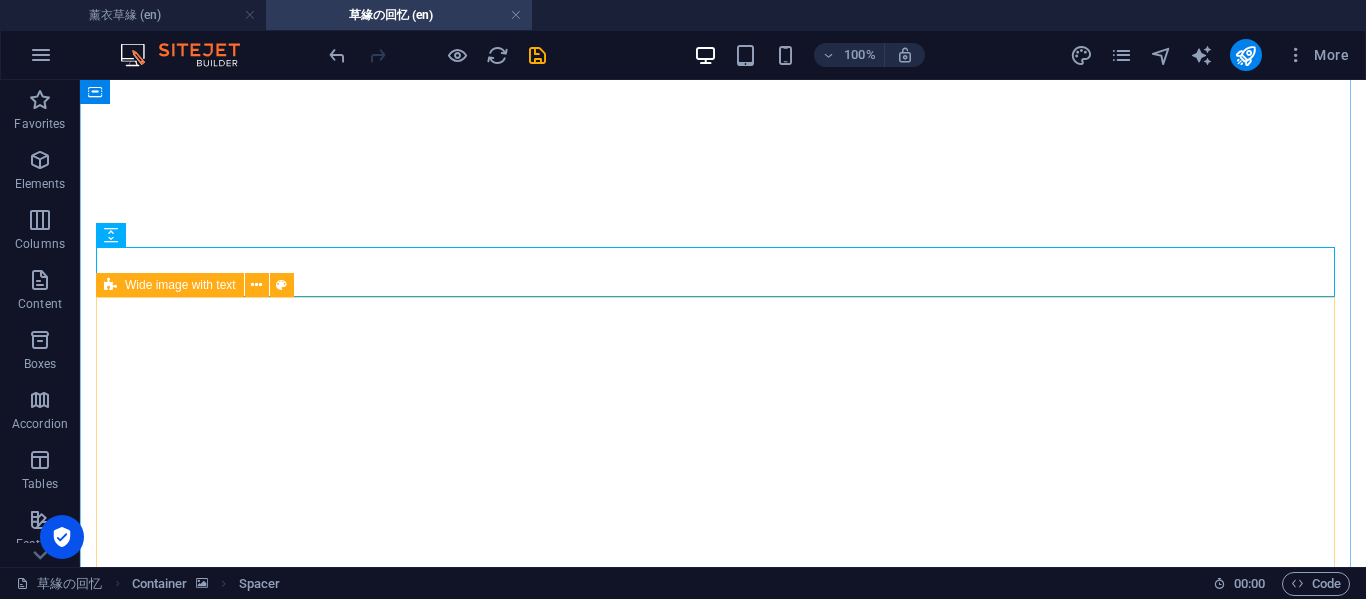 click on "Wide image with text" at bounding box center [170, 285] 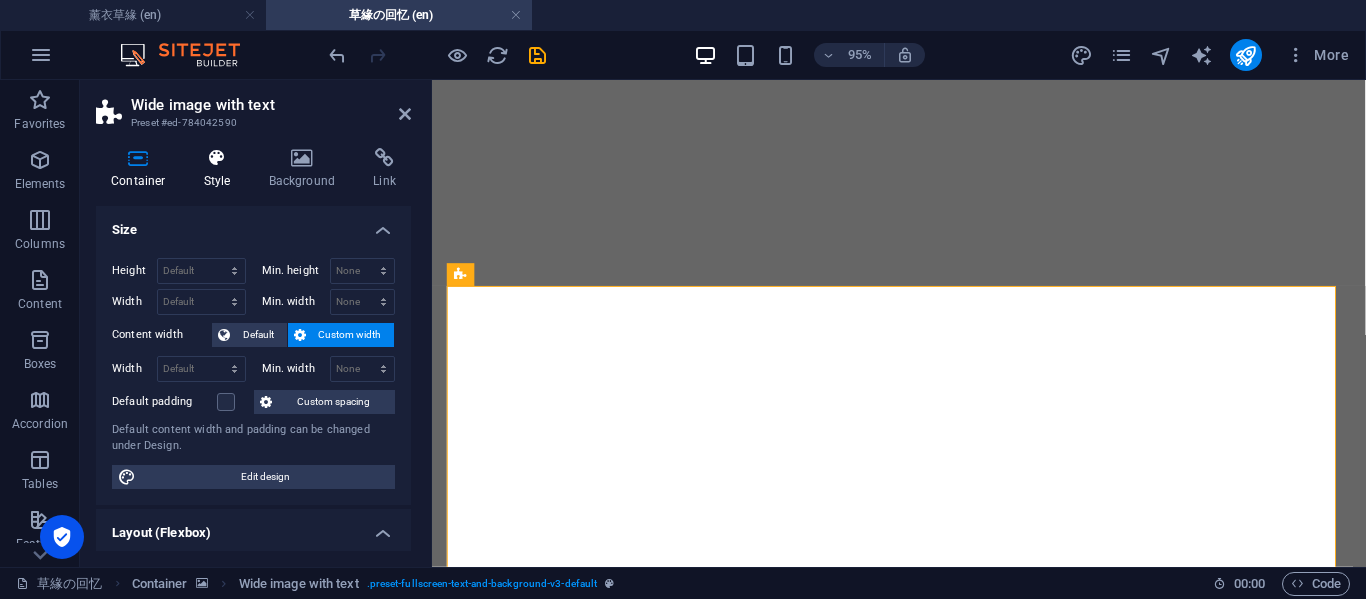 click at bounding box center [217, 158] 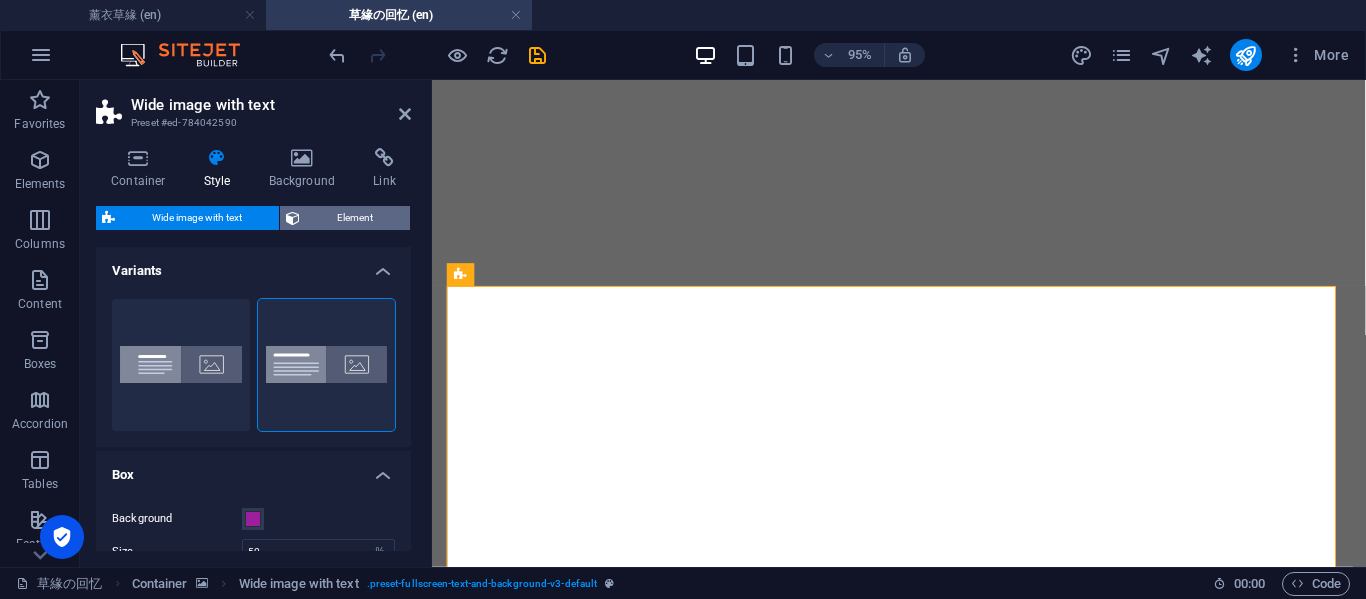 click on "Element" at bounding box center (355, 218) 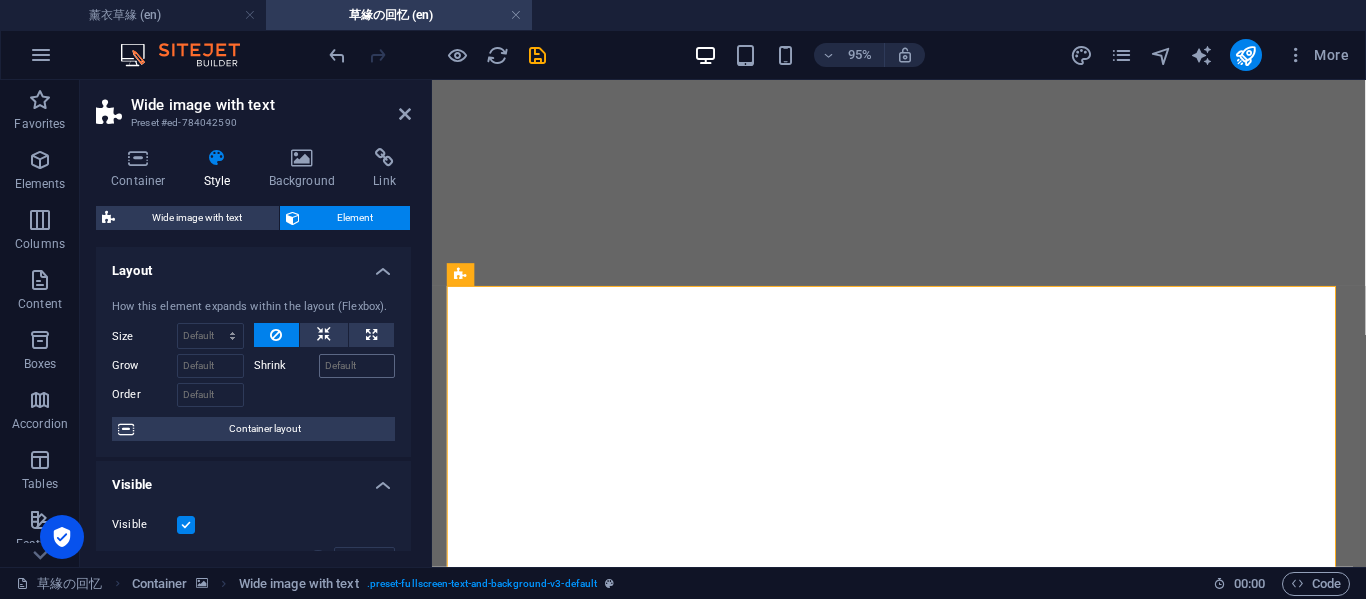 scroll, scrollTop: 333, scrollLeft: 0, axis: vertical 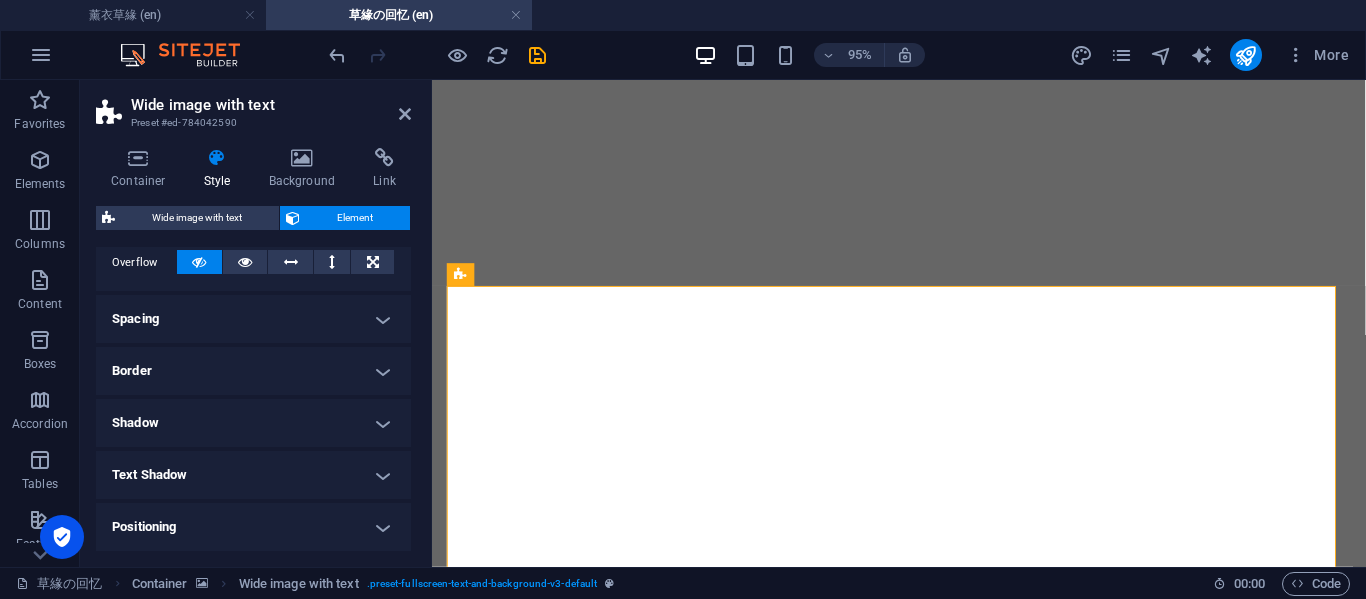 click on "Border" at bounding box center [253, 371] 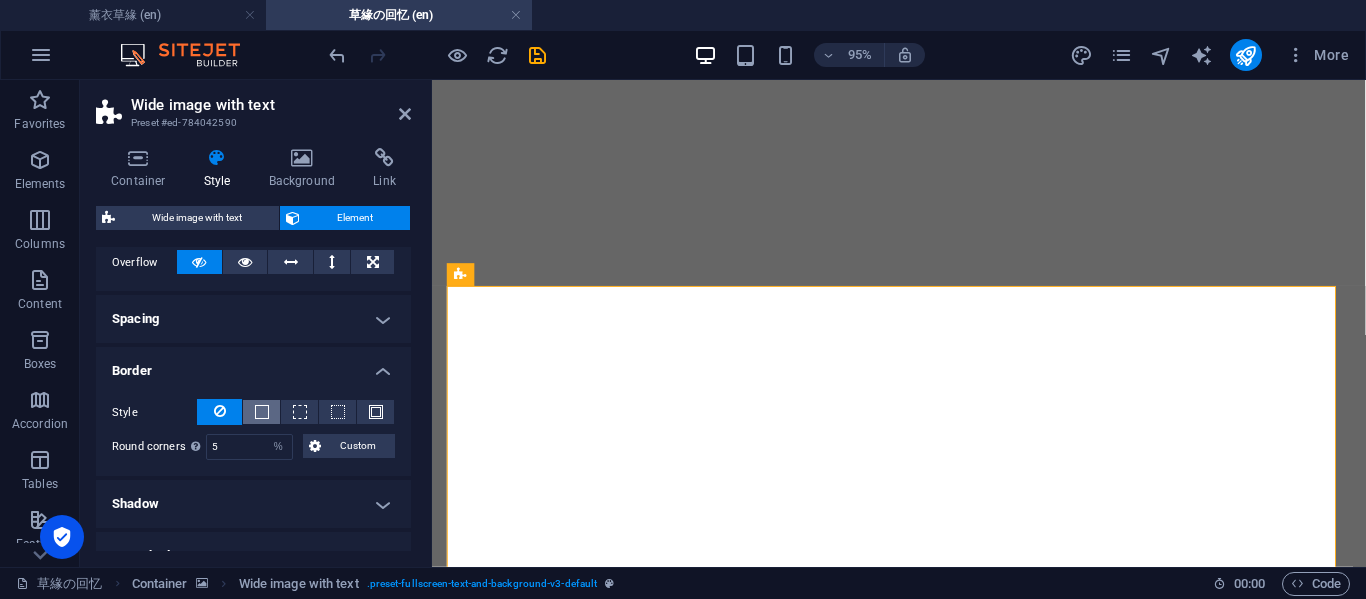click at bounding box center (262, 412) 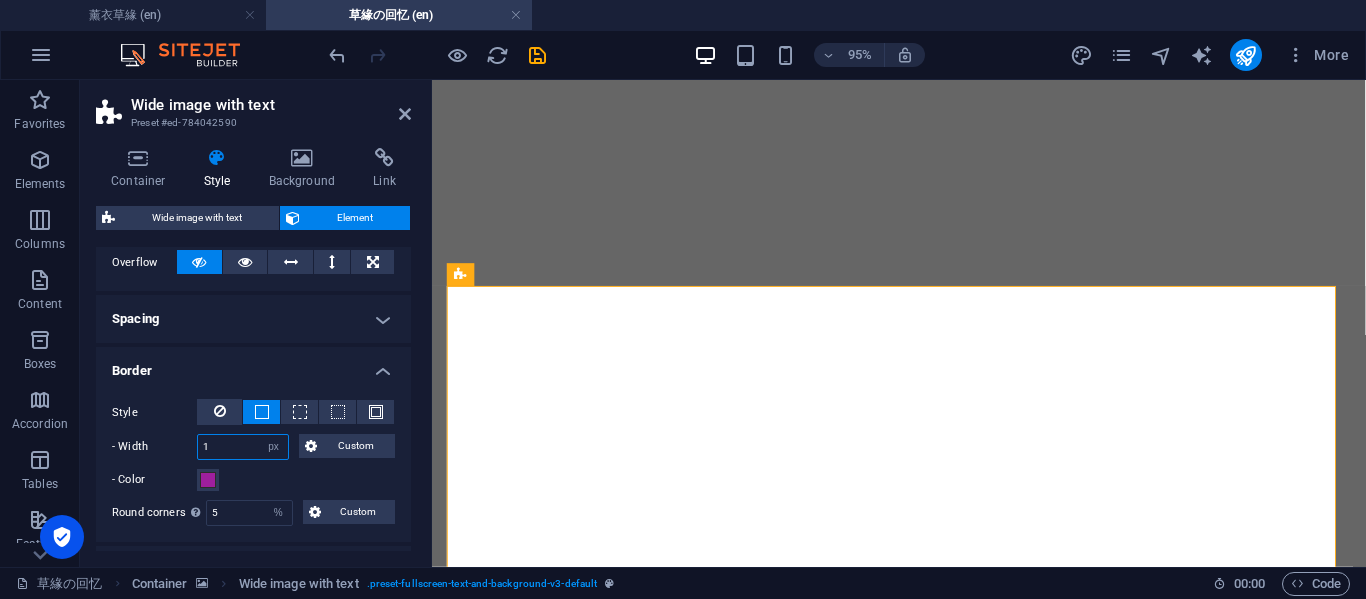 drag, startPoint x: 238, startPoint y: 447, endPoint x: 175, endPoint y: 445, distance: 63.03174 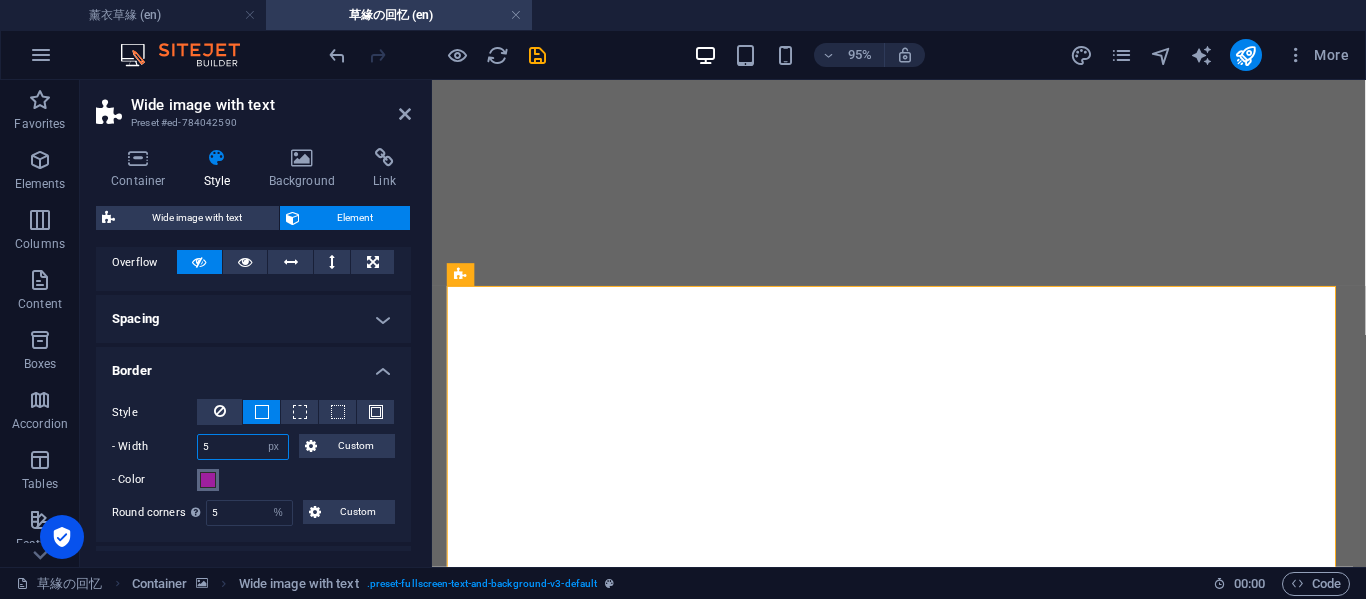 type on "5" 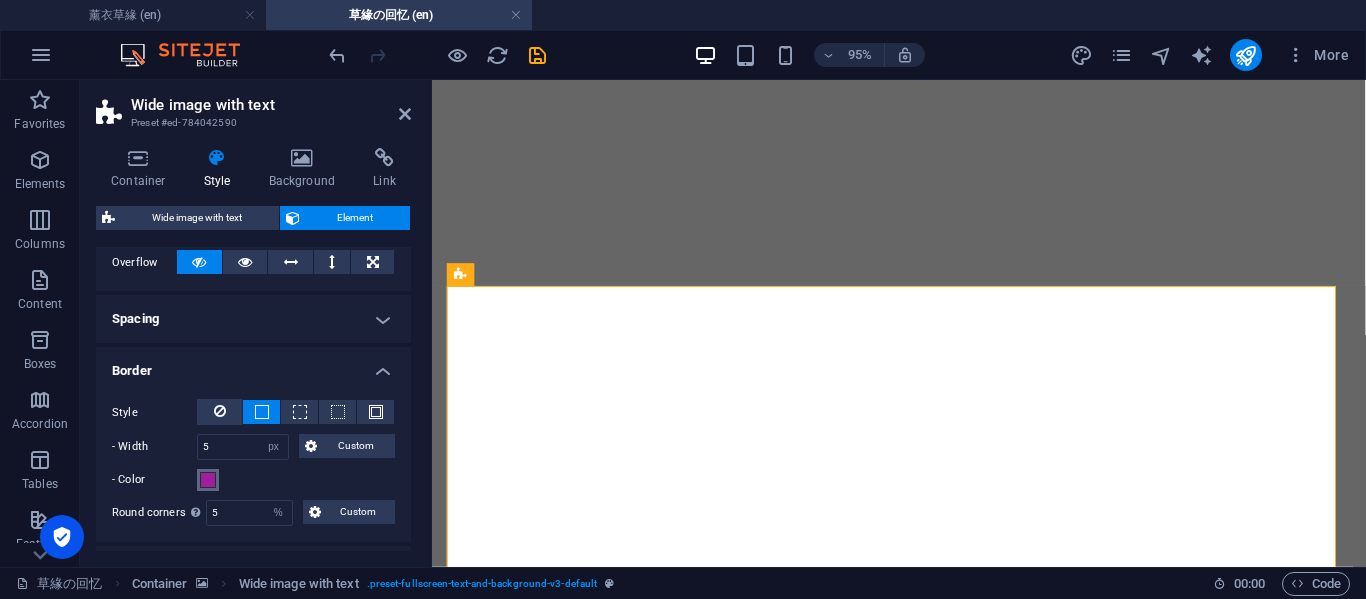 click at bounding box center [208, 480] 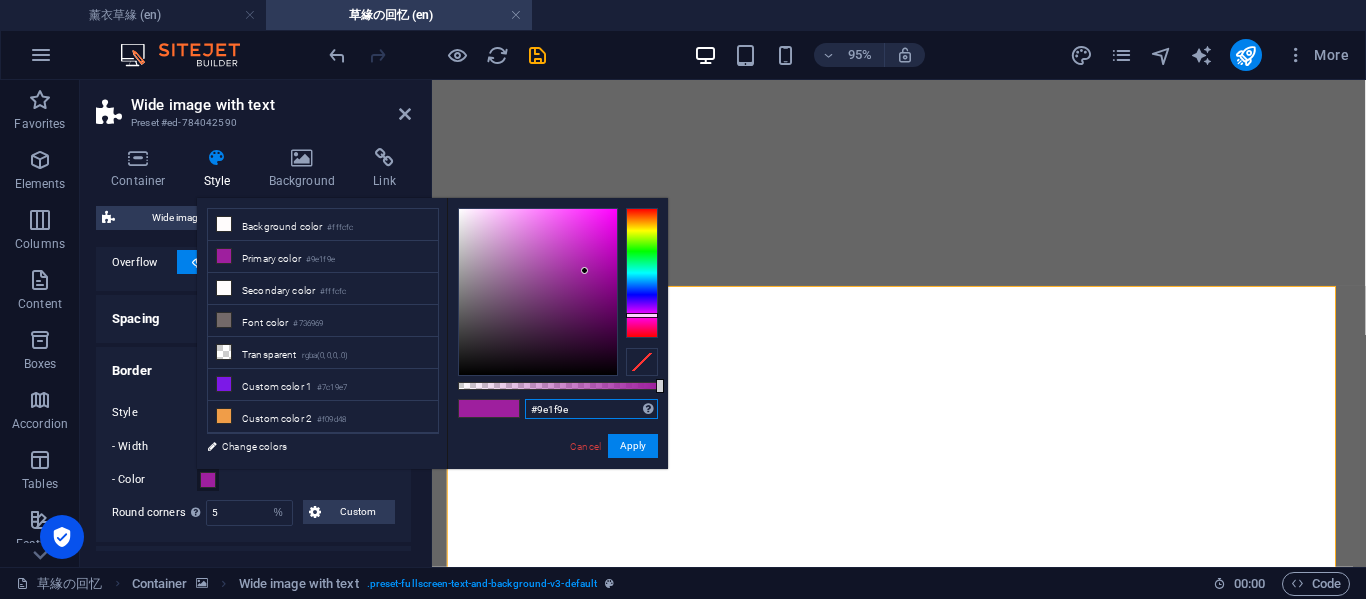 drag, startPoint x: 576, startPoint y: 409, endPoint x: 504, endPoint y: 405, distance: 72.11102 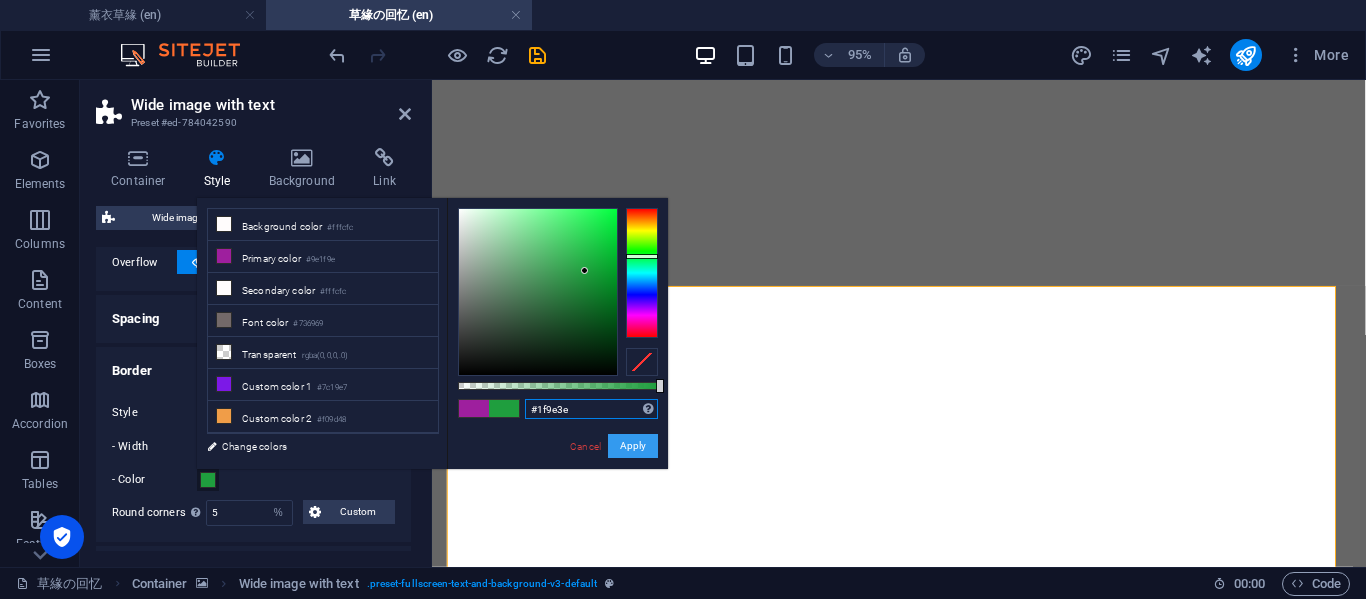 type on "#1f9e3e" 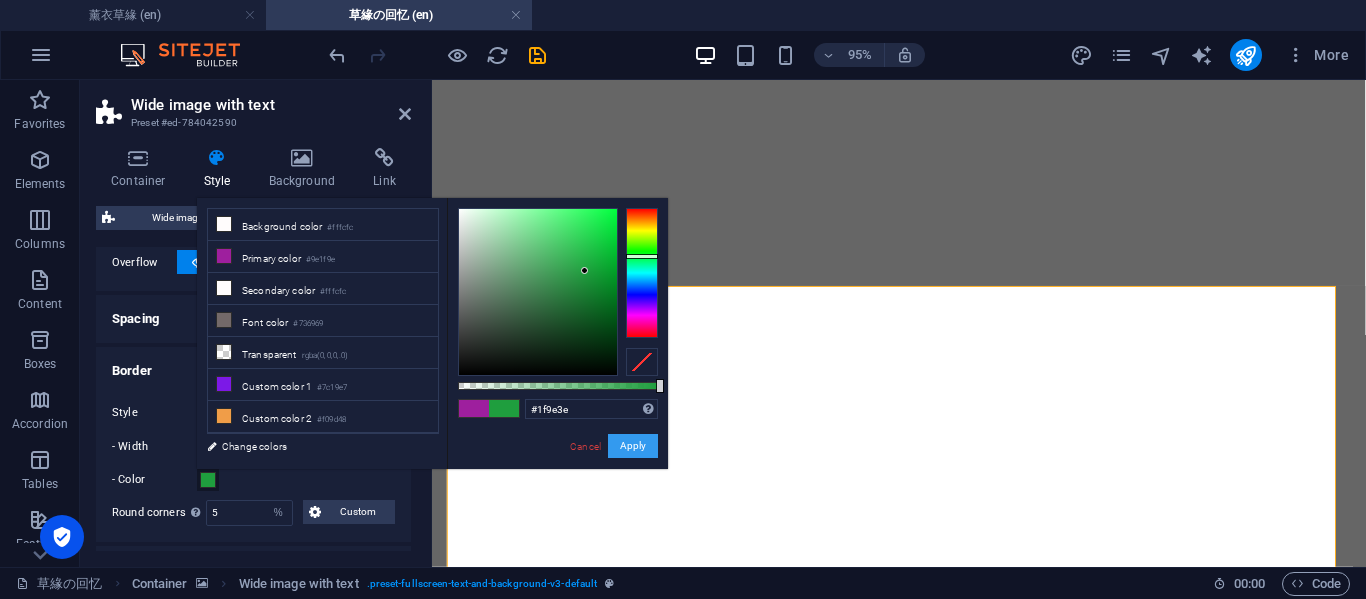 click on "Apply" at bounding box center [633, 446] 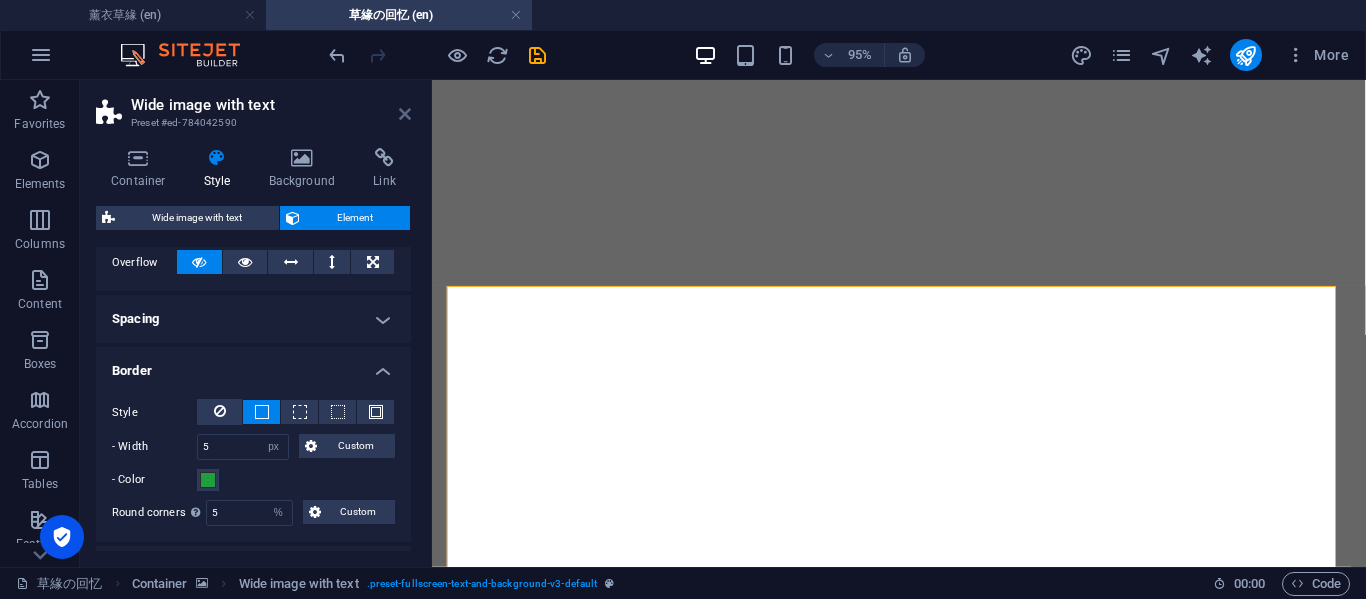 click at bounding box center (405, 114) 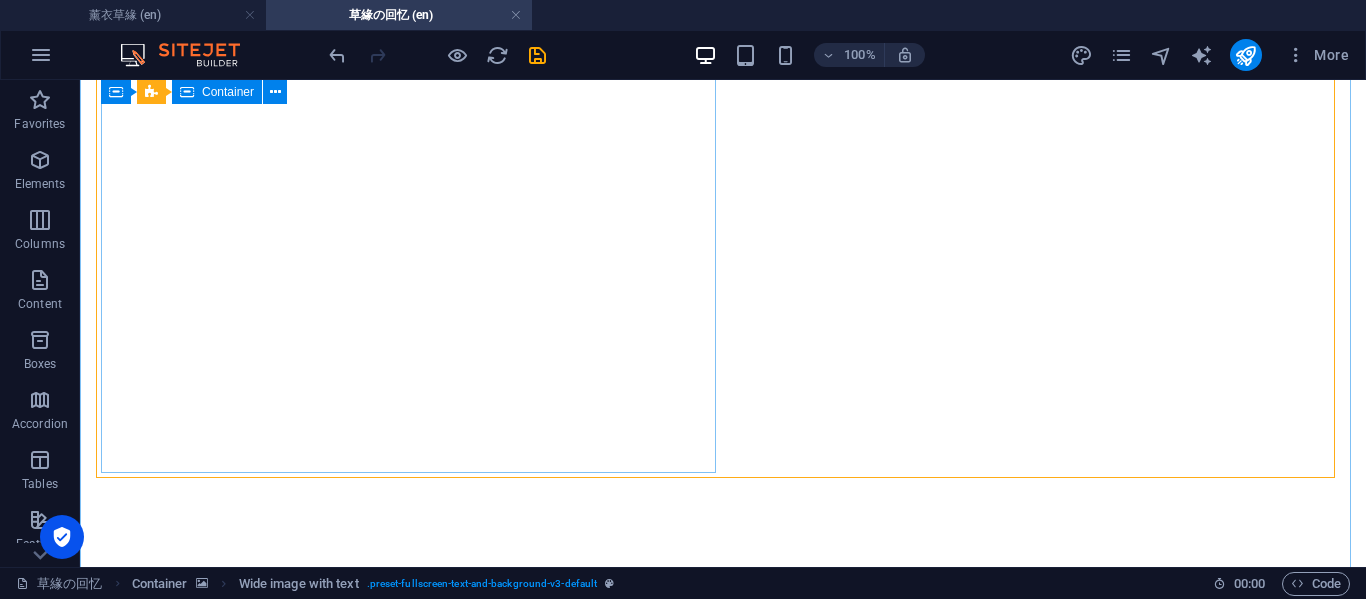 scroll, scrollTop: 3333, scrollLeft: 0, axis: vertical 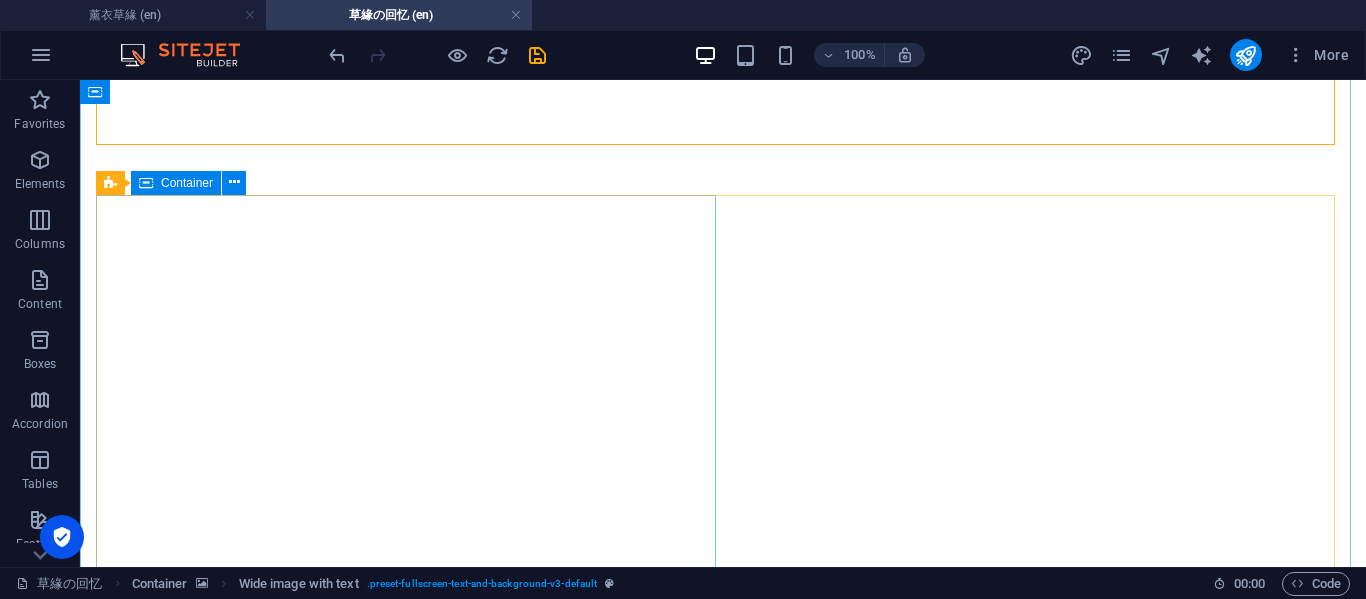 click on "风筝节 要来了，明明可以两个人去的 现在又只剩下我自己去面对这一切" at bounding box center (723, 12240) 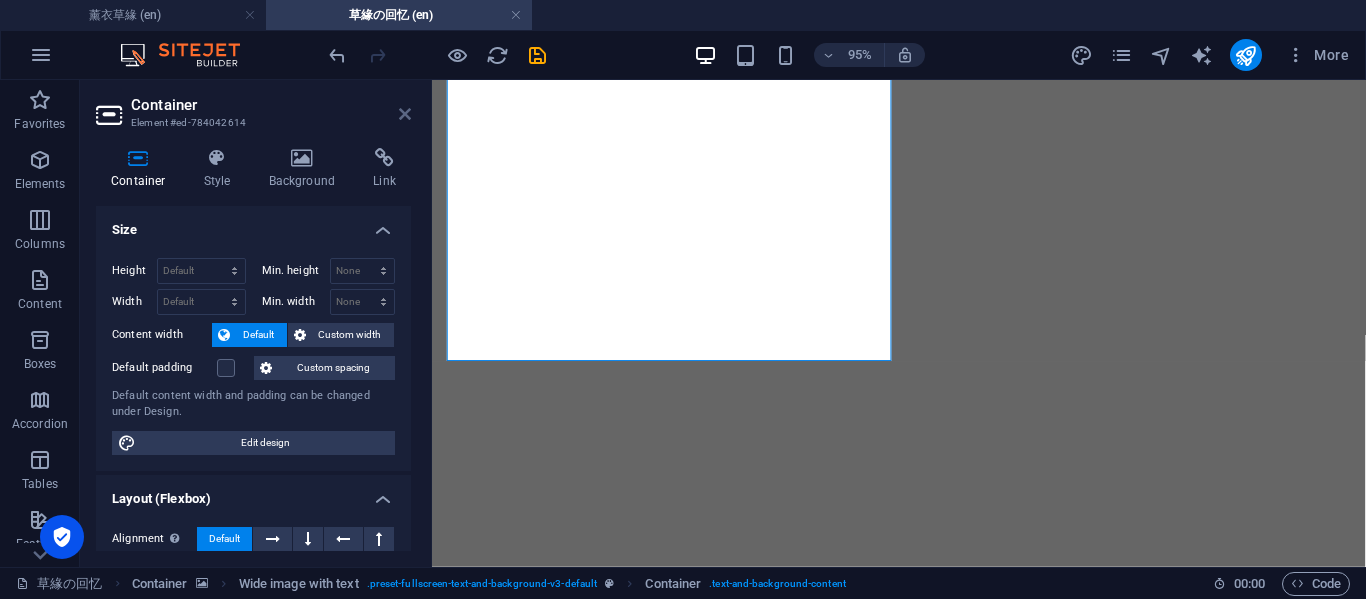 click at bounding box center [405, 114] 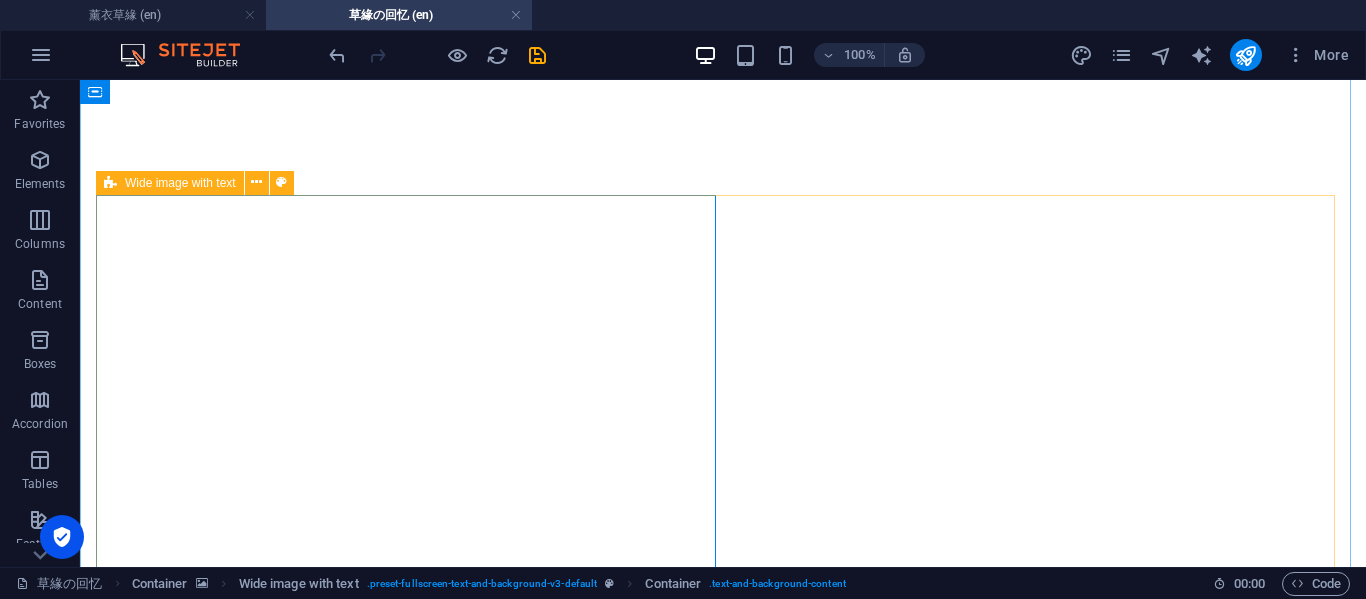 click on "Wide image with text" at bounding box center [170, 183] 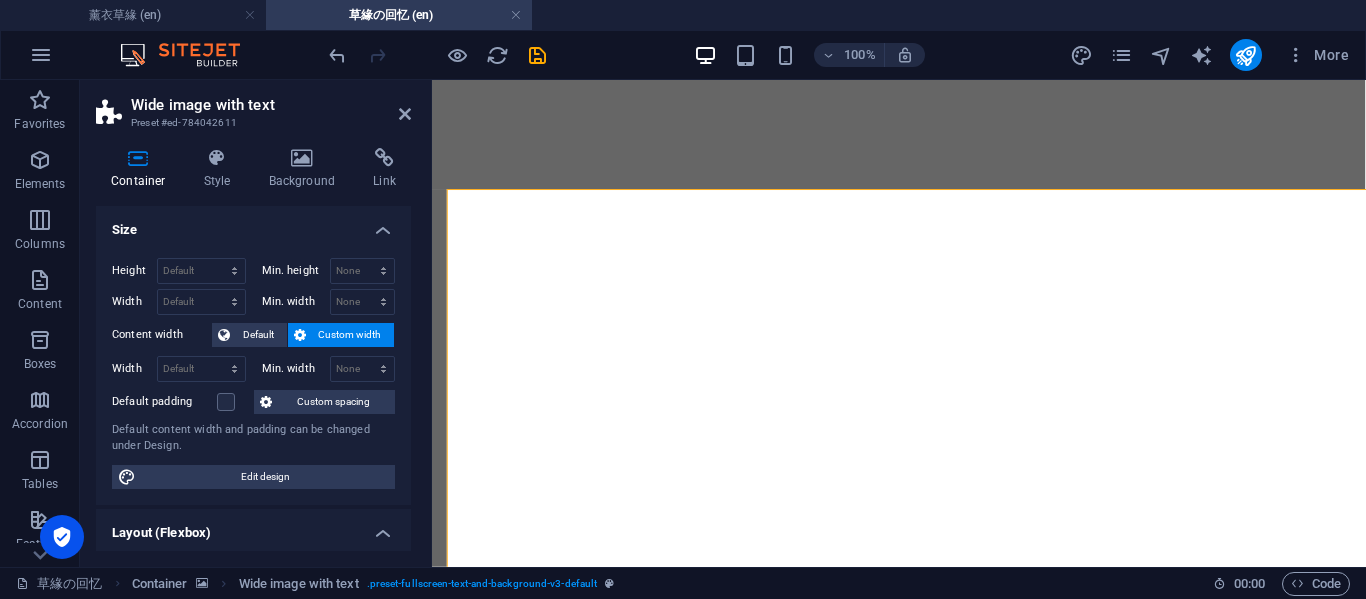 select on "%" 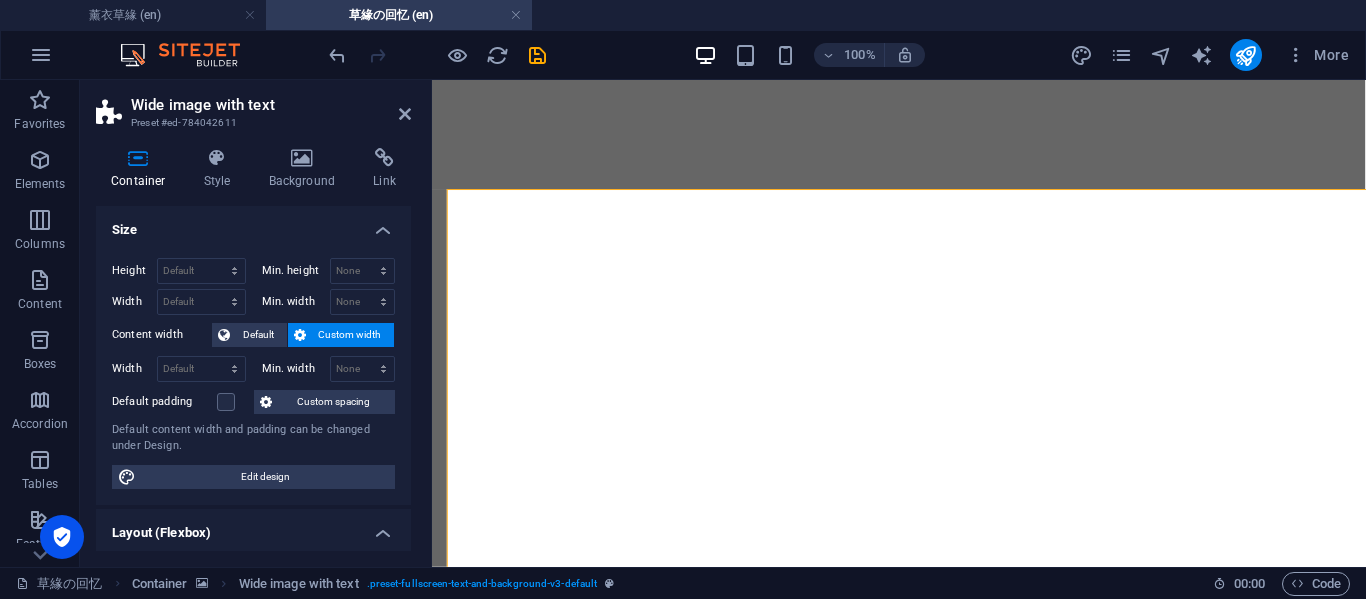 select on "rem" 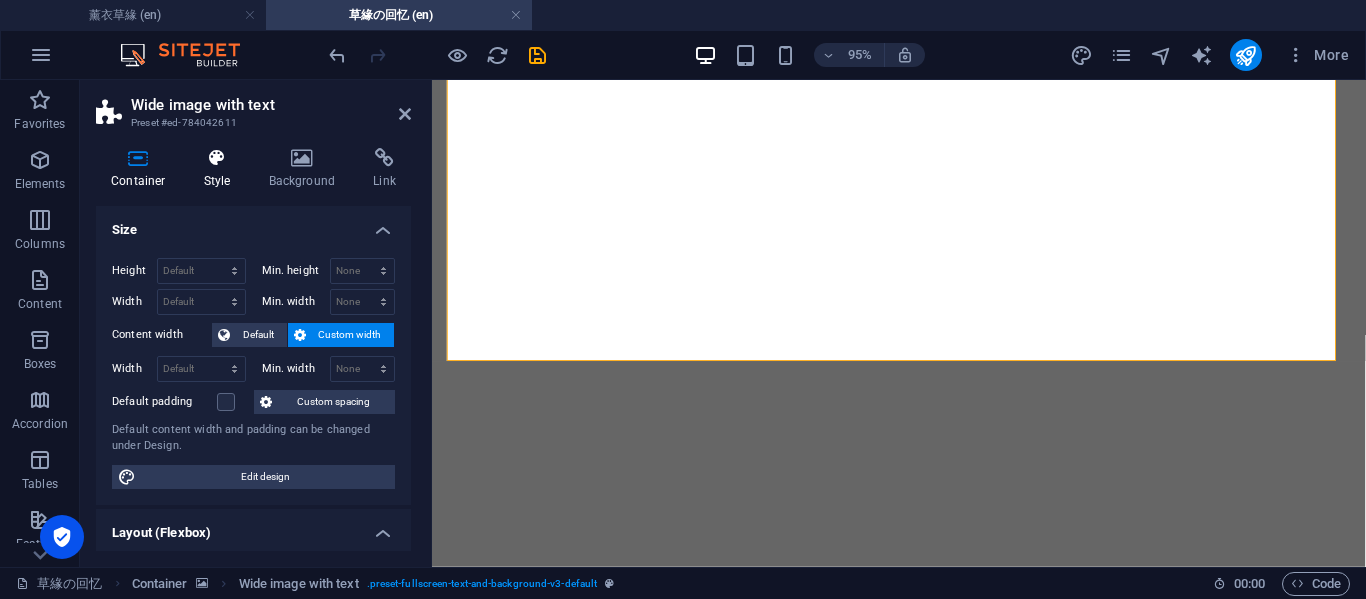 click at bounding box center [217, 158] 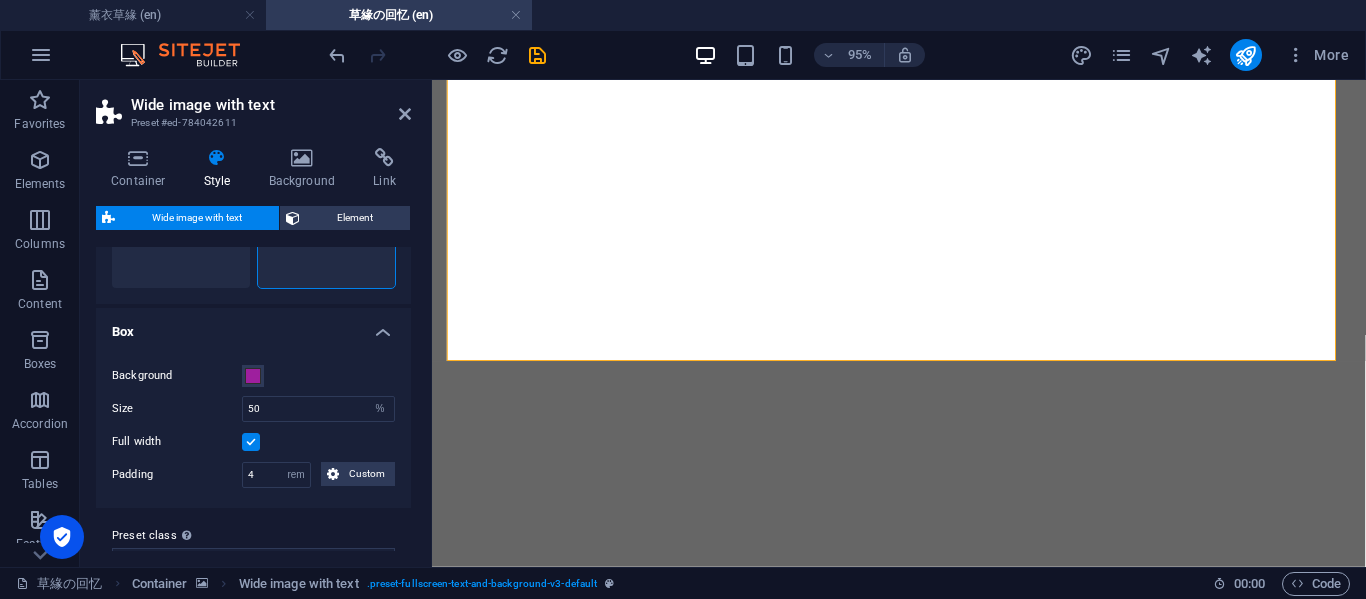 scroll, scrollTop: 180, scrollLeft: 0, axis: vertical 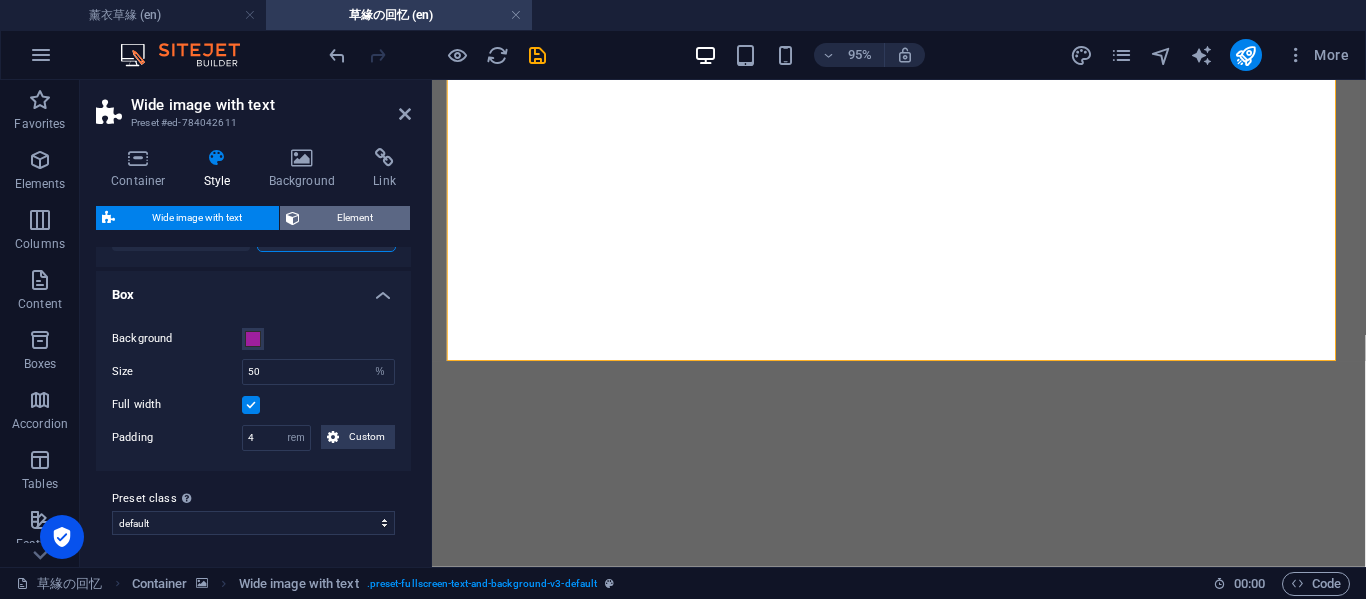 click on "Element" at bounding box center (355, 218) 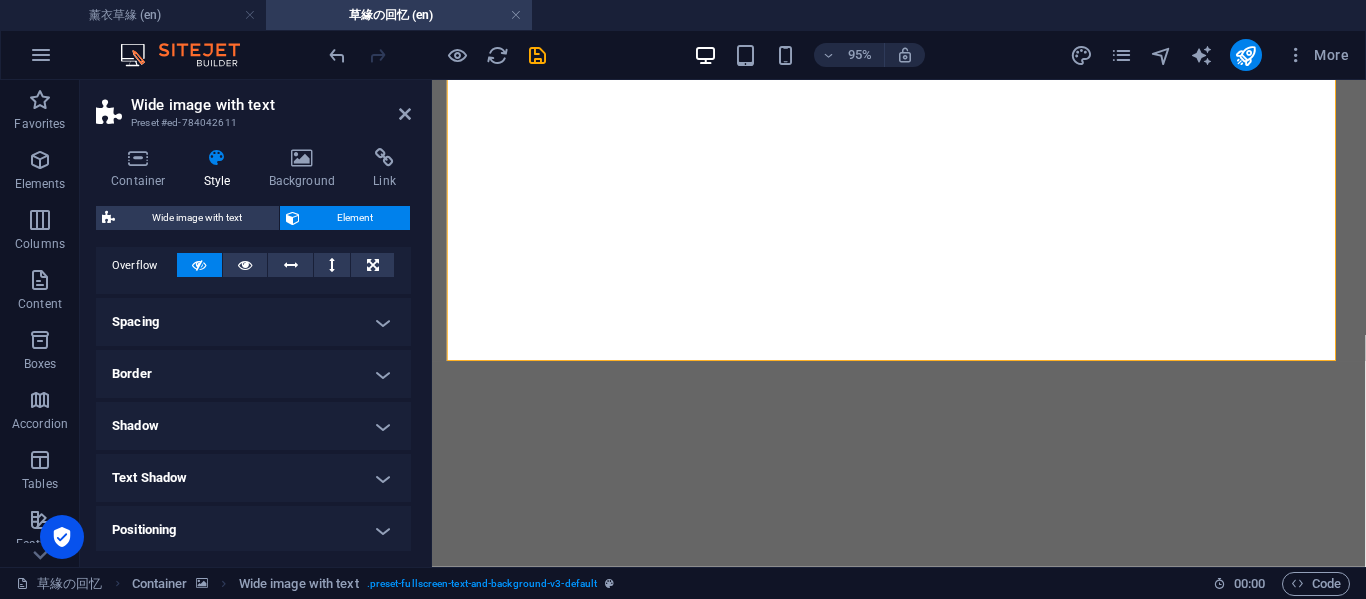 scroll, scrollTop: 333, scrollLeft: 0, axis: vertical 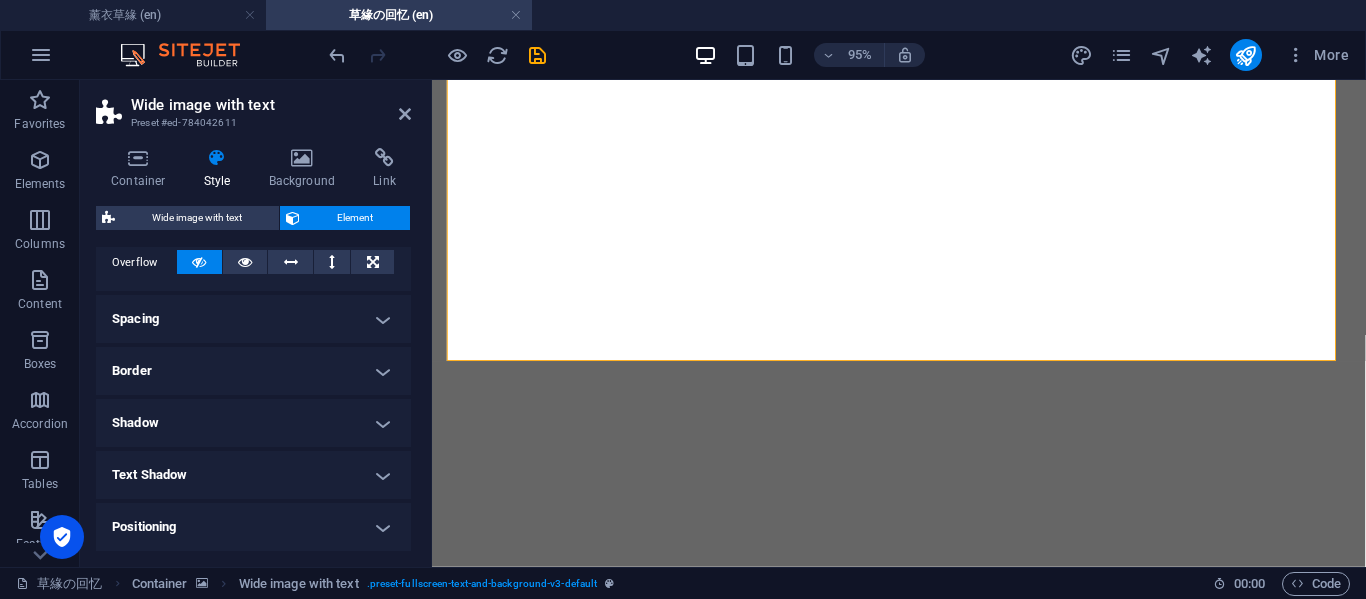 click on "Border" at bounding box center [253, 371] 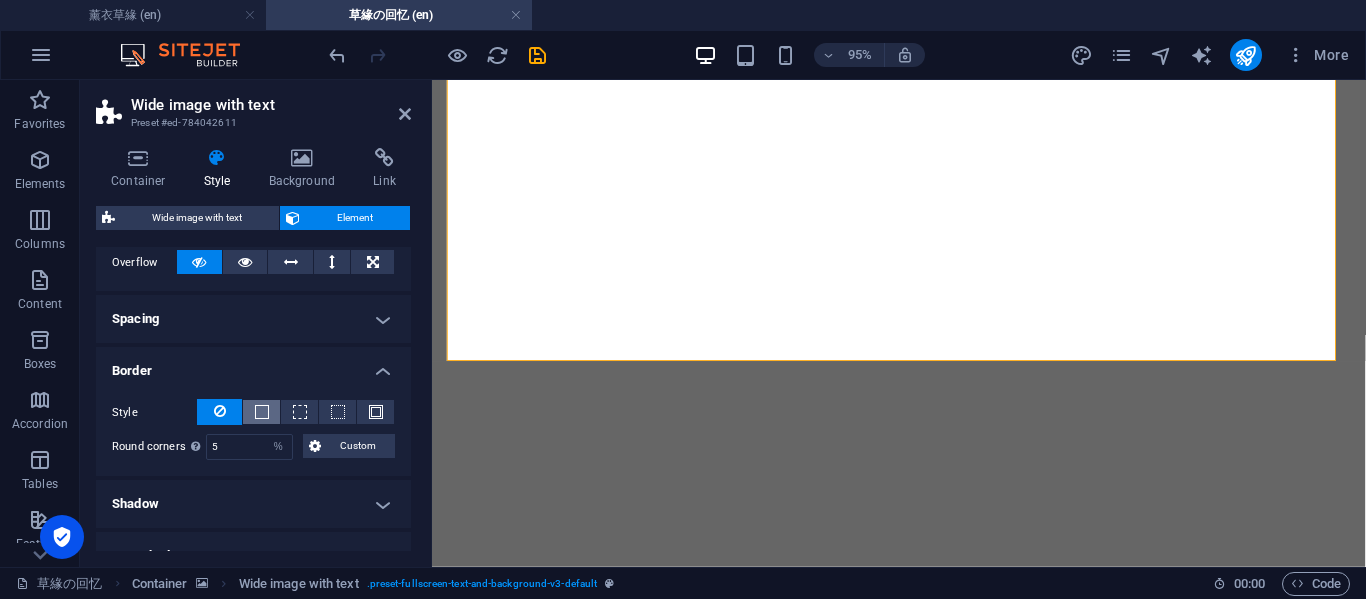 click at bounding box center (262, 412) 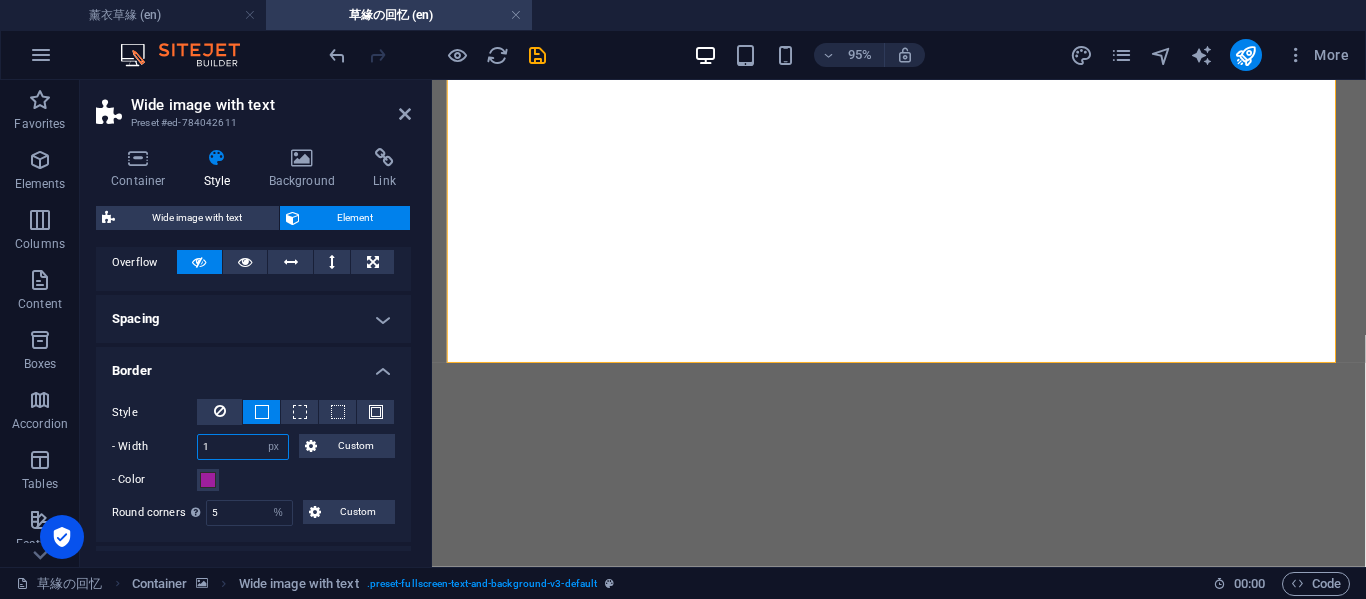 drag, startPoint x: 215, startPoint y: 450, endPoint x: 141, endPoint y: 437, distance: 75.13322 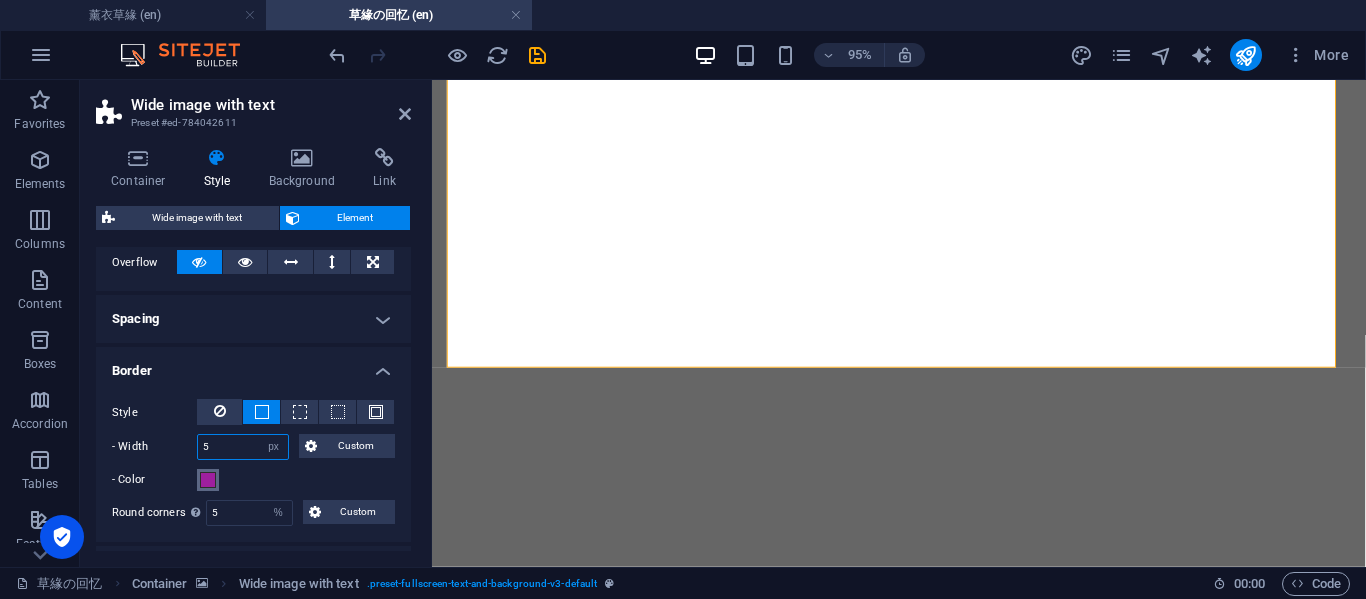 type on "5" 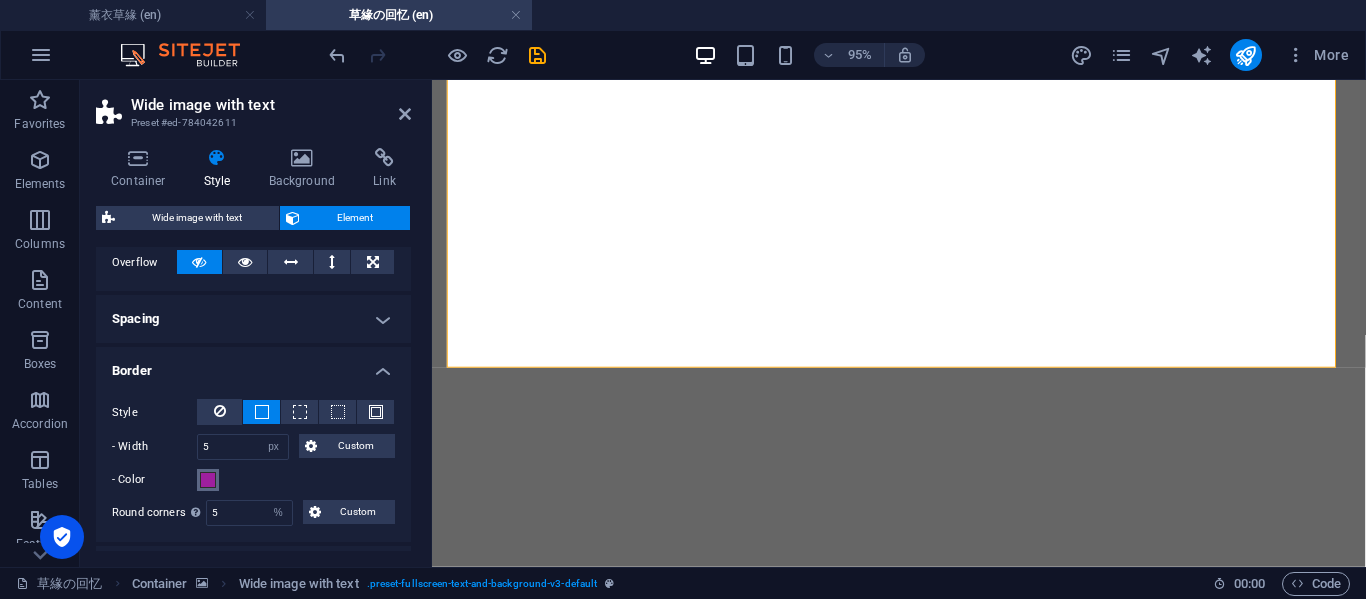click at bounding box center [208, 480] 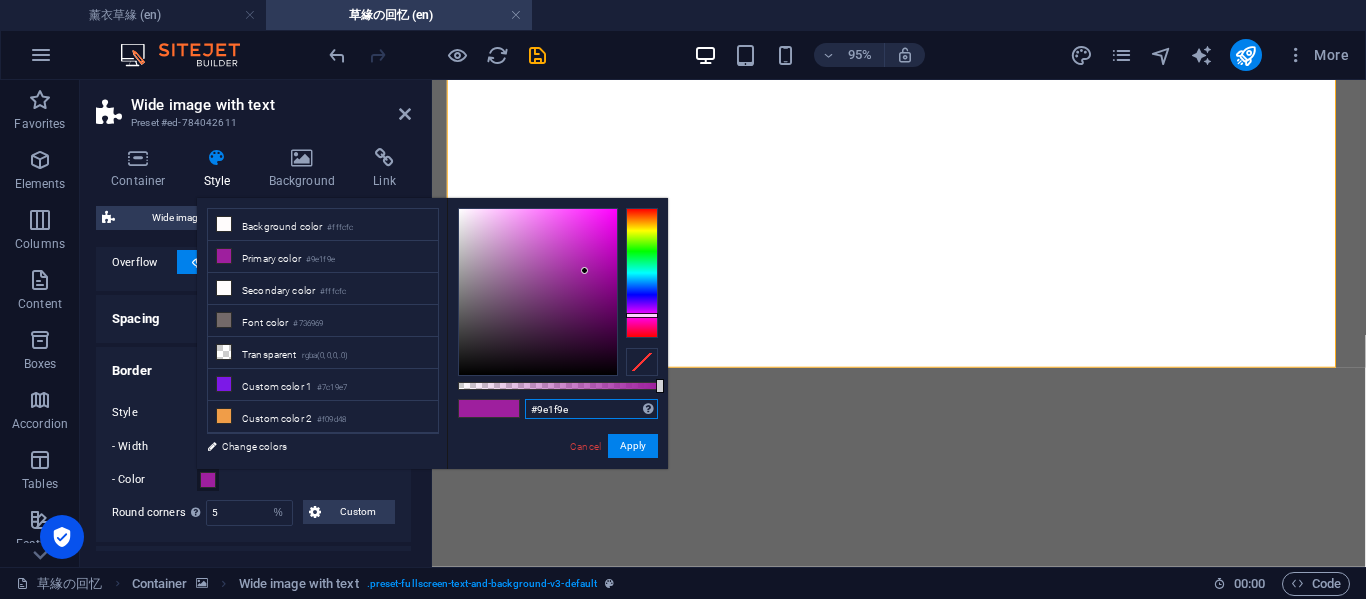 drag, startPoint x: 583, startPoint y: 404, endPoint x: 521, endPoint y: 407, distance: 62.072536 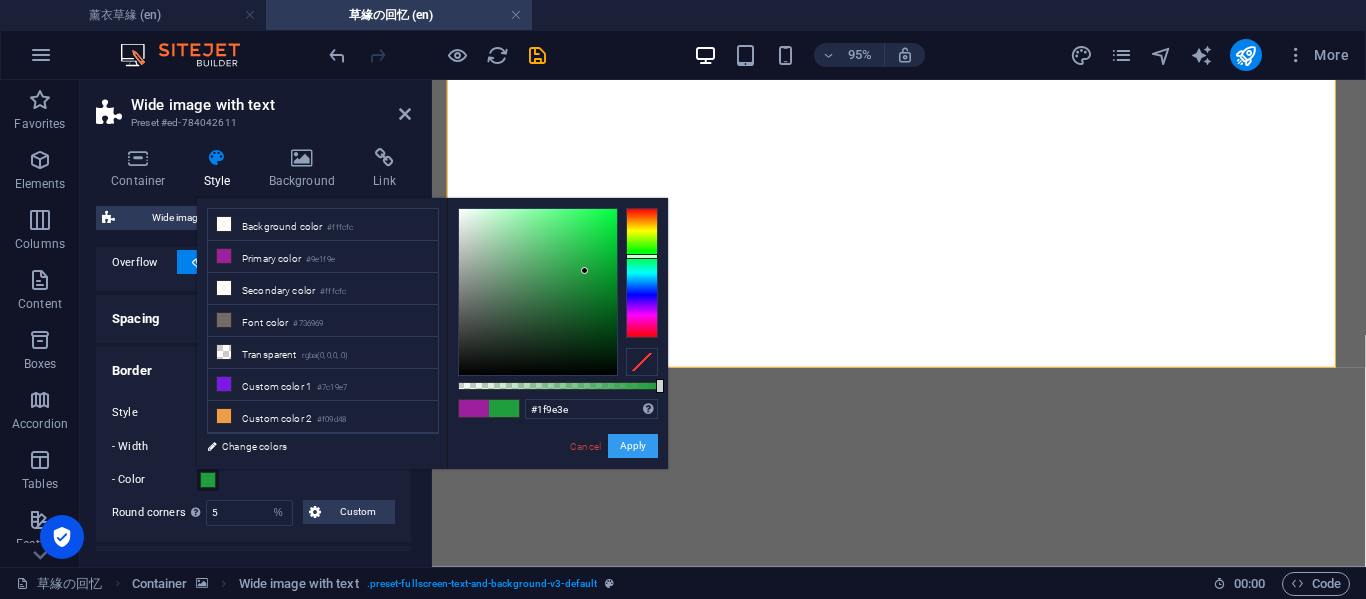 click on "Apply" at bounding box center (633, 446) 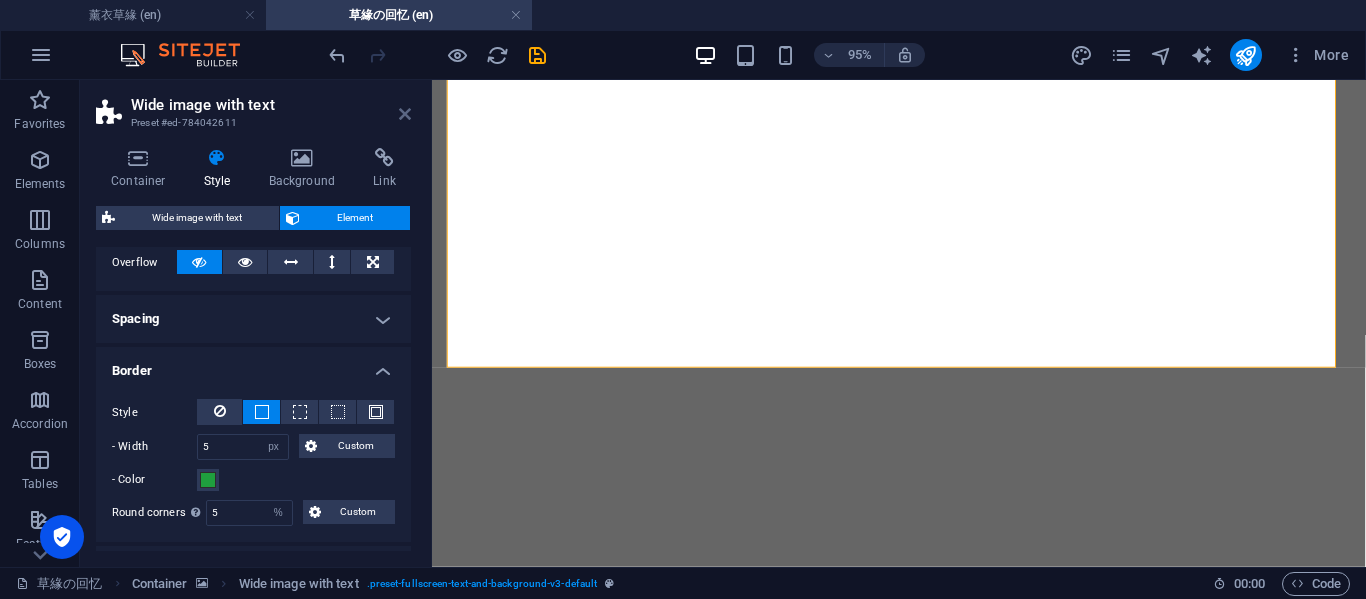 click at bounding box center [405, 114] 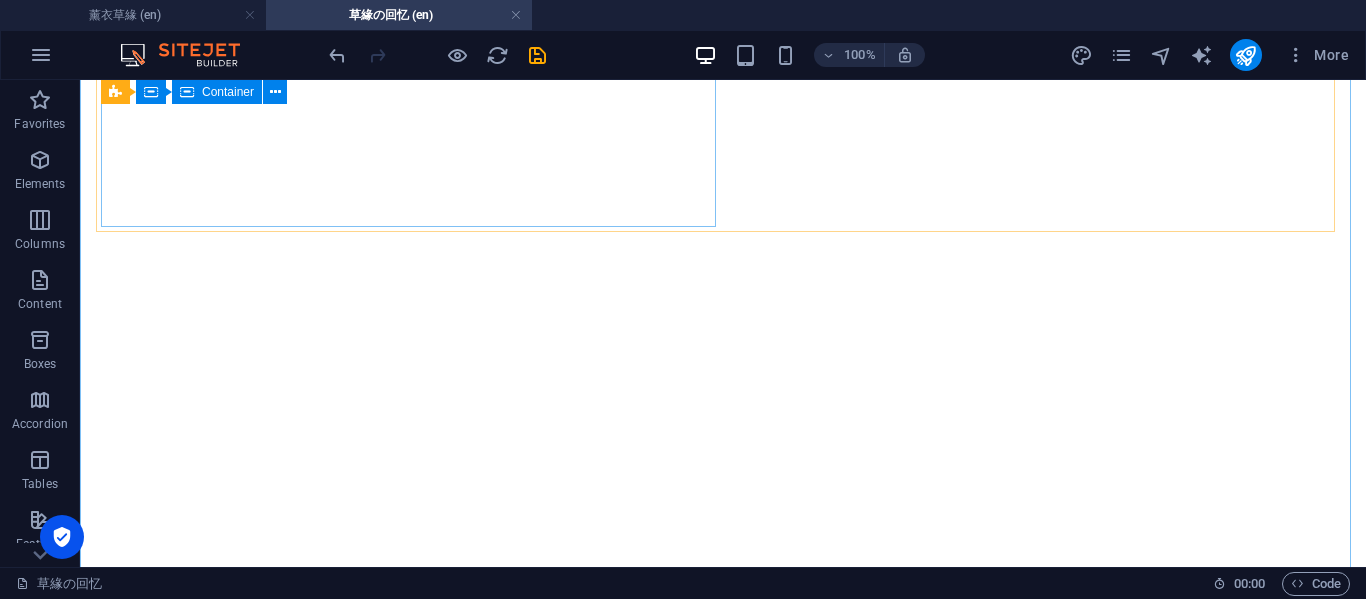 scroll, scrollTop: 3667, scrollLeft: 0, axis: vertical 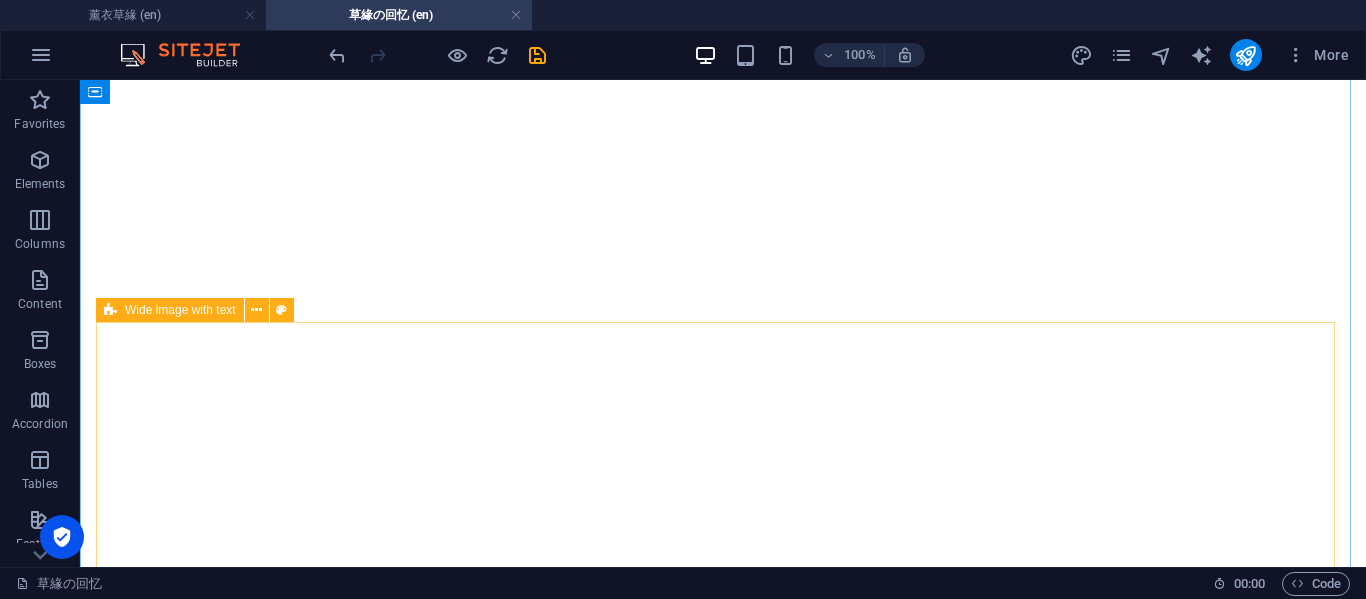 click on "Wide image with text" at bounding box center (180, 310) 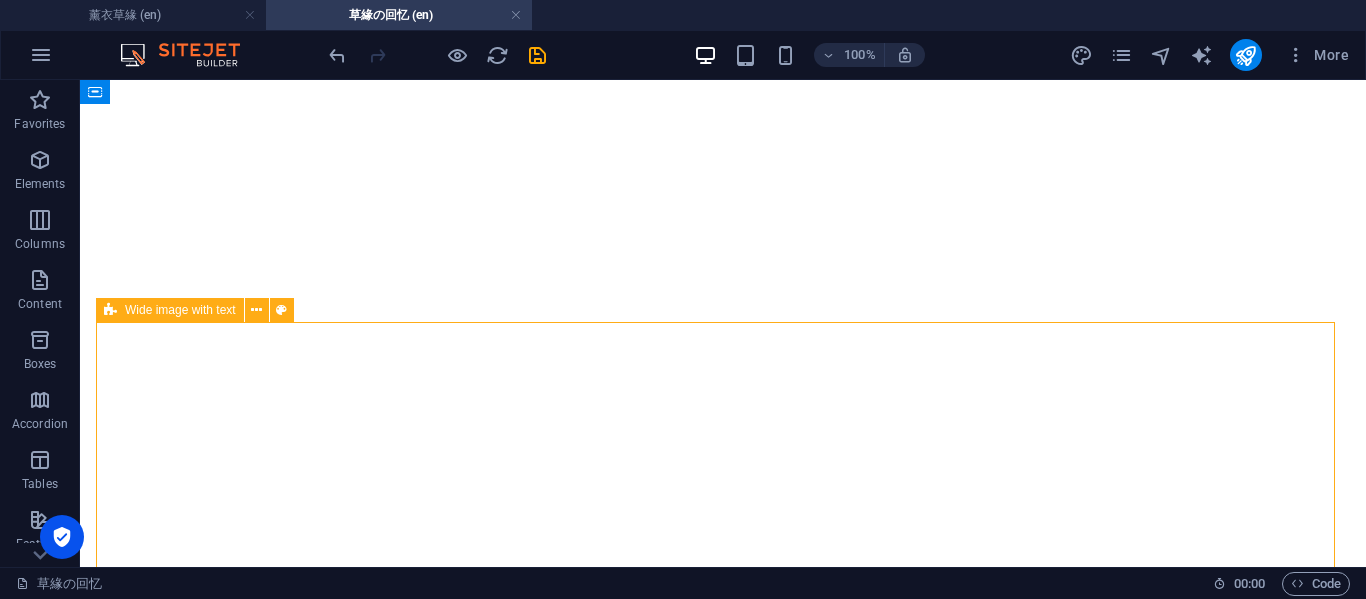 click on "Wide image with text" at bounding box center [180, 310] 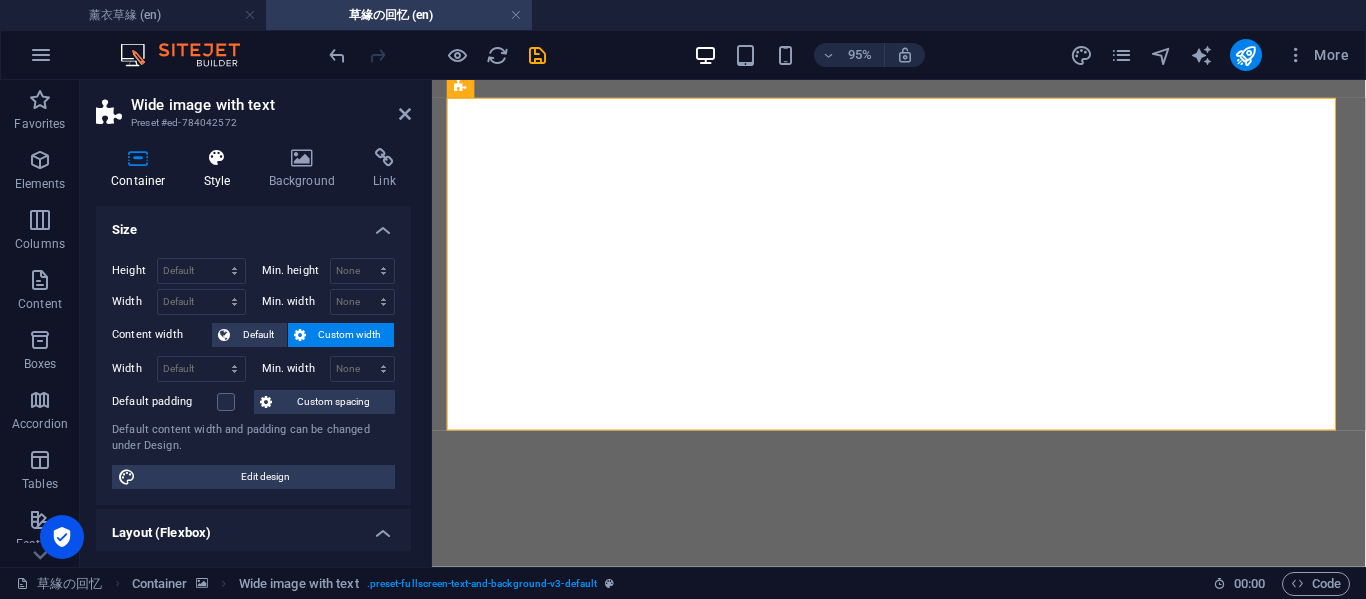 click on "Style" at bounding box center [221, 169] 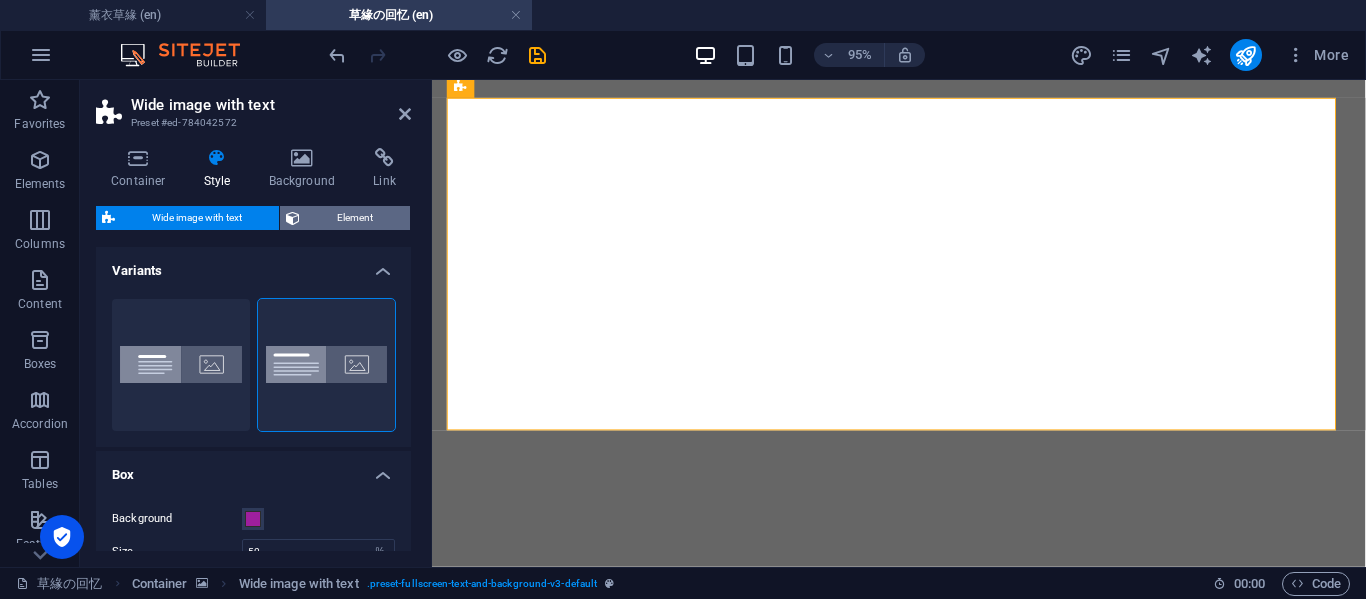 click on "Element" at bounding box center (355, 218) 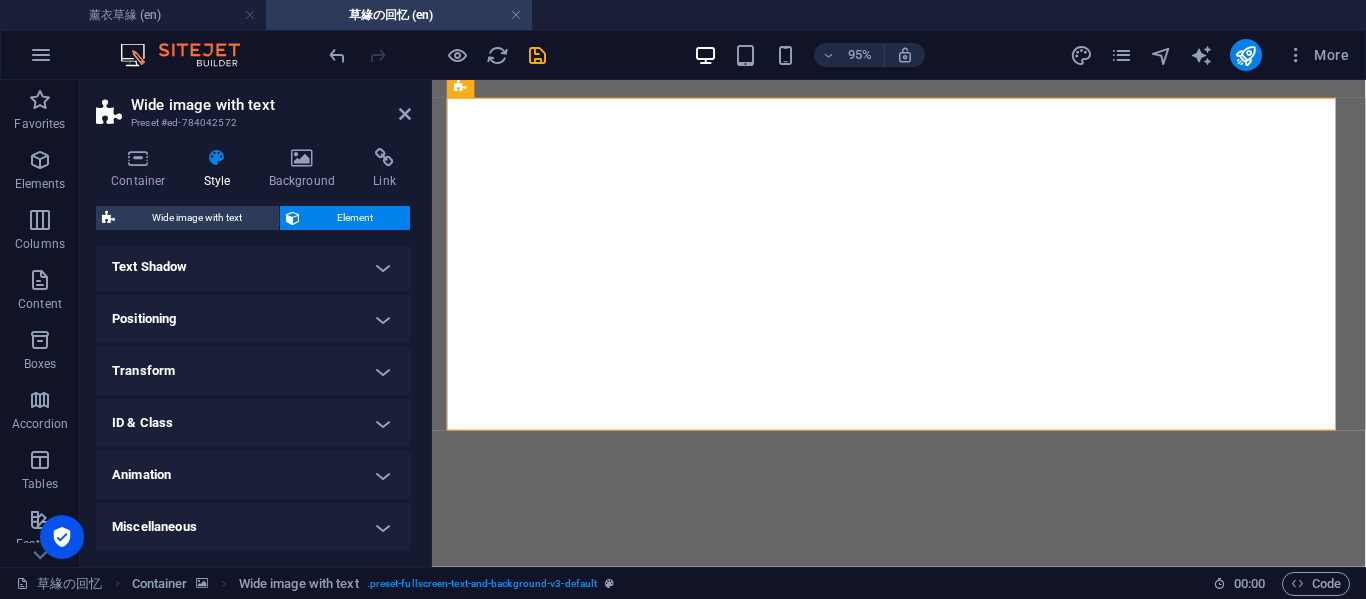 scroll, scrollTop: 208, scrollLeft: 0, axis: vertical 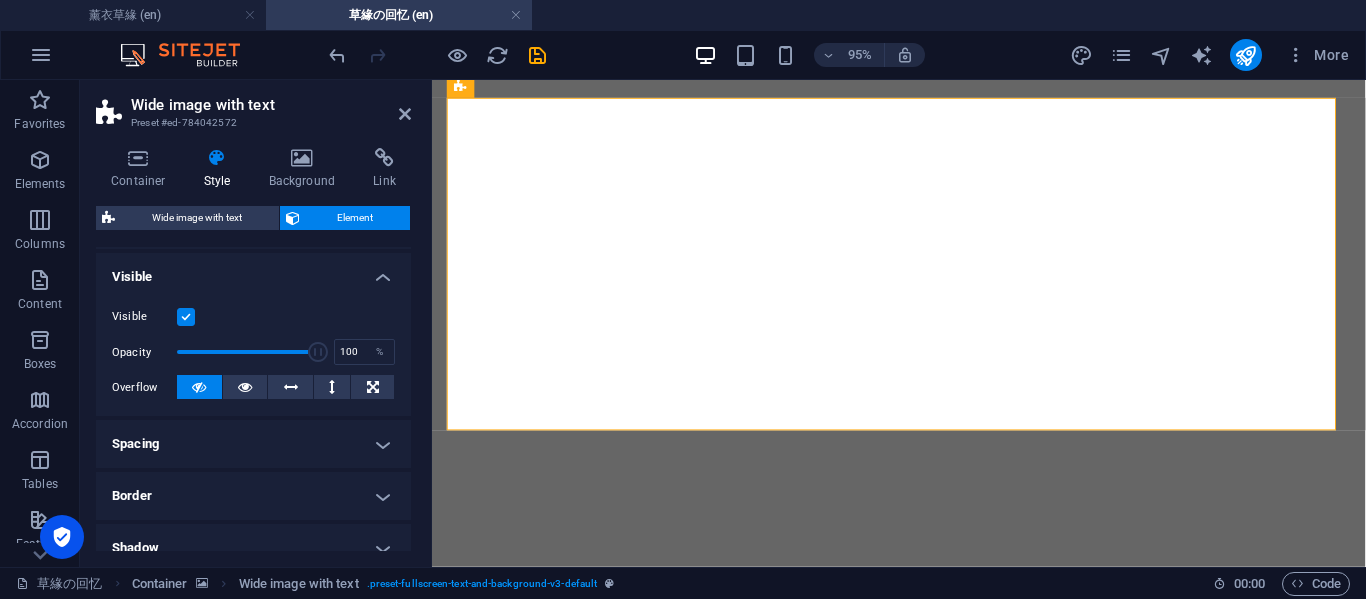 click on "Border" at bounding box center [253, 496] 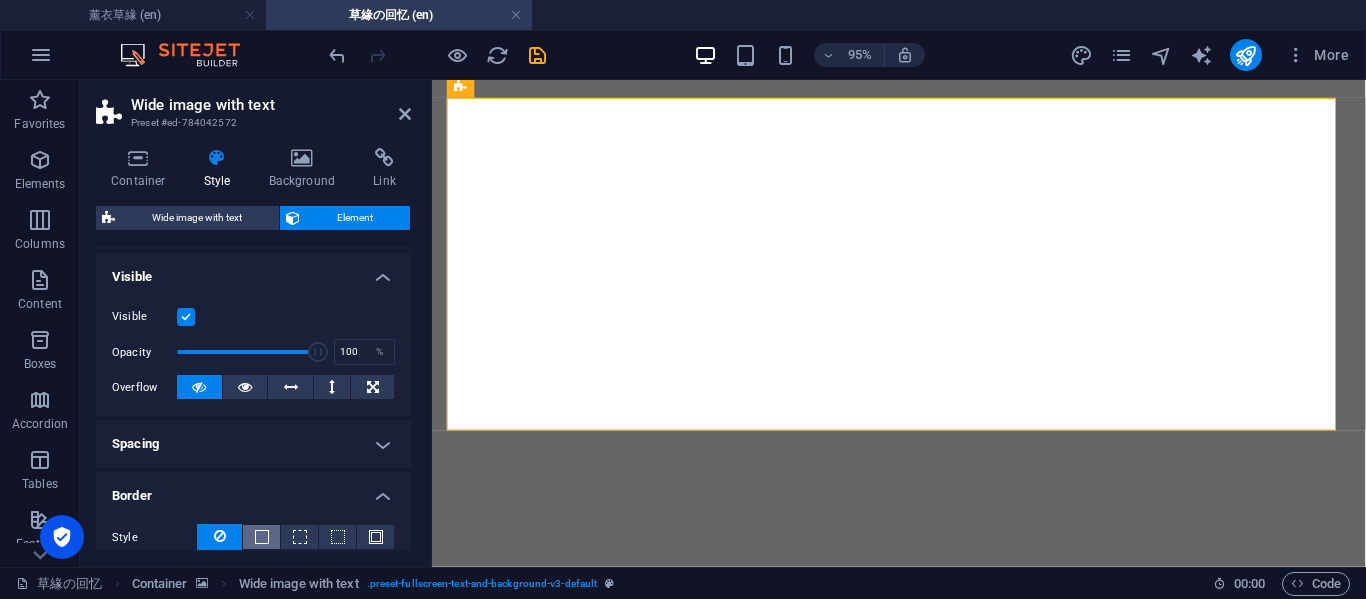 click at bounding box center [261, 537] 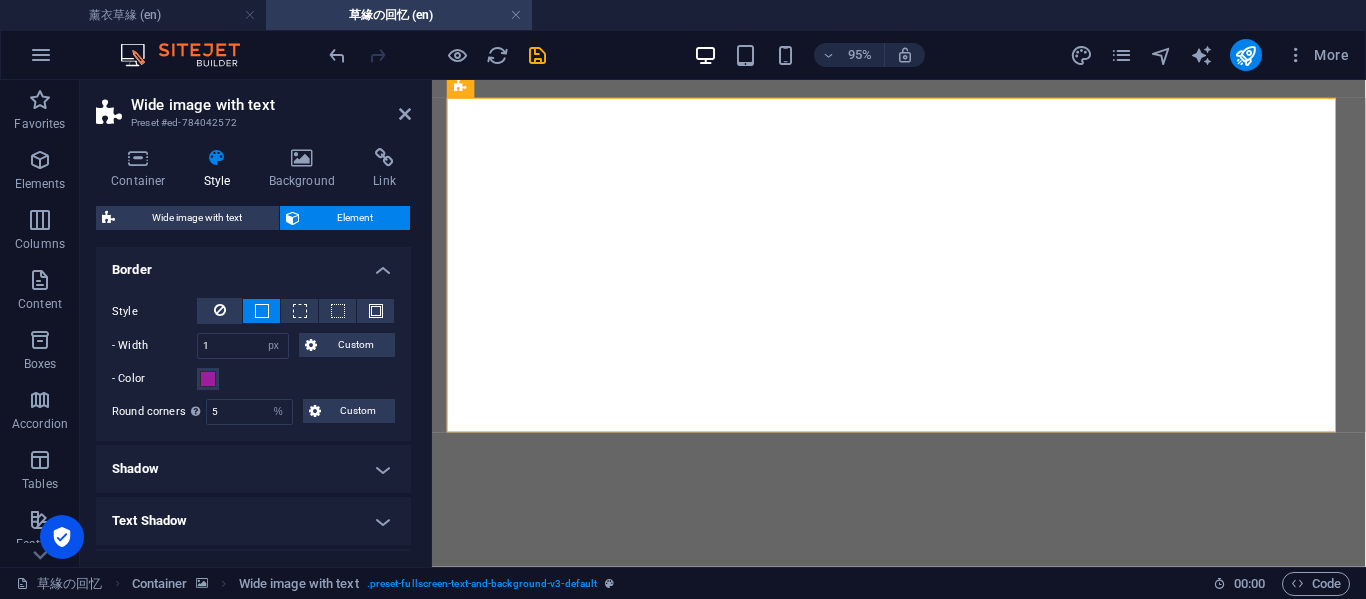scroll, scrollTop: 428, scrollLeft: 0, axis: vertical 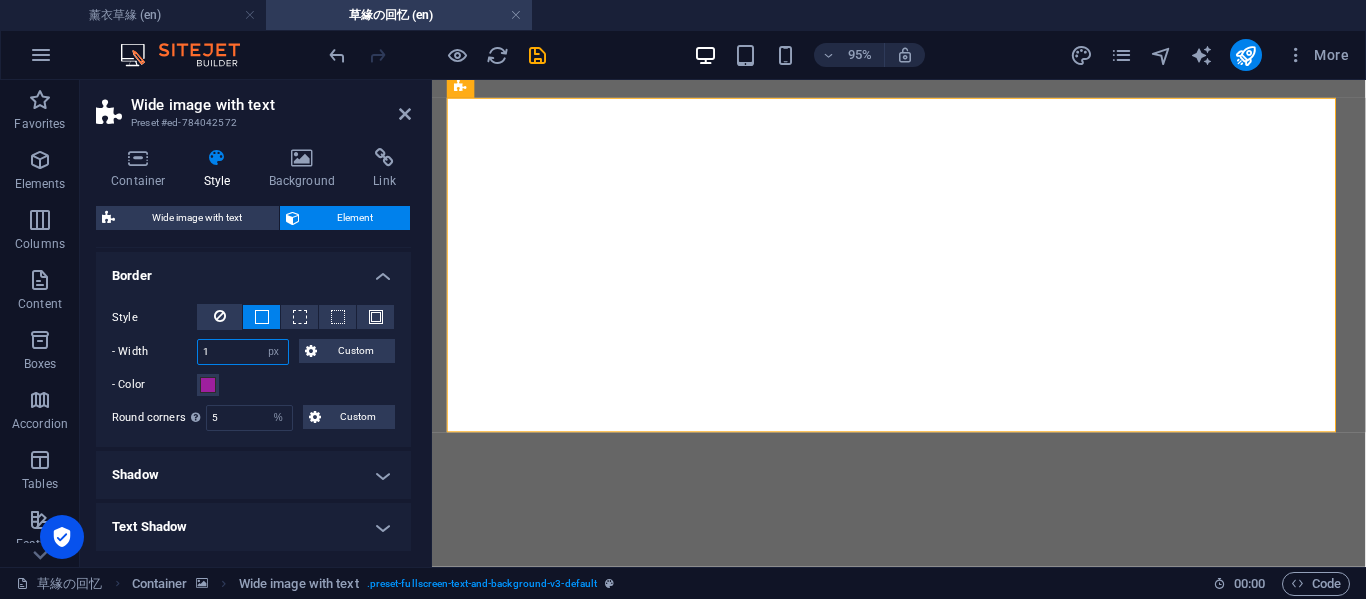 drag, startPoint x: 202, startPoint y: 353, endPoint x: 191, endPoint y: 353, distance: 11 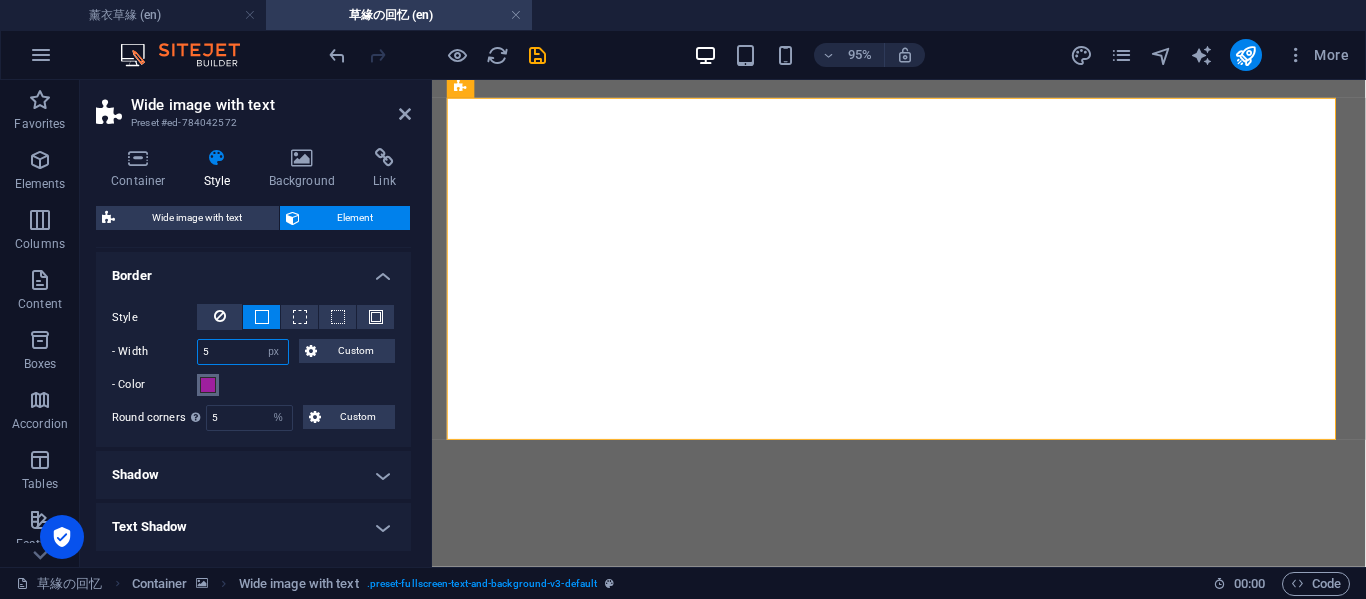 type on "5" 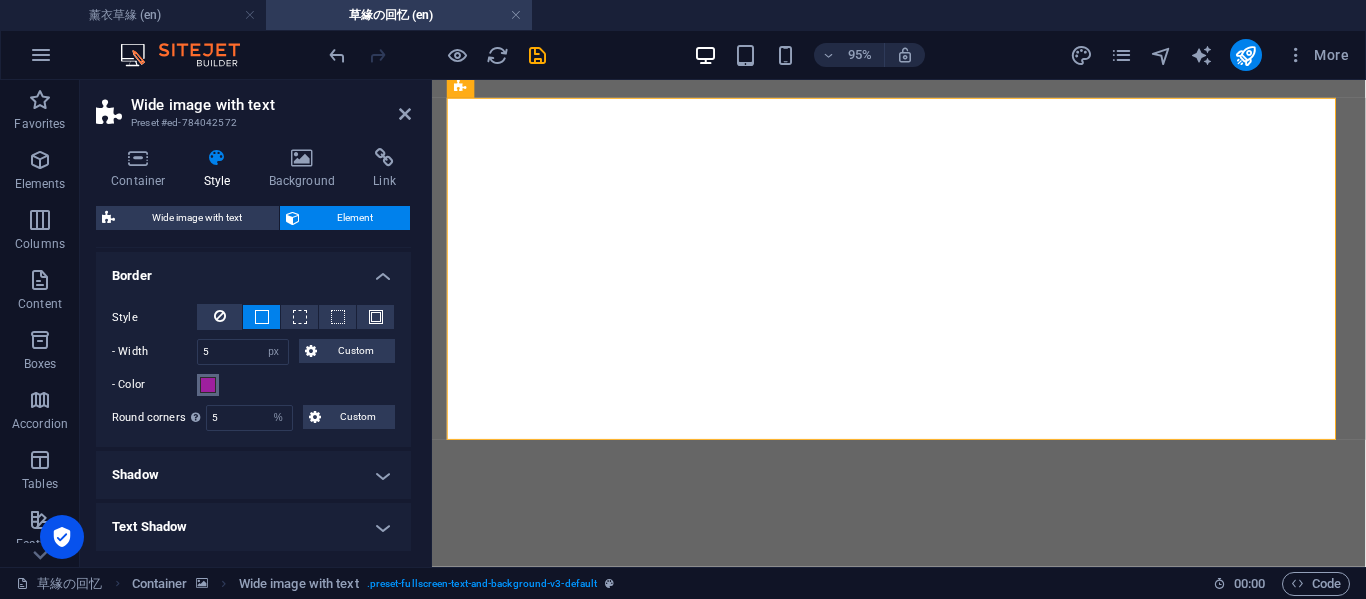 click at bounding box center (208, 385) 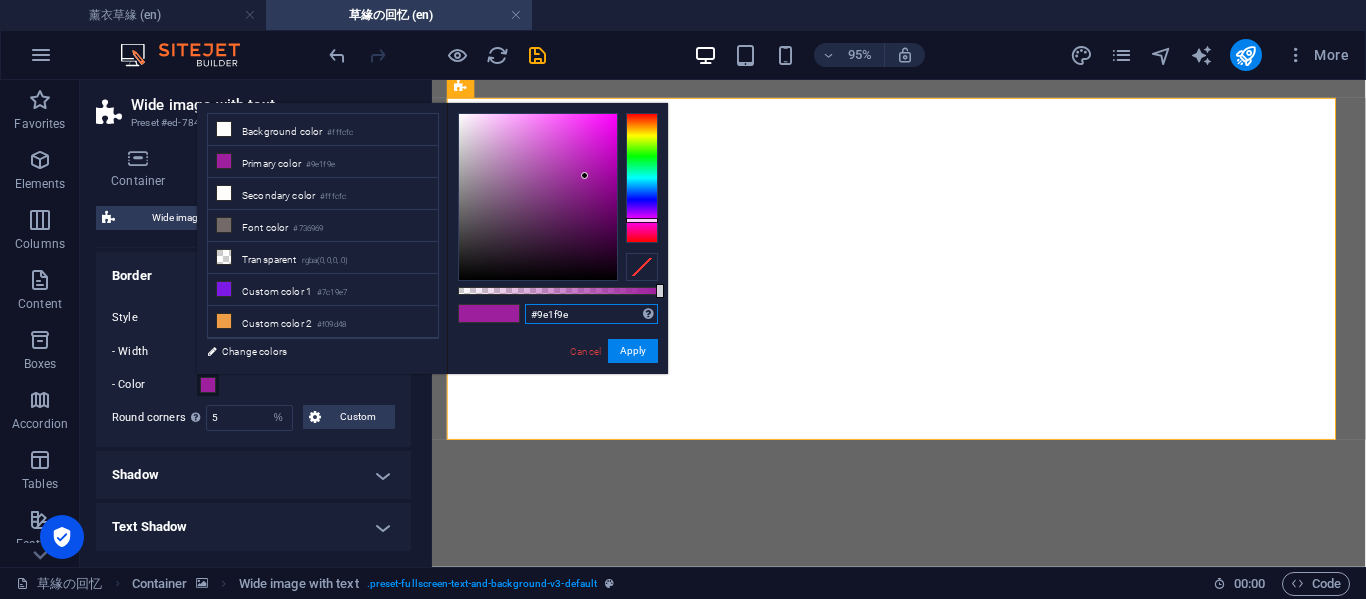 drag, startPoint x: 592, startPoint y: 309, endPoint x: 521, endPoint y: 310, distance: 71.00704 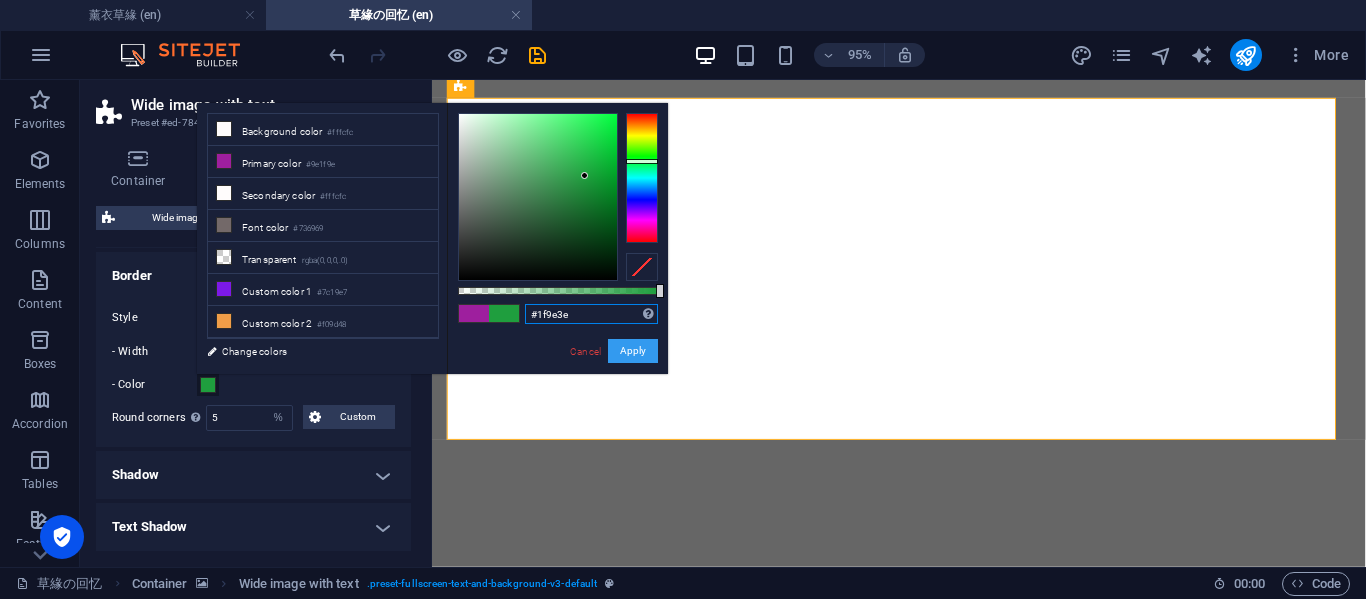 type on "#1f9e3e" 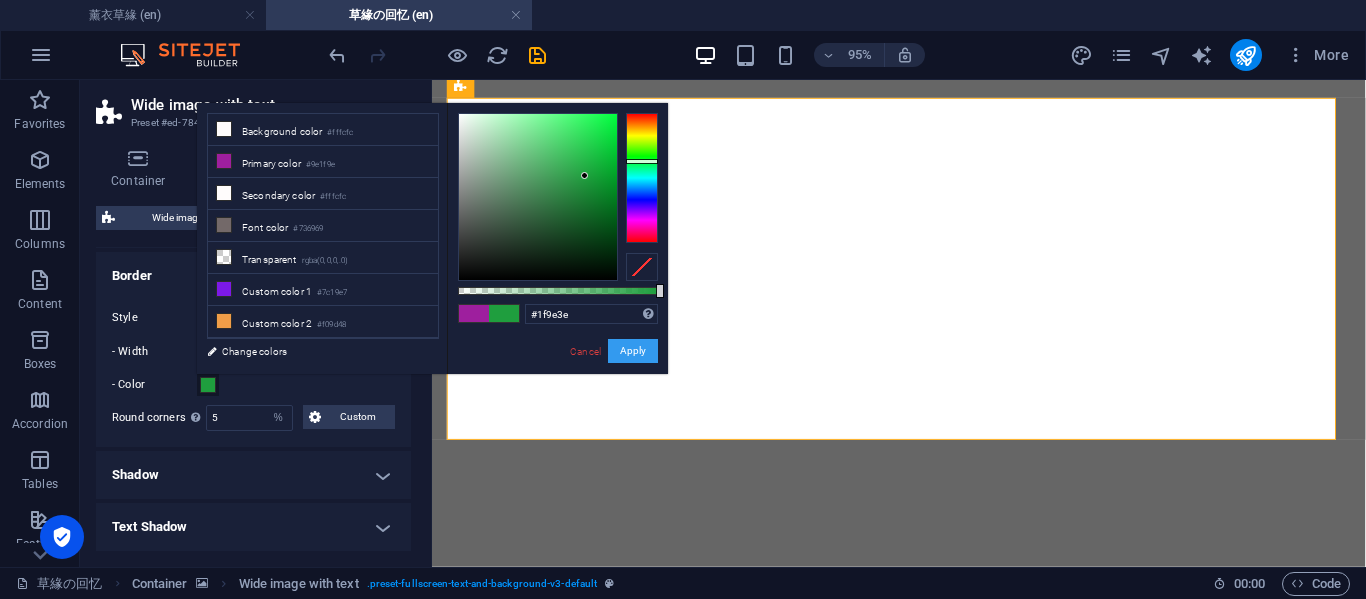 drag, startPoint x: 622, startPoint y: 354, endPoint x: 199, endPoint y: 288, distance: 428.11798 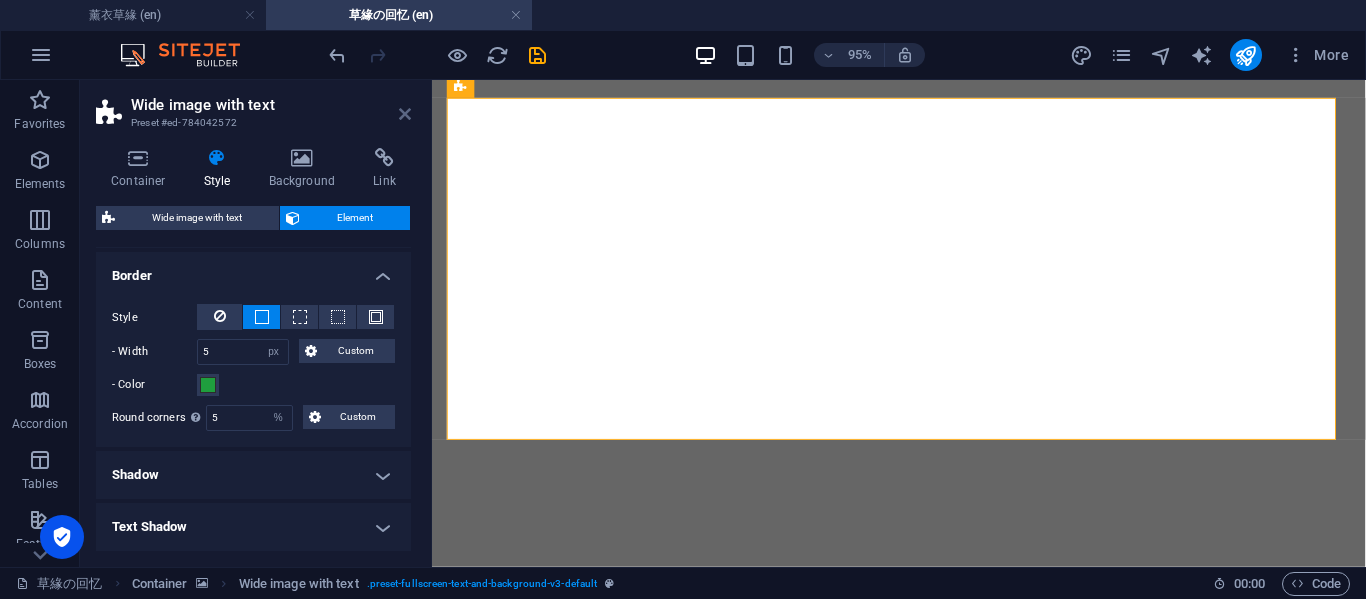 click at bounding box center (405, 114) 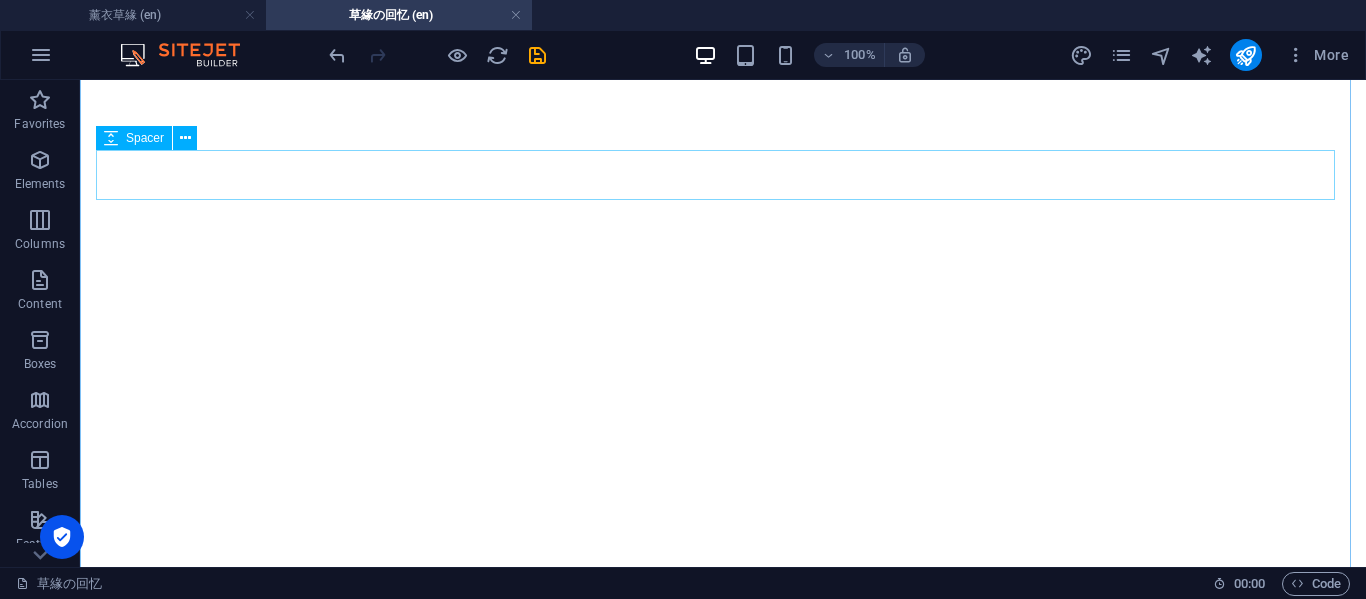 scroll, scrollTop: 4122, scrollLeft: 0, axis: vertical 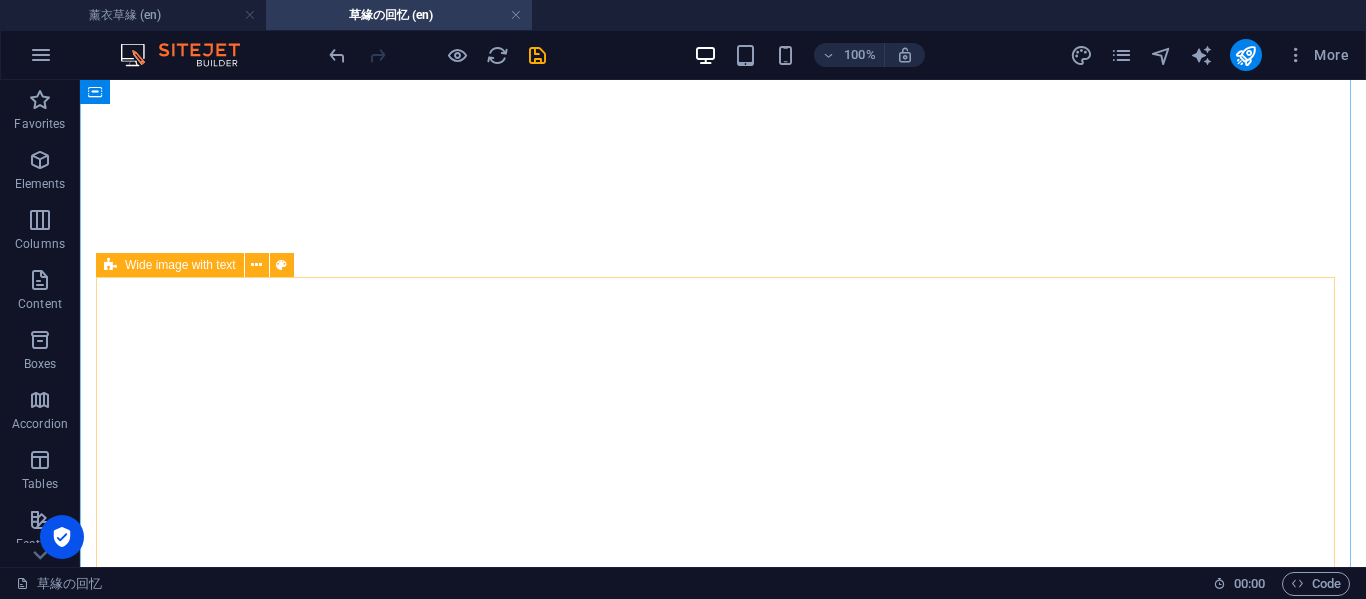 click on "Wide image with text" at bounding box center (180, 265) 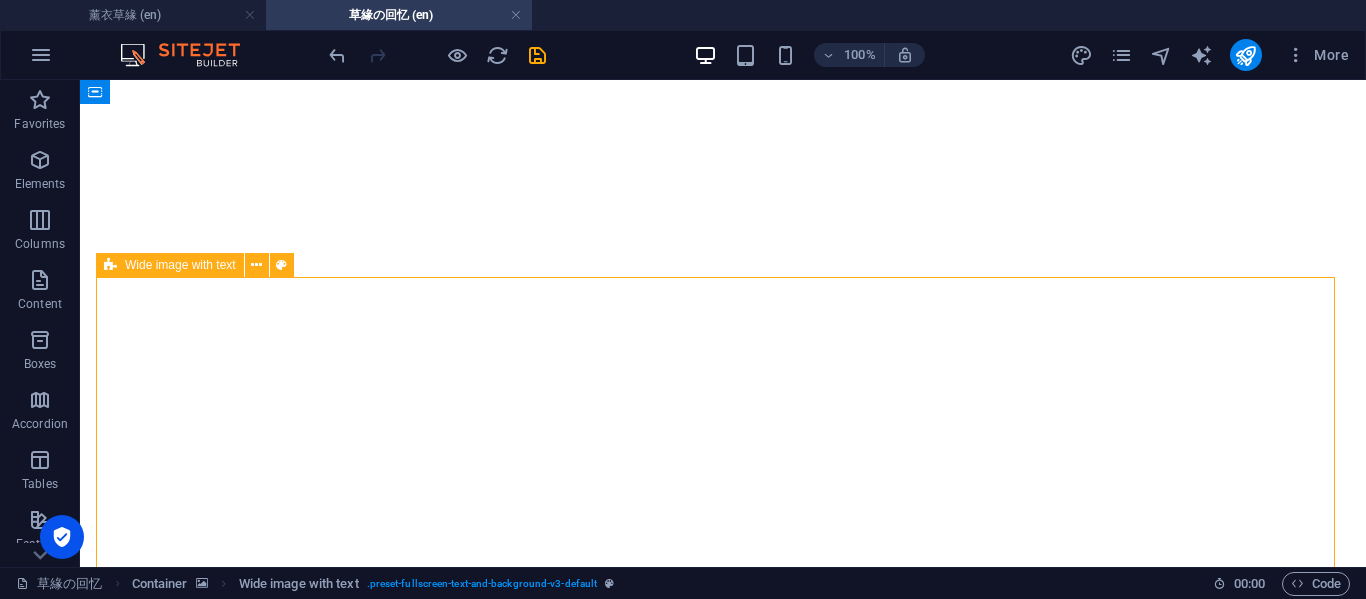 click on "Wide image with text" at bounding box center [180, 265] 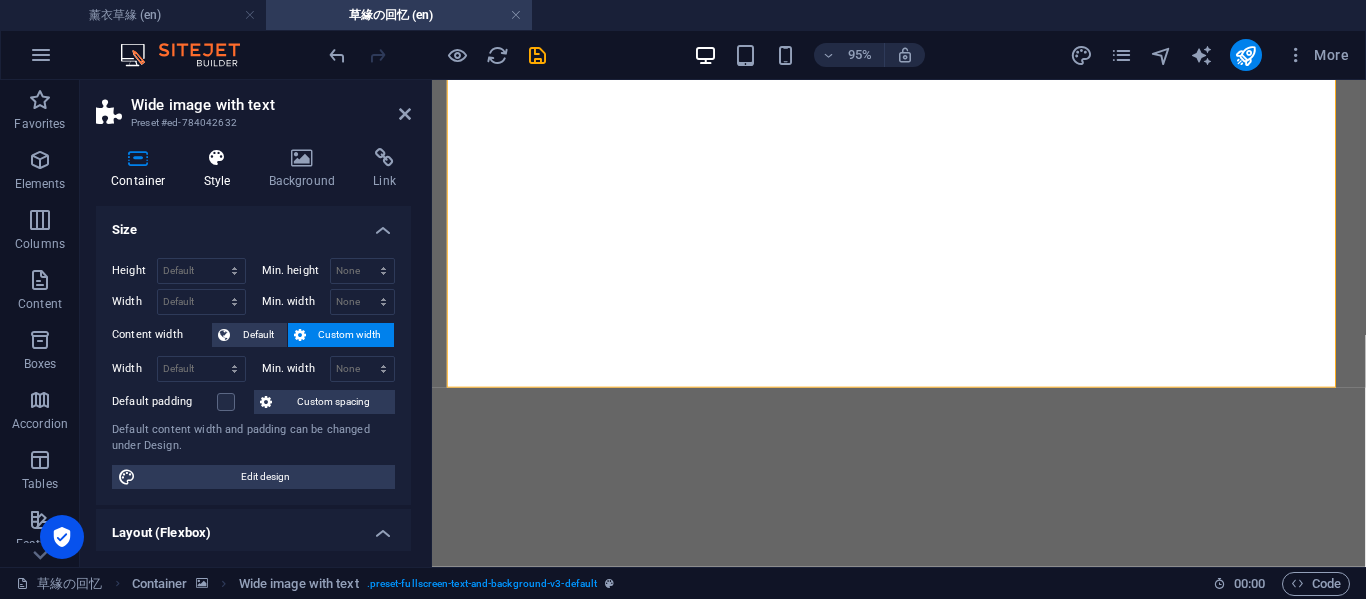 click at bounding box center [217, 158] 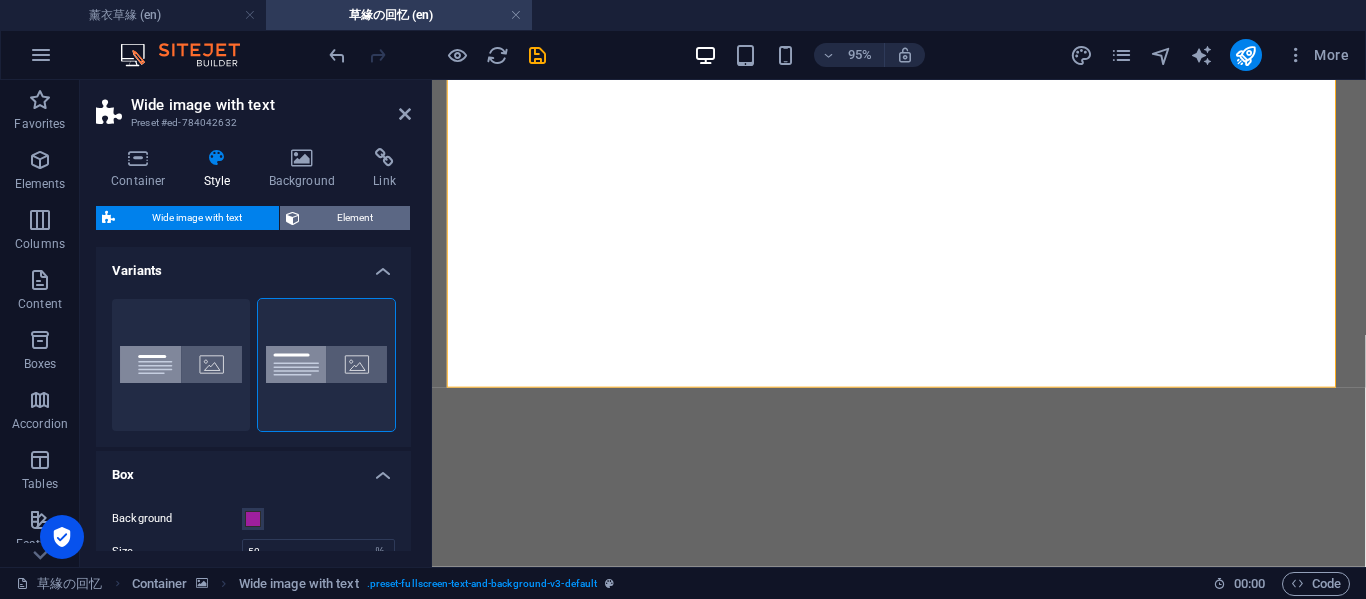 click on "Element" at bounding box center [355, 218] 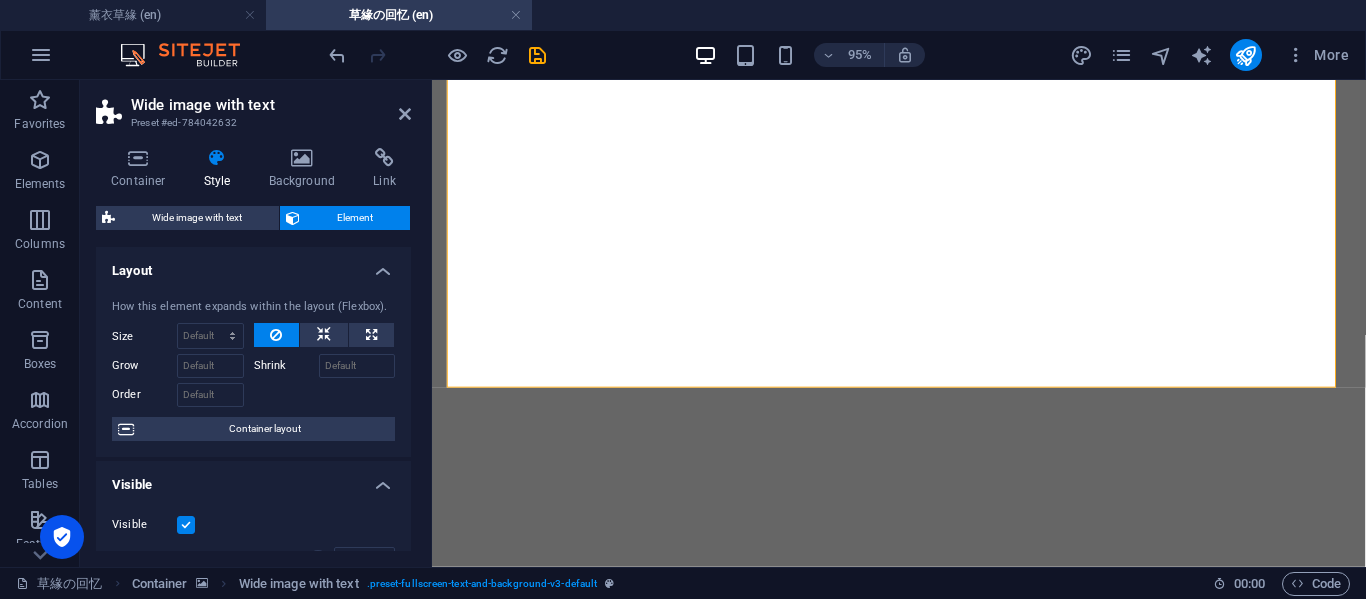 scroll, scrollTop: 333, scrollLeft: 0, axis: vertical 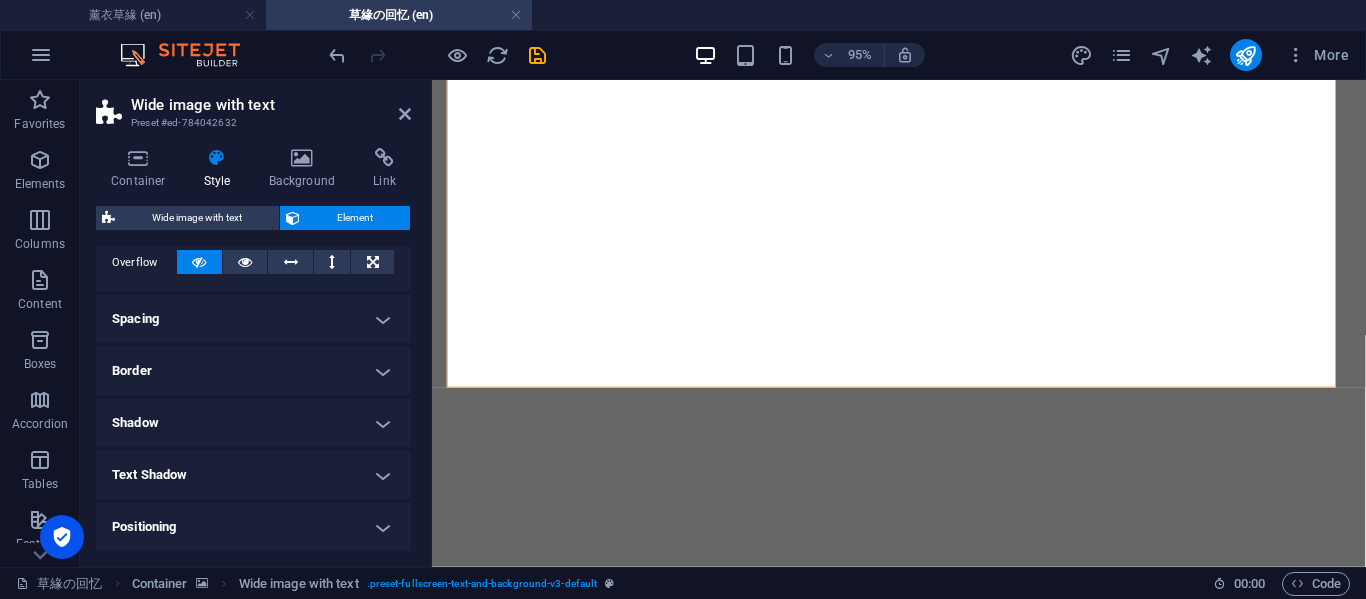 click on "Border" at bounding box center (253, 371) 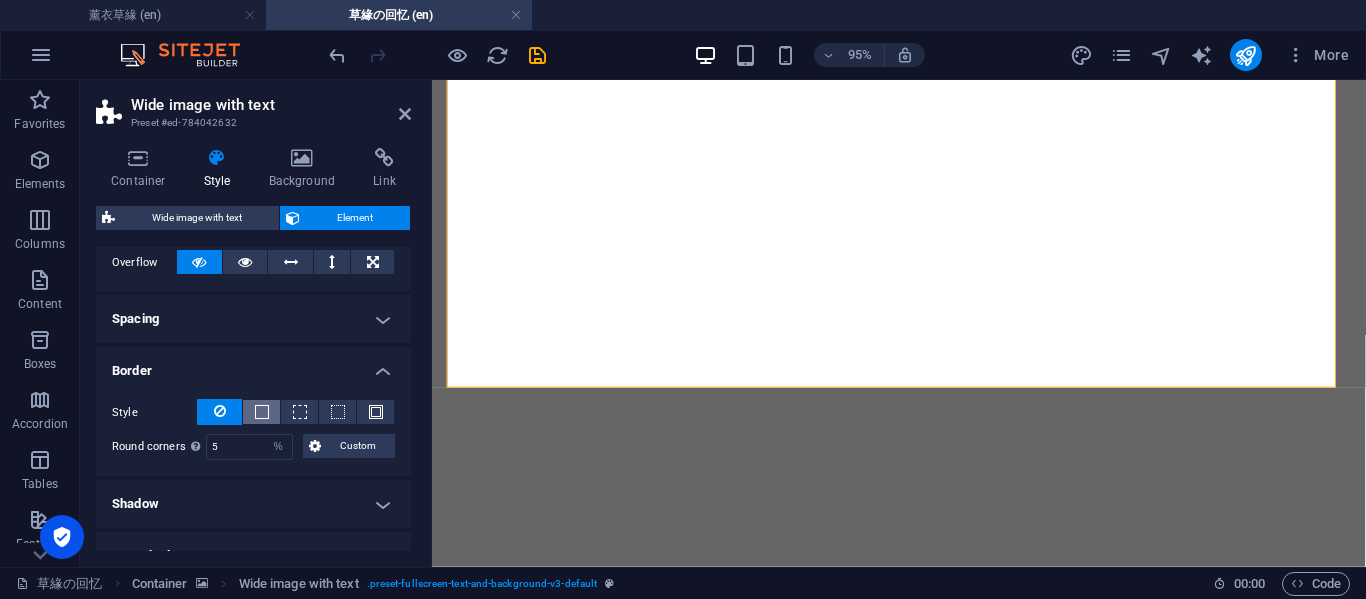 click at bounding box center (262, 412) 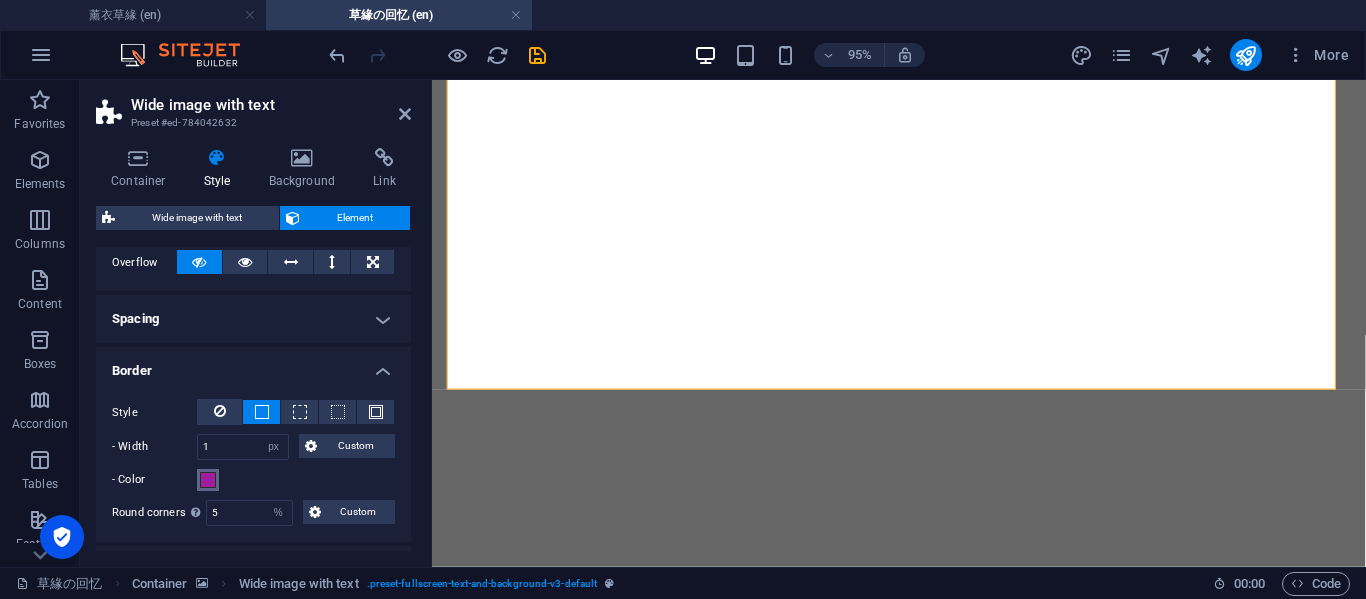 click at bounding box center (208, 480) 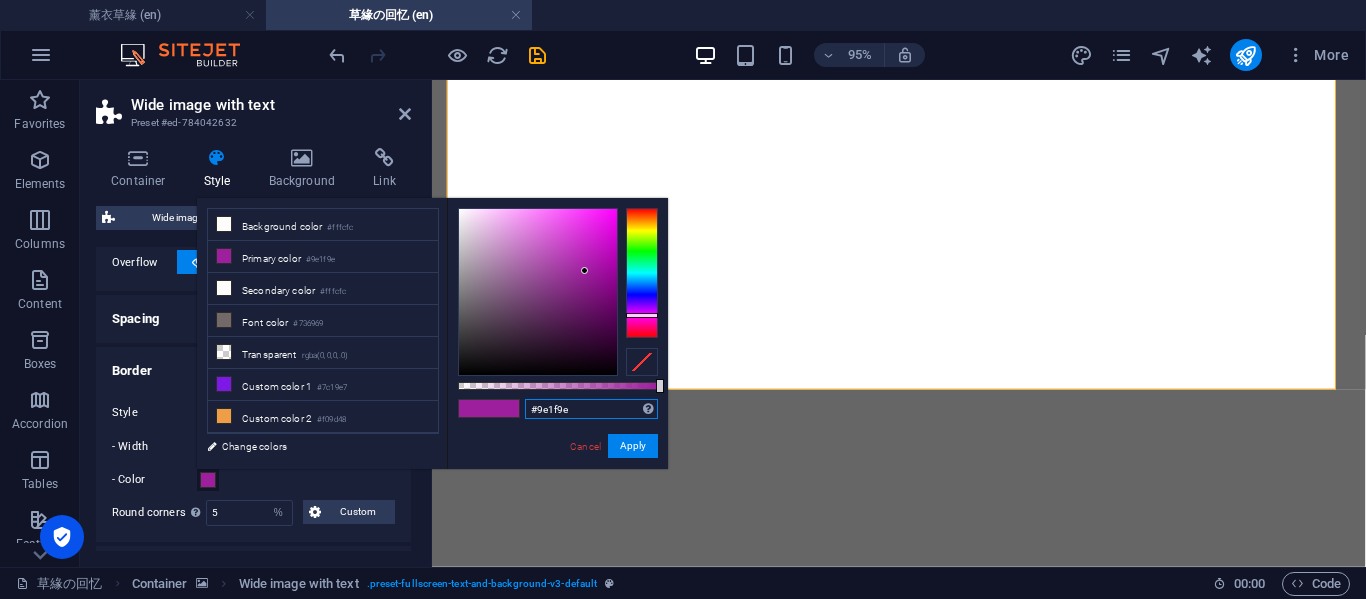 drag, startPoint x: 579, startPoint y: 411, endPoint x: 528, endPoint y: 419, distance: 51.62364 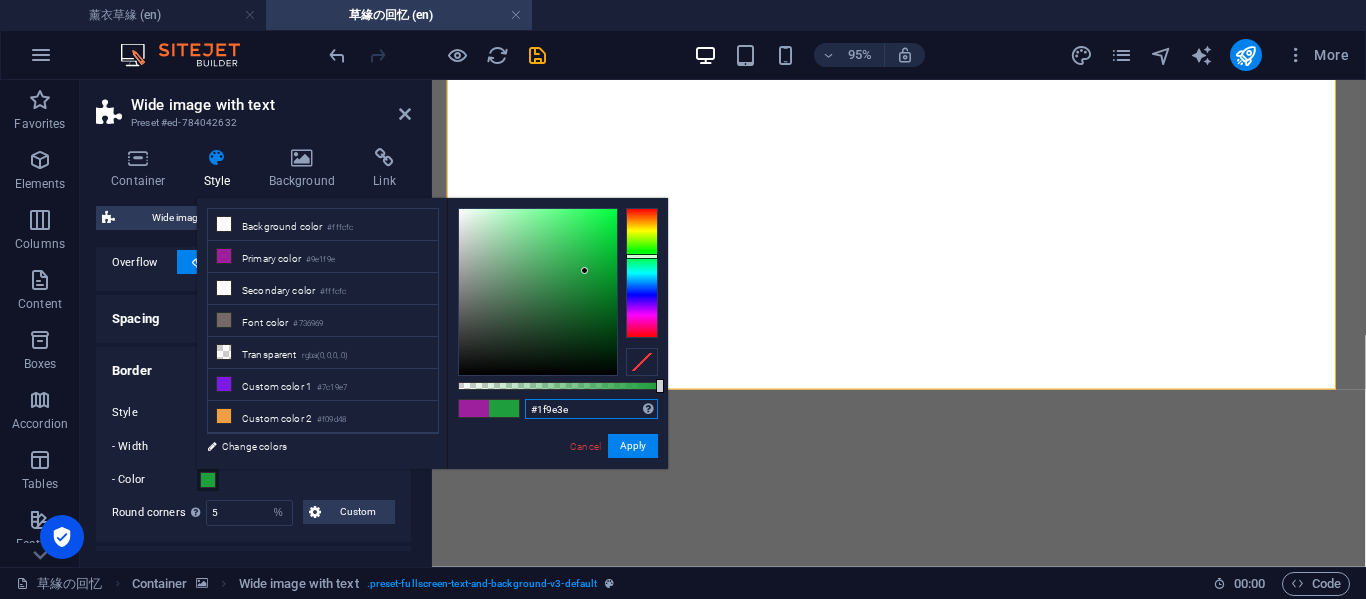 type on "#1f9e3e" 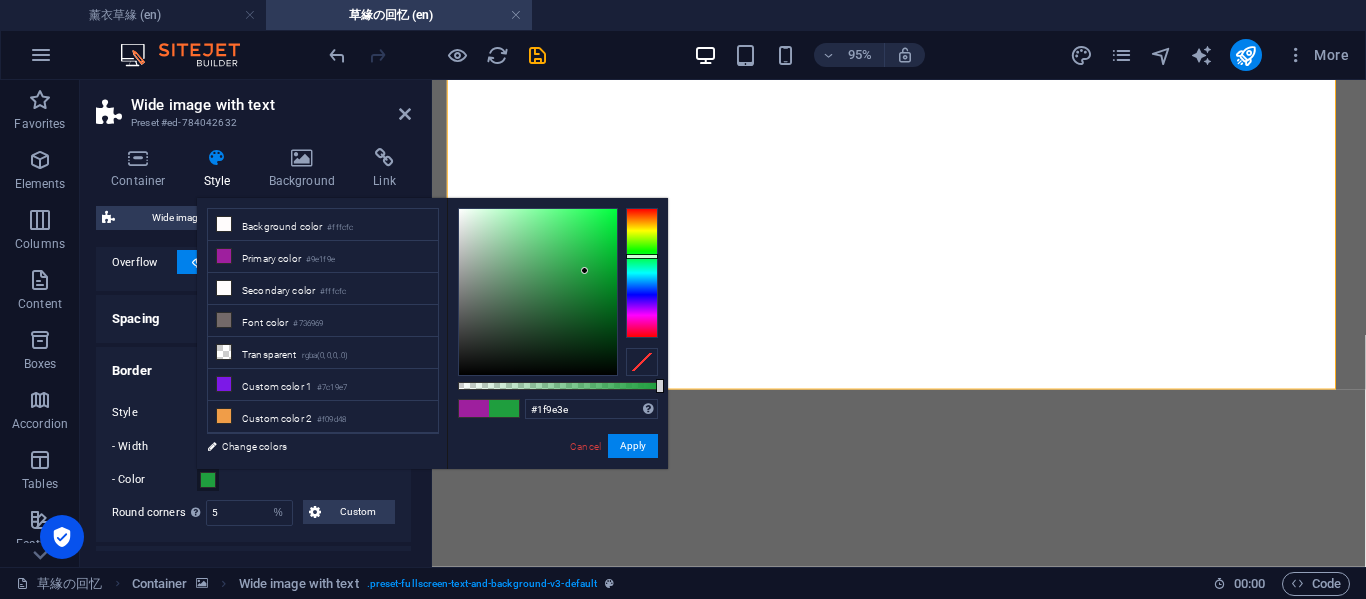 click on "#1f9e3e Supported formats #0852ed rgb(8, 82, 237) rgba(8, 82, 237, 90%) hsv(221,97,93) hsl(221, 93%, 48%) Cancel Apply" at bounding box center (557, 478) 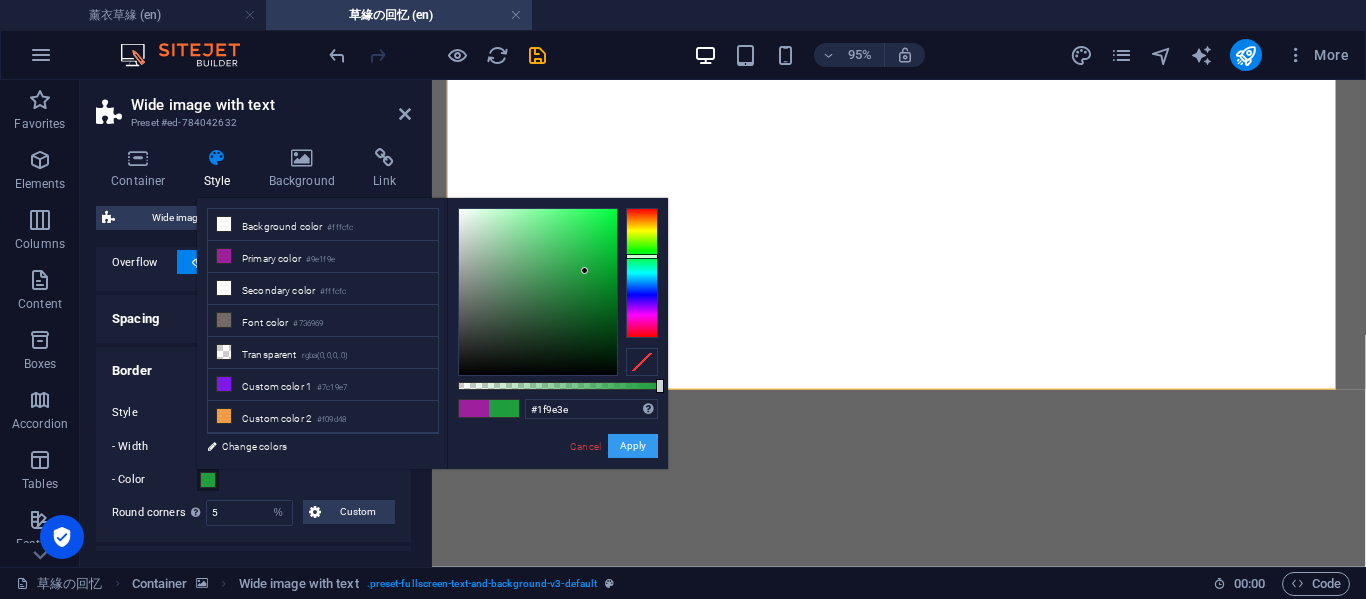 drag, startPoint x: 650, startPoint y: 445, endPoint x: 228, endPoint y: 384, distance: 426.386 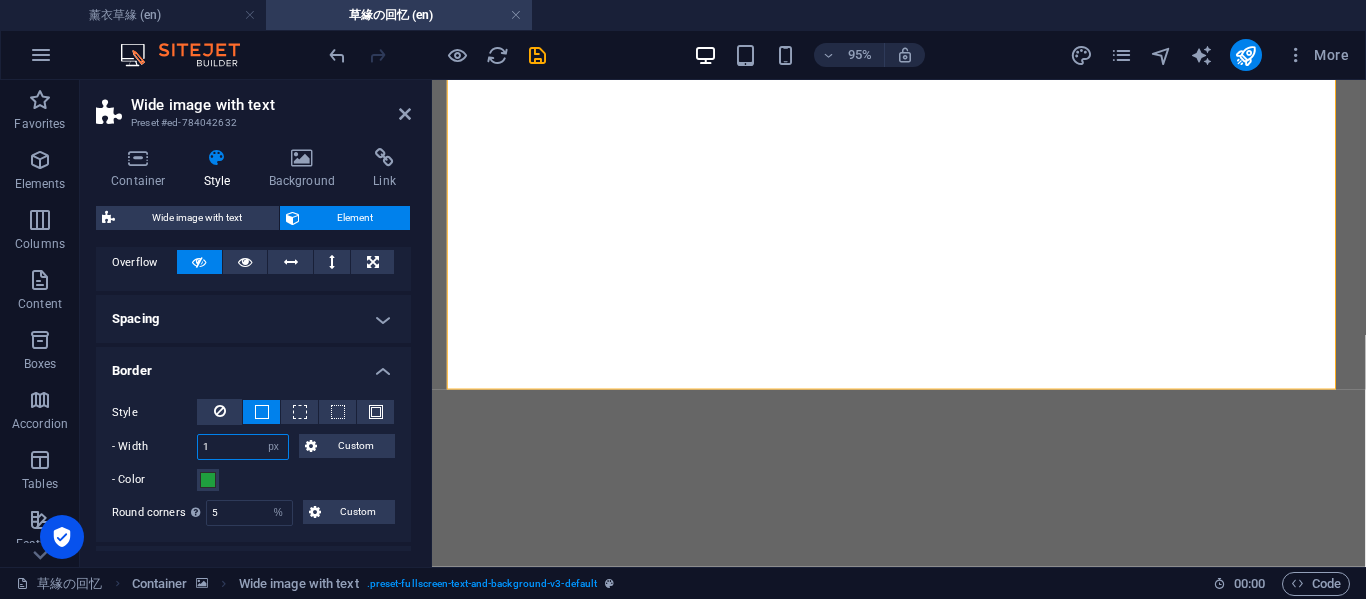 drag, startPoint x: 215, startPoint y: 447, endPoint x: 137, endPoint y: 449, distance: 78.025635 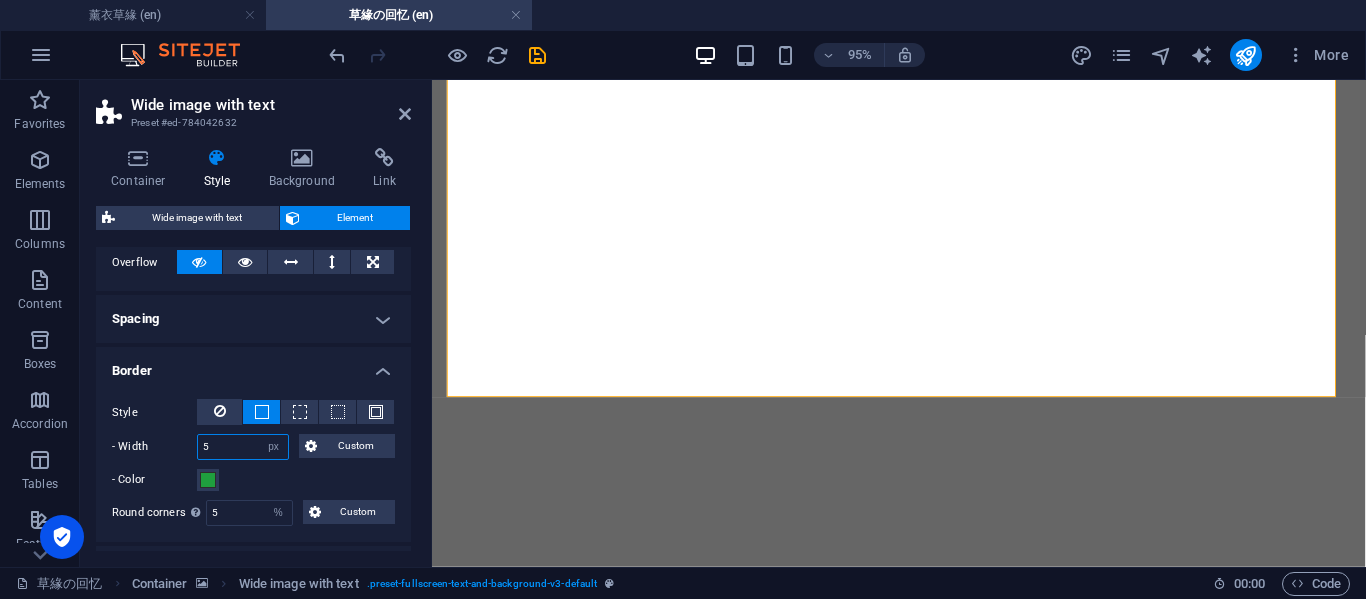 type on "5" 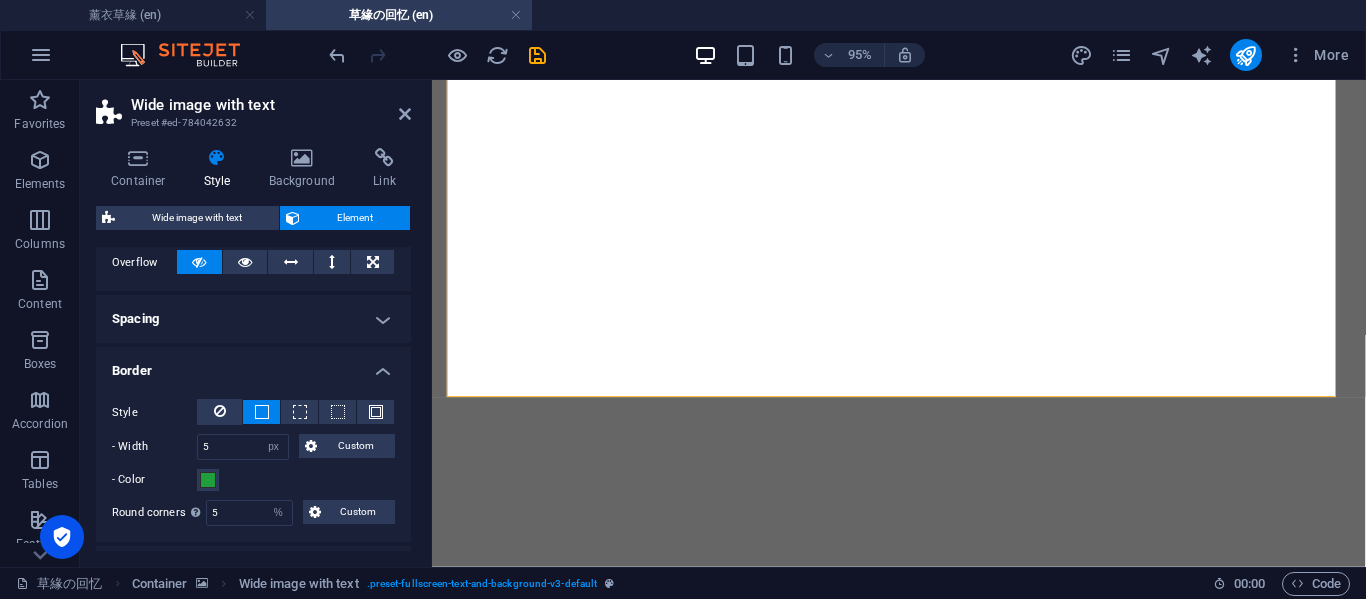 click on "Wide image with text" at bounding box center (271, 105) 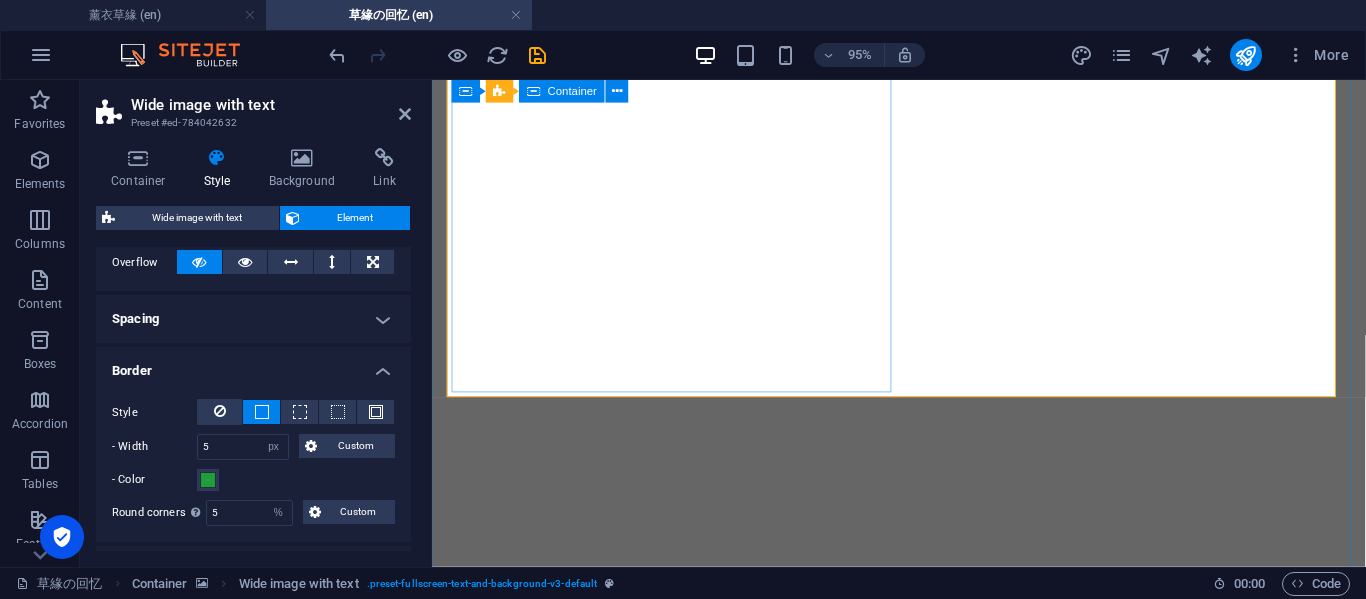 scroll, scrollTop: 4455, scrollLeft: 0, axis: vertical 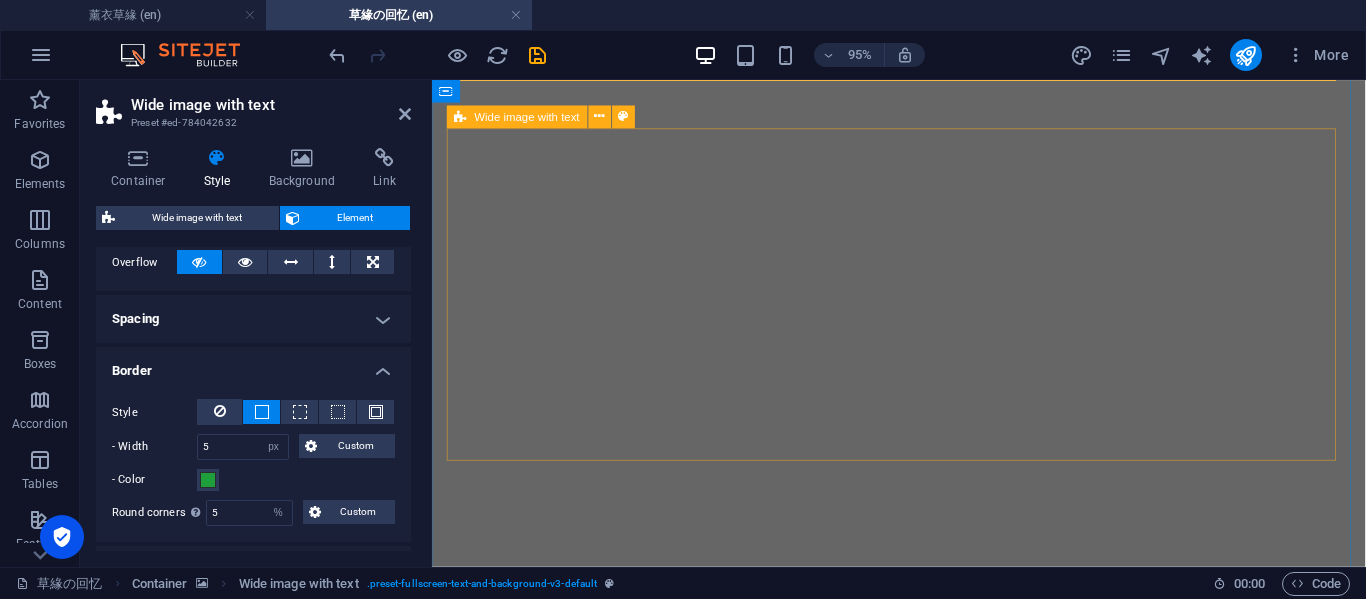 click on "Wide image with text" at bounding box center (527, 116) 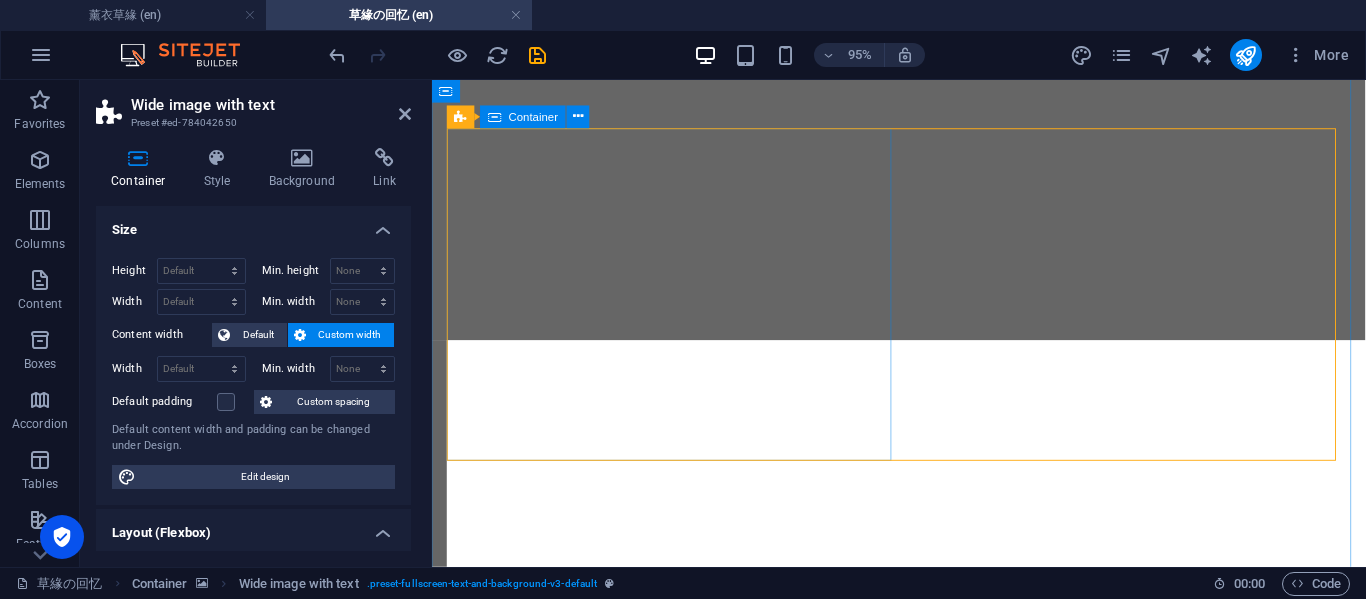 select on "%" 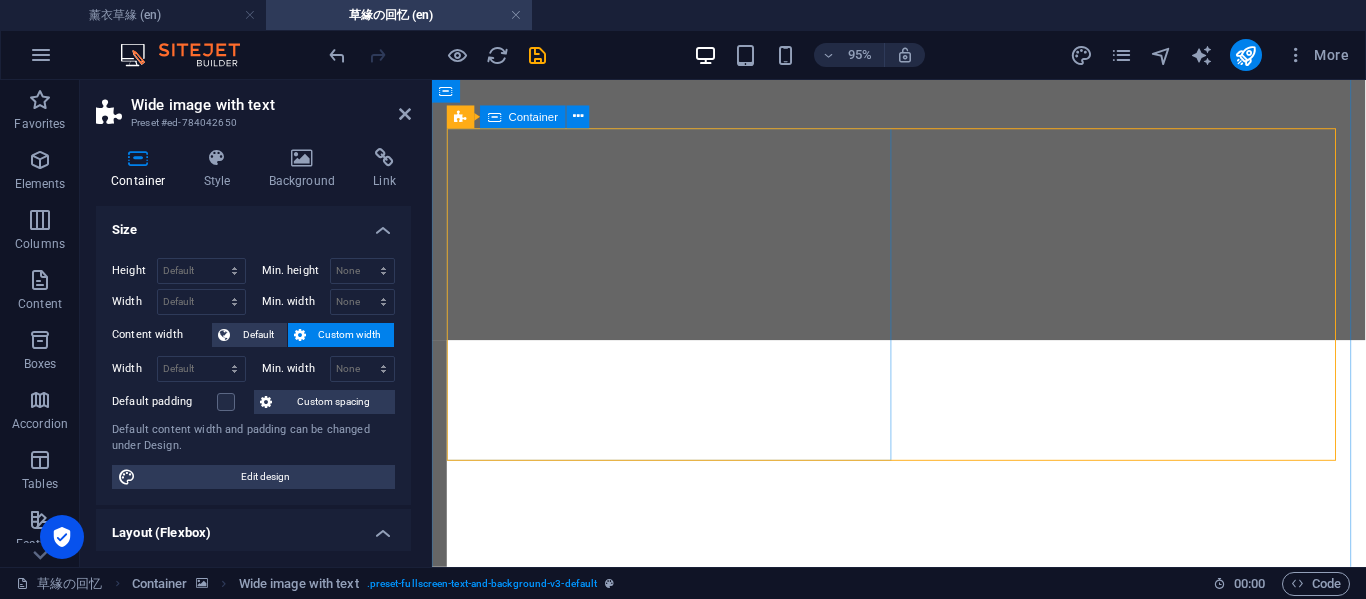 select on "rem" 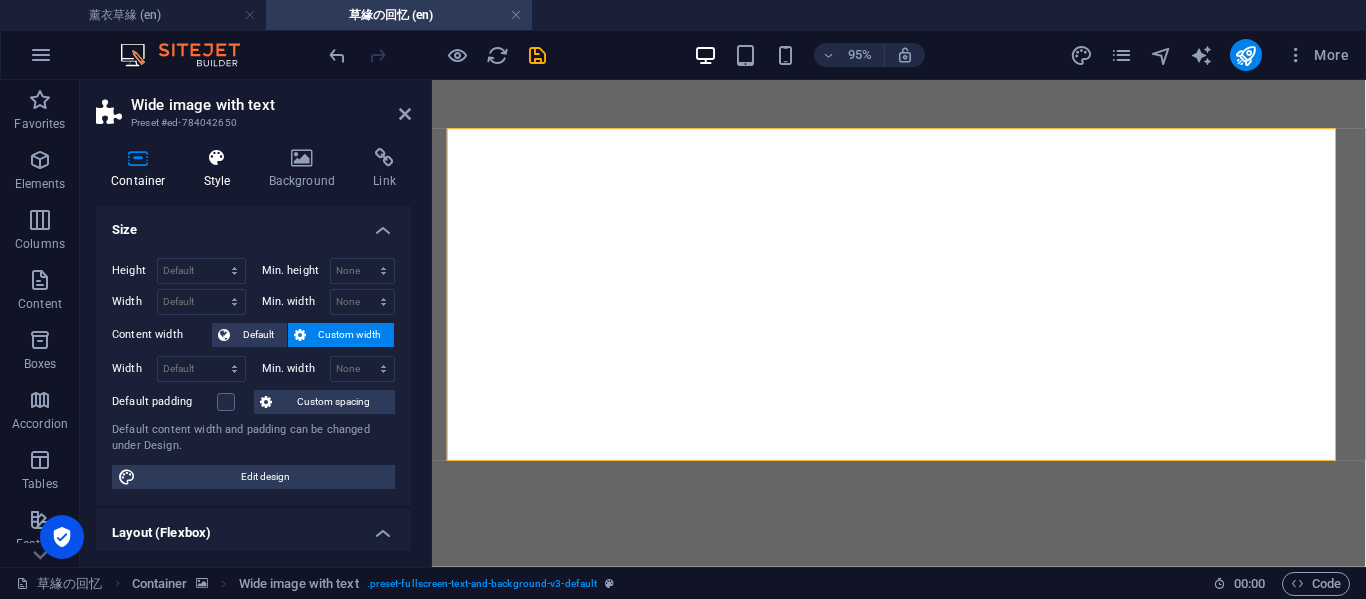click at bounding box center (217, 158) 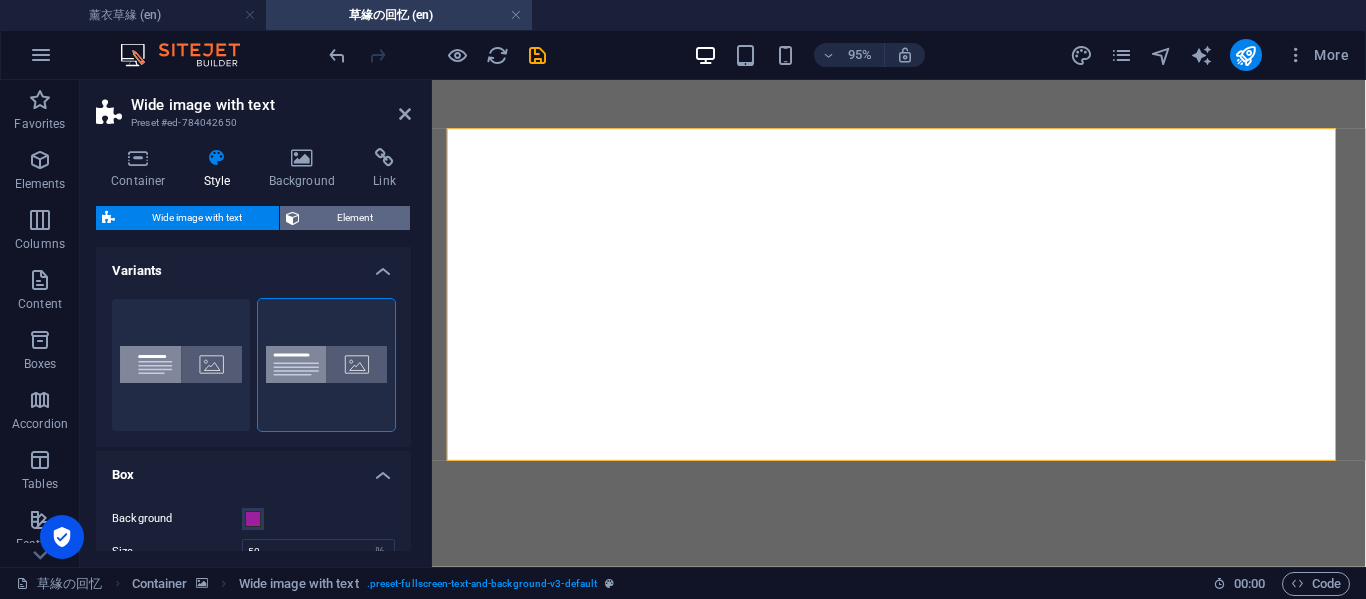 click on "Element" at bounding box center [355, 218] 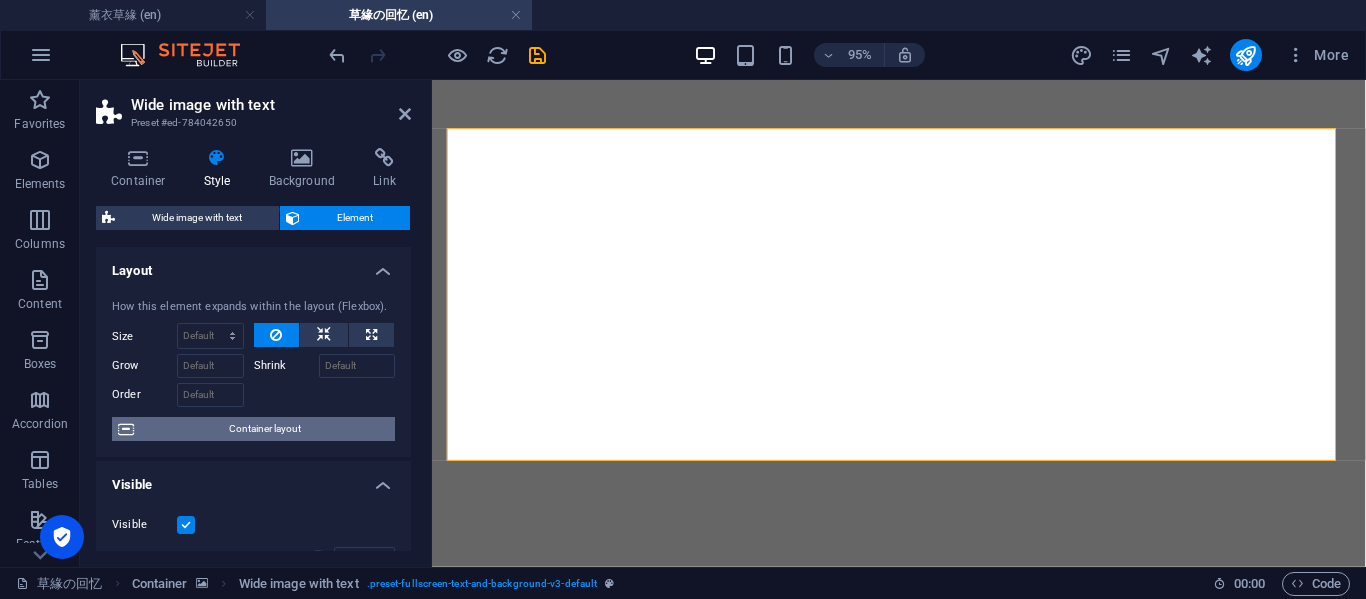 click on "Container layout" at bounding box center [264, 429] 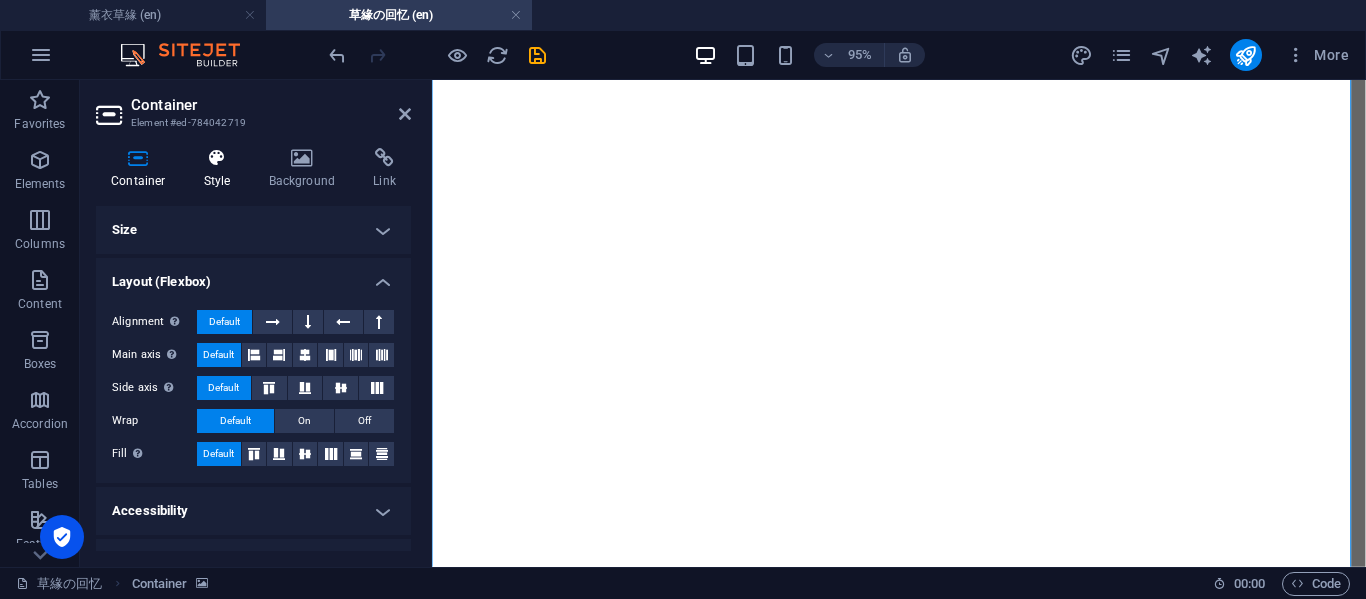 click on "Style" at bounding box center (221, 169) 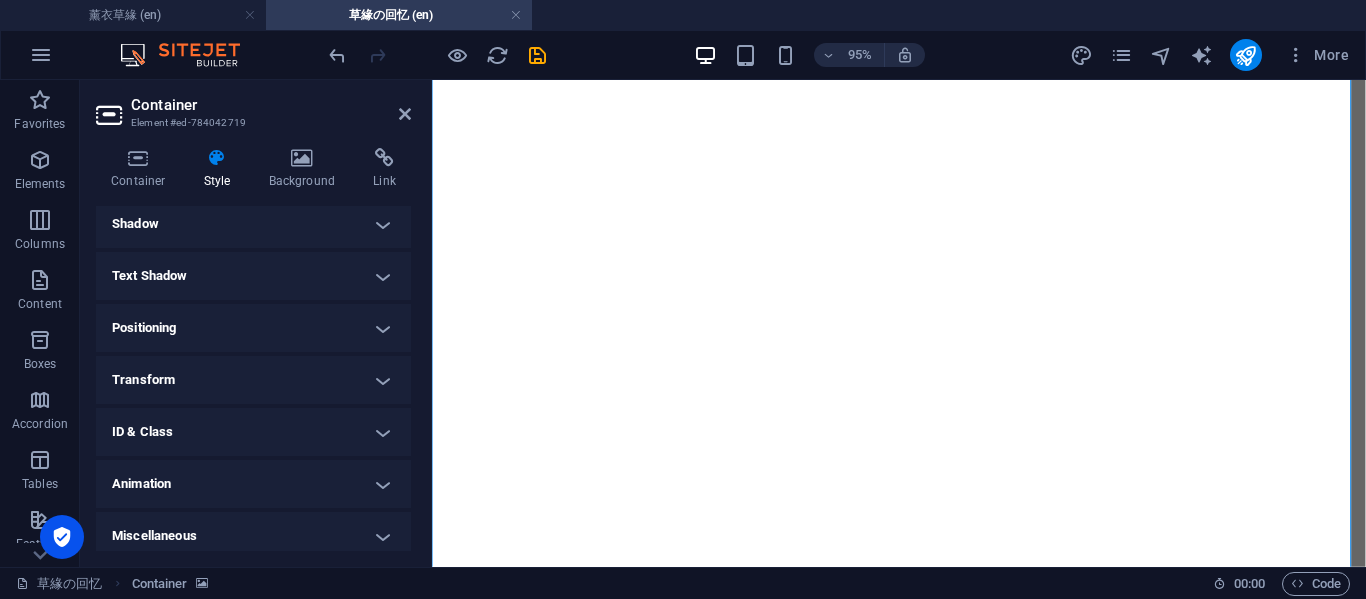 scroll, scrollTop: 290, scrollLeft: 0, axis: vertical 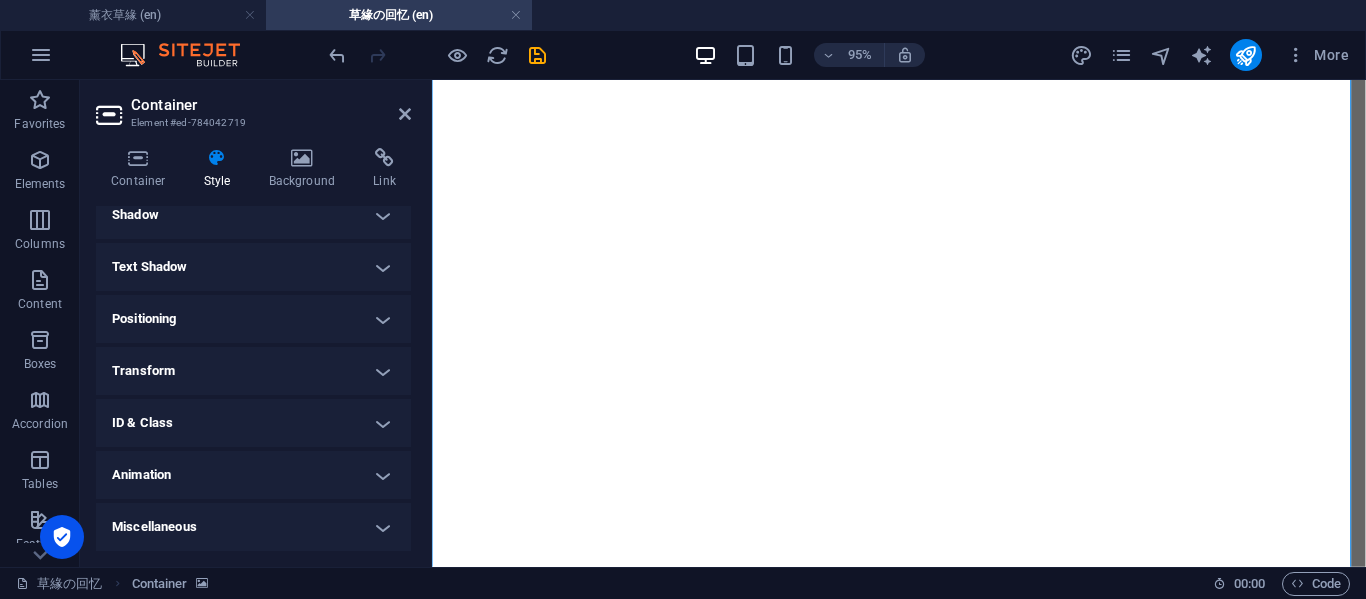 click on "Shadow" at bounding box center (253, 215) 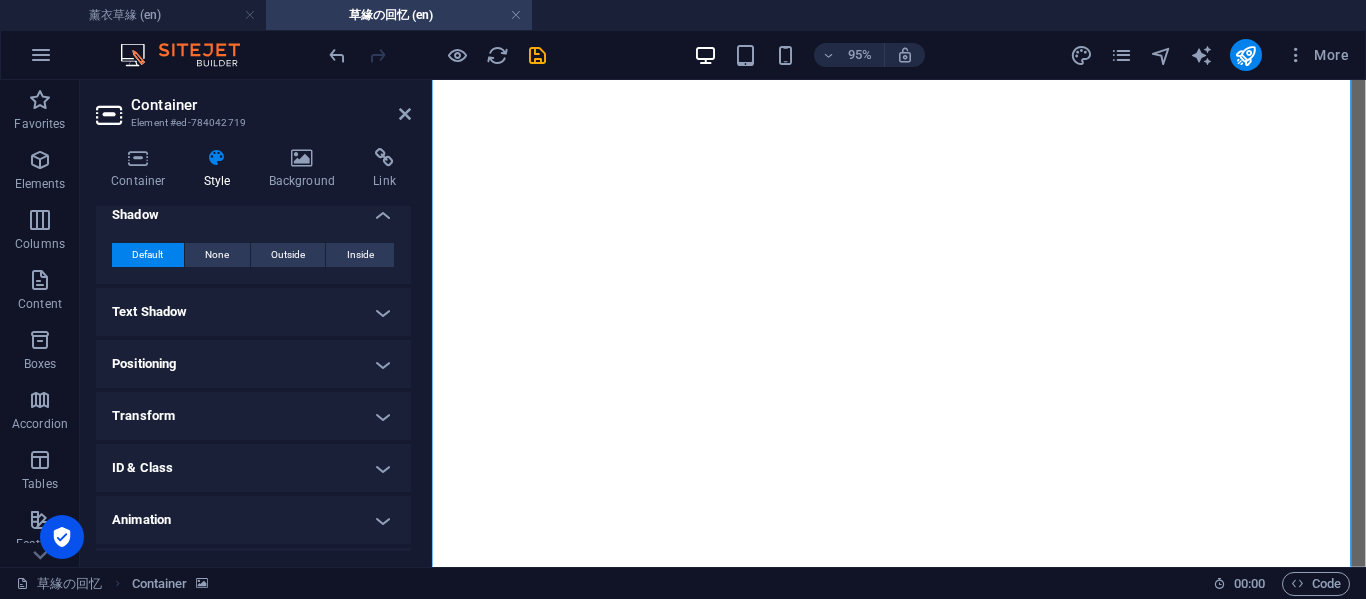 scroll, scrollTop: 0, scrollLeft: 0, axis: both 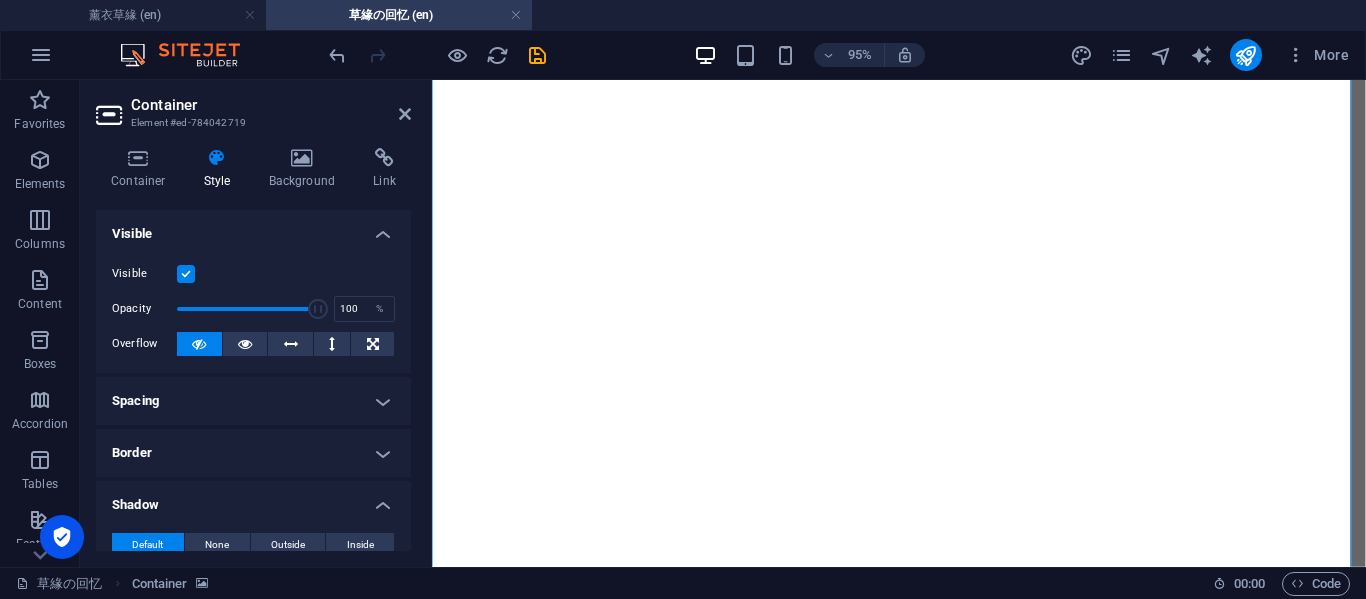 click on "Border" at bounding box center (253, 453) 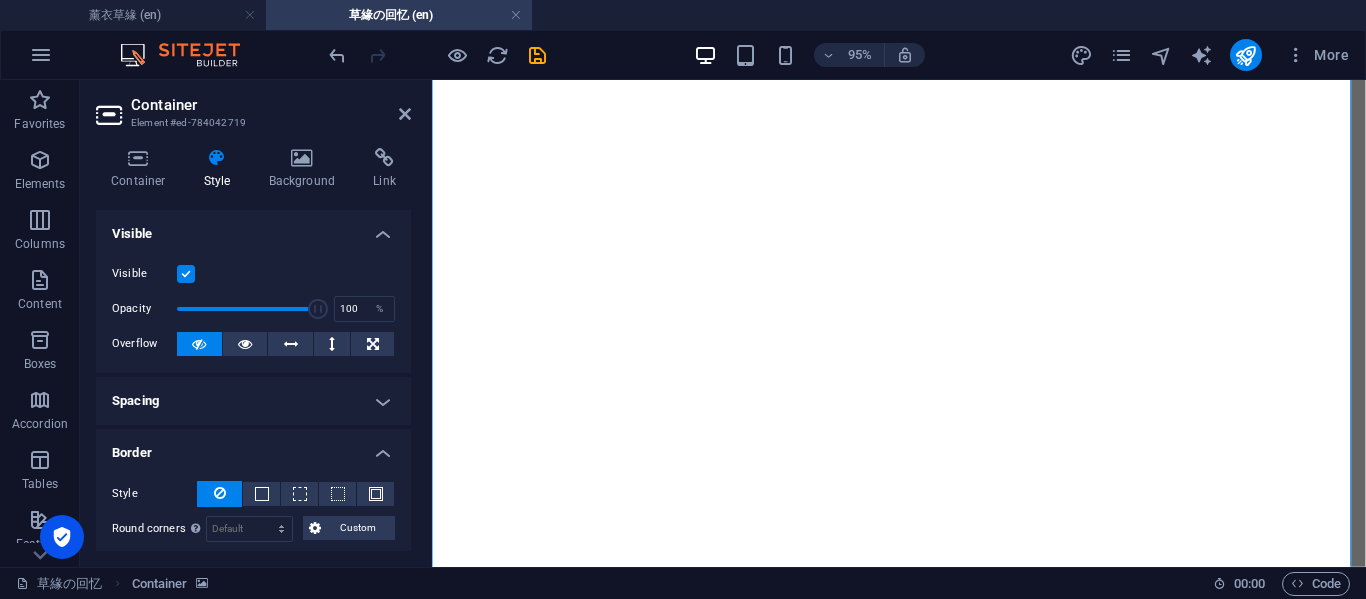 click at bounding box center [262, 494] 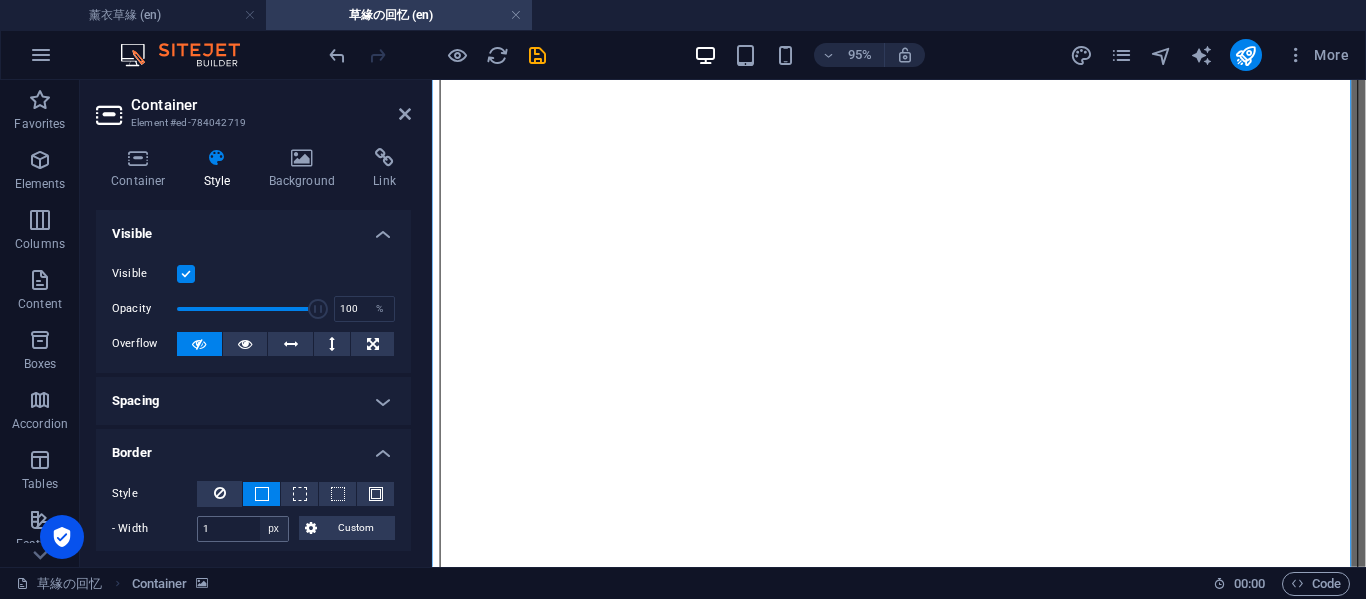 scroll, scrollTop: 4456, scrollLeft: 0, axis: vertical 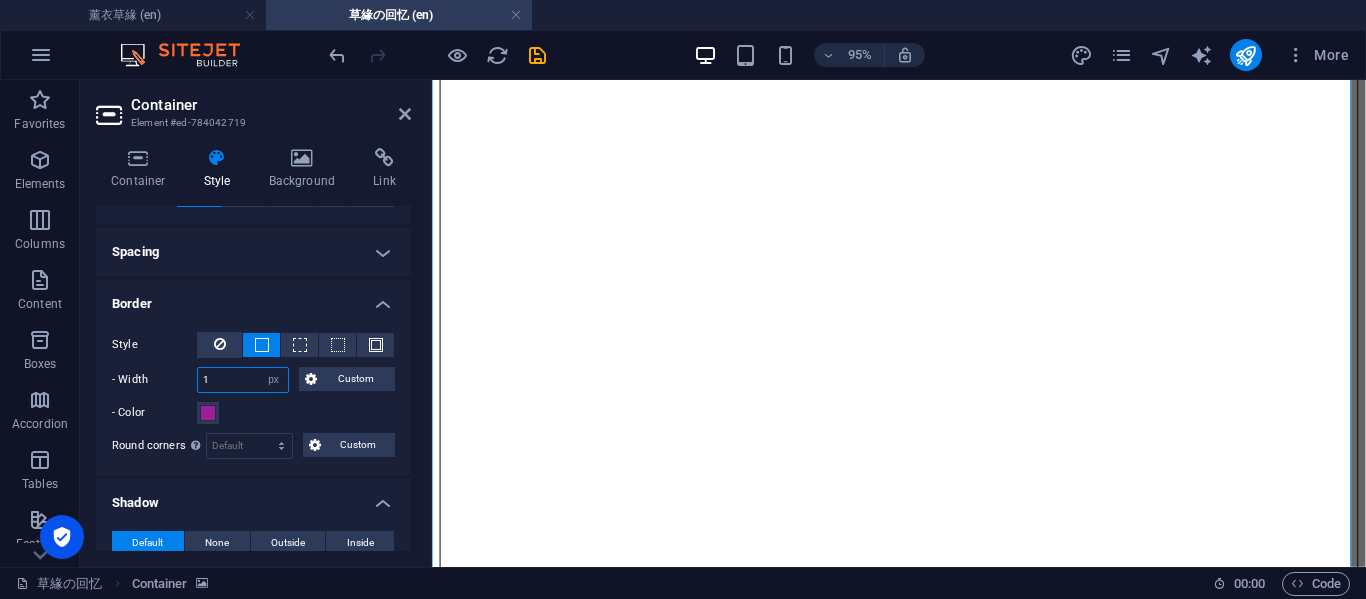 drag, startPoint x: 224, startPoint y: 376, endPoint x: 186, endPoint y: 374, distance: 38.052597 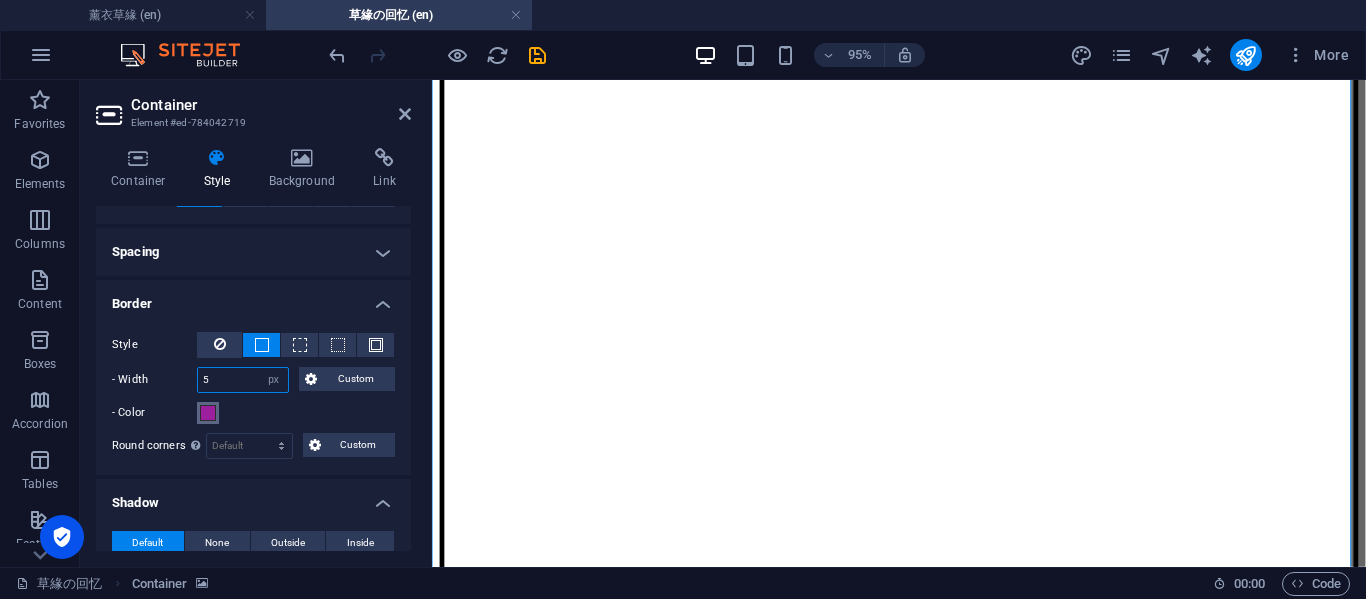 type on "5" 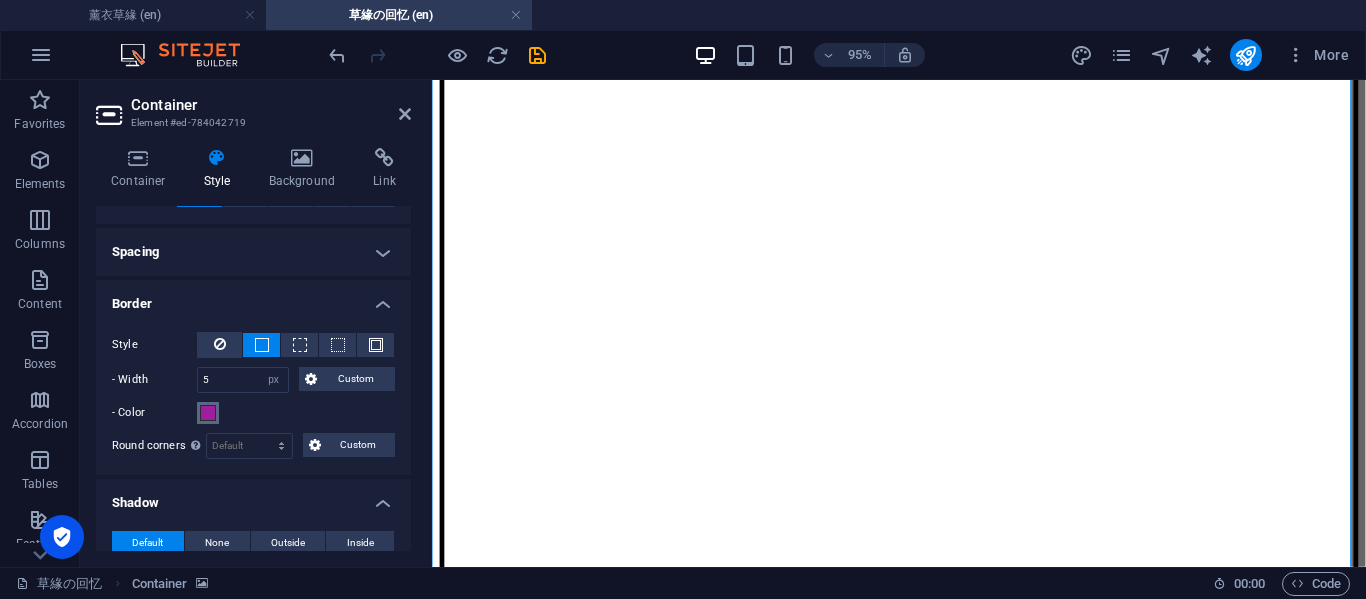 click at bounding box center [208, 413] 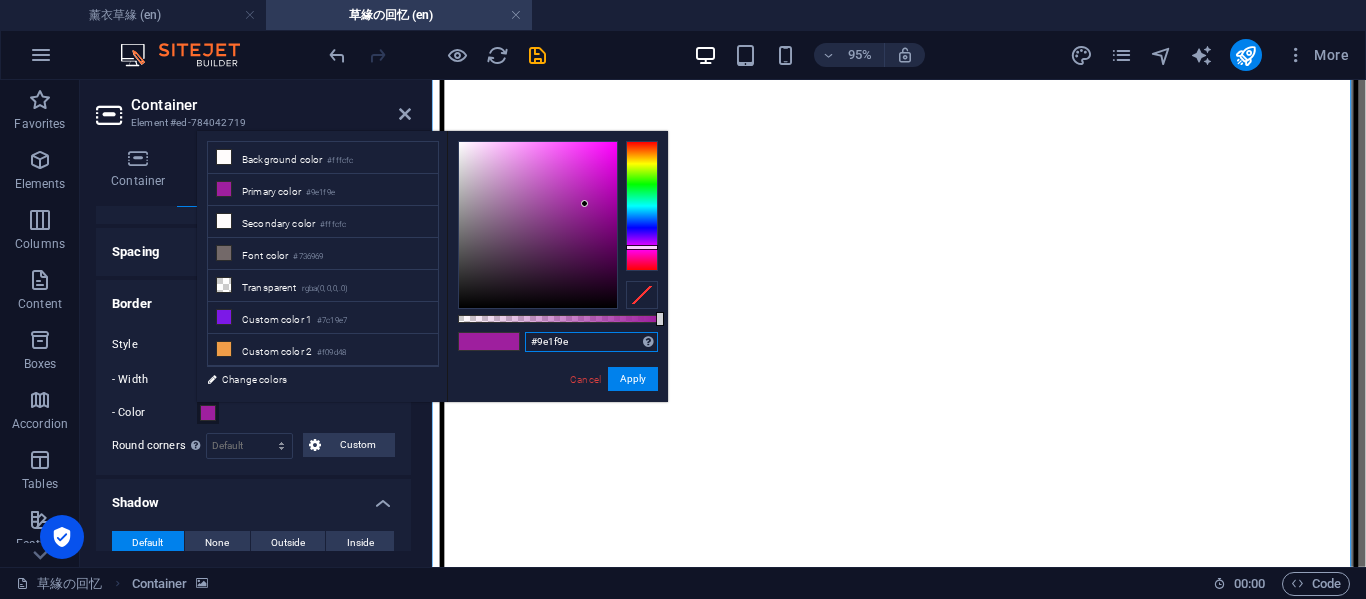 drag, startPoint x: 578, startPoint y: 336, endPoint x: 524, endPoint y: 336, distance: 54 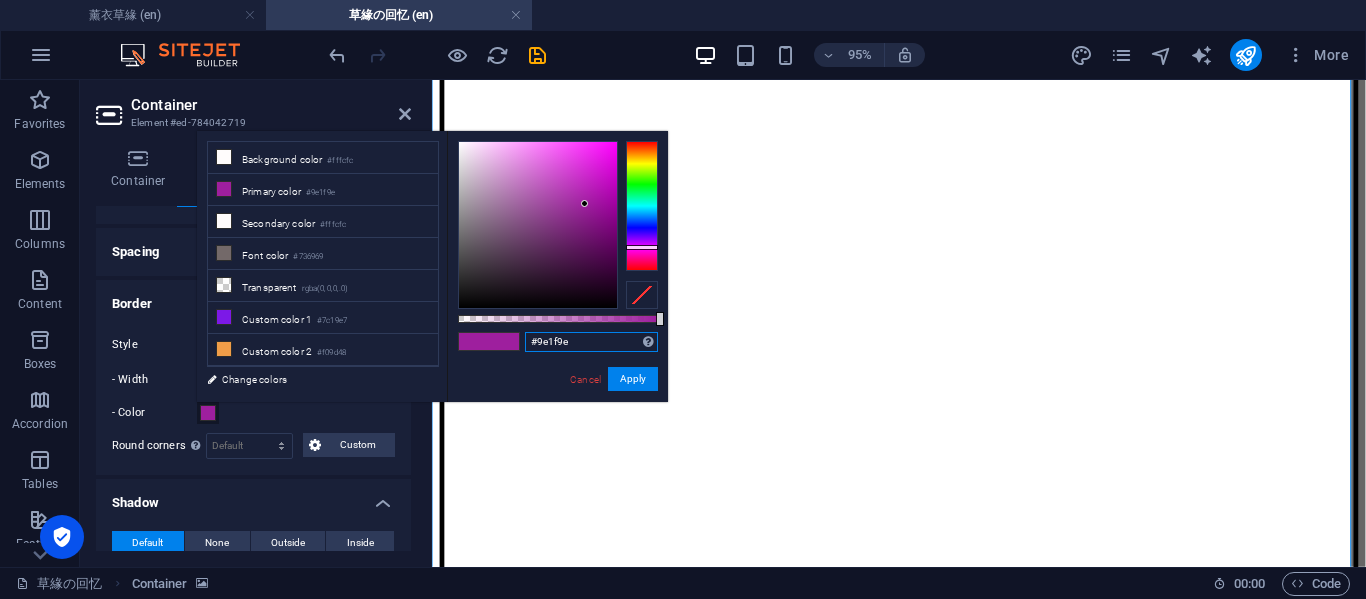 paste on "1f9e3" 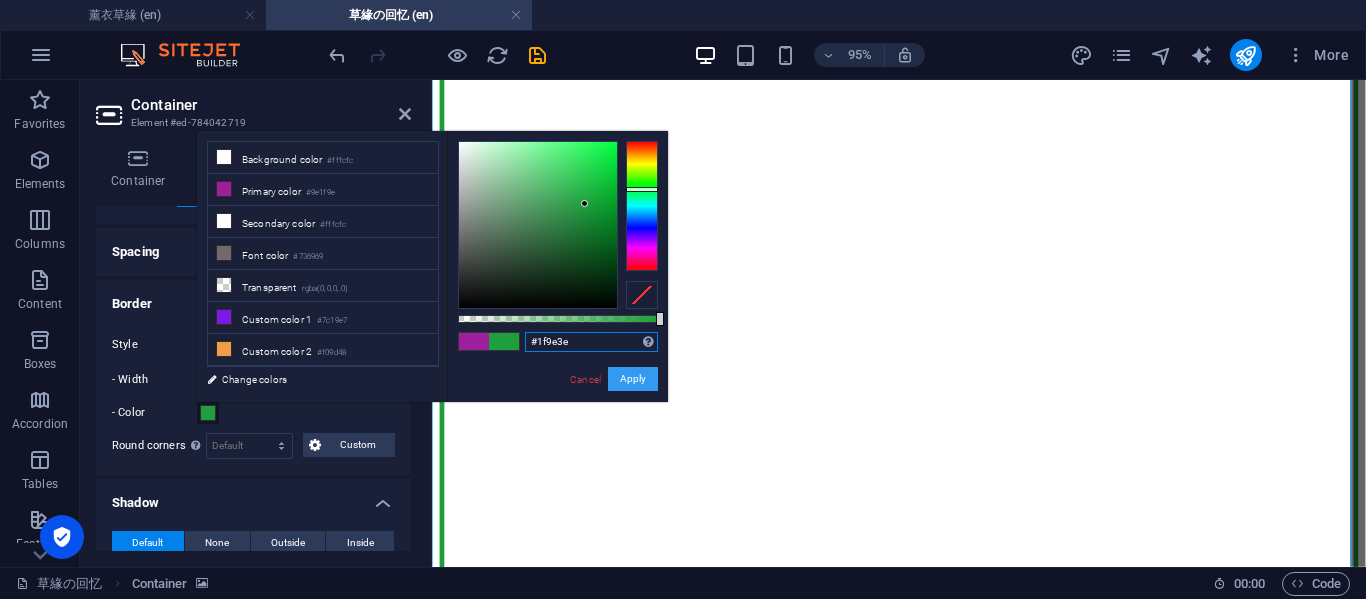 type on "#1f9e3e" 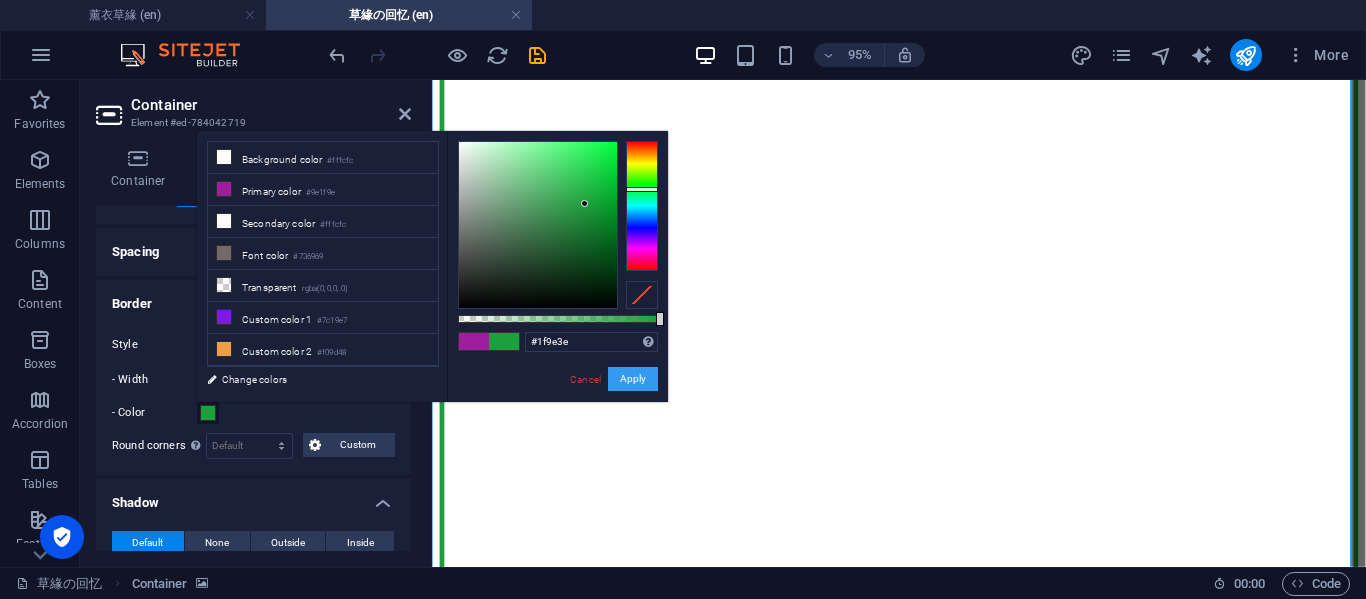 click on "Apply" at bounding box center [633, 379] 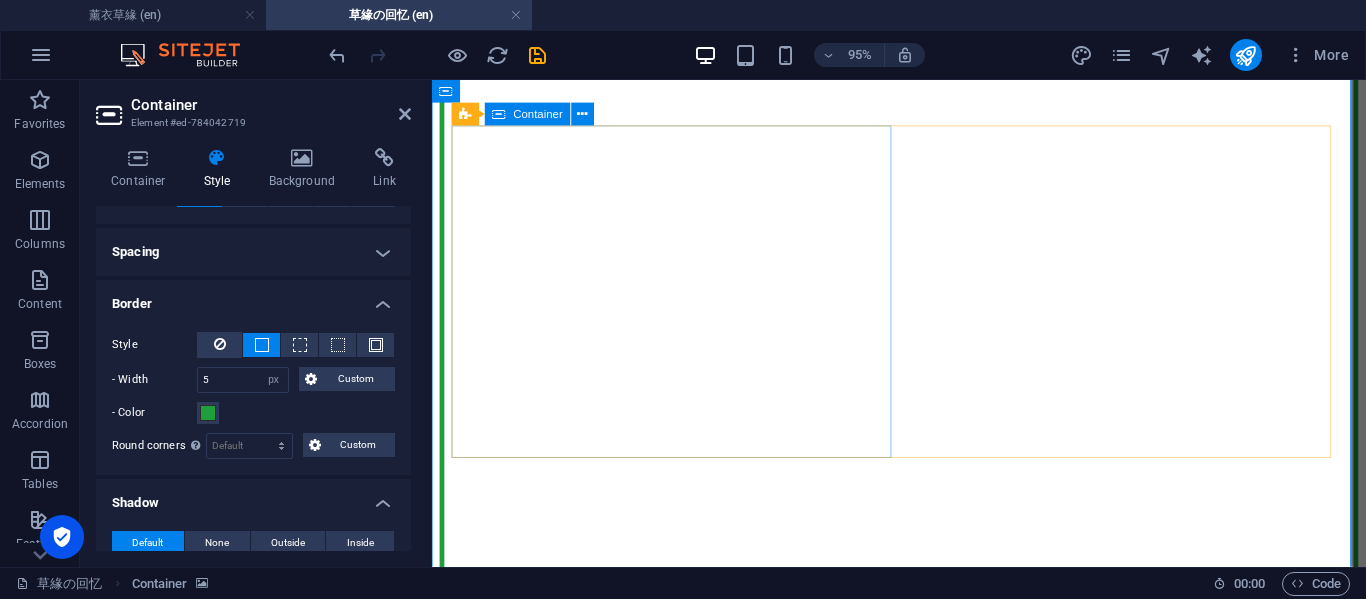 scroll, scrollTop: 4123, scrollLeft: 0, axis: vertical 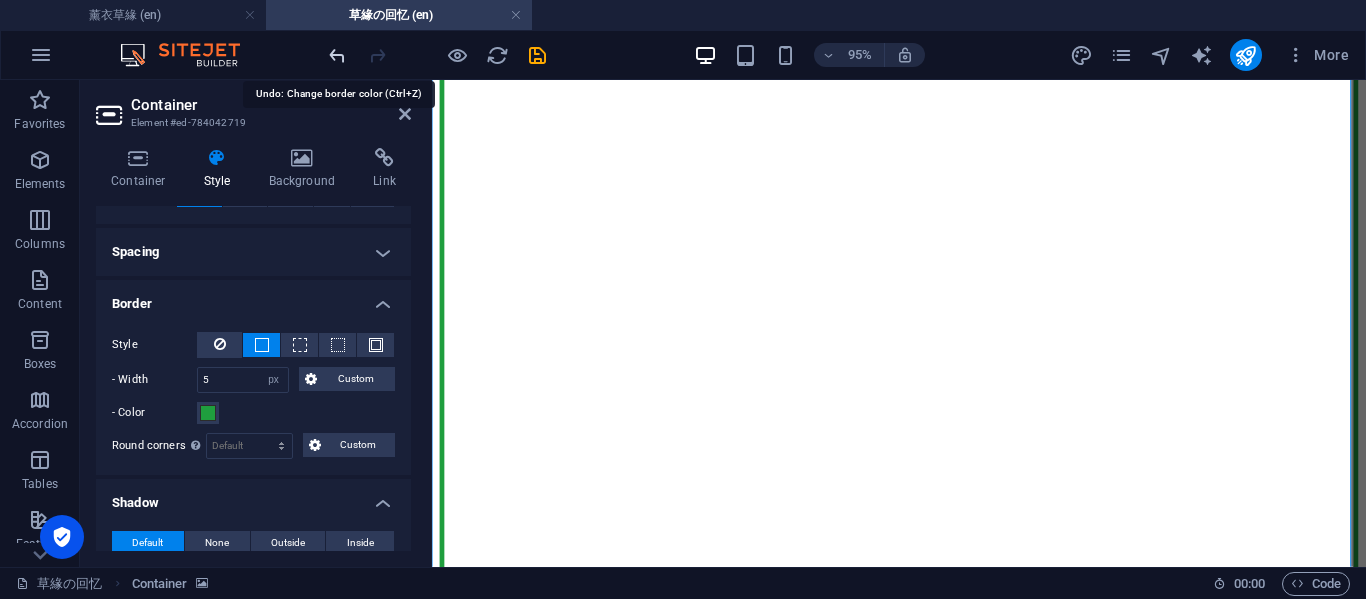 click at bounding box center [337, 55] 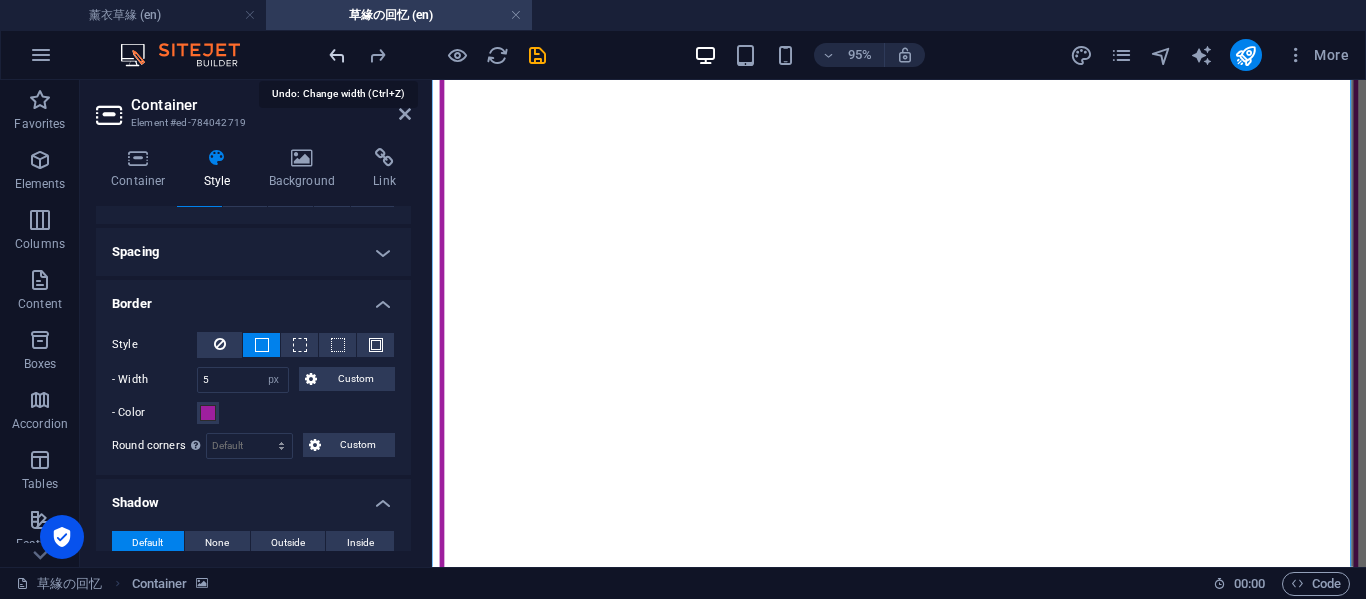 click at bounding box center (337, 55) 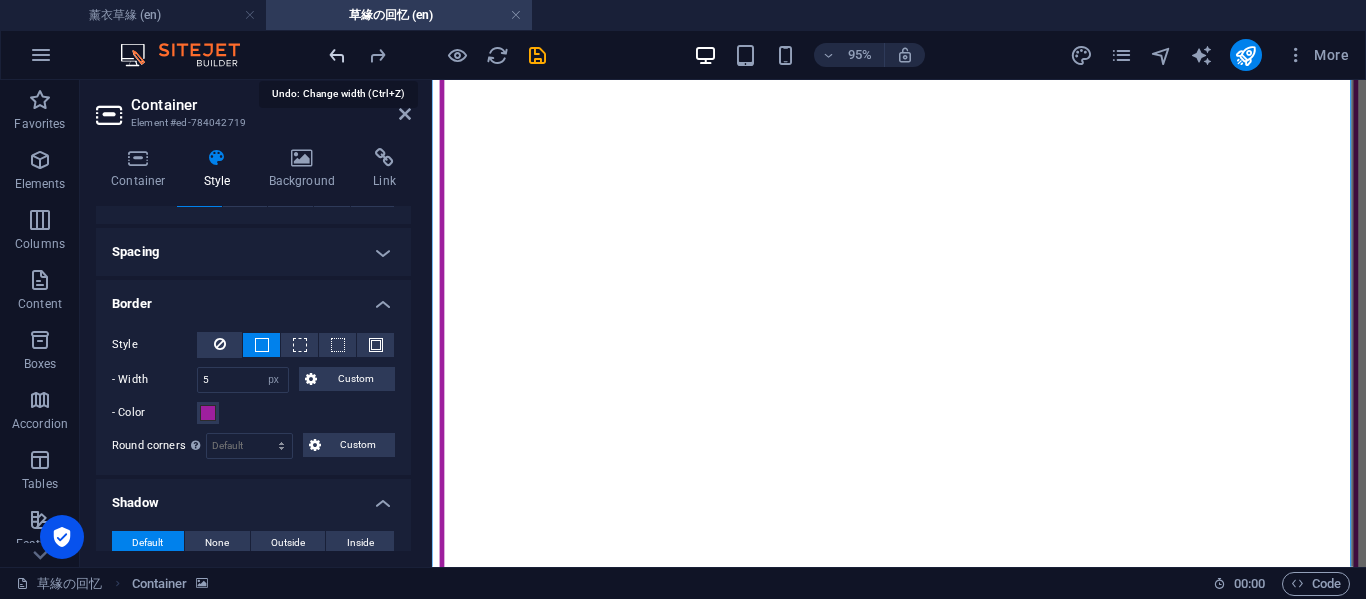 type on "1" 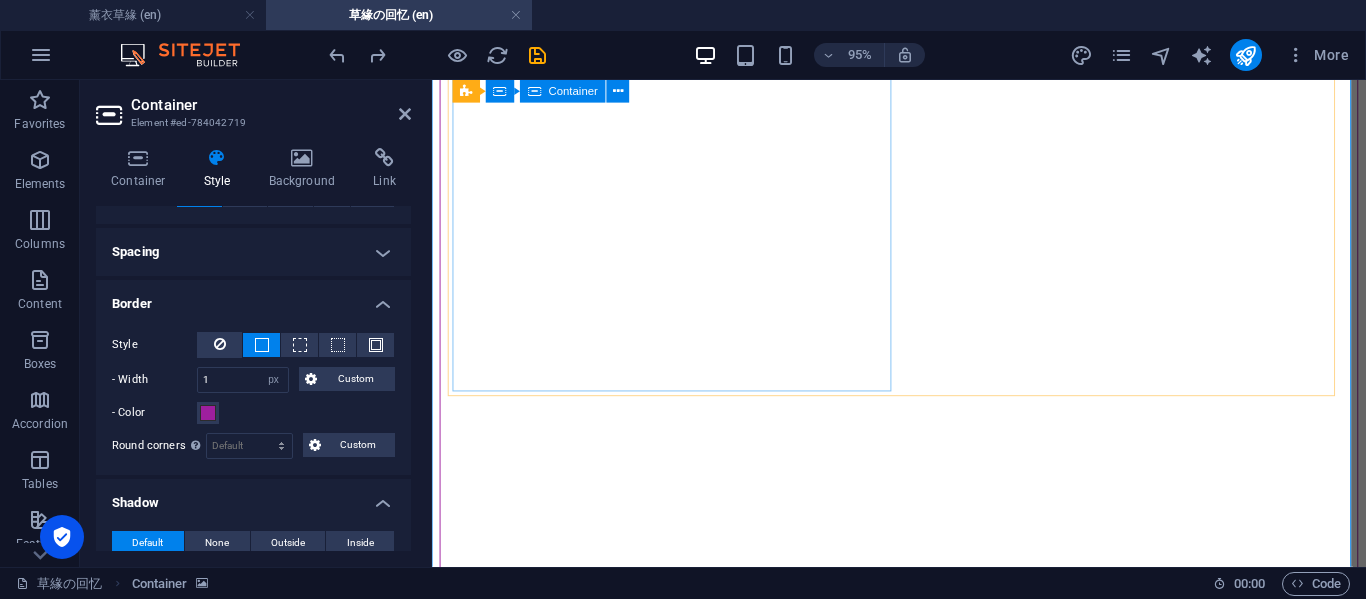 scroll, scrollTop: 4123, scrollLeft: 0, axis: vertical 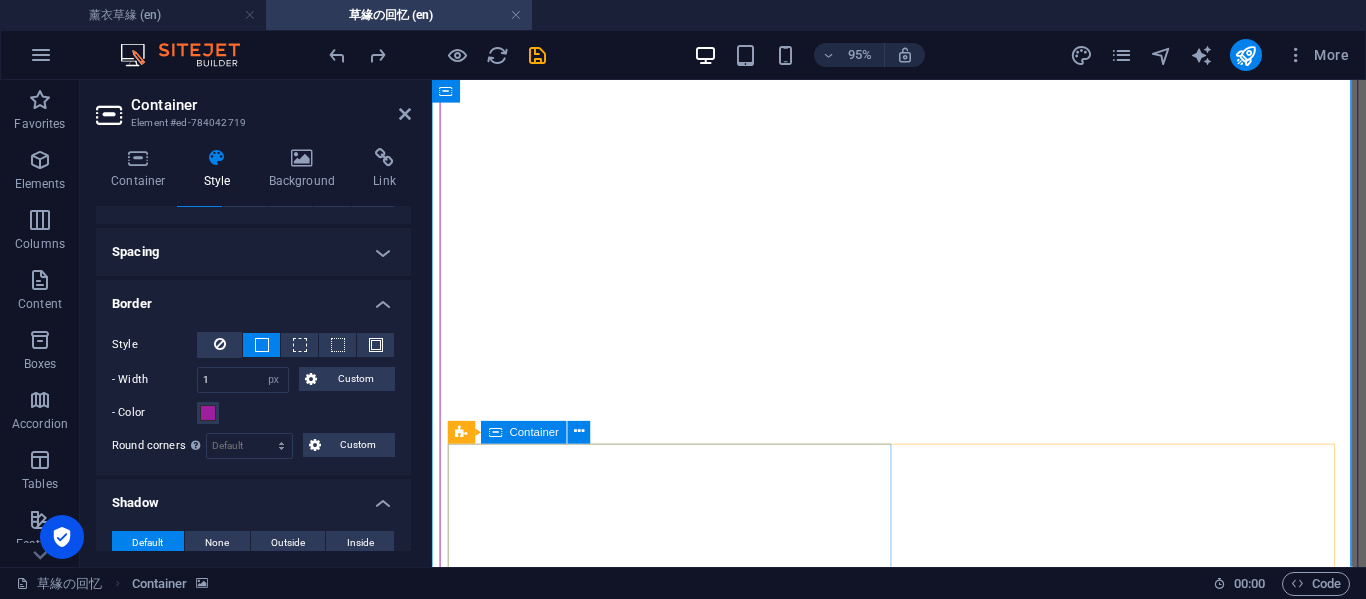 click on "月老红绳 它不会断的，断不了的 我一定守护好我们的一切" at bounding box center (923, 13920) 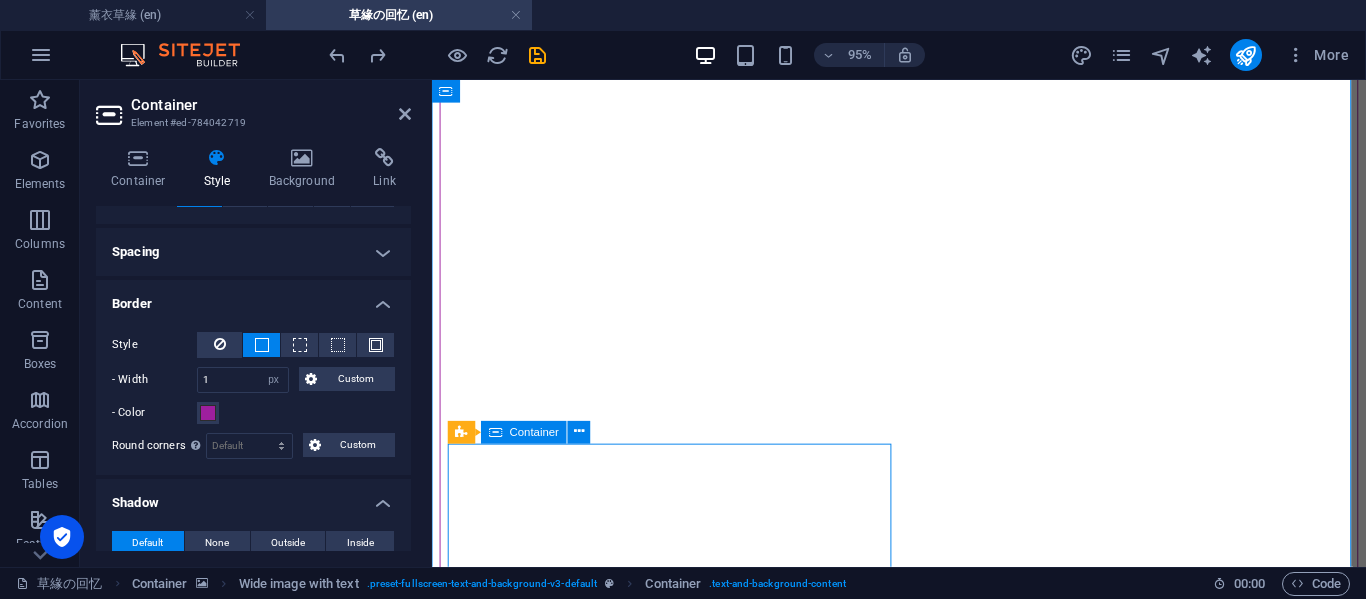 click on "月老红绳 它不会断的，断不了的 我一定守护好我们的一切" at bounding box center (923, 13920) 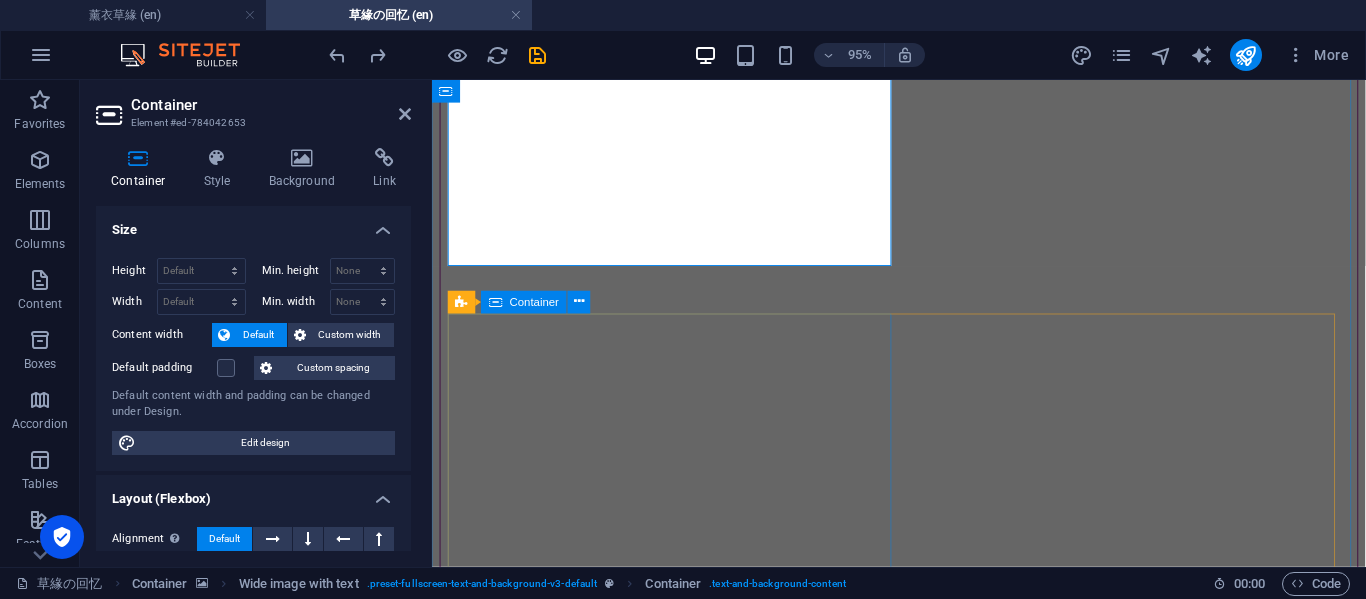 scroll, scrollTop: 4660, scrollLeft: 0, axis: vertical 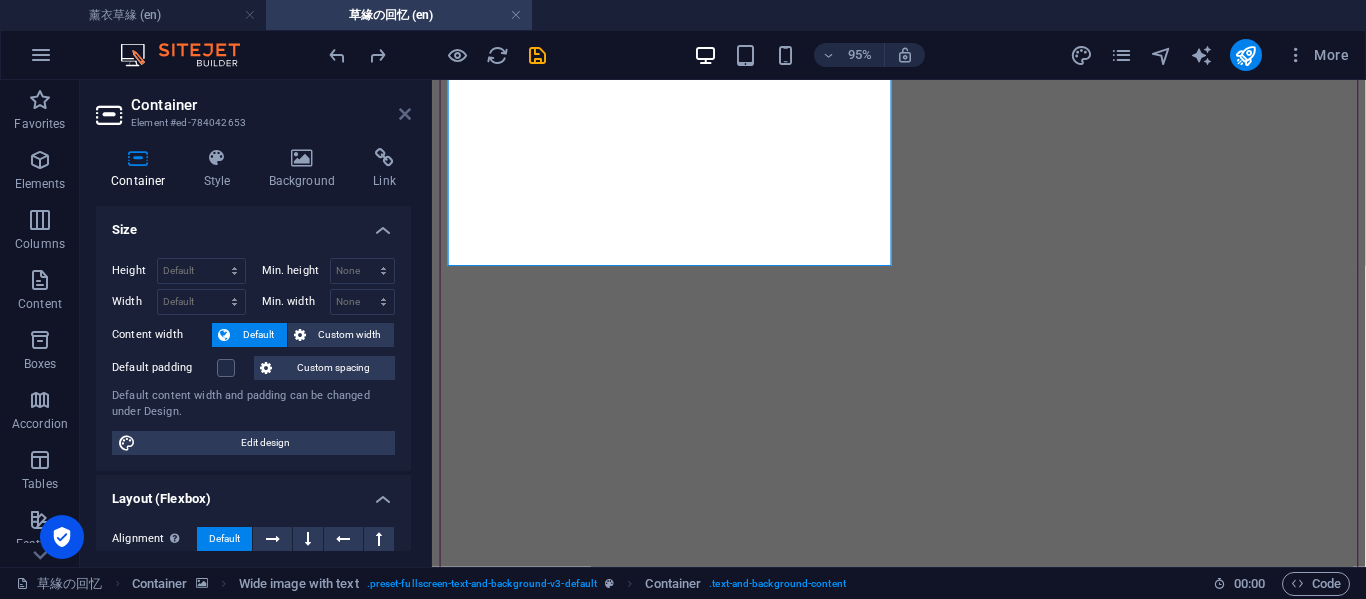 click at bounding box center (405, 114) 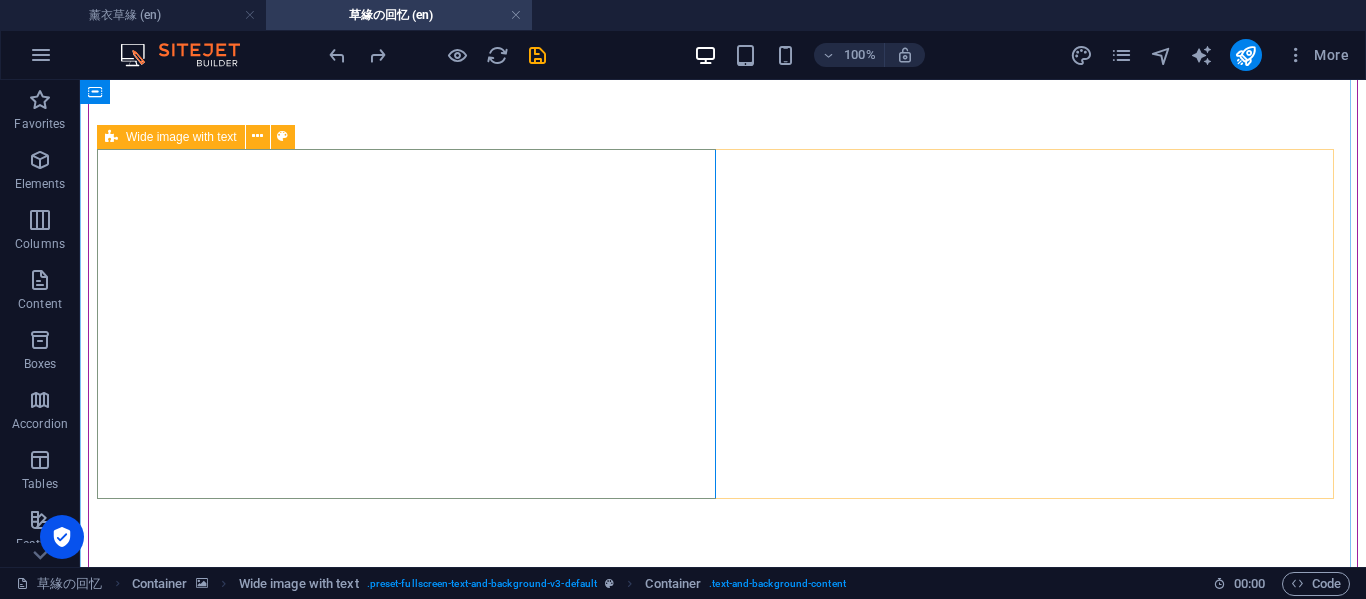 click on "Wide image with text" at bounding box center [171, 137] 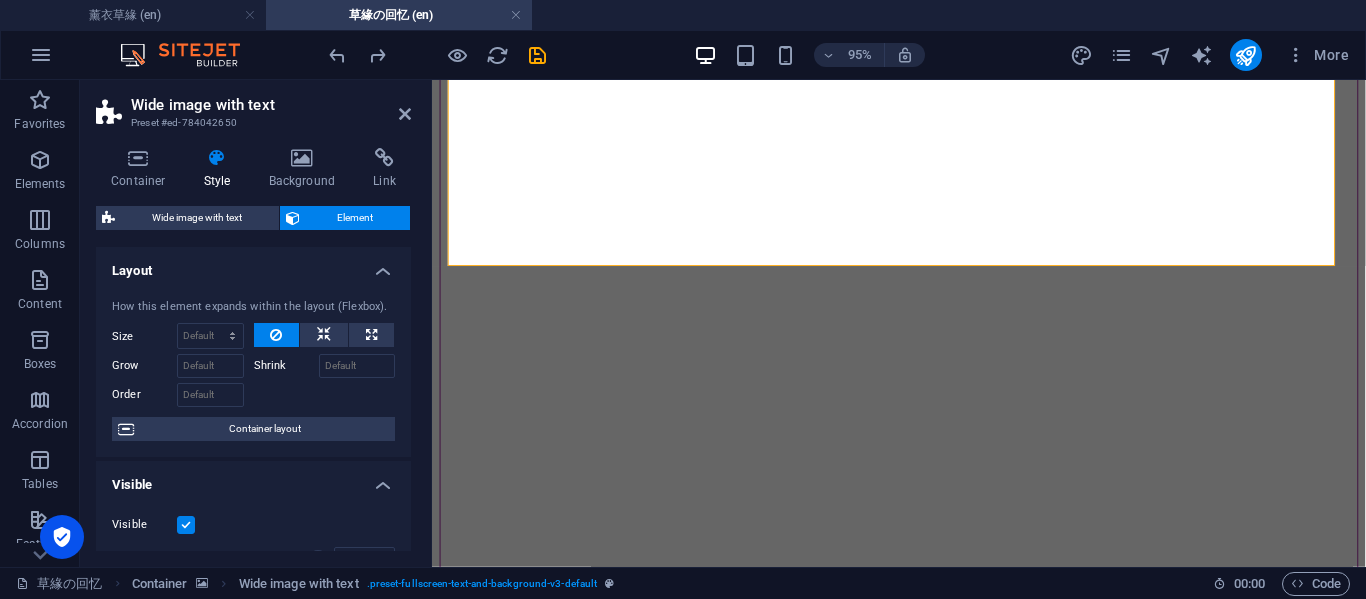 click on "Element" at bounding box center (355, 218) 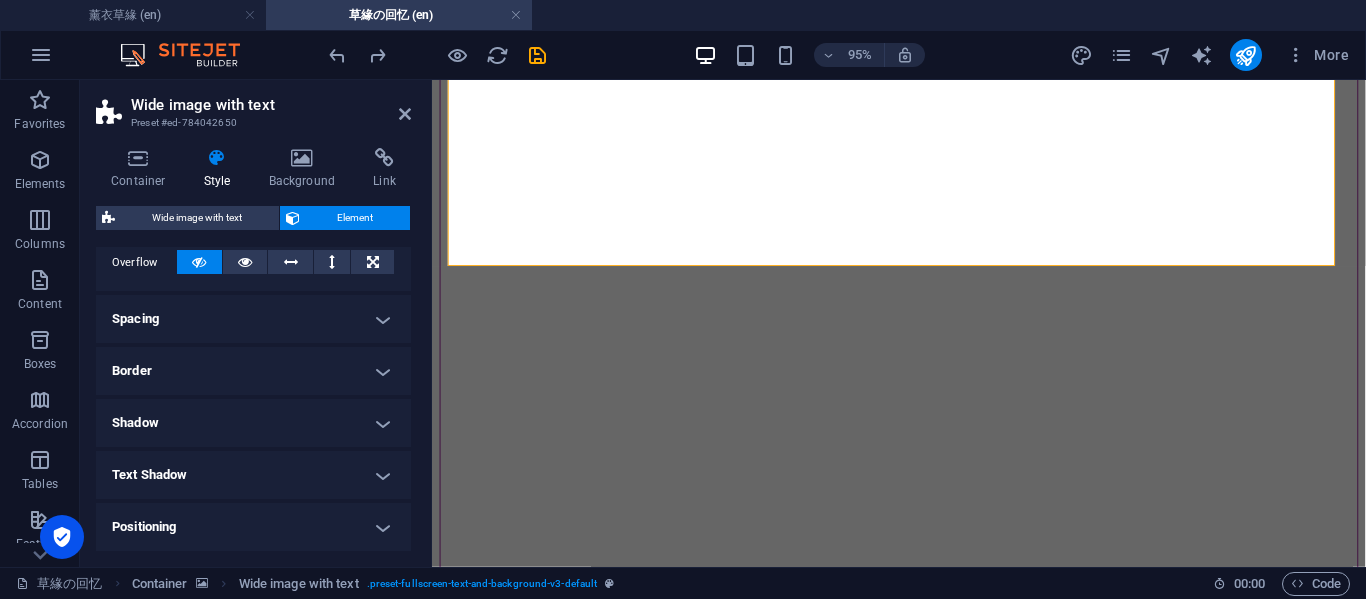 click on "Border" at bounding box center (253, 371) 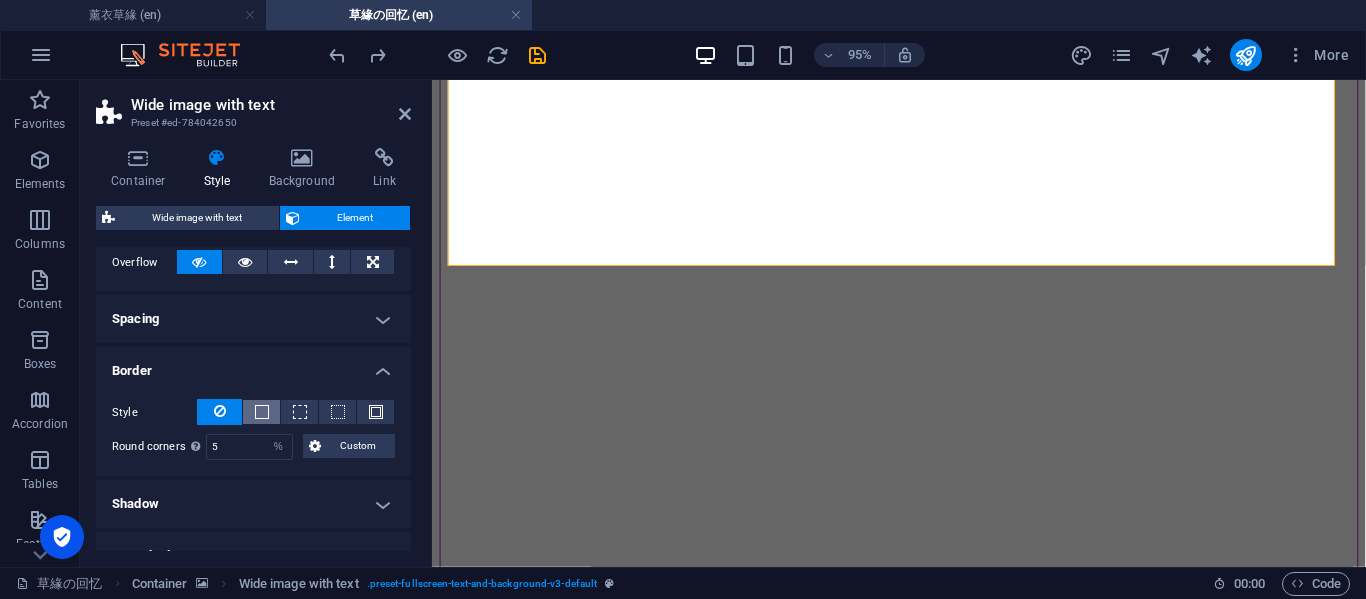 click at bounding box center (262, 412) 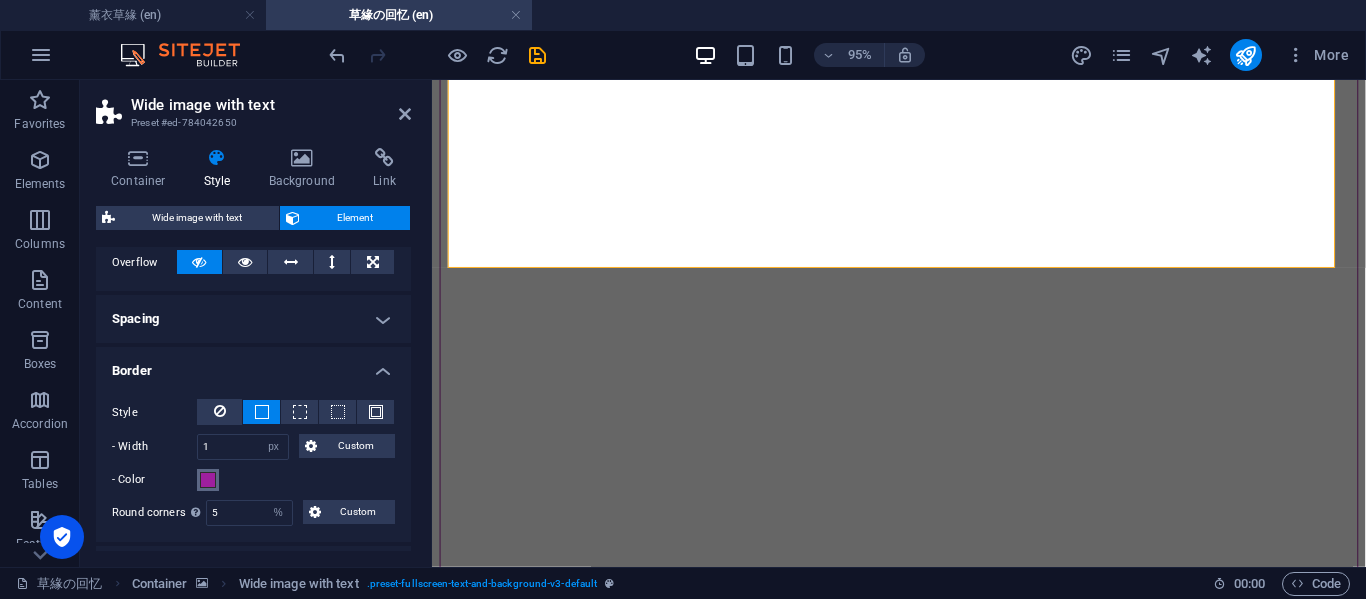 click at bounding box center (208, 480) 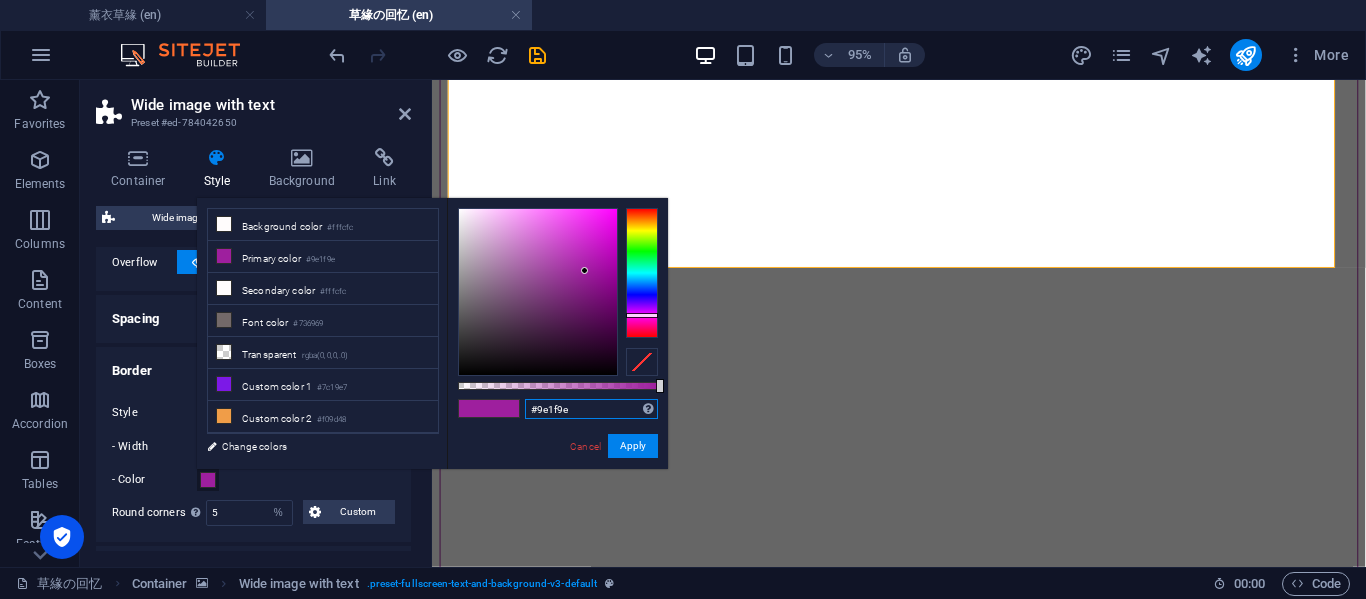 drag, startPoint x: 212, startPoint y: 477, endPoint x: 599, endPoint y: 409, distance: 392.92874 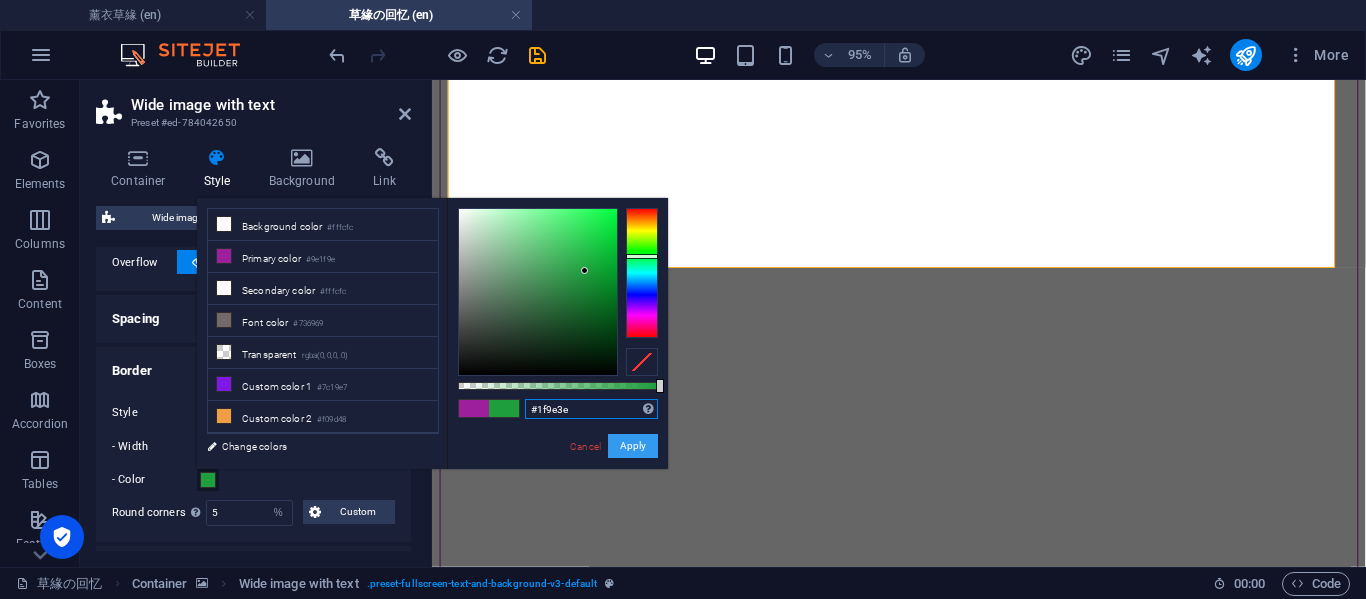 type on "#1f9e3e" 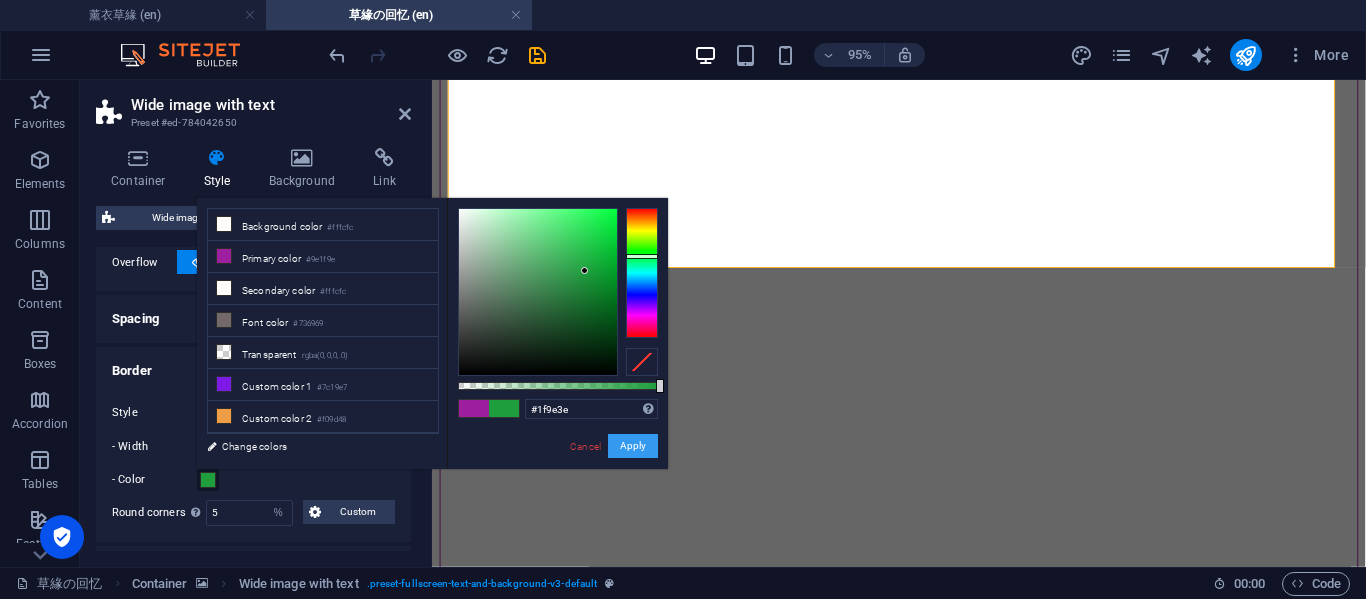 click on "Apply" at bounding box center [633, 446] 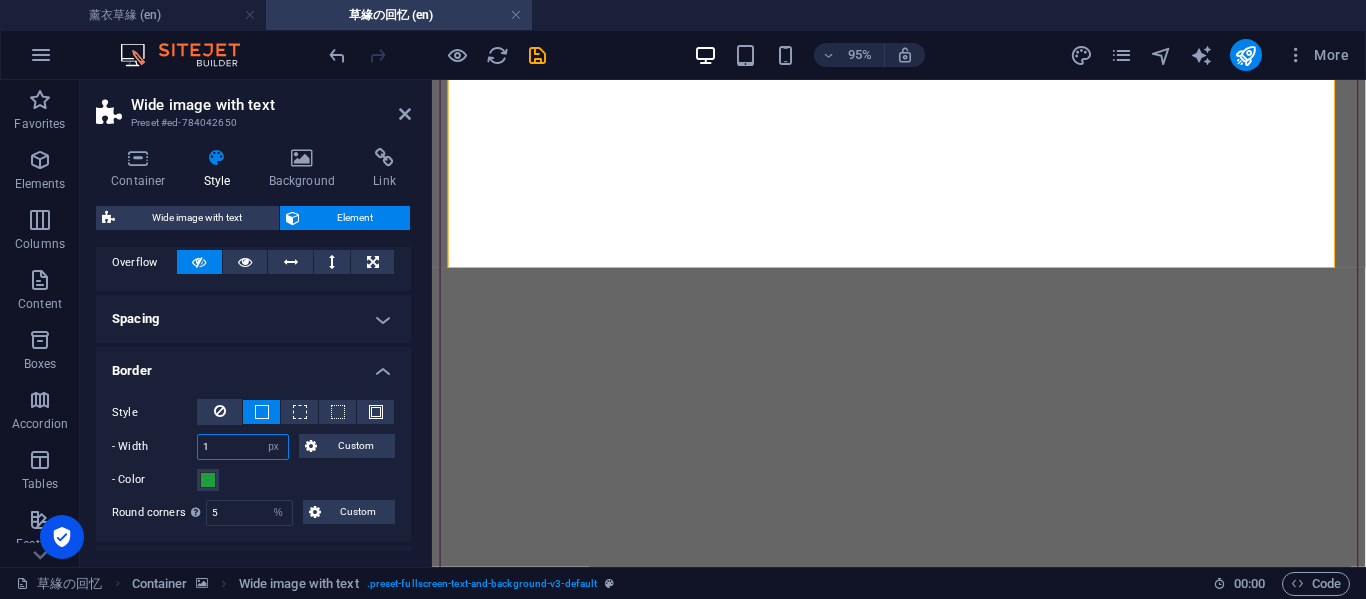 drag, startPoint x: 229, startPoint y: 440, endPoint x: 201, endPoint y: 441, distance: 28.01785 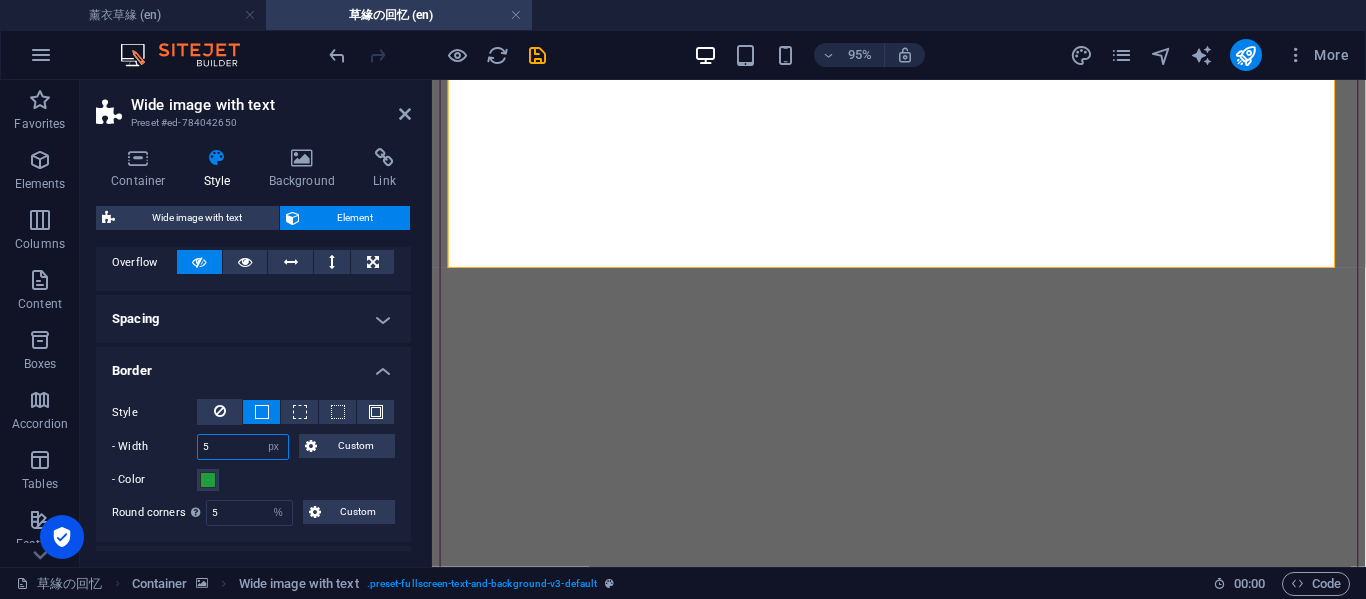 type on "5" 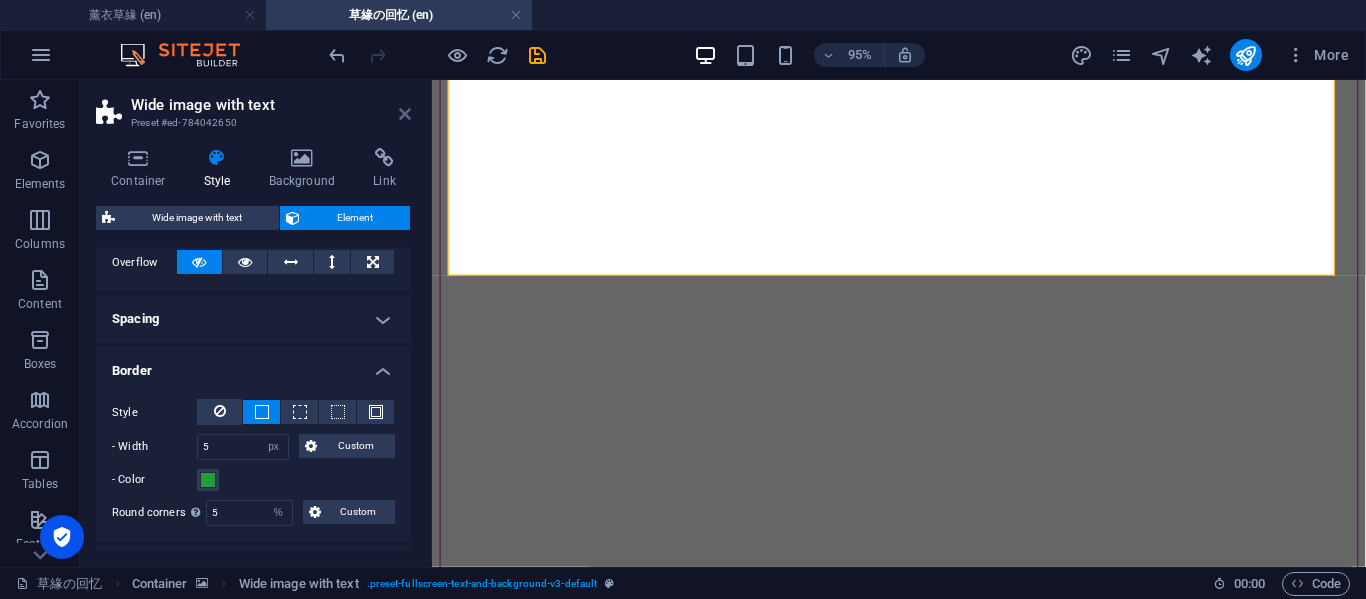 click at bounding box center [405, 114] 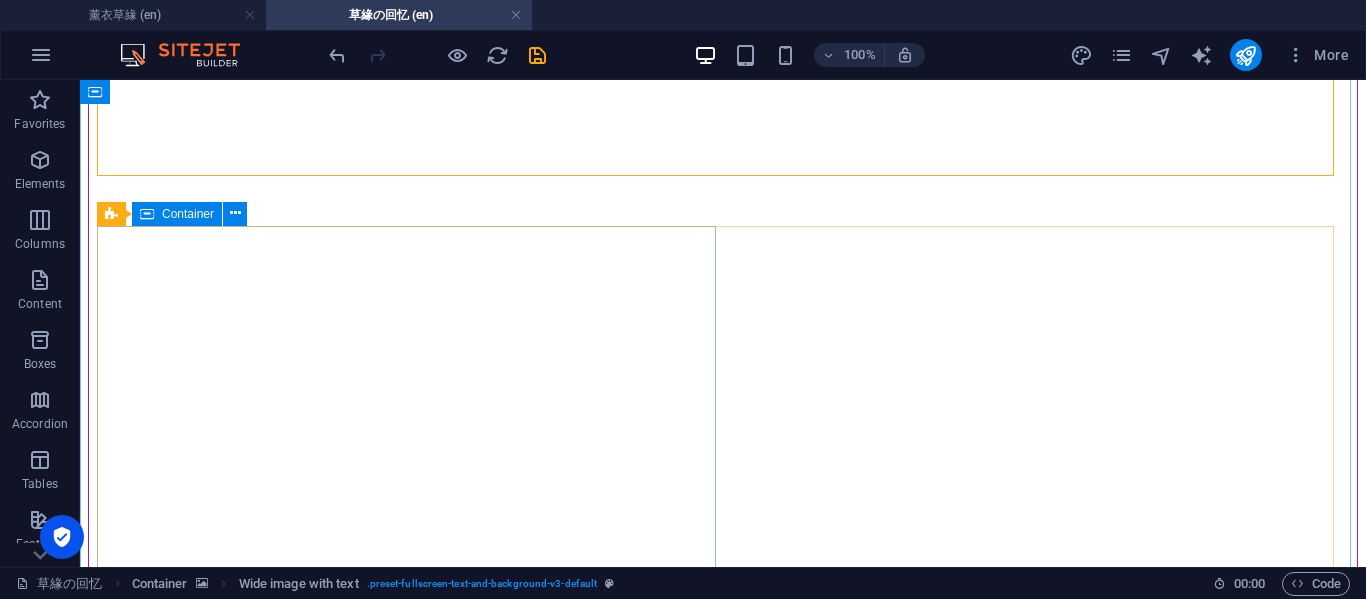 scroll, scrollTop: 4993, scrollLeft: 0, axis: vertical 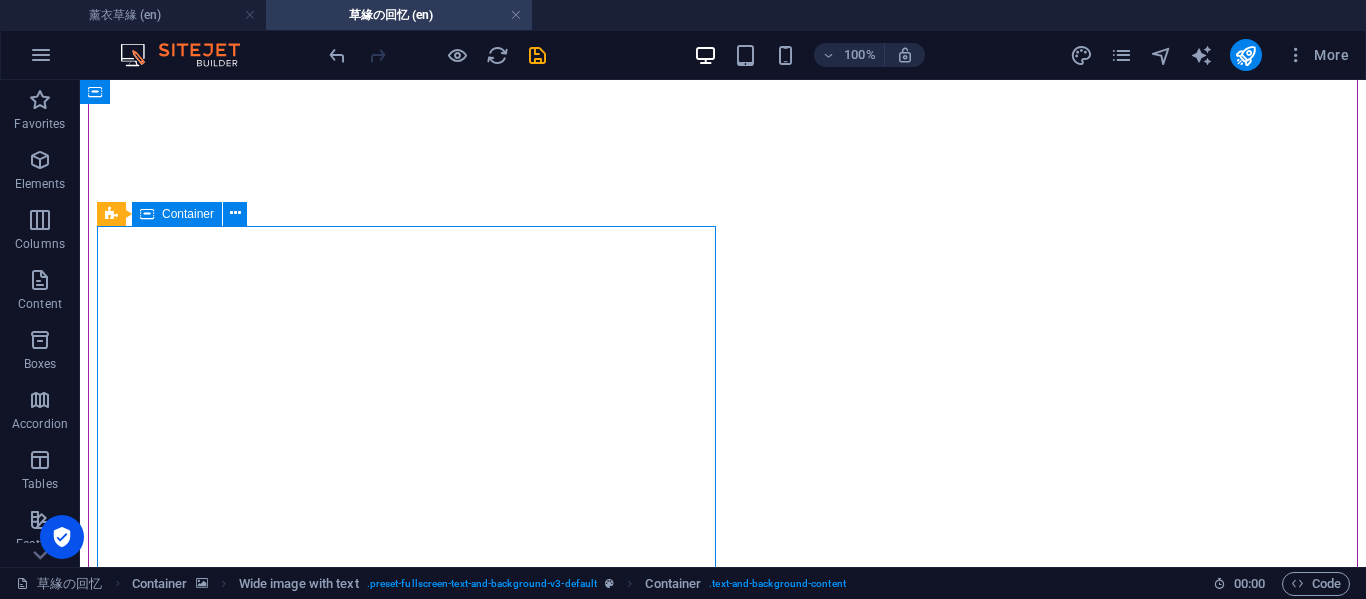 click on "哄 不要强制执行我，我要剥夺我哄你的权利 好不好" at bounding box center [723, 14862] 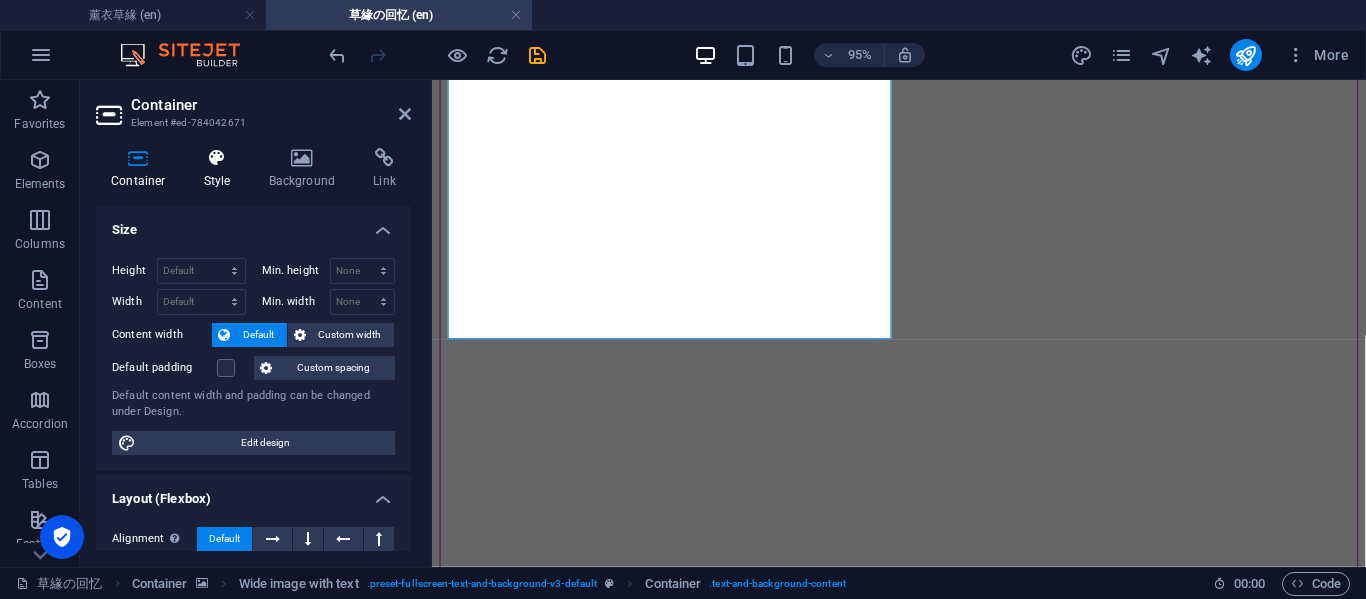click at bounding box center [217, 158] 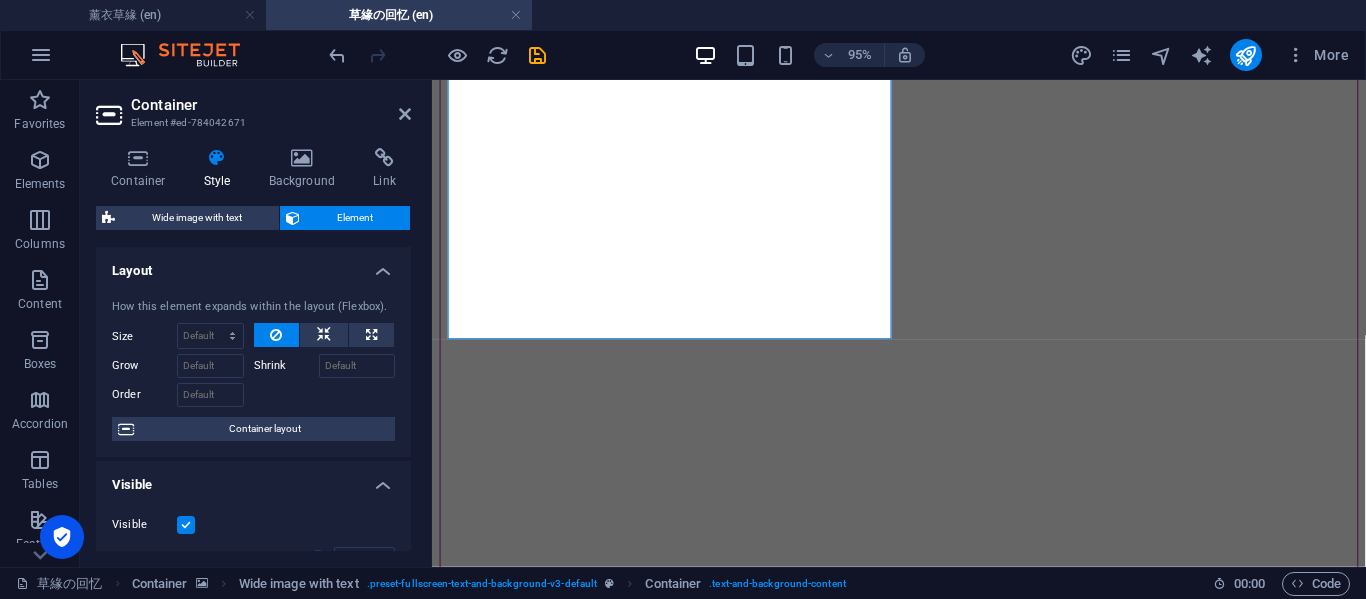 scroll, scrollTop: 333, scrollLeft: 0, axis: vertical 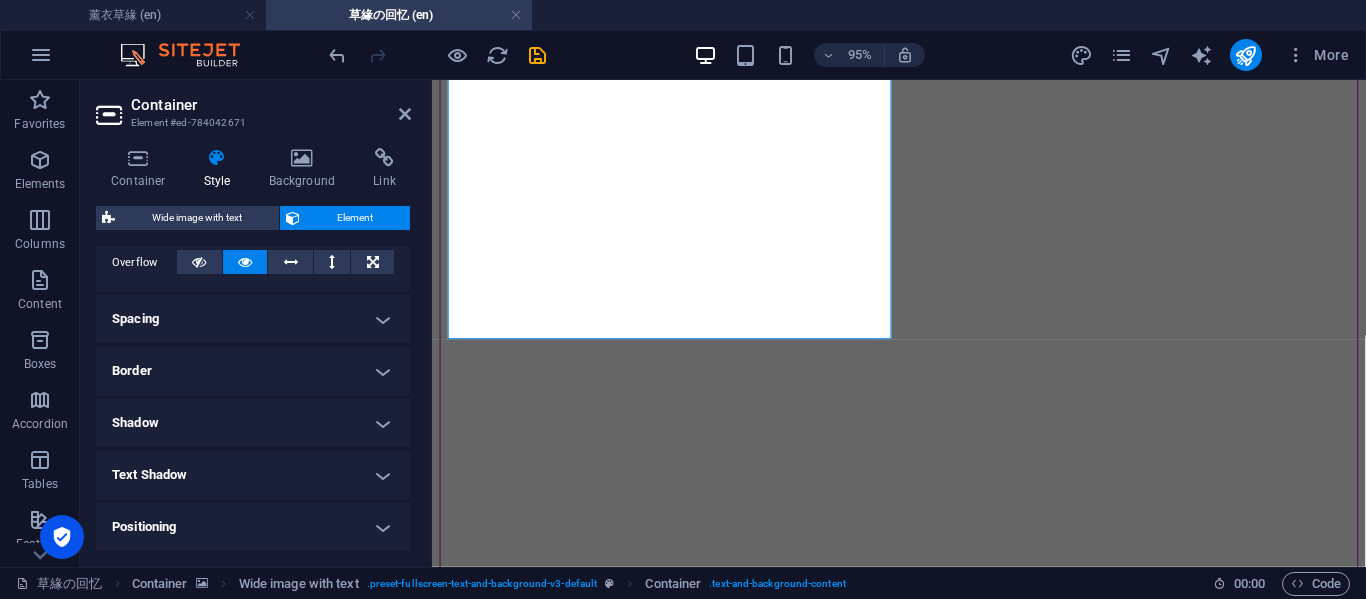 click on "Border" at bounding box center (253, 371) 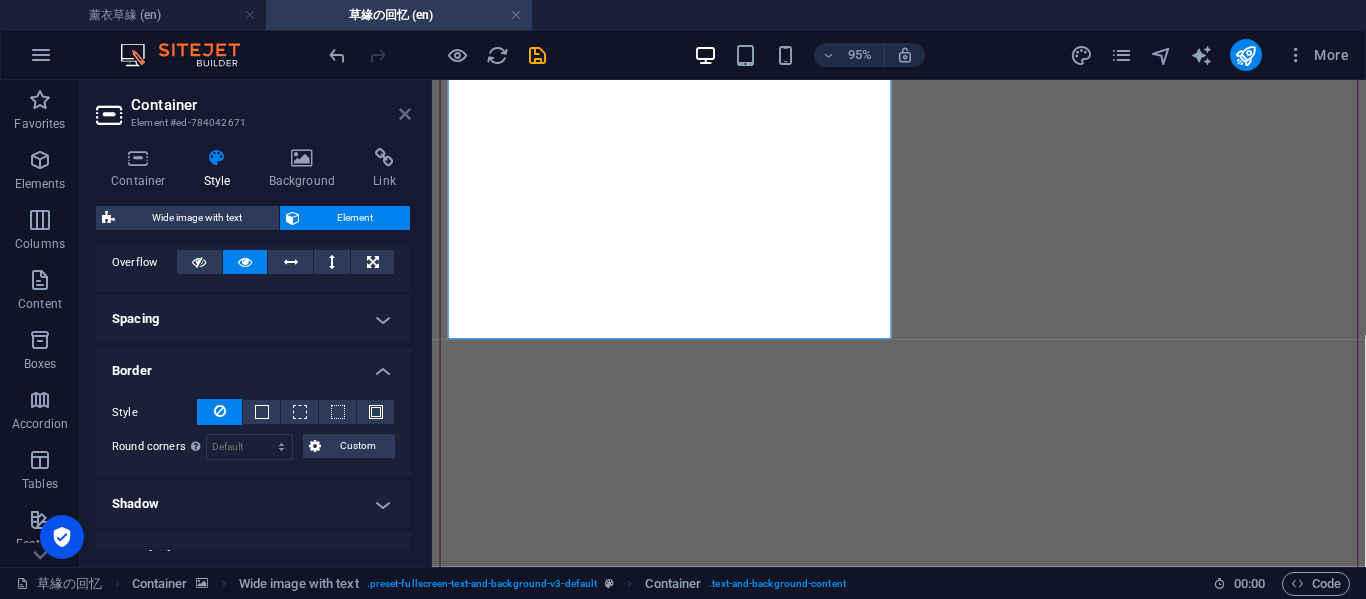 click at bounding box center (405, 114) 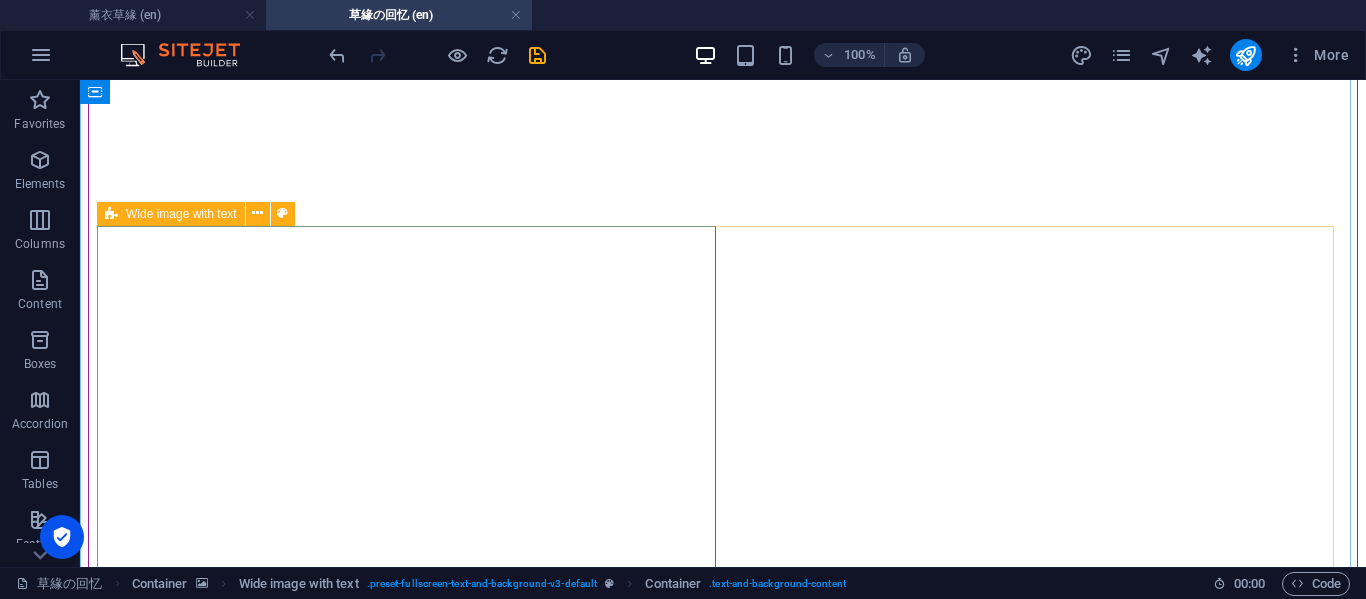 click on "Wide image with text" at bounding box center [171, 214] 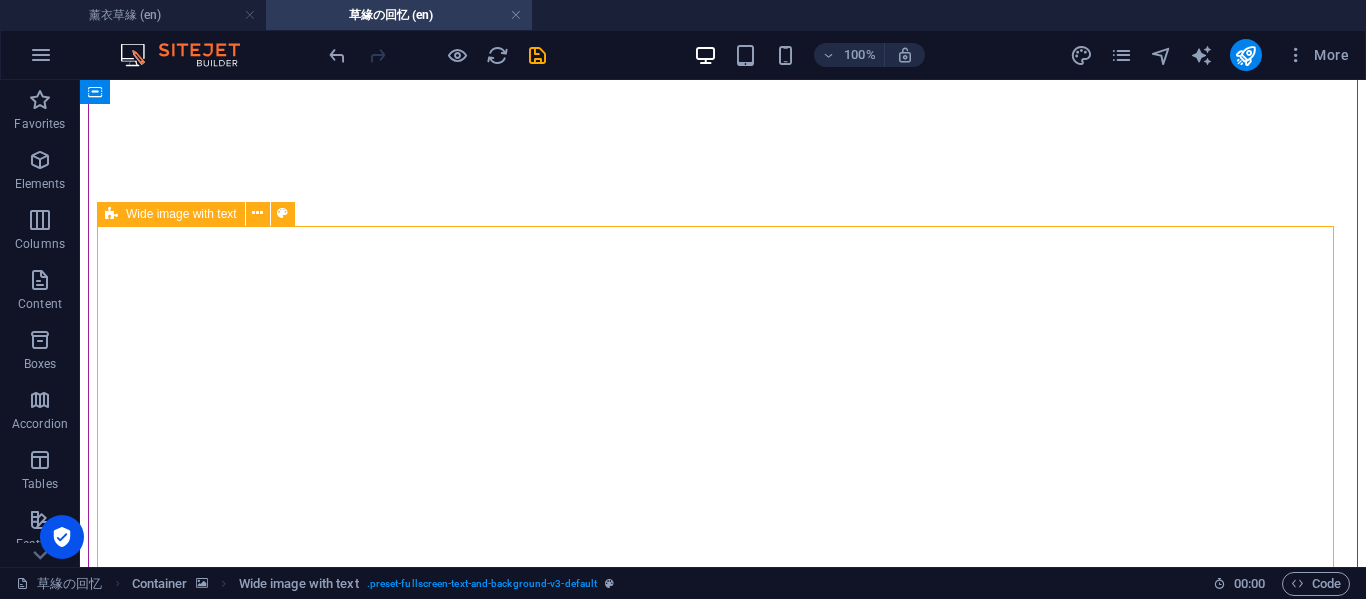 click on "Wide image with text" at bounding box center [171, 214] 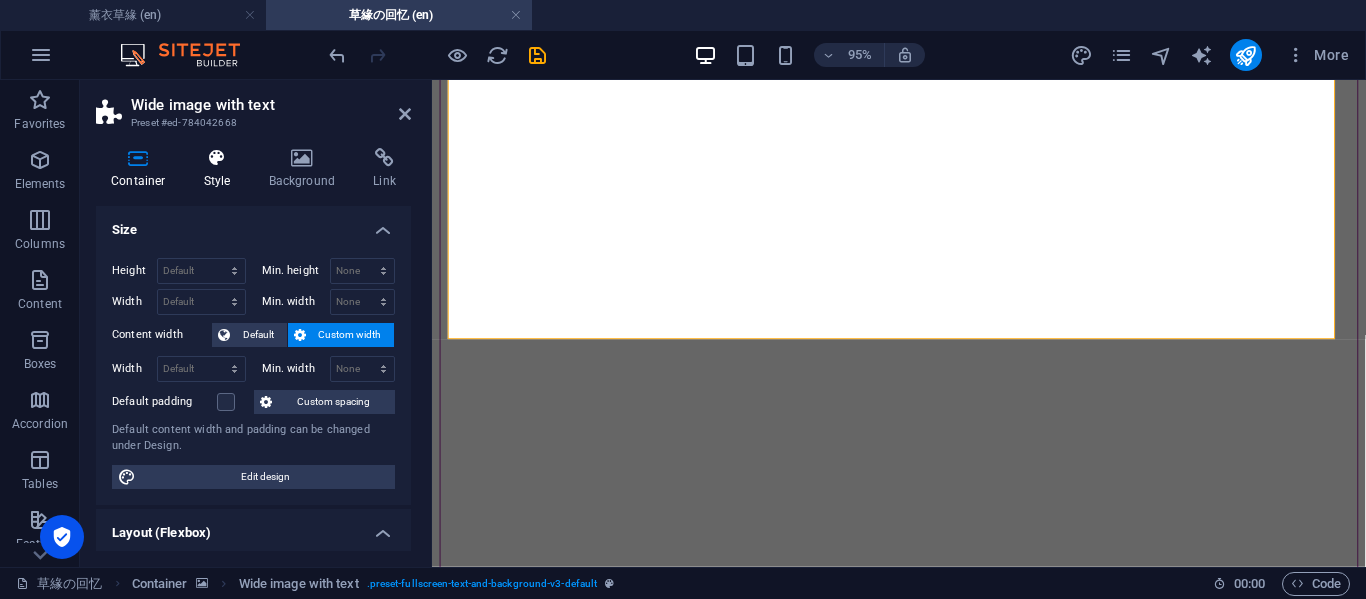click on "Style" at bounding box center [221, 169] 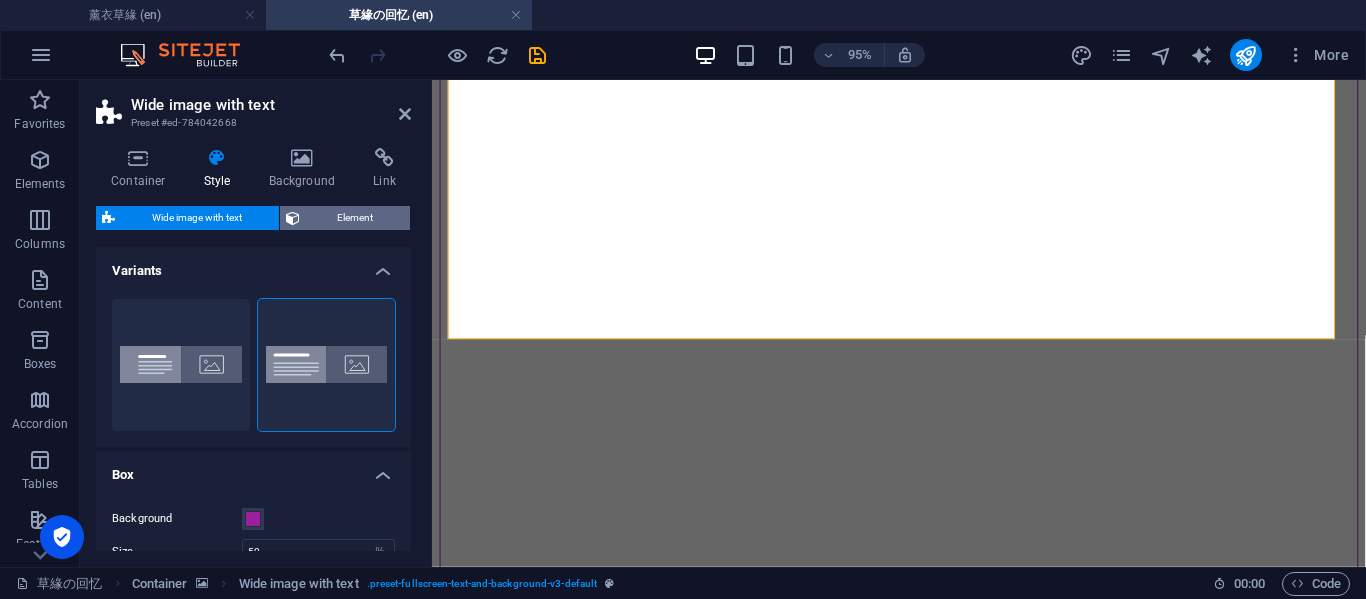 click on "Element" at bounding box center [355, 218] 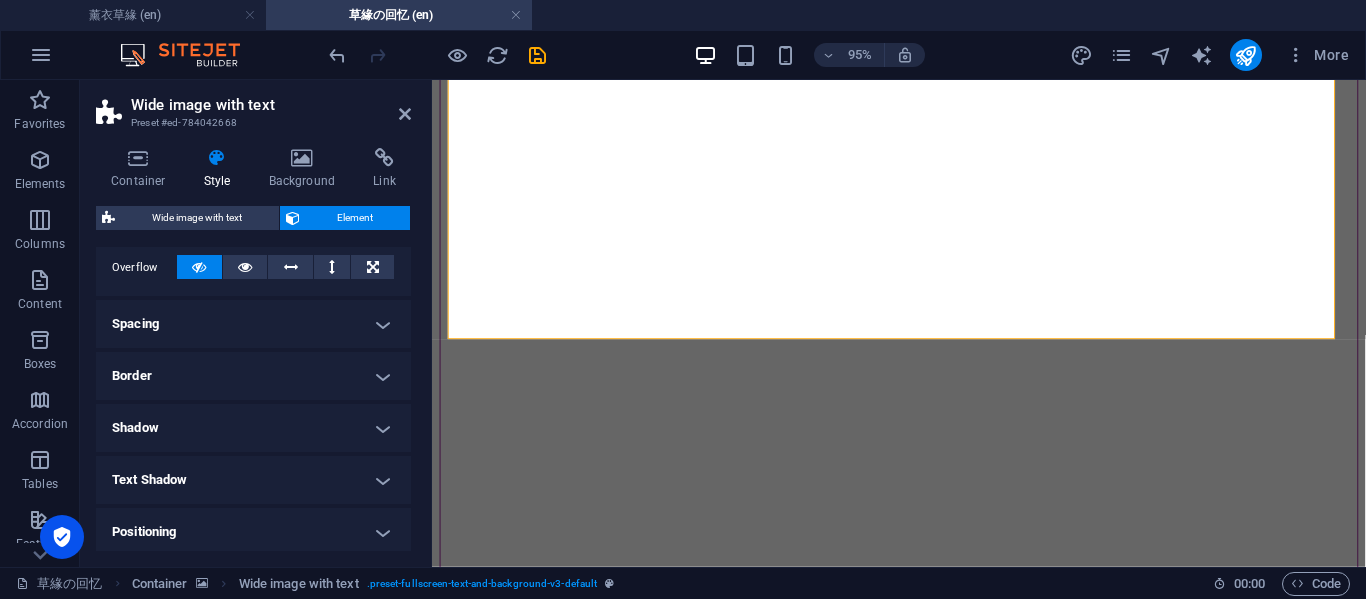 scroll, scrollTop: 333, scrollLeft: 0, axis: vertical 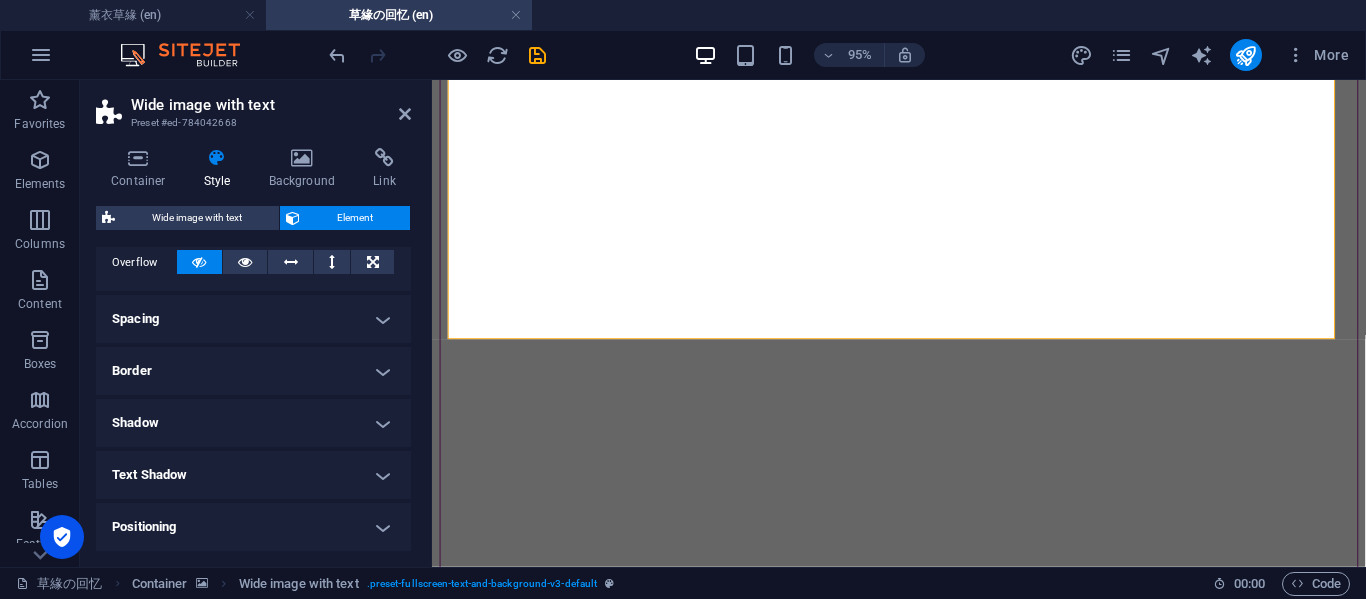 click on "Border" at bounding box center (253, 371) 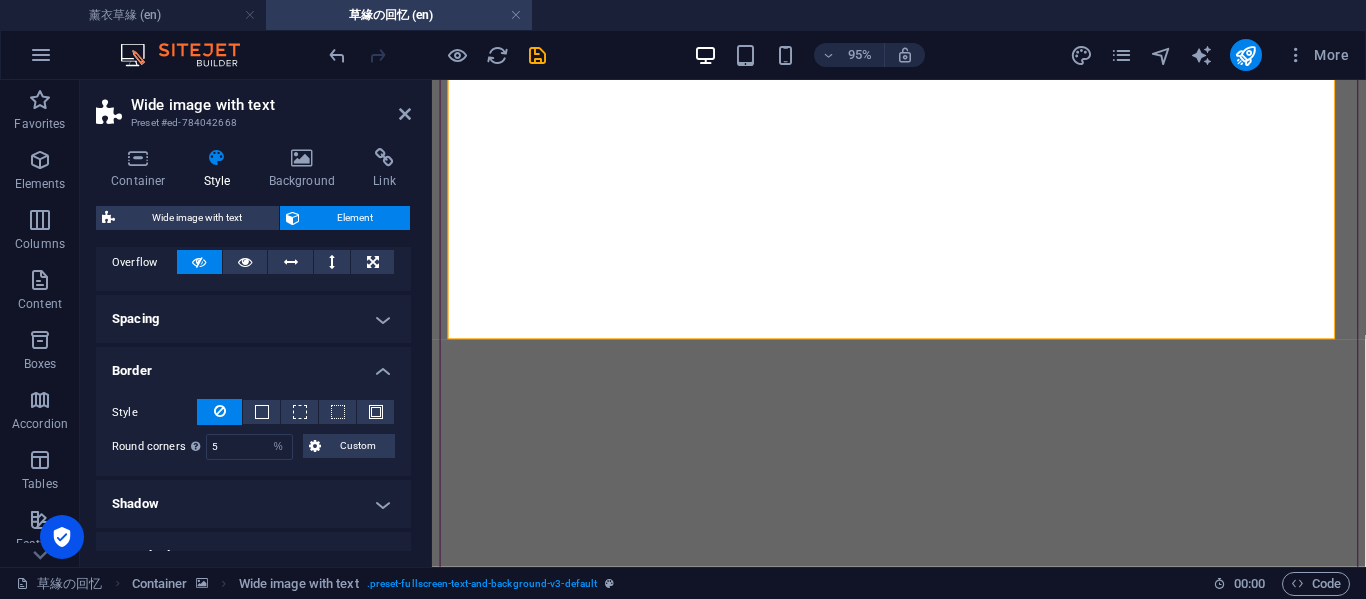 click on "Style              - Width 1 auto px rem % vh vw Custom Custom 1 auto px rem % vh vw 1 auto px rem % vh vw 1 auto px rem % vh vw 1 auto px rem % vh vw  - Color Round corners For background overlay and background images, the overflow must be hidden so that the round corners are visible 5 Default px rem % vh vw Custom Custom 5 px rem % vh vw 5 px rem % vh vw 5 px rem % vh vw 5 px rem % vh vw" at bounding box center [253, 429] 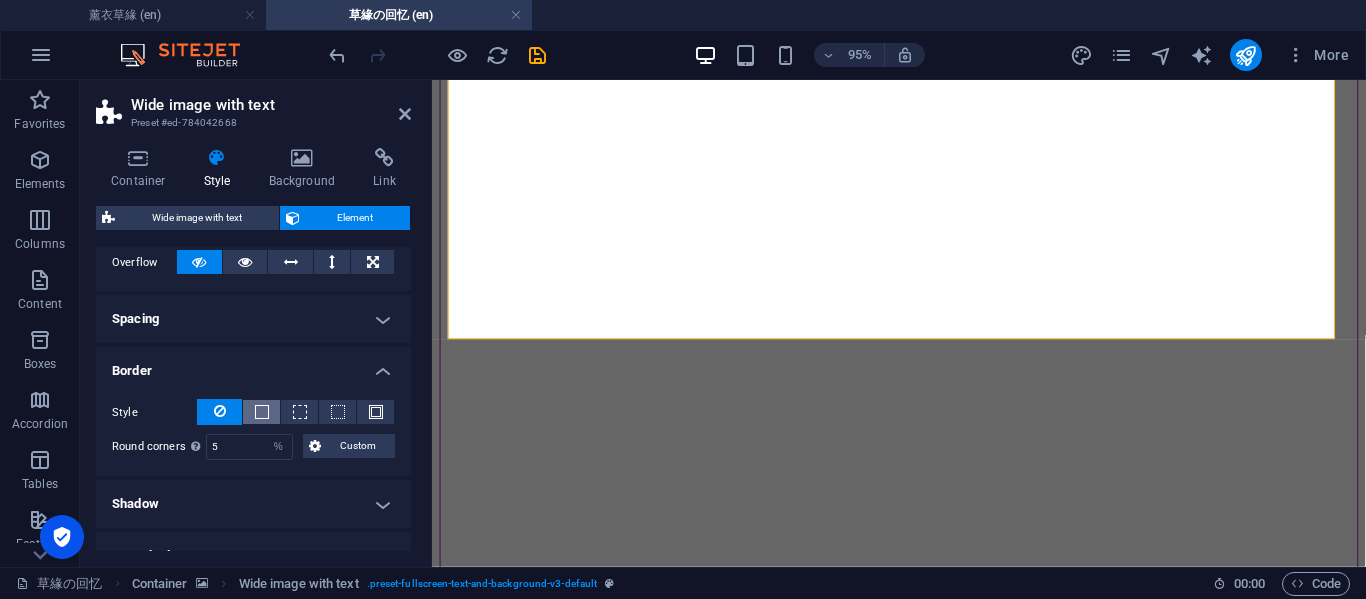 click at bounding box center [261, 412] 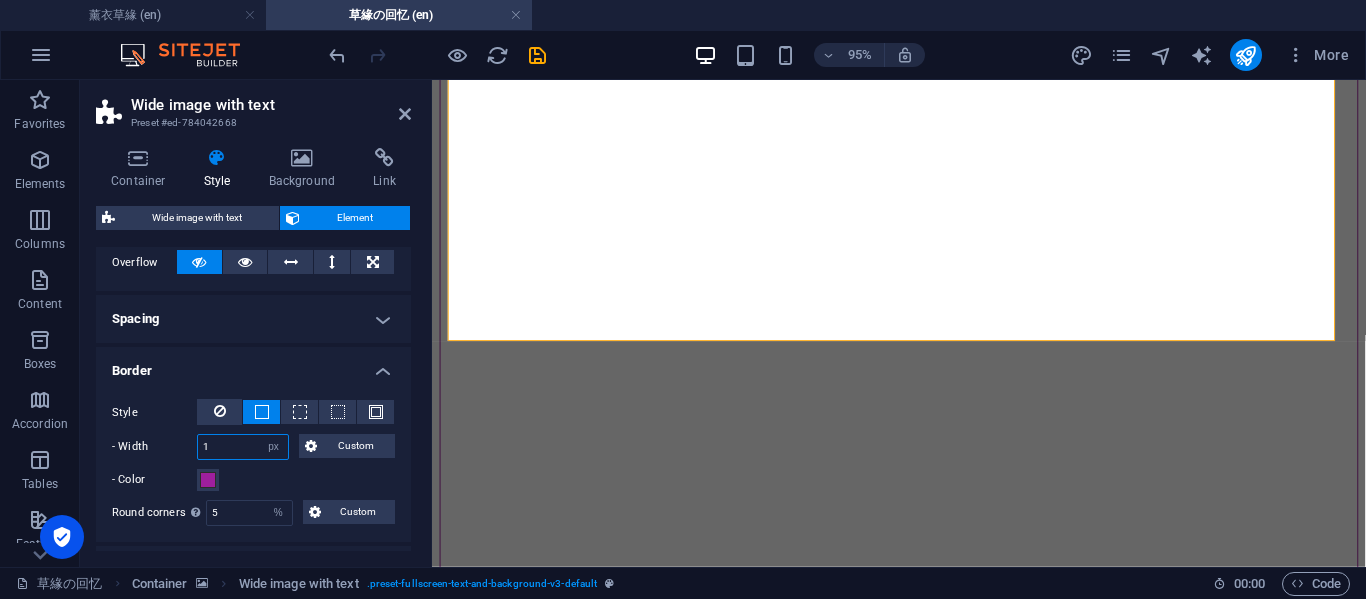 drag, startPoint x: 225, startPoint y: 438, endPoint x: 164, endPoint y: 440, distance: 61.03278 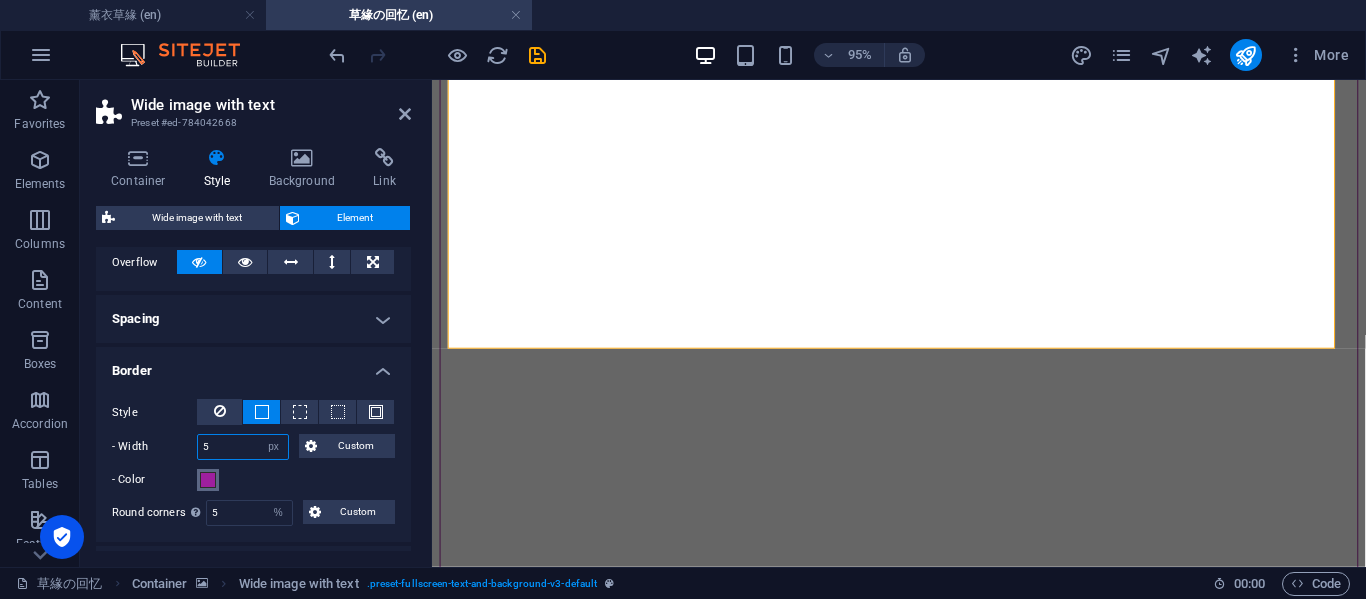 type on "5" 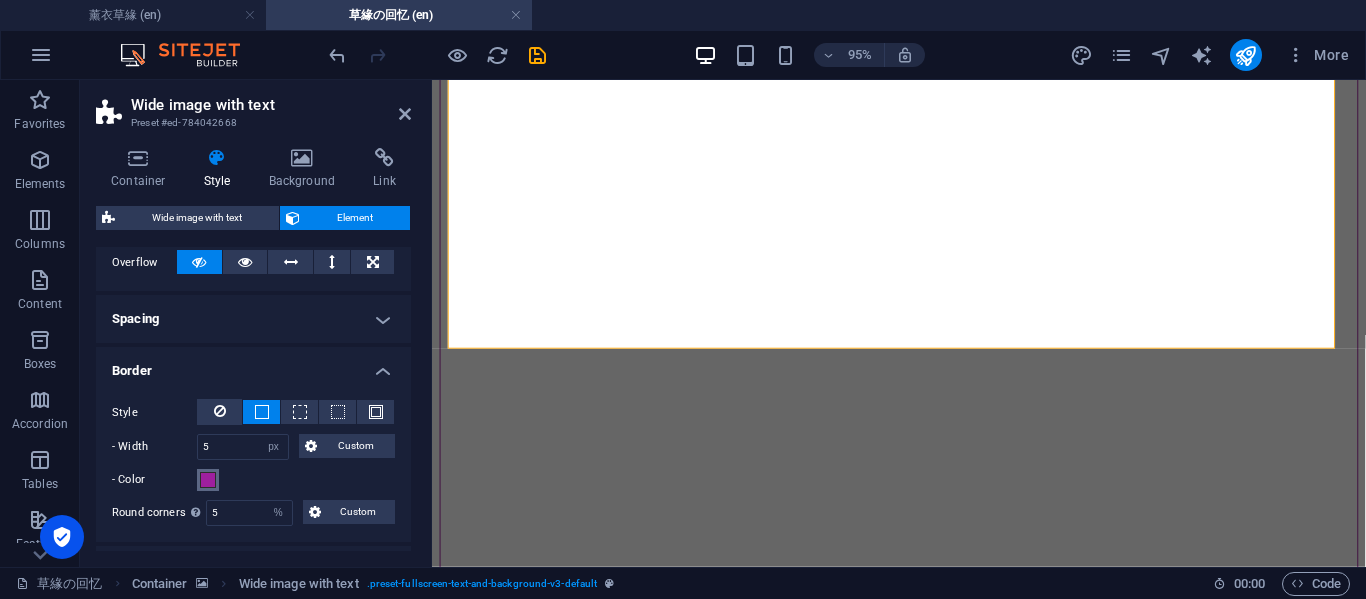 click at bounding box center (208, 480) 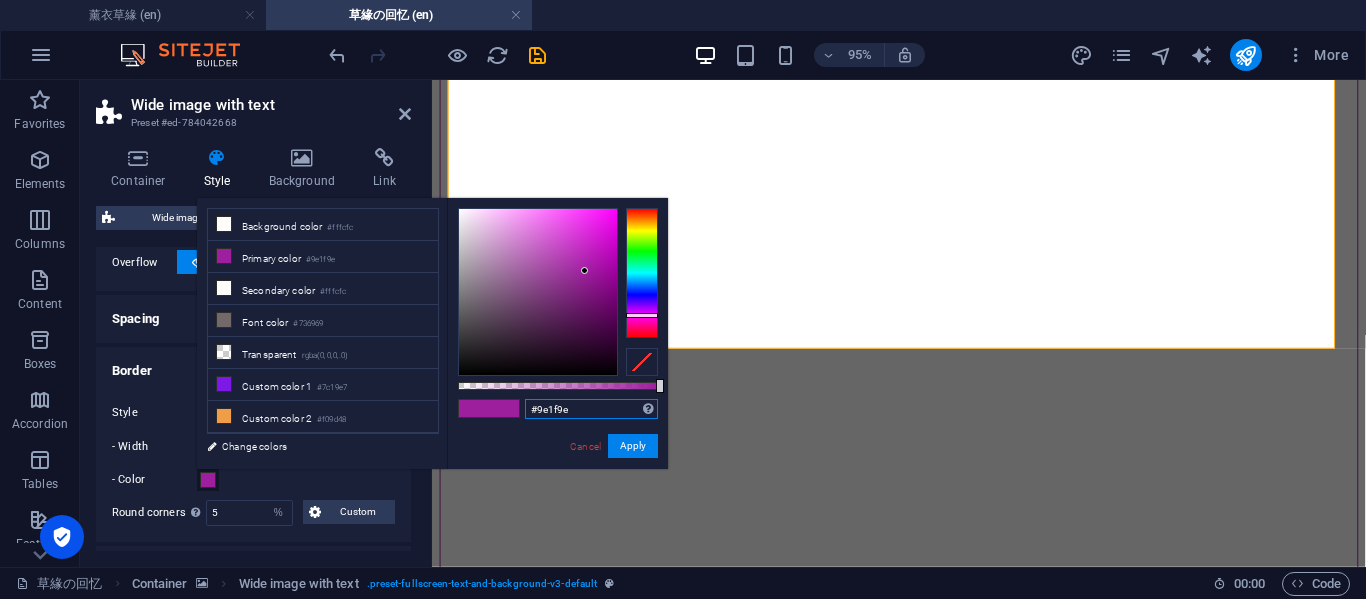 drag, startPoint x: 587, startPoint y: 415, endPoint x: 524, endPoint y: 406, distance: 63.63961 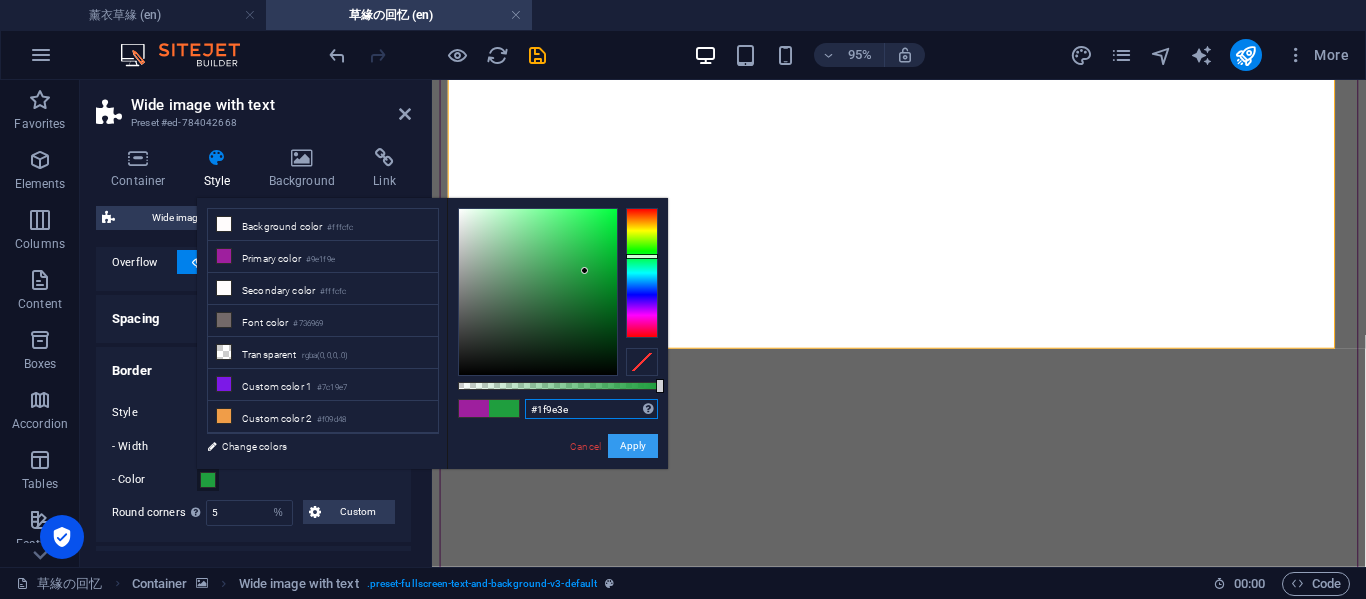 type on "#1f9e3e" 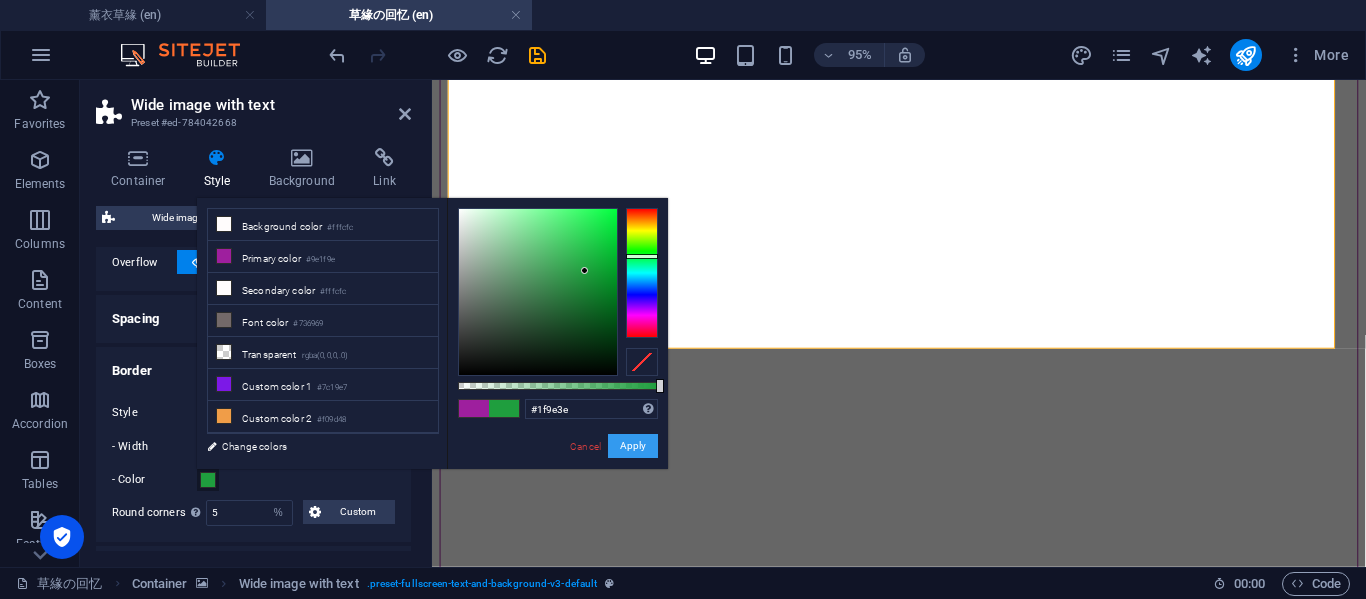 click on "Apply" at bounding box center (633, 446) 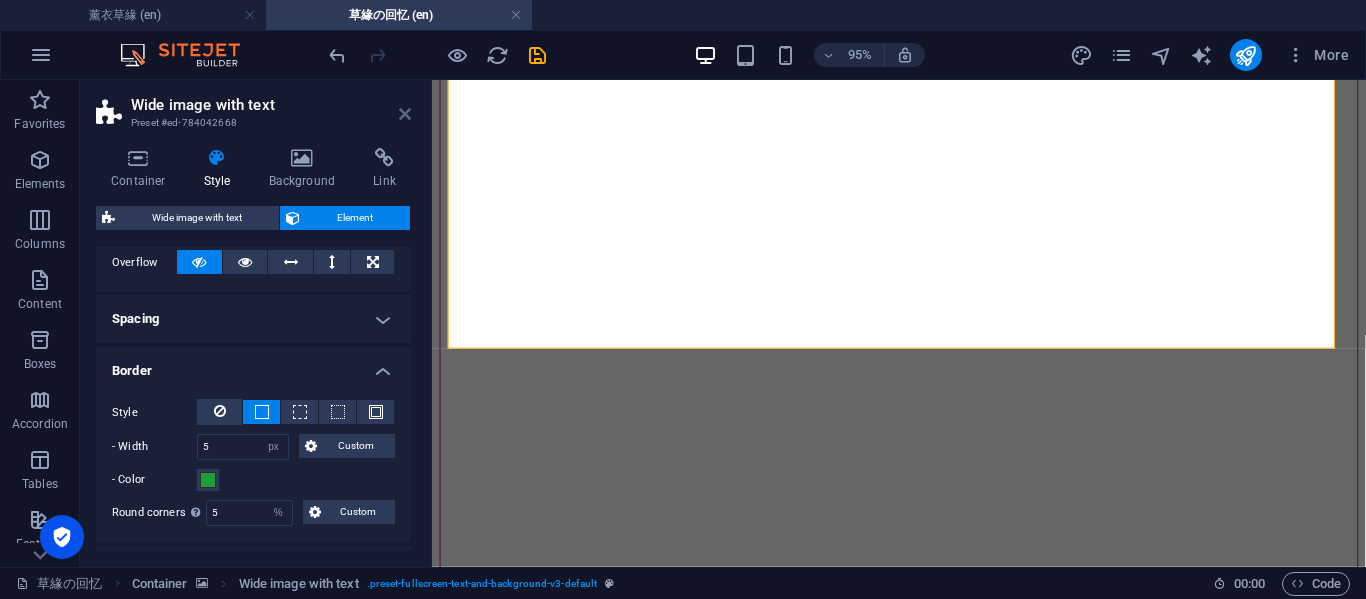 click at bounding box center [405, 114] 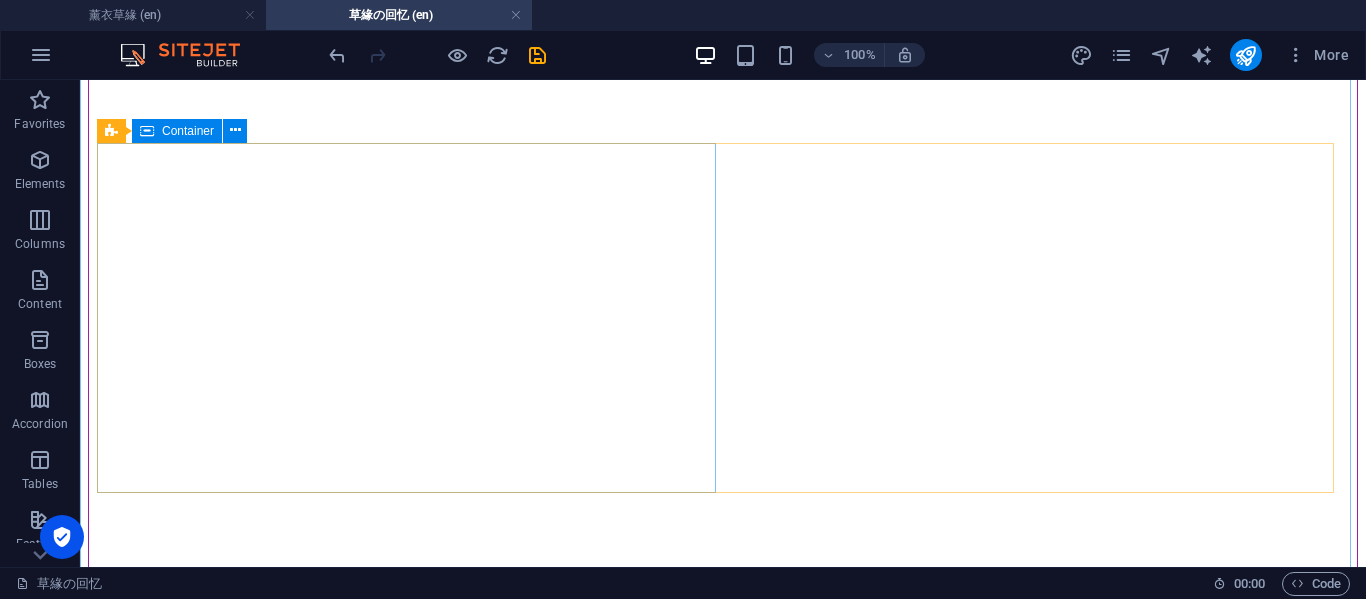 scroll, scrollTop: 5486, scrollLeft: 0, axis: vertical 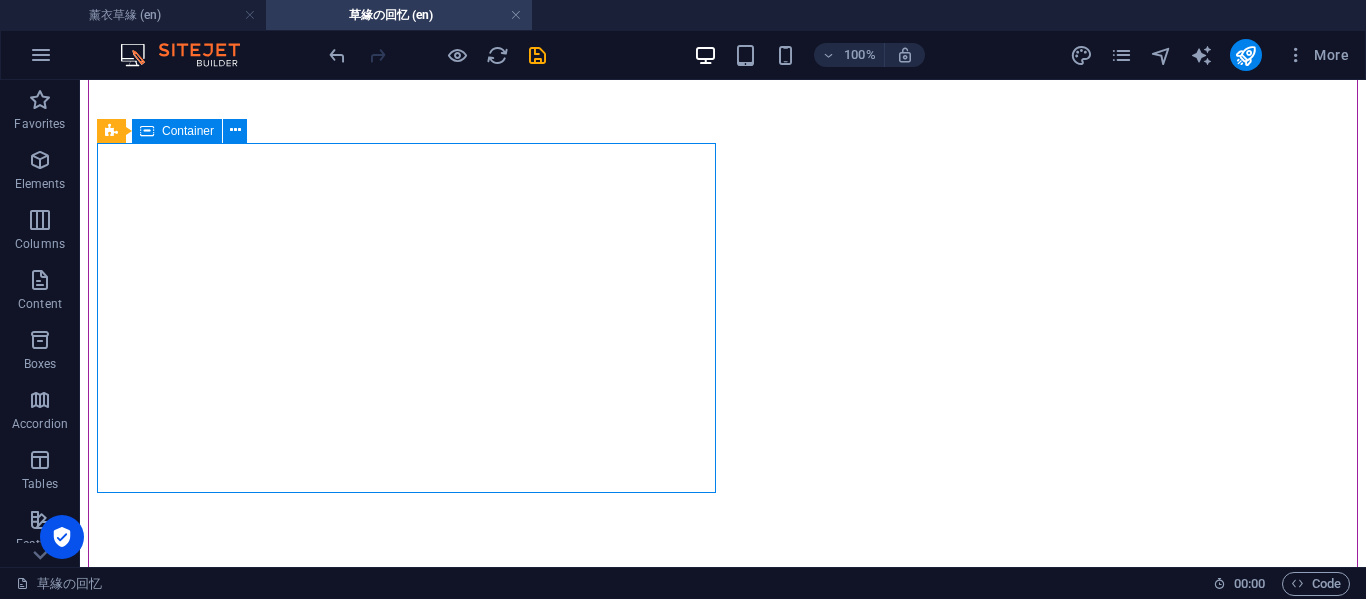 click on "狼牙棒 我宁愿你打我， 你不要再不搭理我了 好不好？" at bounding box center (723, 15307) 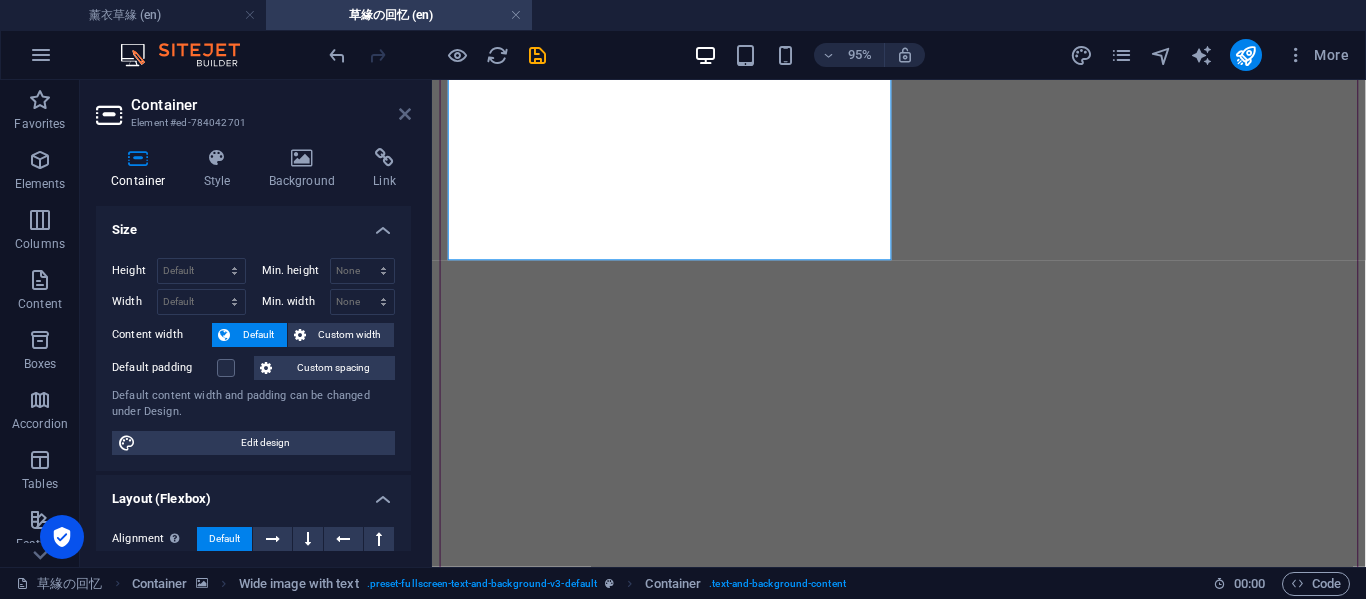 click at bounding box center [405, 114] 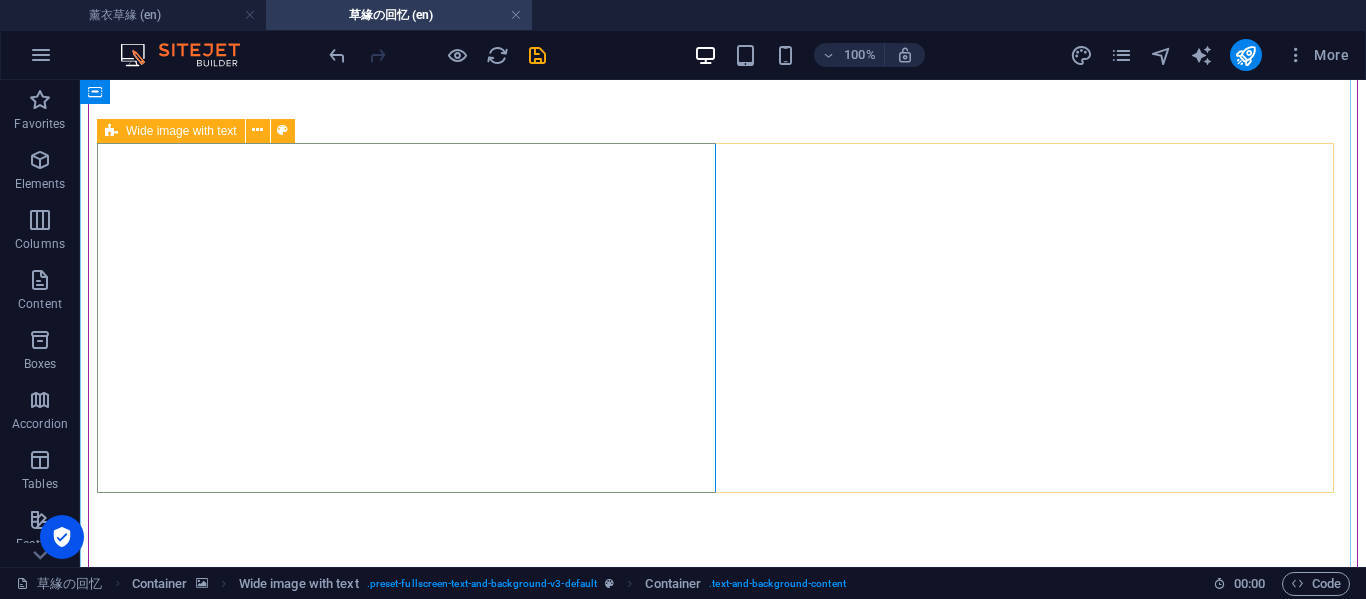click at bounding box center [111, 131] 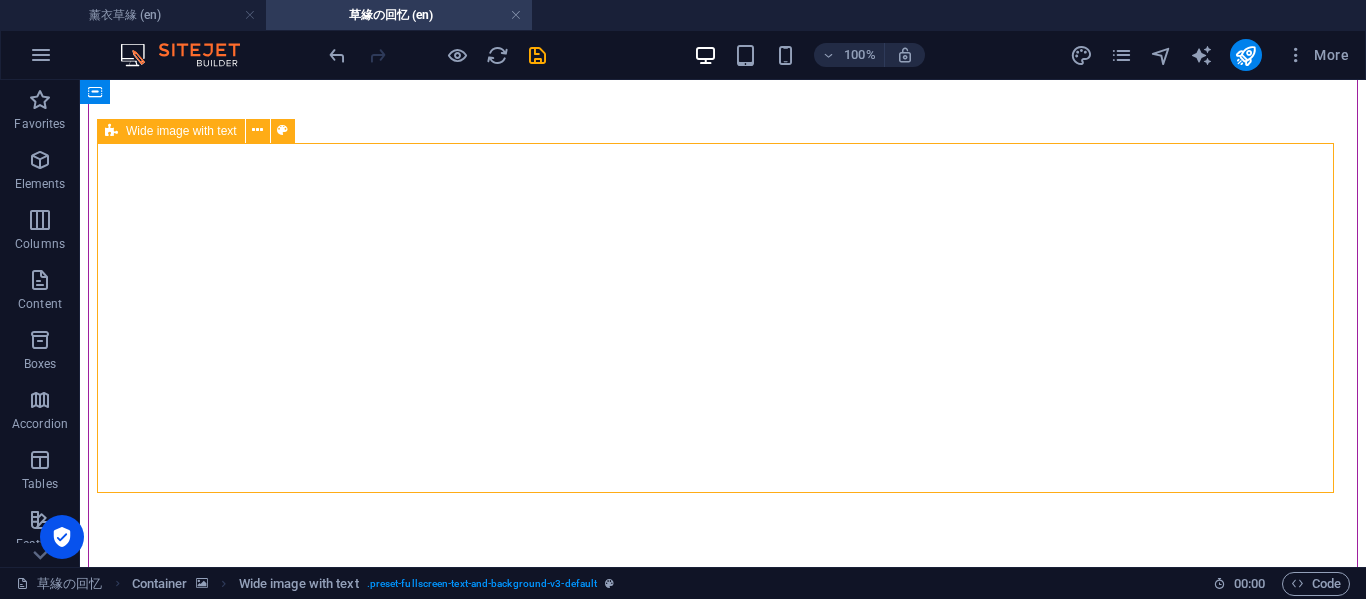 click at bounding box center [111, 131] 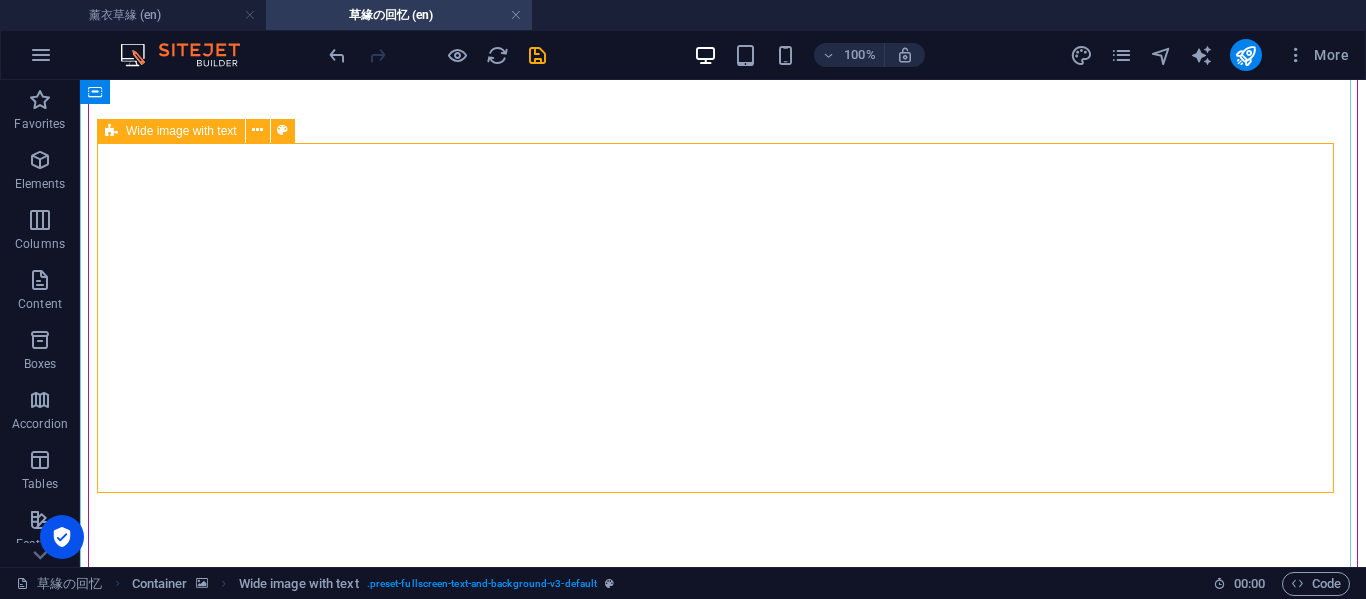click on "Wide image with text" at bounding box center (181, 131) 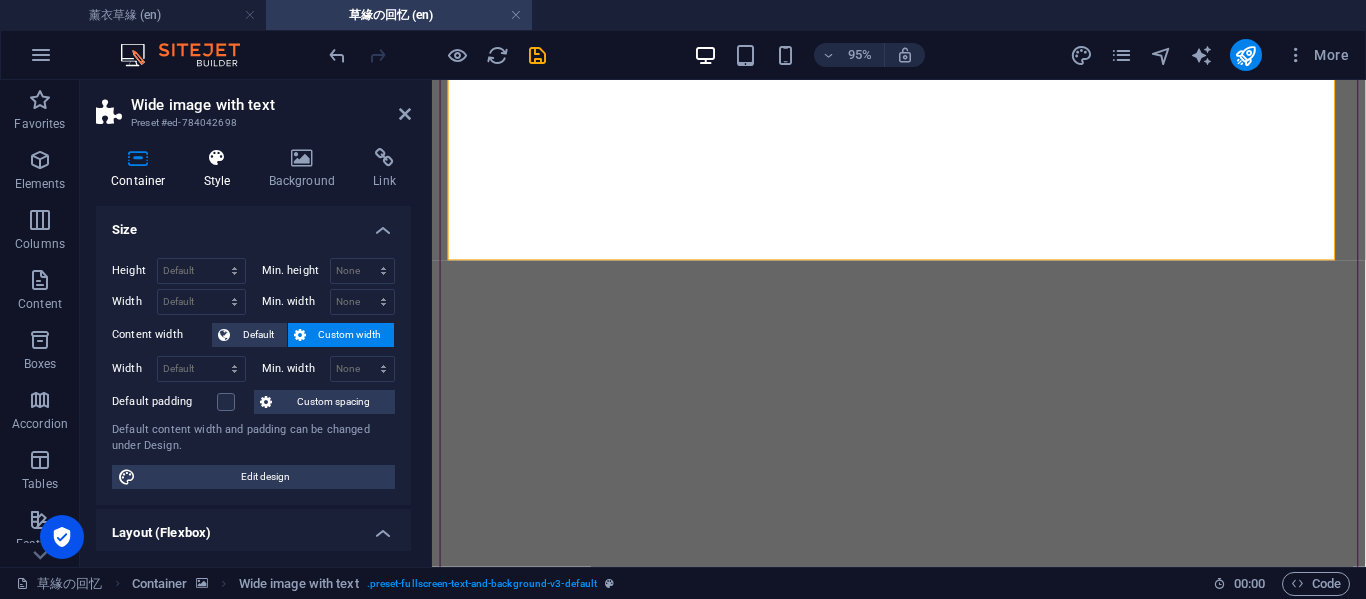 click at bounding box center [217, 158] 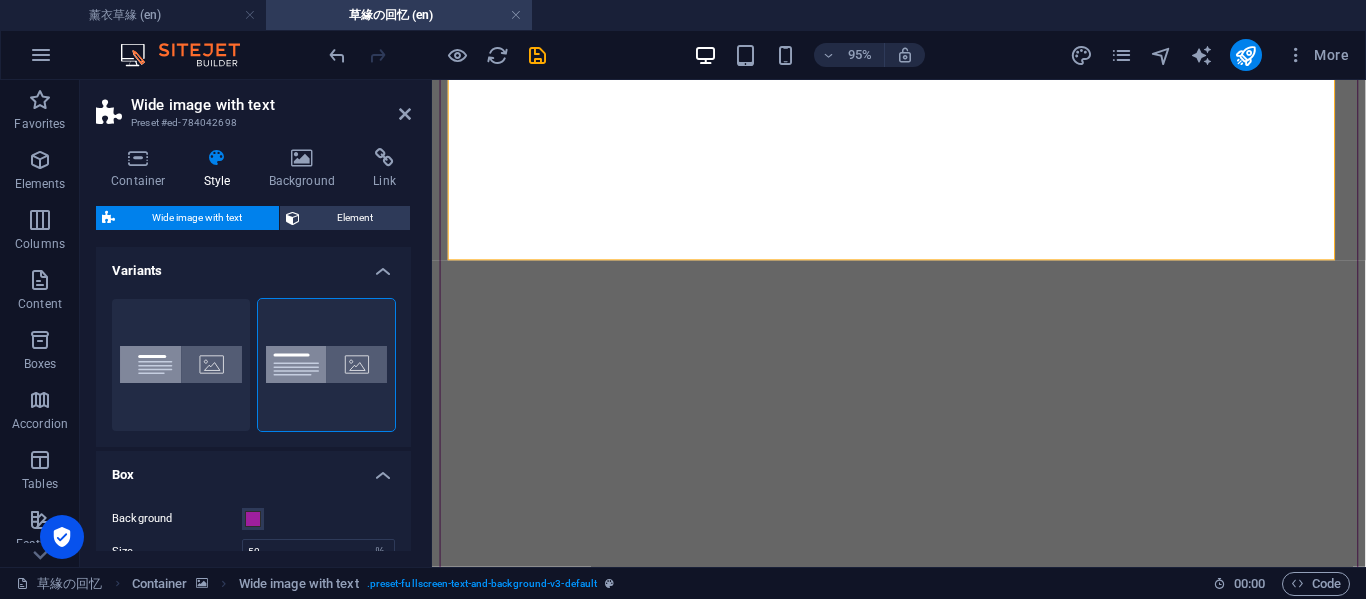 scroll, scrollTop: 180, scrollLeft: 0, axis: vertical 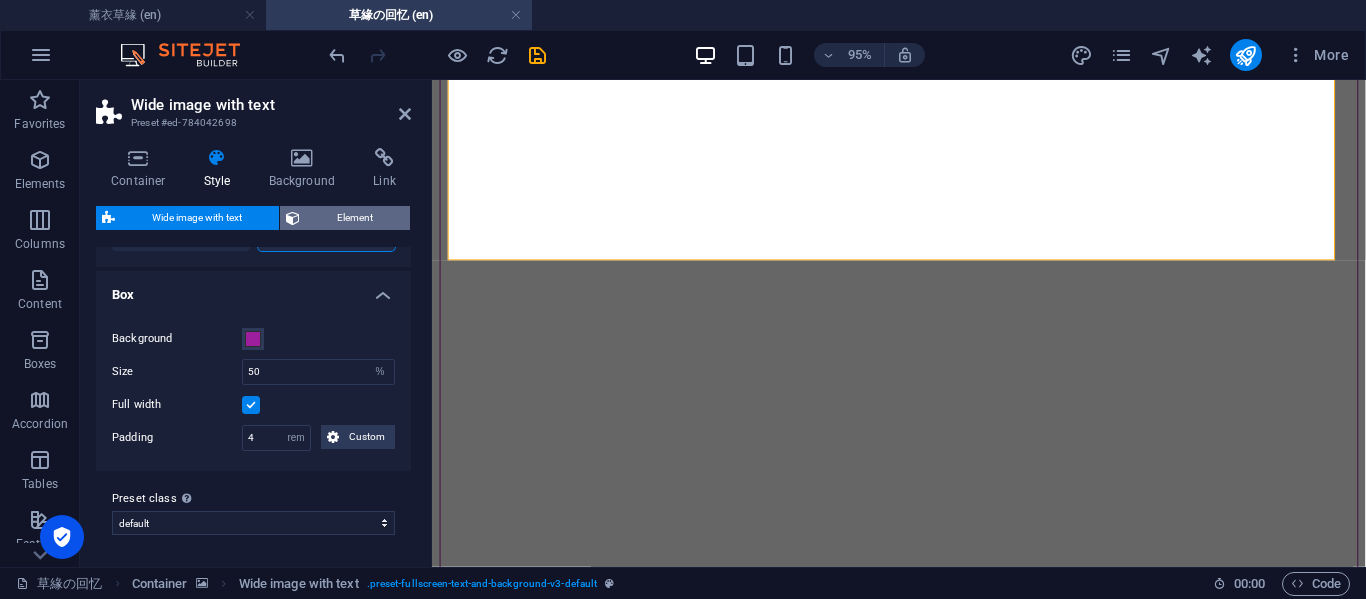 click on "Element" at bounding box center [355, 218] 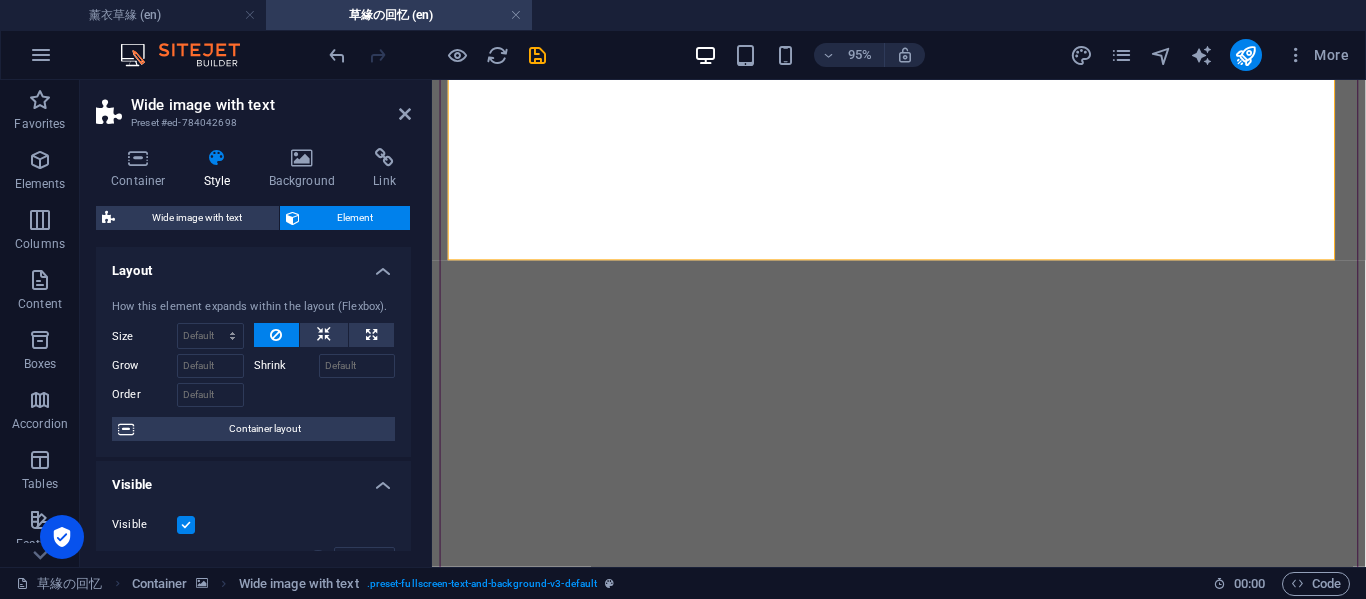 scroll, scrollTop: 333, scrollLeft: 0, axis: vertical 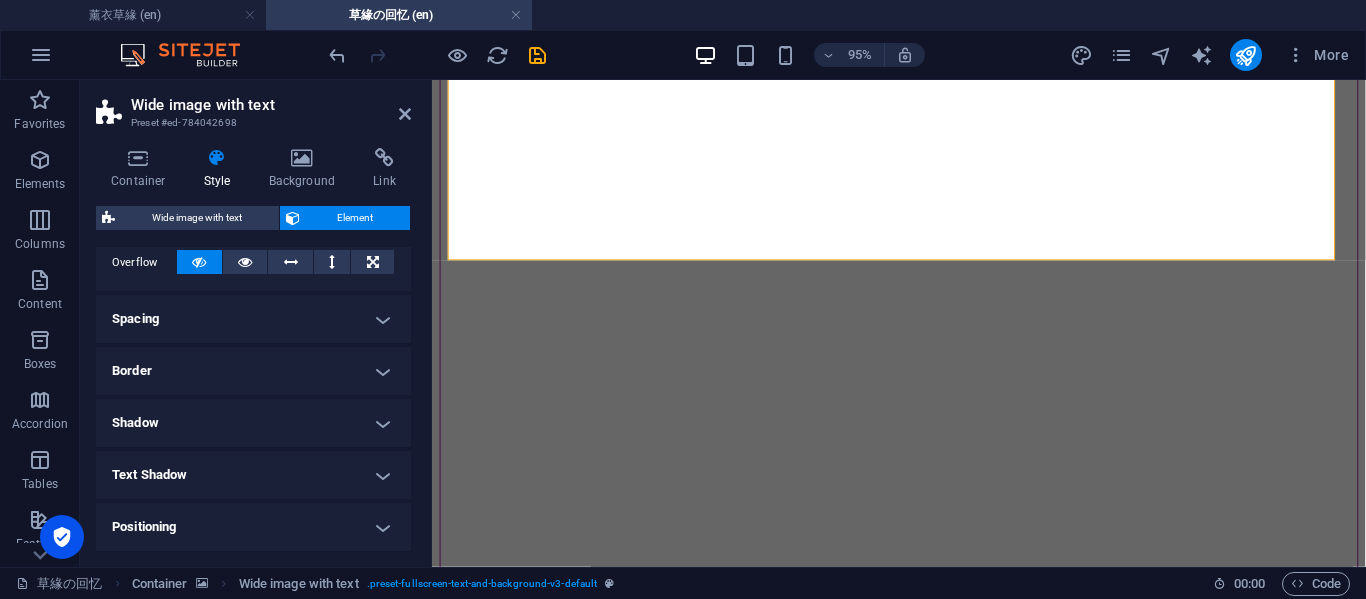 click on "Border" at bounding box center [253, 371] 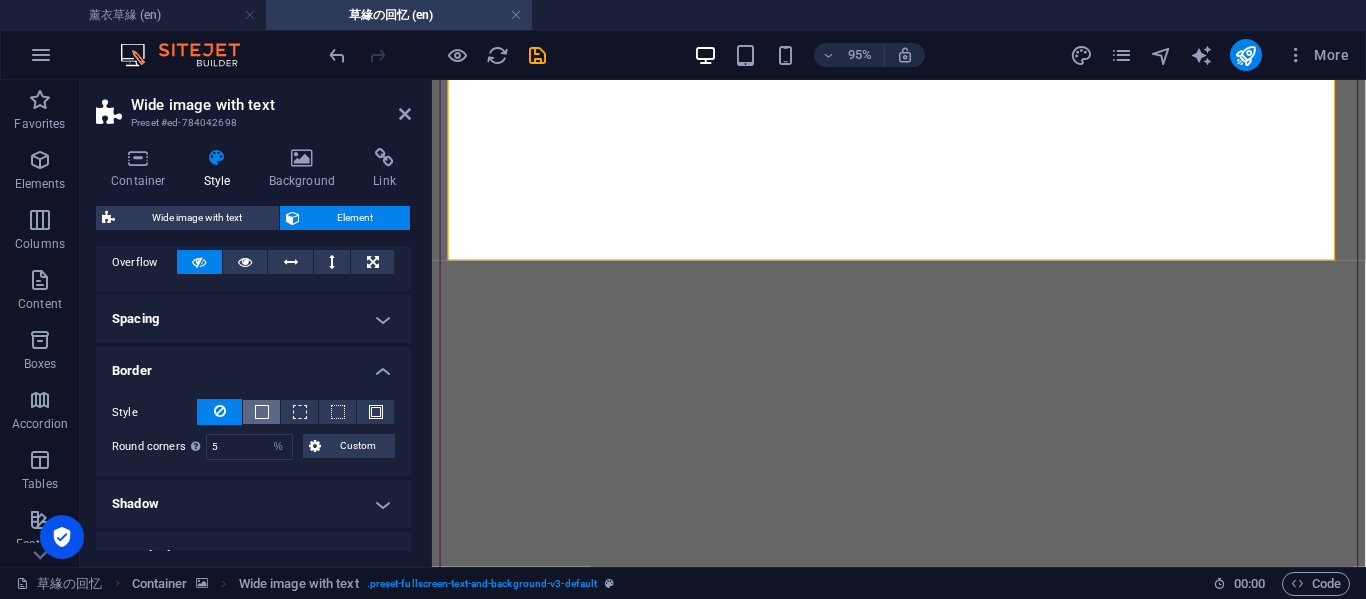 click at bounding box center (262, 412) 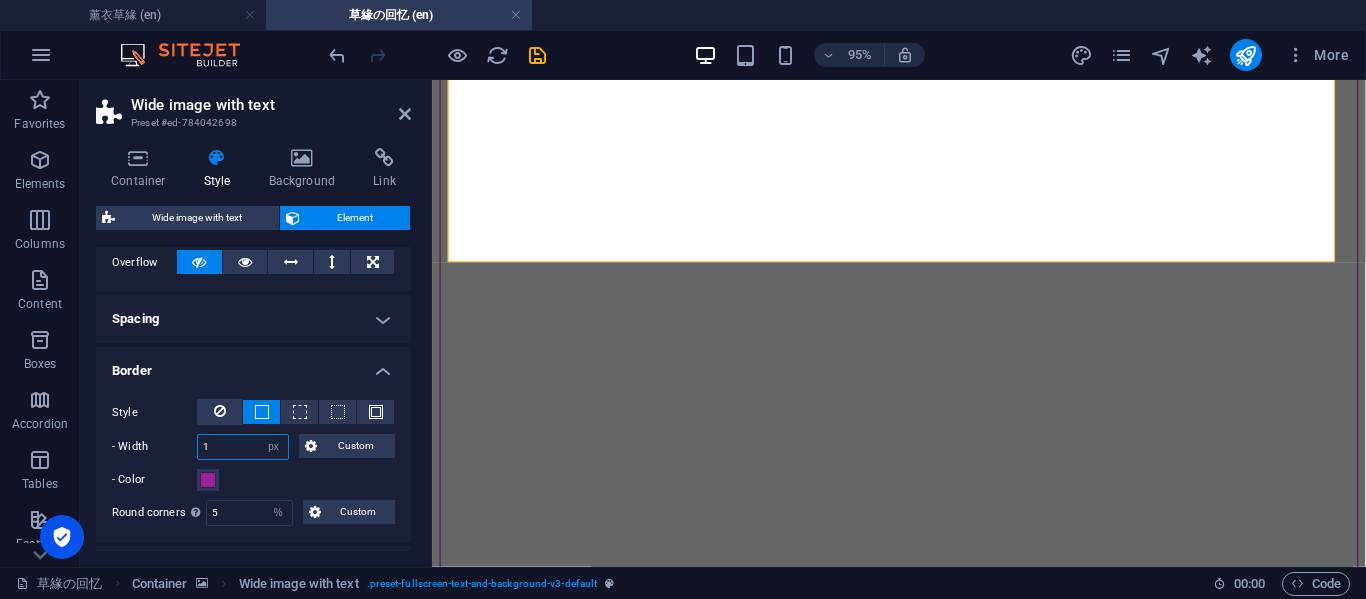 drag, startPoint x: 226, startPoint y: 454, endPoint x: 192, endPoint y: 453, distance: 34.0147 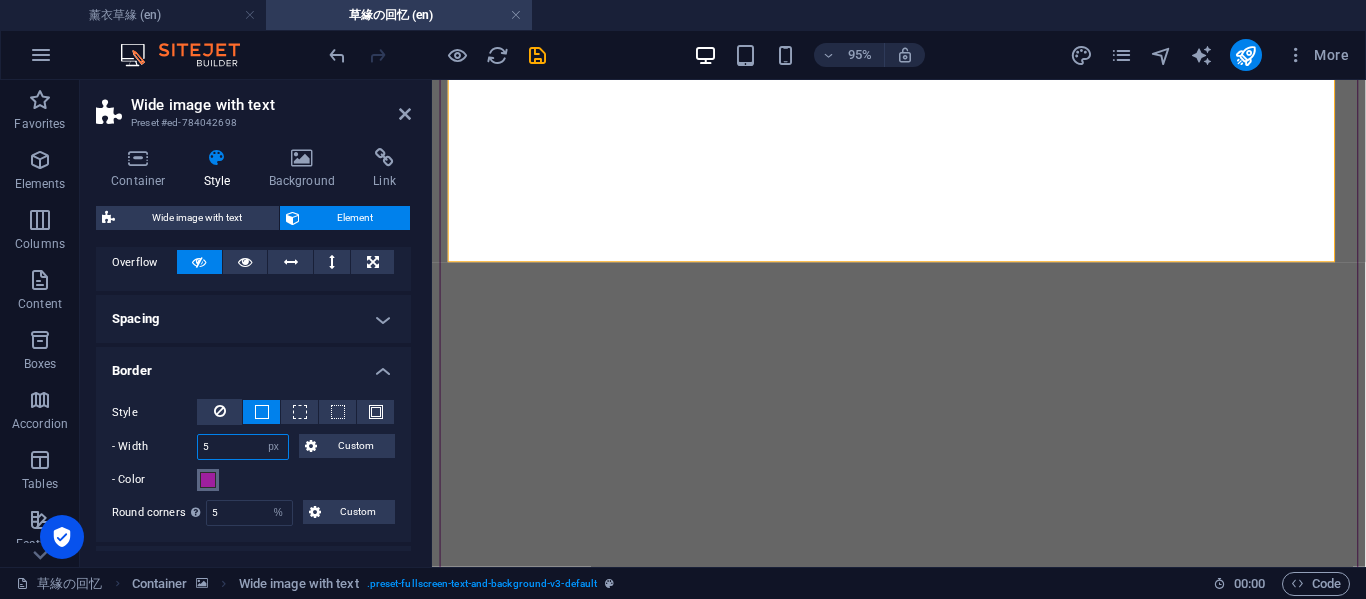 type on "5" 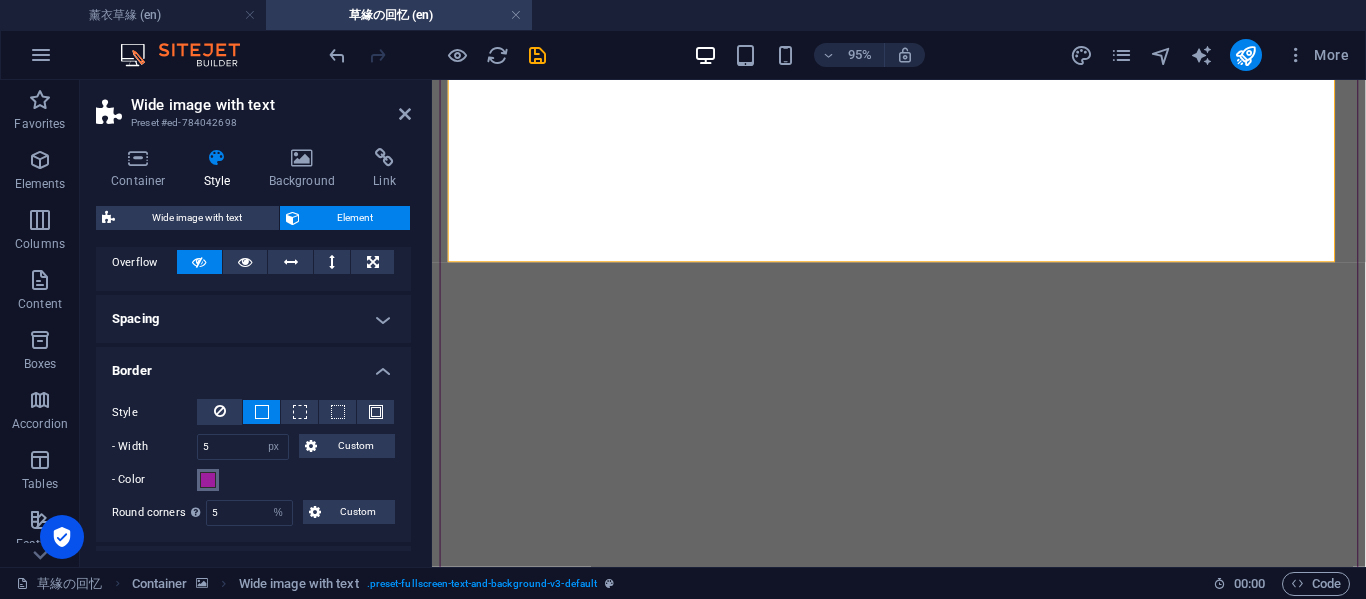 click at bounding box center [208, 480] 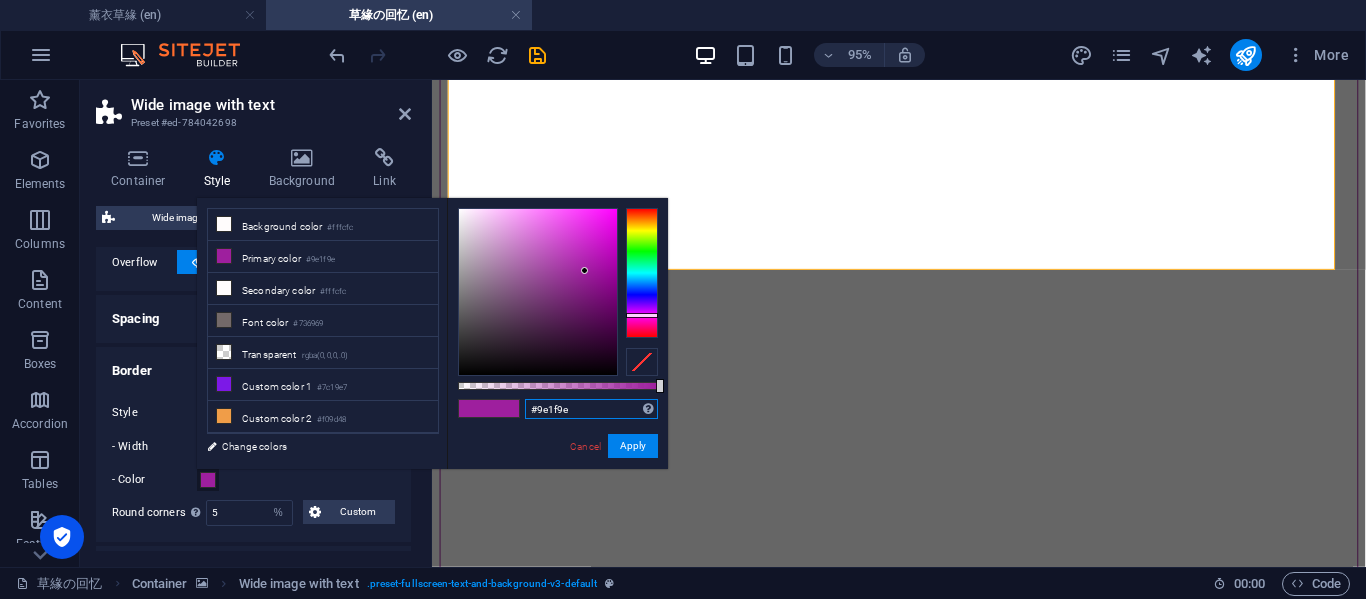 drag, startPoint x: 580, startPoint y: 407, endPoint x: 490, endPoint y: 416, distance: 90.44888 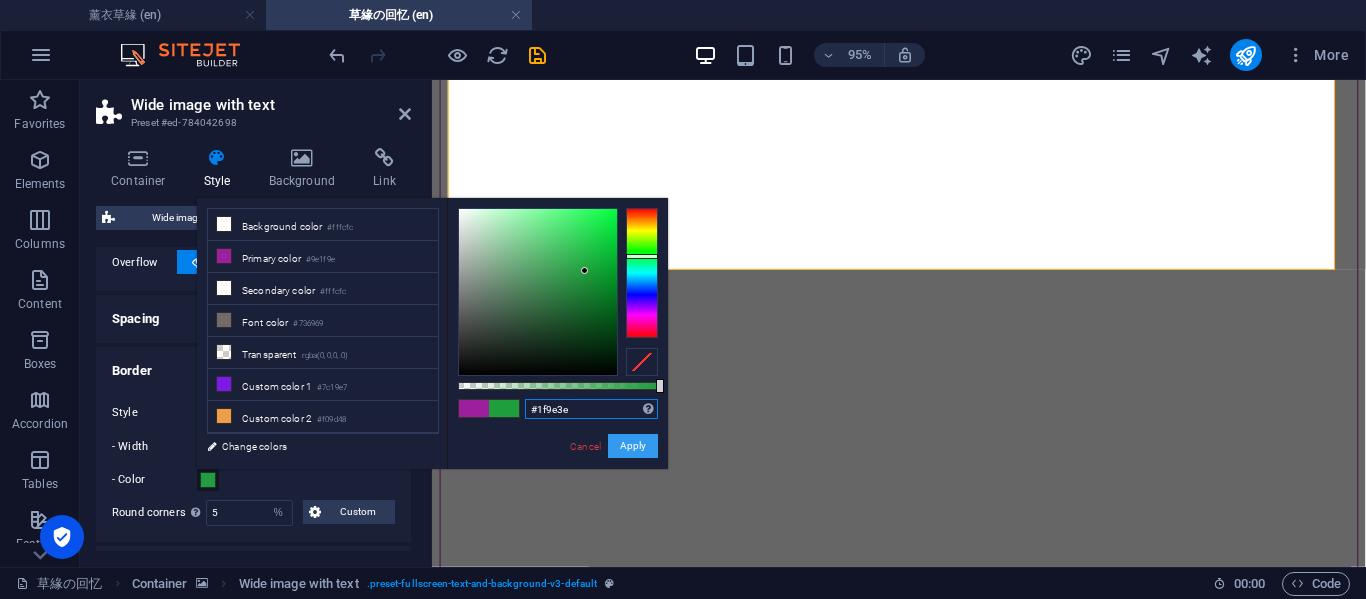 type on "#1f9e3e" 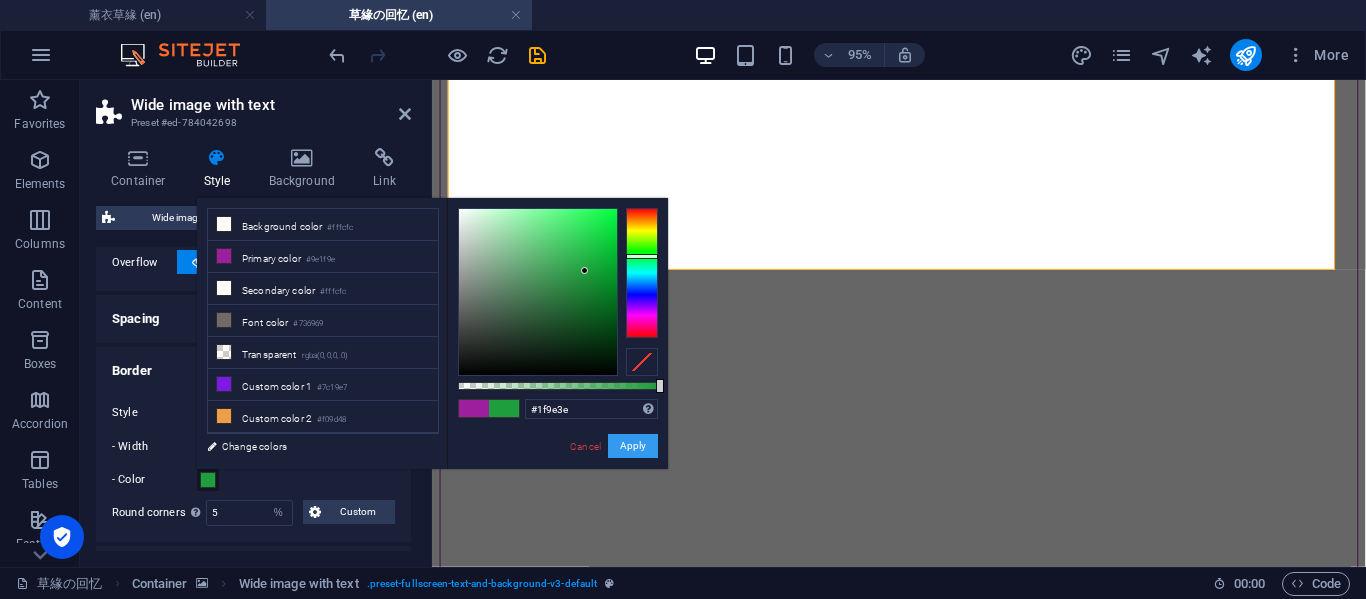 click on "Apply" at bounding box center (633, 446) 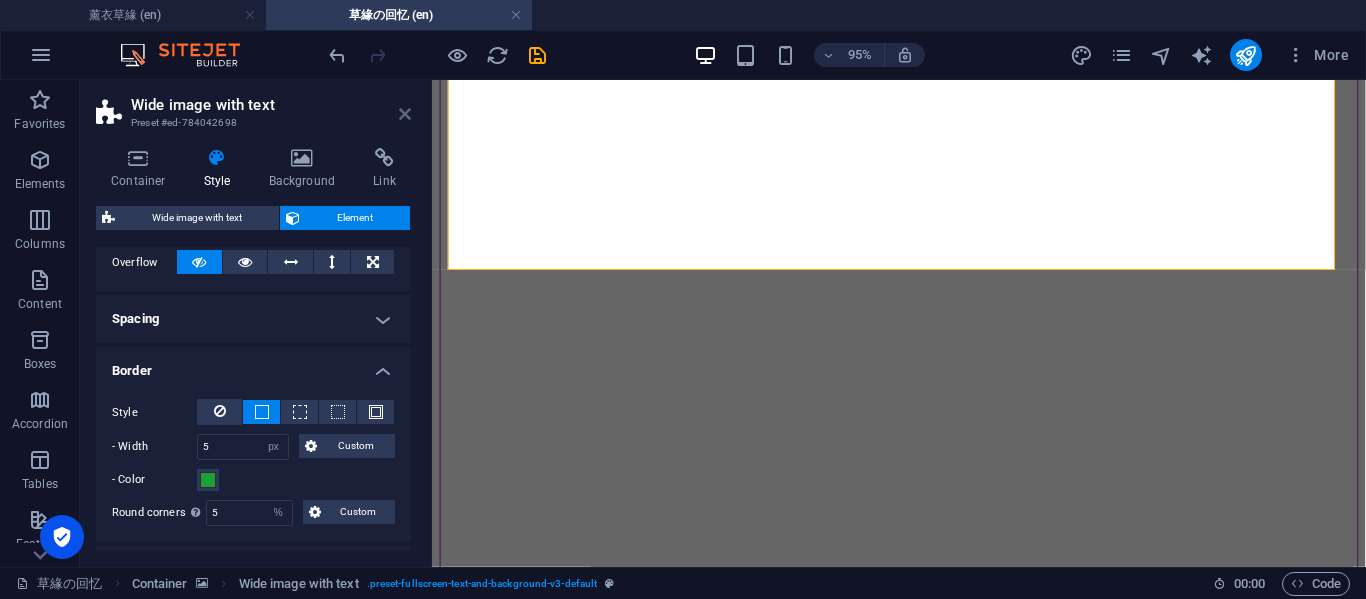 click at bounding box center [405, 114] 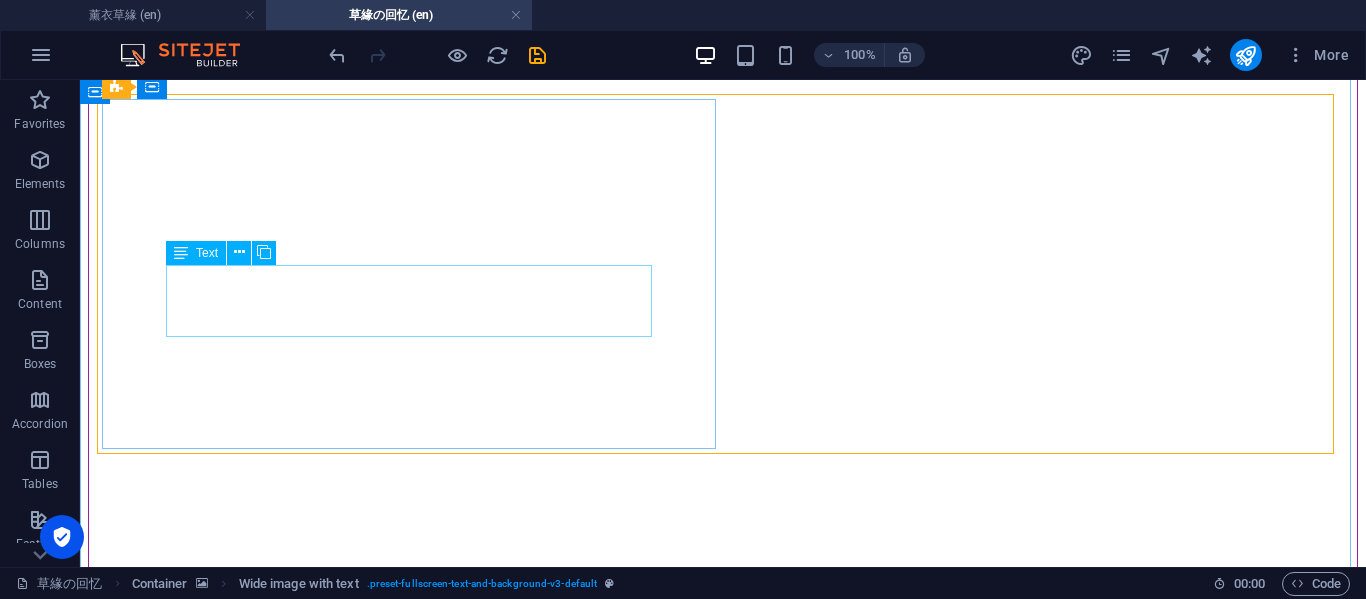 scroll, scrollTop: 5820, scrollLeft: 0, axis: vertical 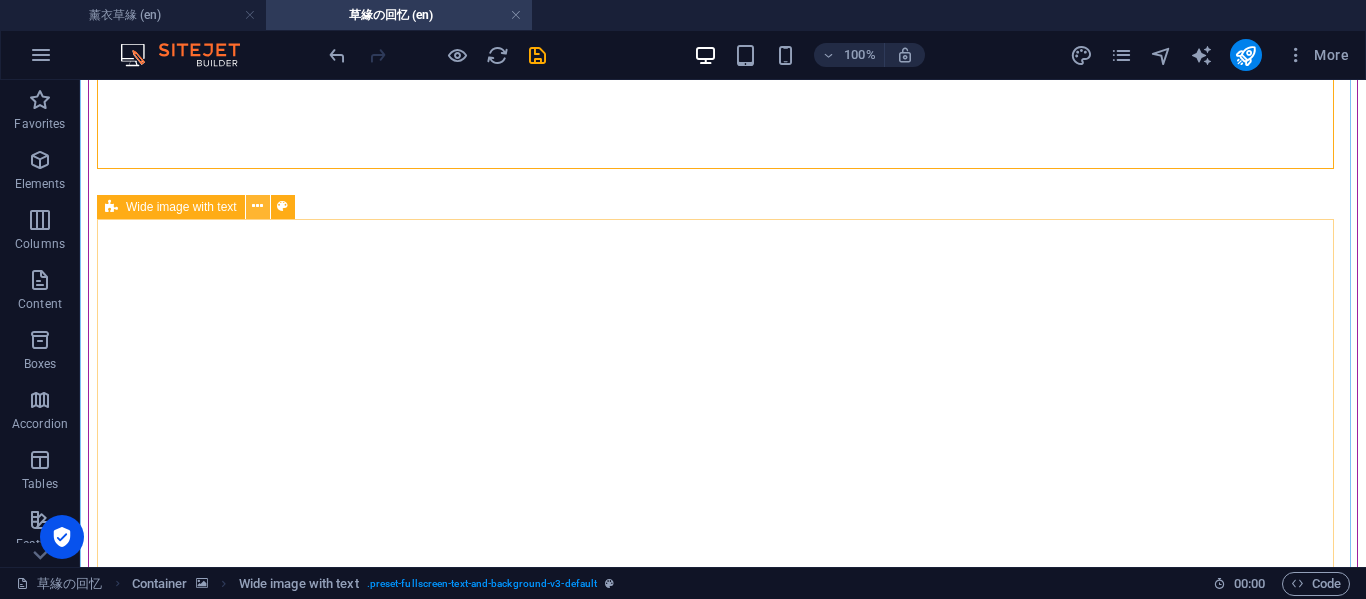 click at bounding box center [257, 206] 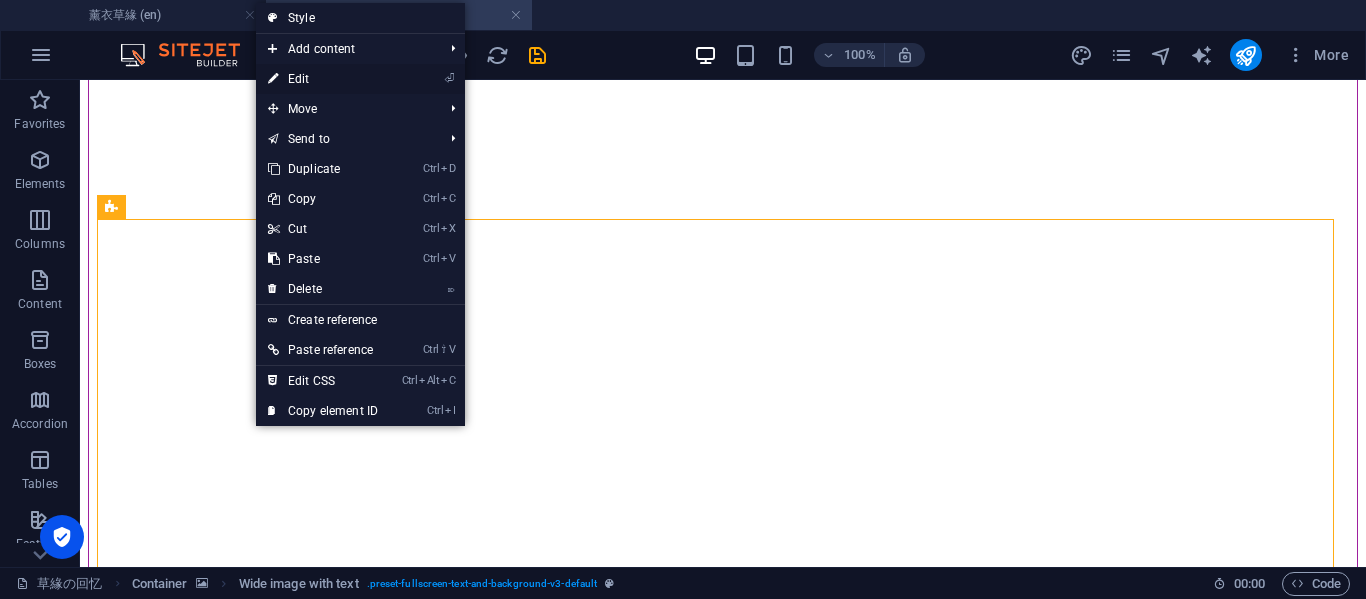 click on "⏎  Edit" at bounding box center (323, 79) 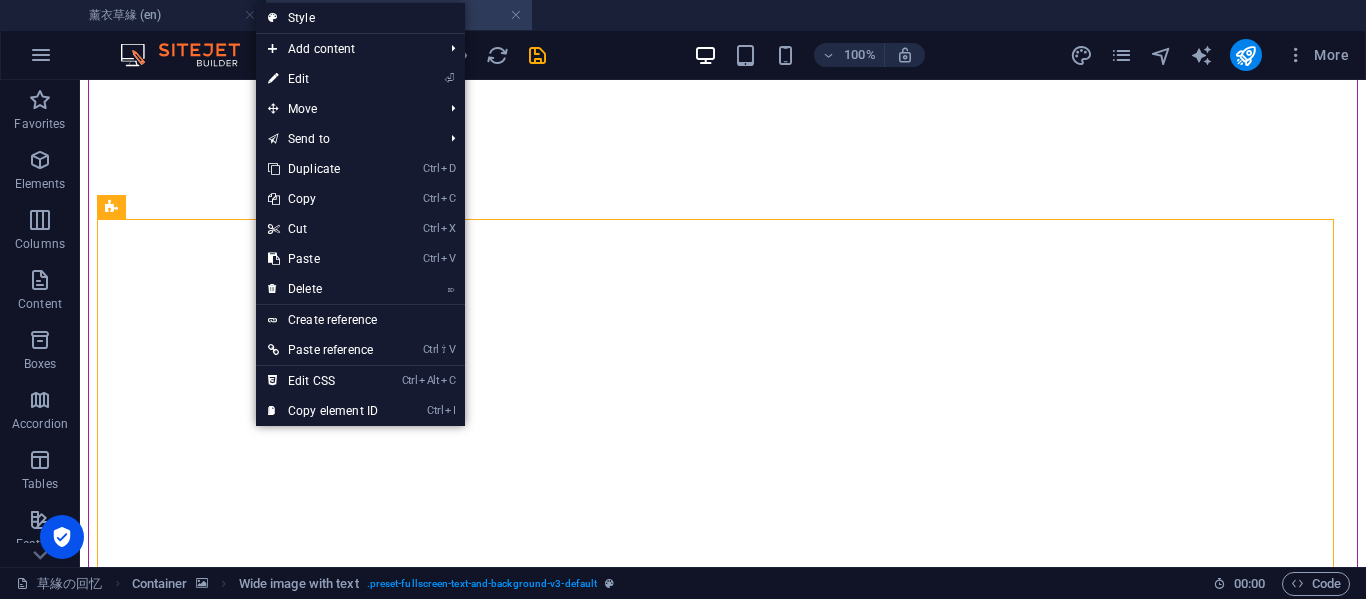 select on "%" 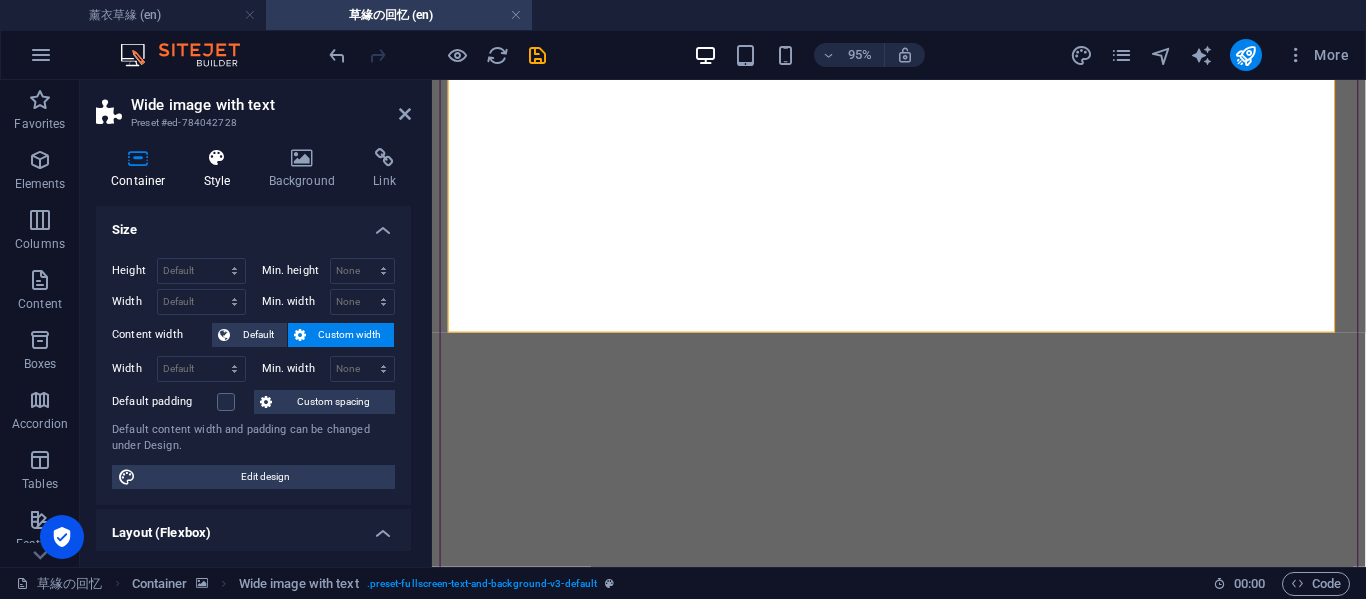 click on "Style" at bounding box center (221, 169) 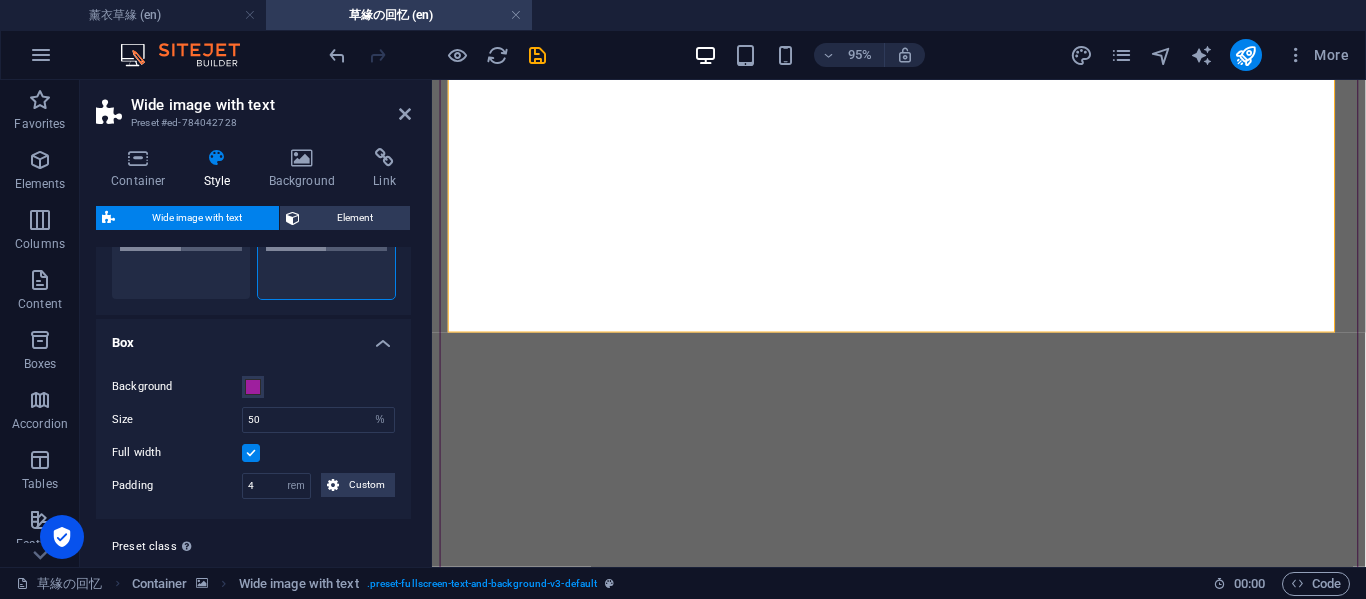 scroll, scrollTop: 180, scrollLeft: 0, axis: vertical 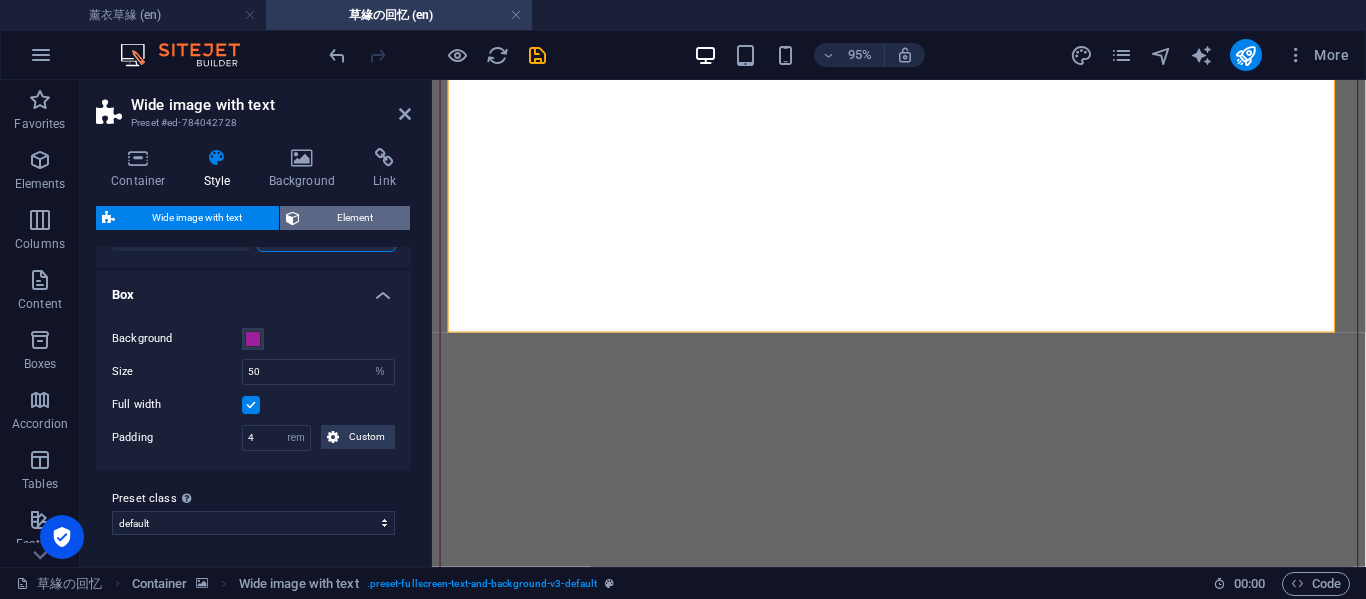 click on "Element" at bounding box center [355, 218] 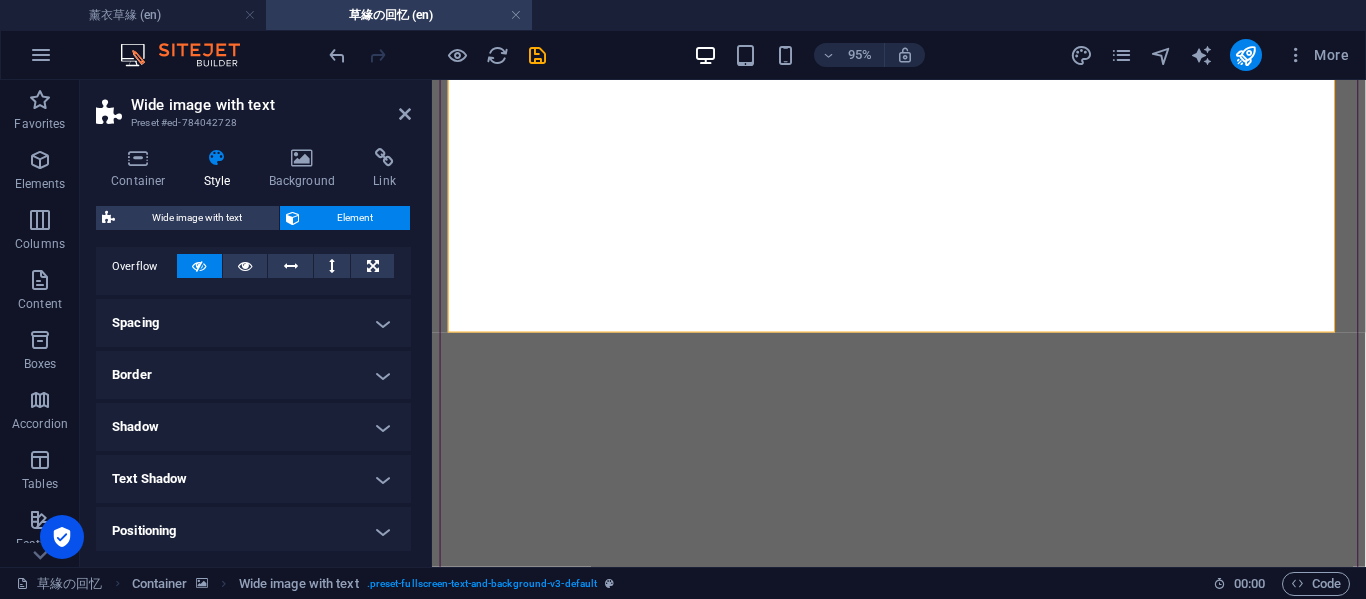 scroll, scrollTop: 333, scrollLeft: 0, axis: vertical 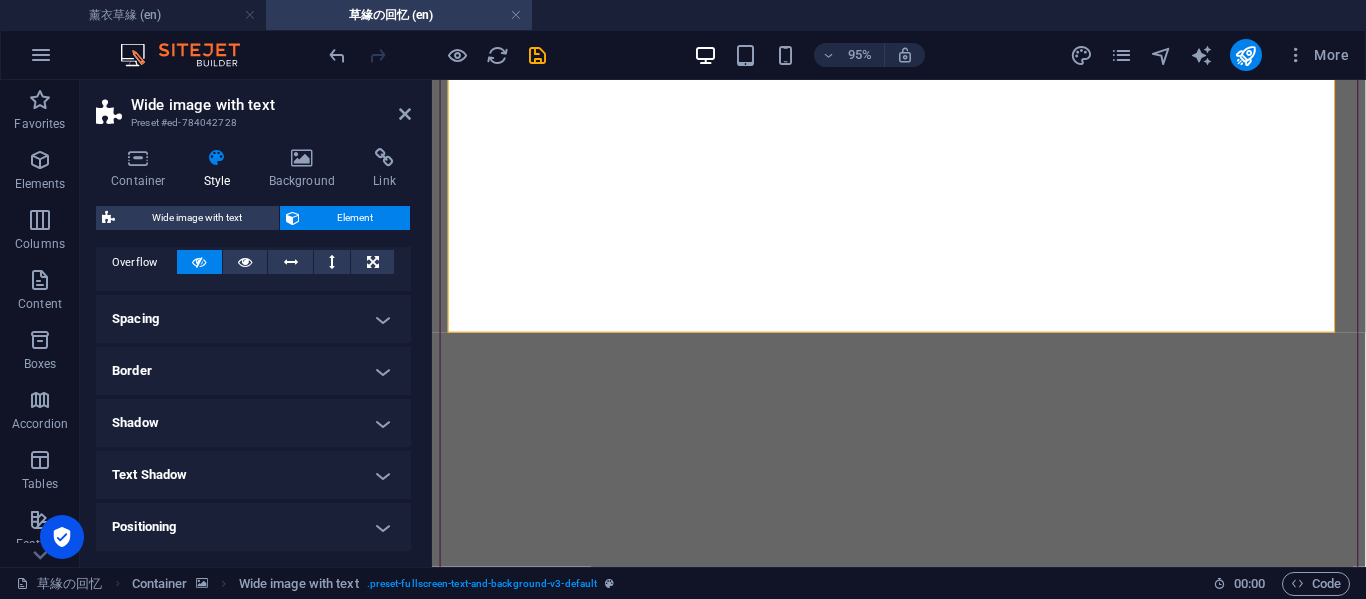 click on "Border" at bounding box center [253, 371] 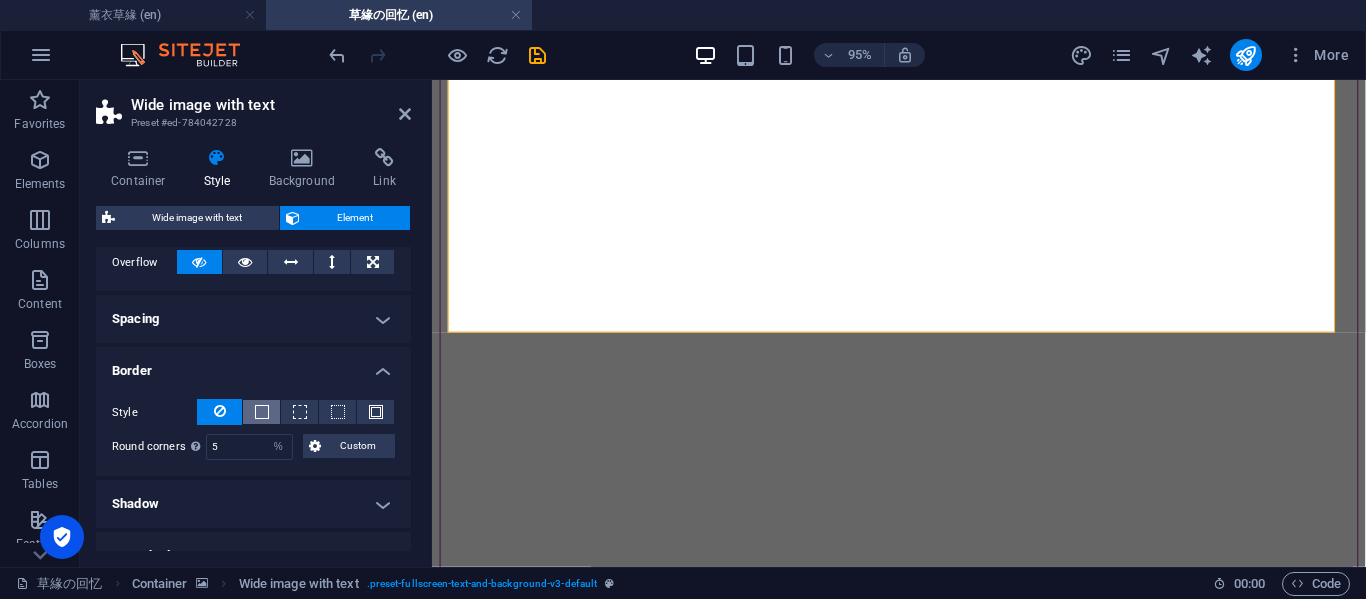 click at bounding box center (262, 412) 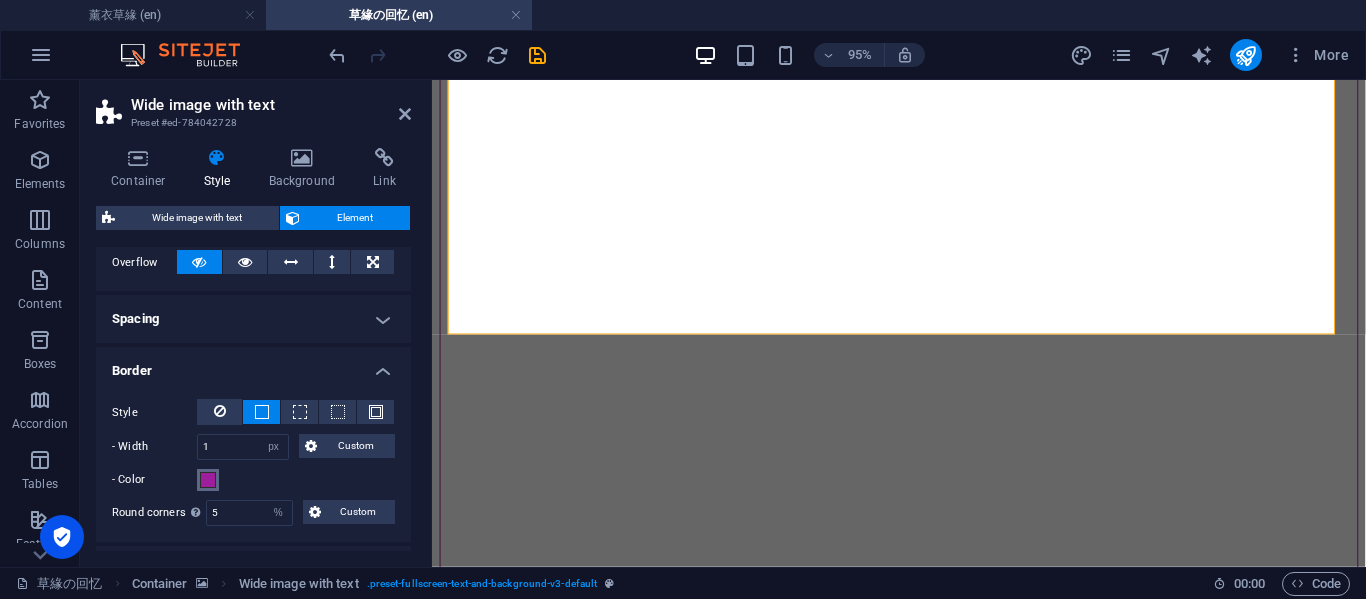click at bounding box center (208, 480) 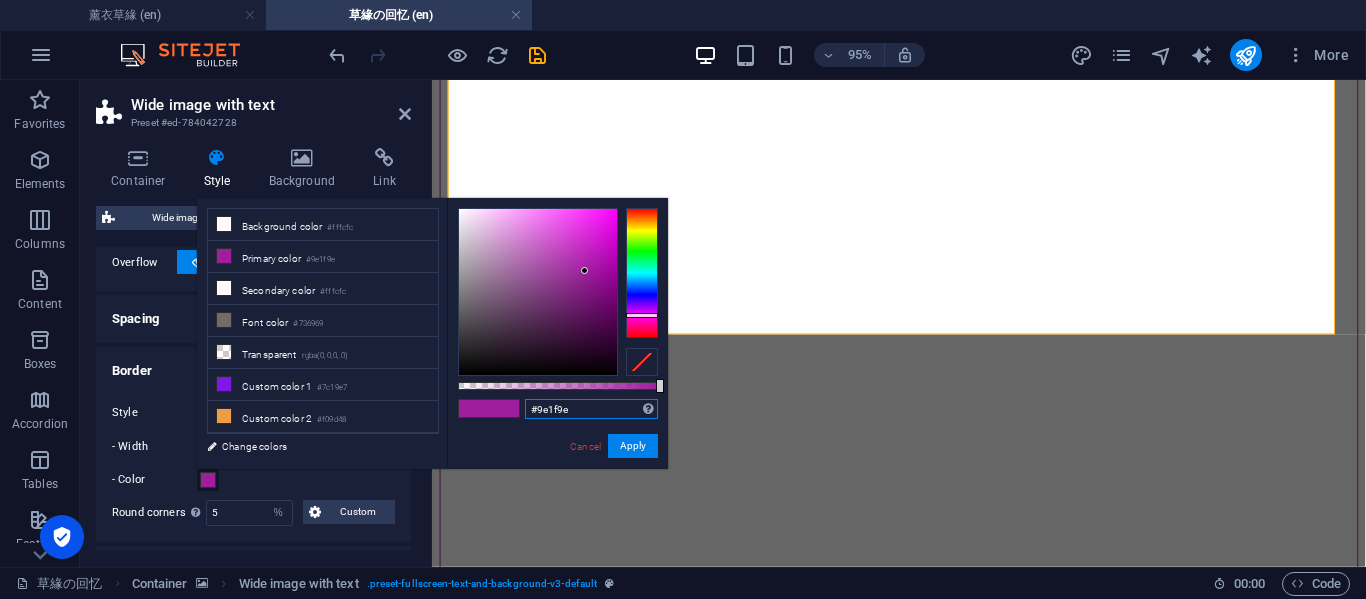 drag, startPoint x: 577, startPoint y: 401, endPoint x: 498, endPoint y: 402, distance: 79.00633 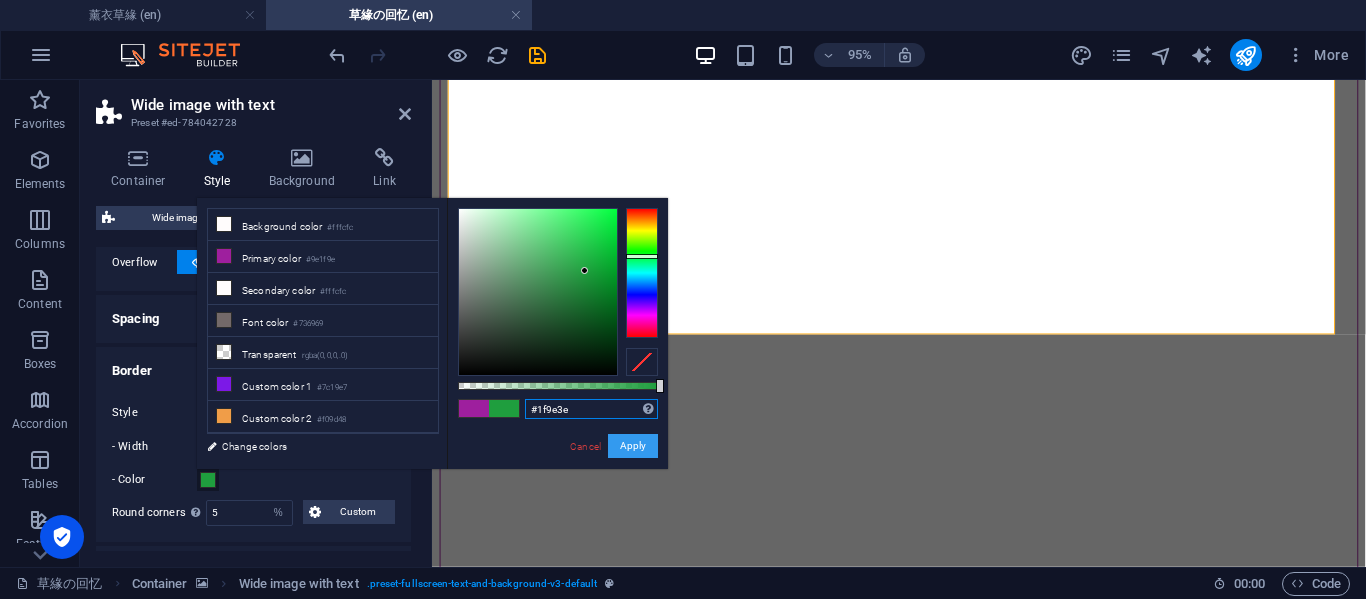 type on "#1f9e3e" 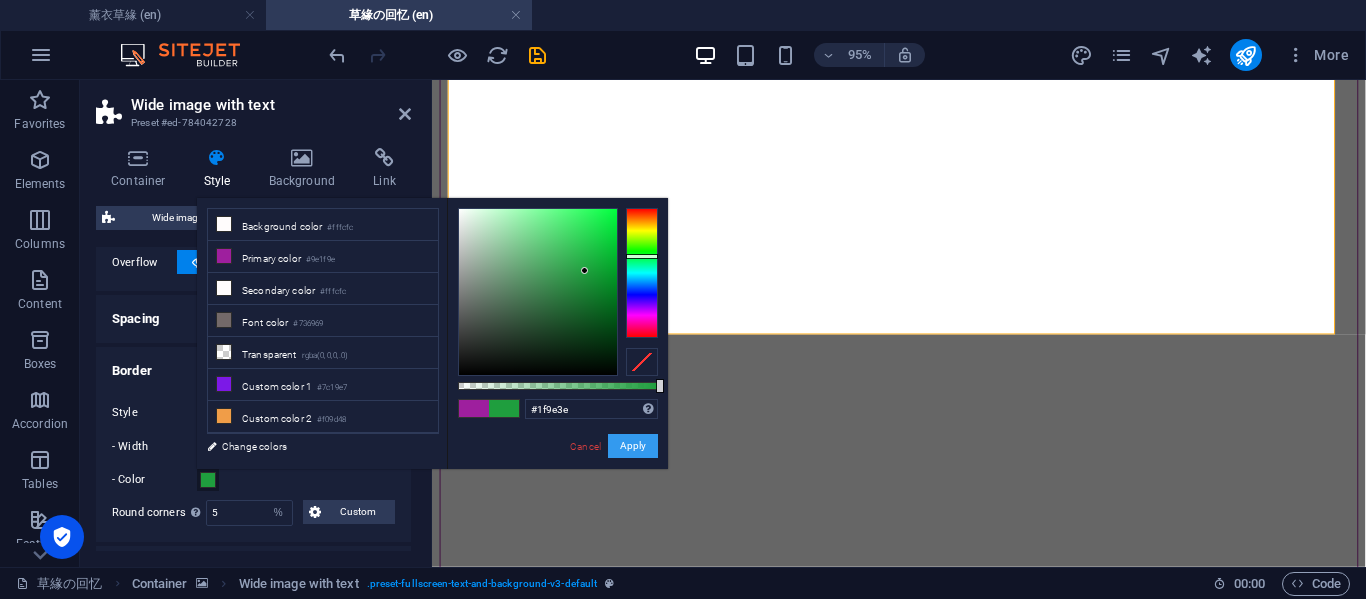 click on "Apply" at bounding box center (633, 446) 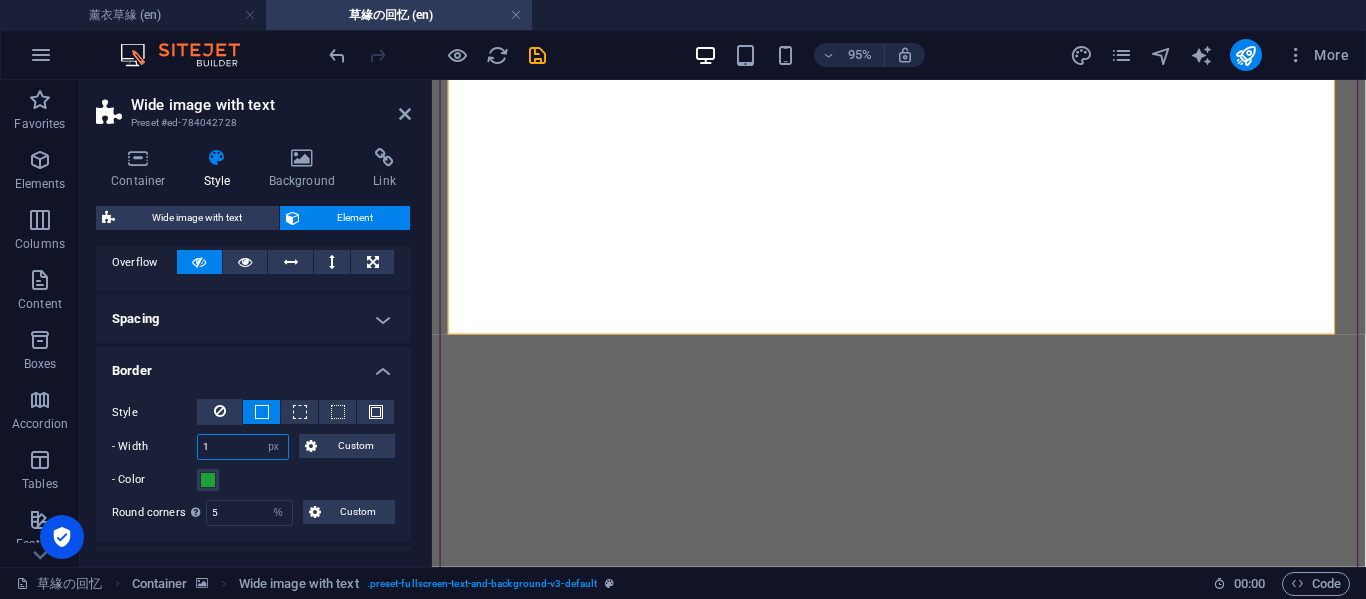 drag, startPoint x: 241, startPoint y: 457, endPoint x: 184, endPoint y: 436, distance: 60.74537 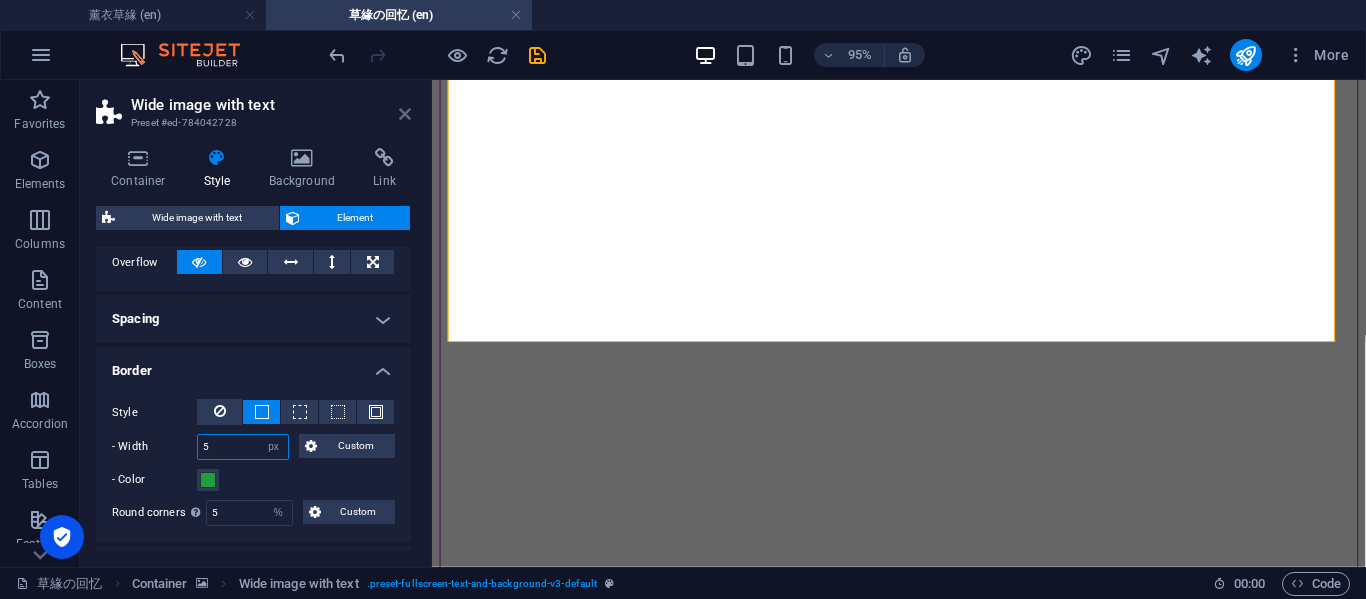 type on "5" 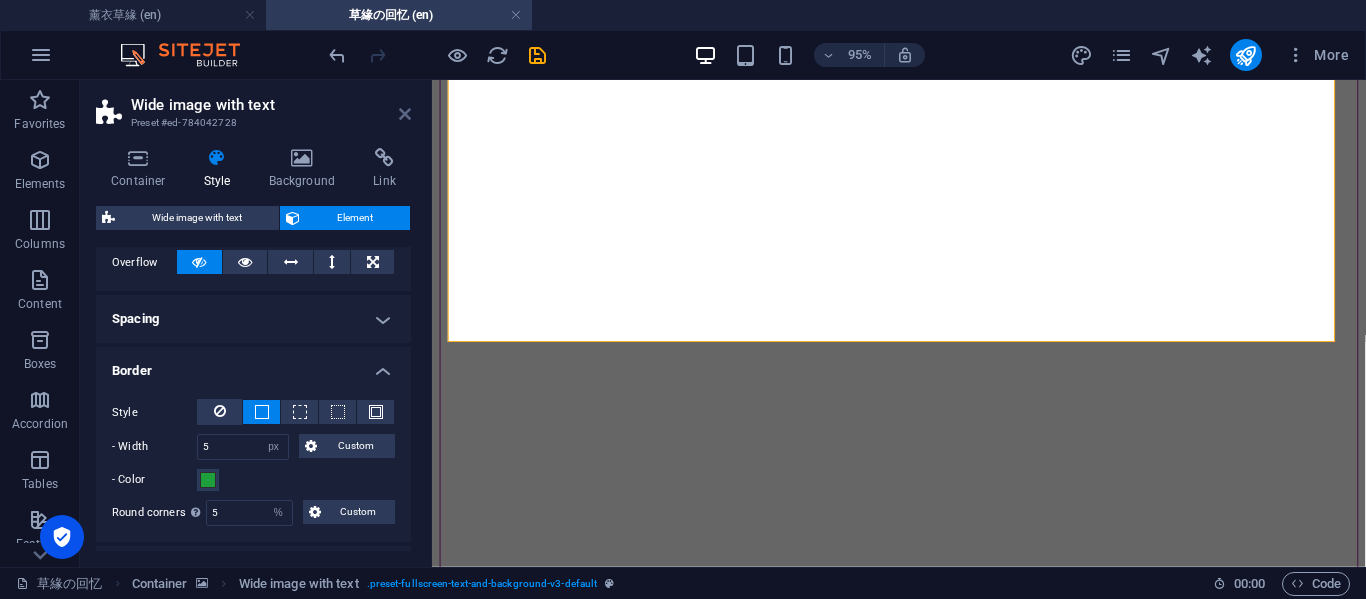click at bounding box center [405, 114] 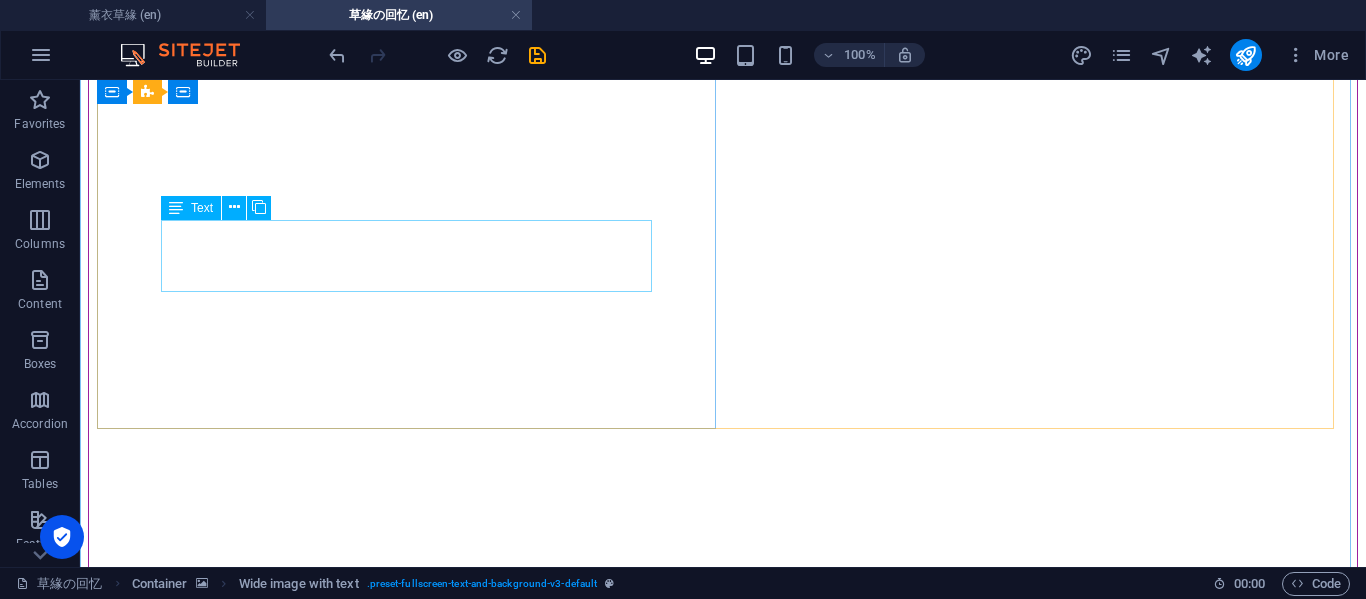 scroll, scrollTop: 6486, scrollLeft: 0, axis: vertical 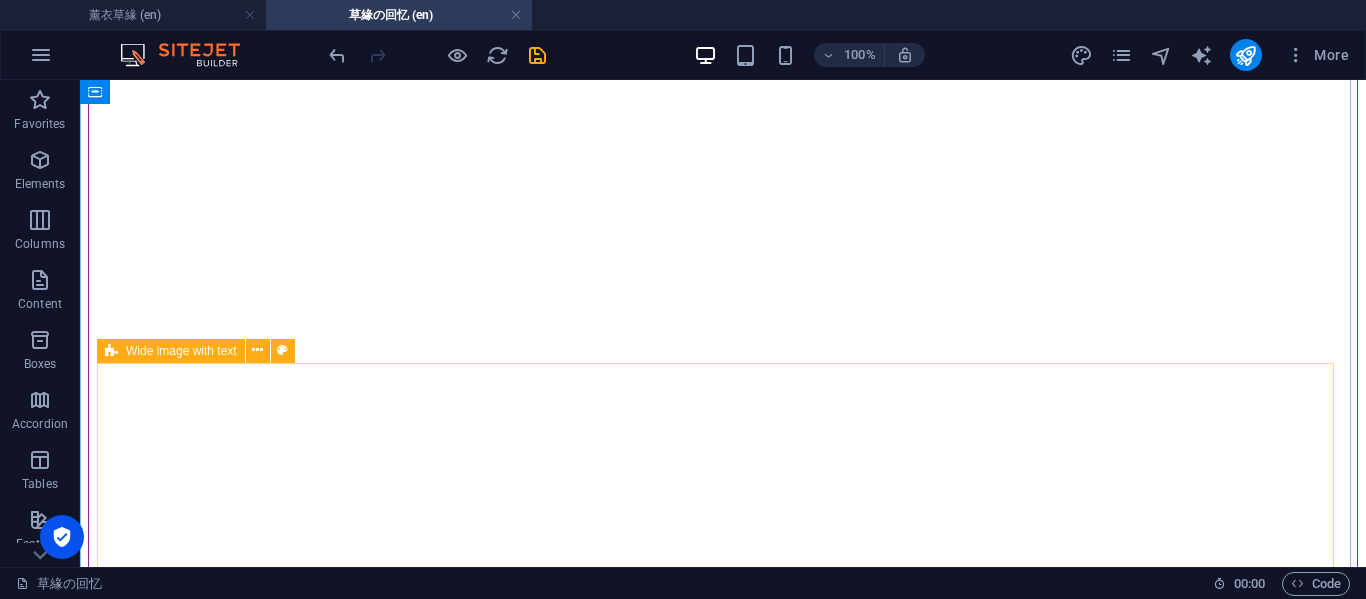 click on "Wide image with text" at bounding box center (181, 351) 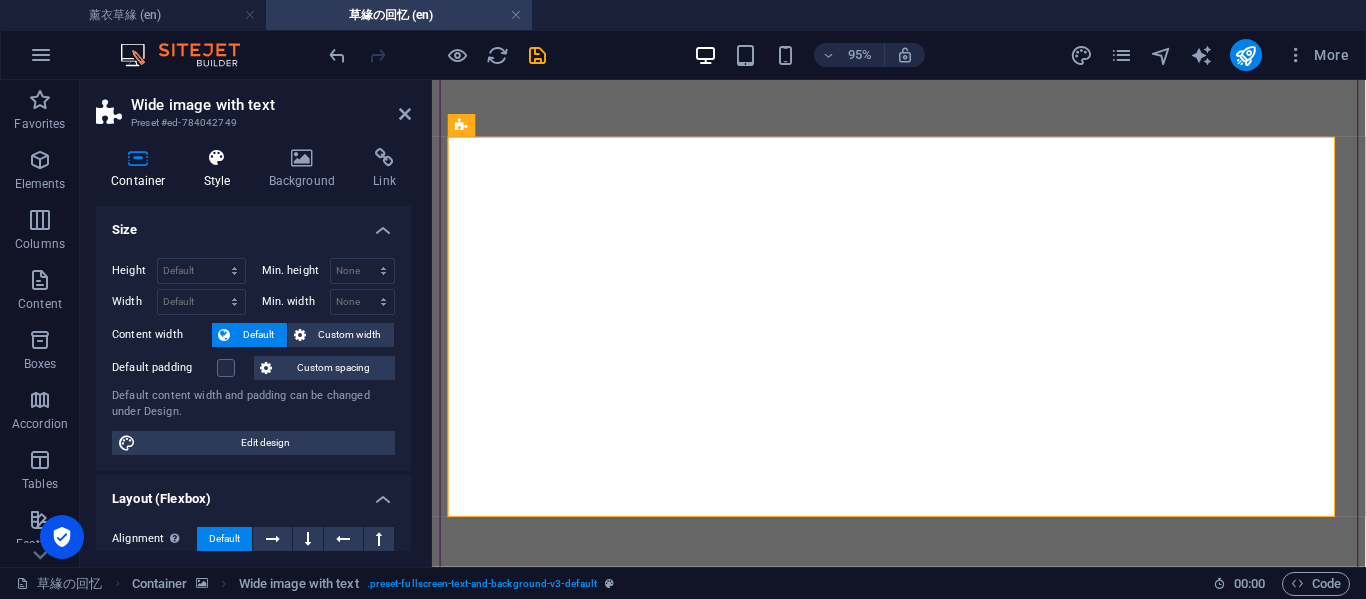 click at bounding box center [217, 158] 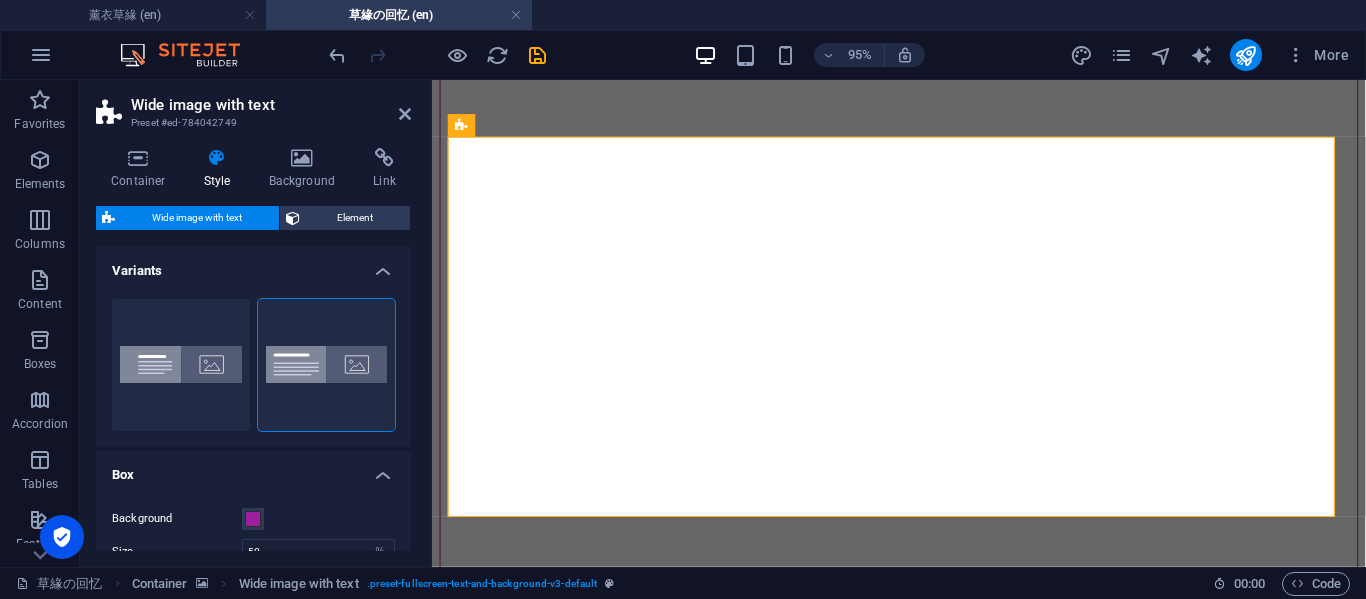 click on "Container Style Background Link Size Height Default px rem % vh vw Min. height None px rem % vh vw Width Default px rem % em vh vw Min. width None px rem % vh vw Content width Default Custom width Width Default px rem % em vh vw Min. width None px rem % vh vw Default padding Custom spacing Default content width and padding can be changed under Design. Edit design Layout (Flexbox) Alignment Determines the flex direction. Default Main axis Determine how elements should behave along the main axis inside this container (justify content). Default Side axis Control the vertical direction of the element inside of the container (align items). Default Wrap Default On Off Fill Controls the distances and direction of elements on the y-axis across several lines (align content). Default Accessibility ARIA helps assistive technologies (like screen readers) to understand the role, state, and behavior of web elements Role The ARIA role defines the purpose of an element.  None Alert Article Banner Comment Fan" at bounding box center (253, 349) 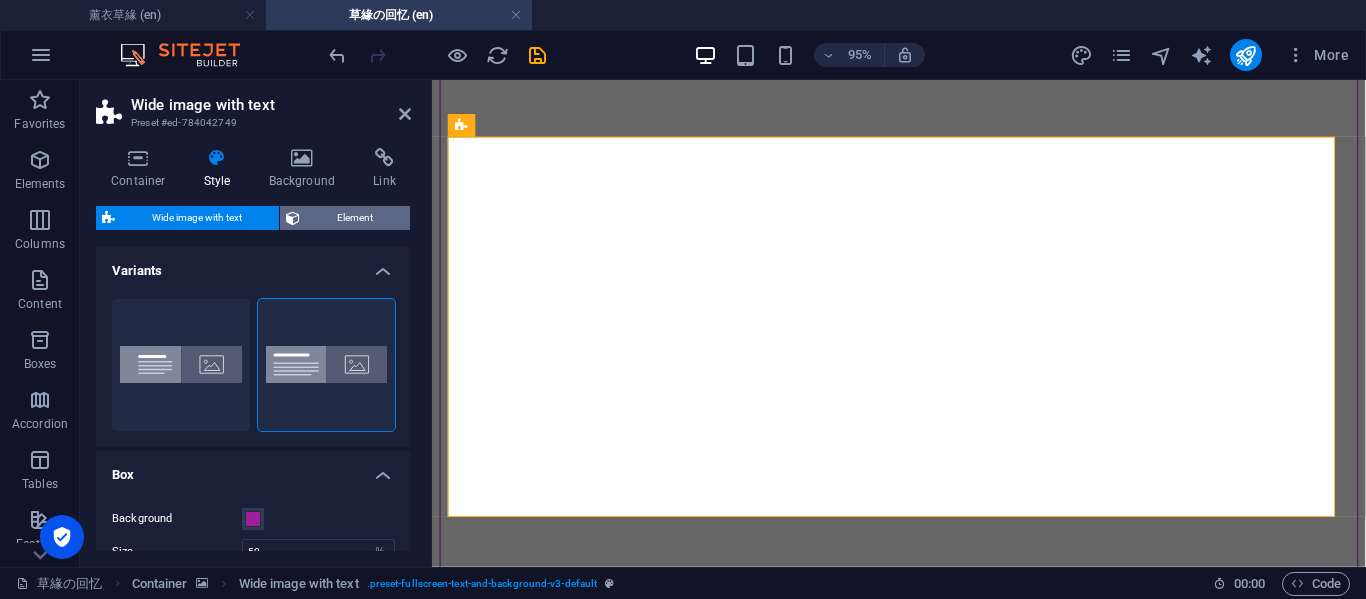 click on "Element" at bounding box center (355, 218) 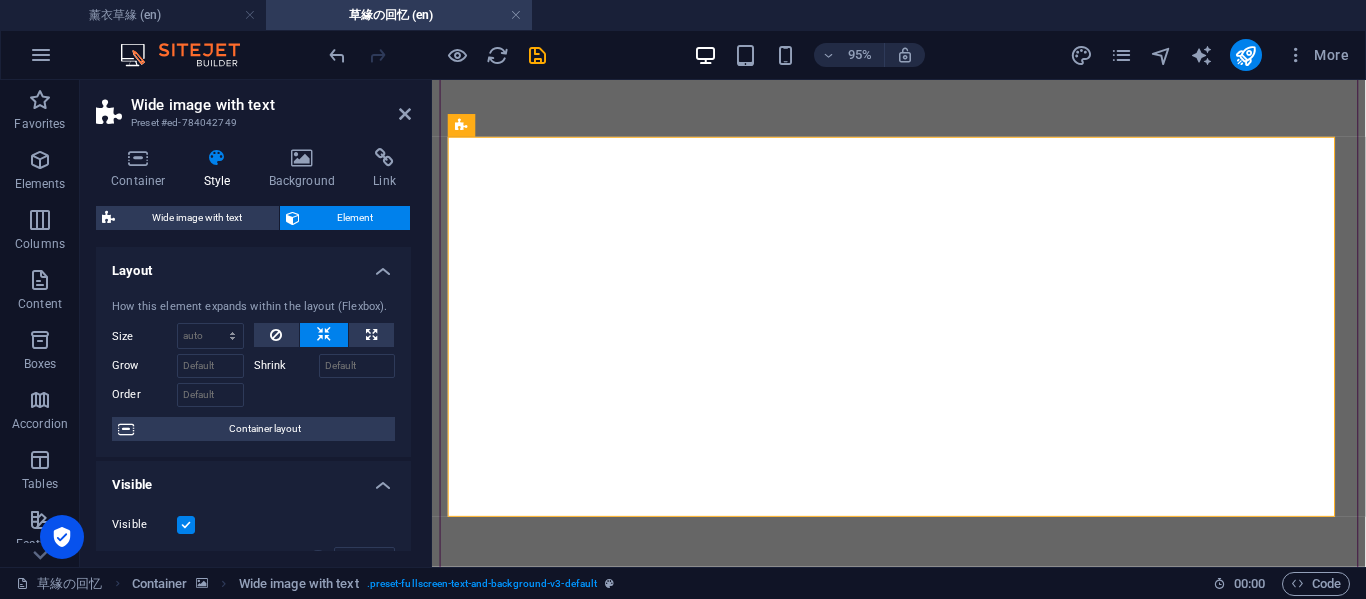 scroll, scrollTop: 333, scrollLeft: 0, axis: vertical 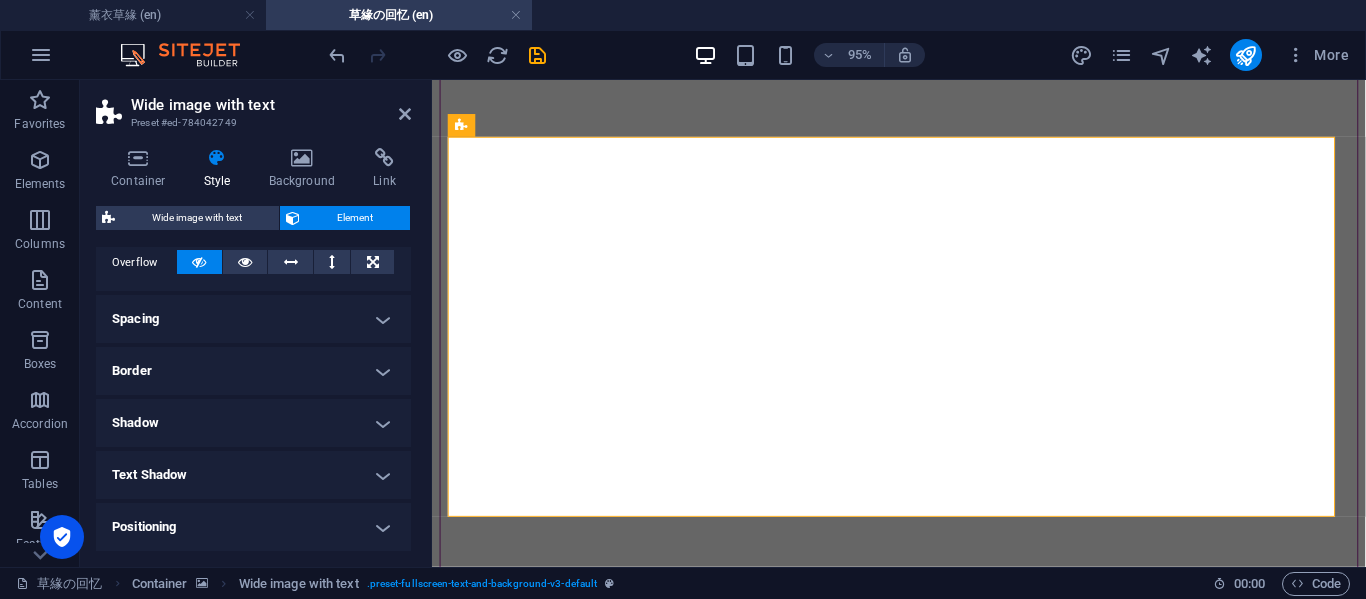 click on "Border" at bounding box center [253, 371] 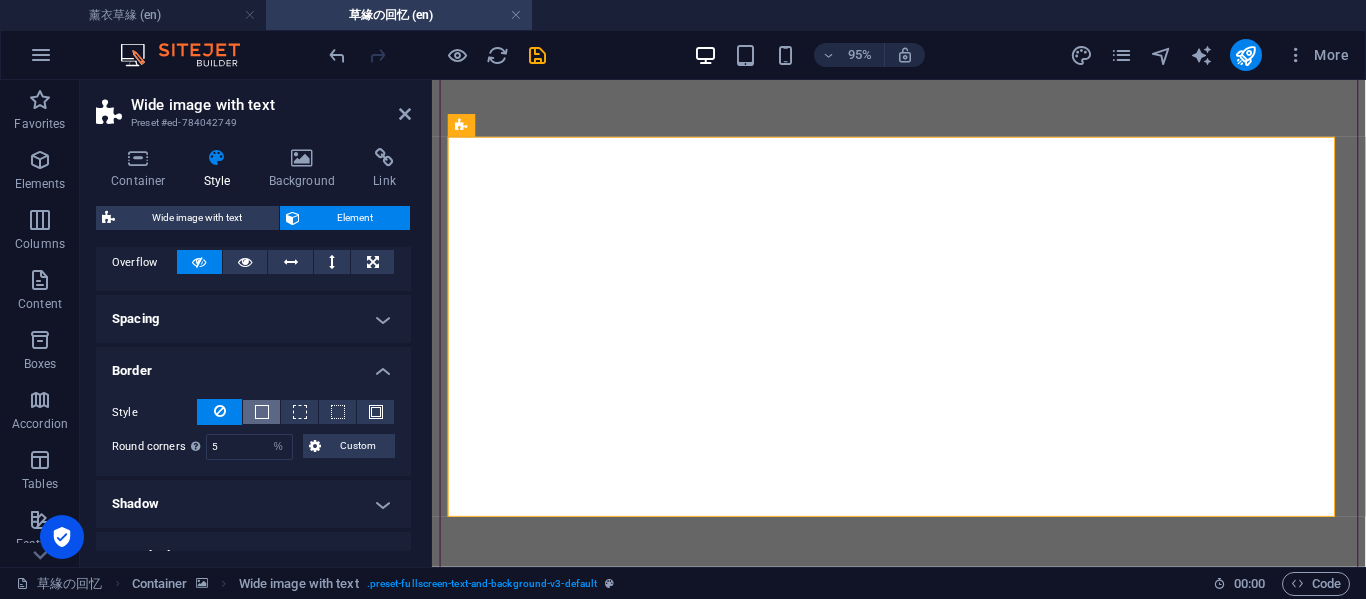 click at bounding box center [262, 412] 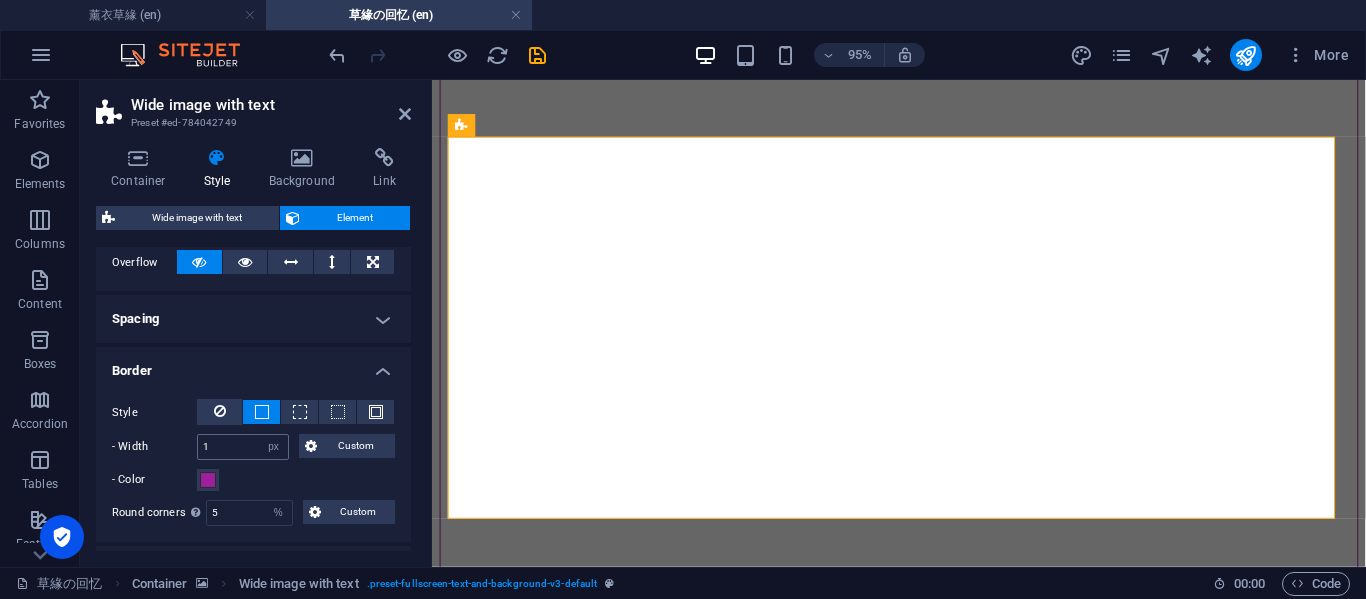 click on "Style              - Width 1 auto px rem % vh vw Custom Custom 1 auto px rem % vh vw 1 auto px rem % vh vw 1 auto px rem % vh vw 1 auto px rem % vh vw  - Color" at bounding box center (253, 445) 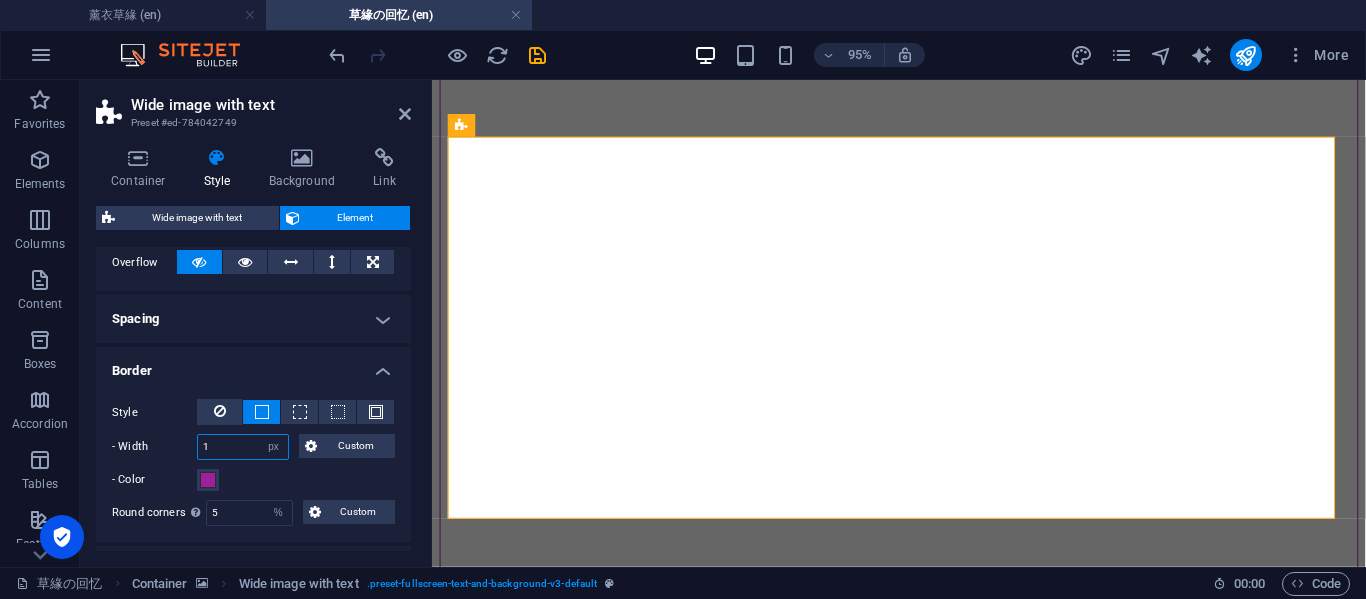 drag, startPoint x: 216, startPoint y: 453, endPoint x: 188, endPoint y: 446, distance: 28.86174 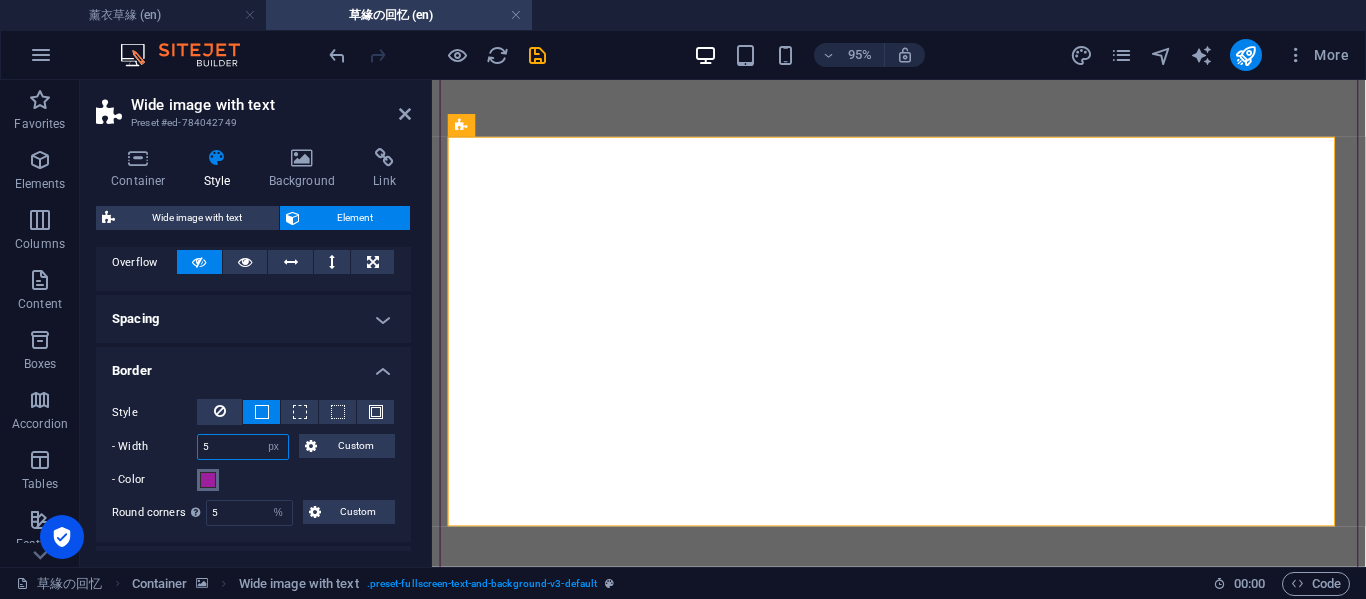 type on "5" 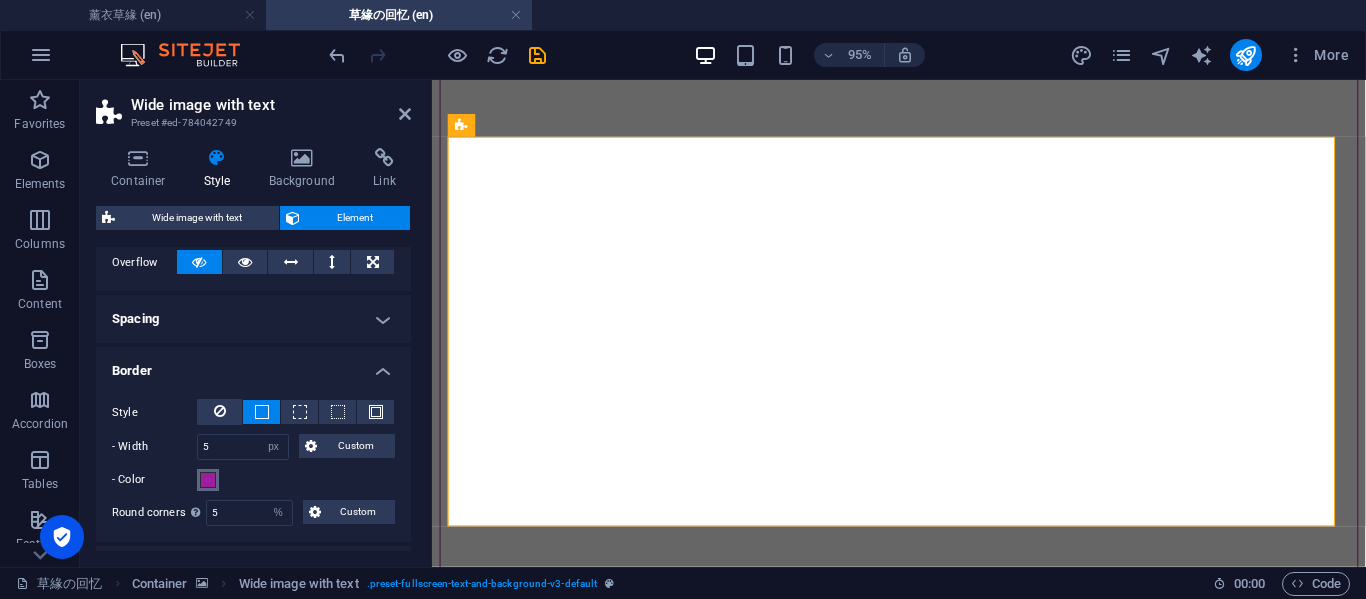 click on "- Color" at bounding box center (208, 480) 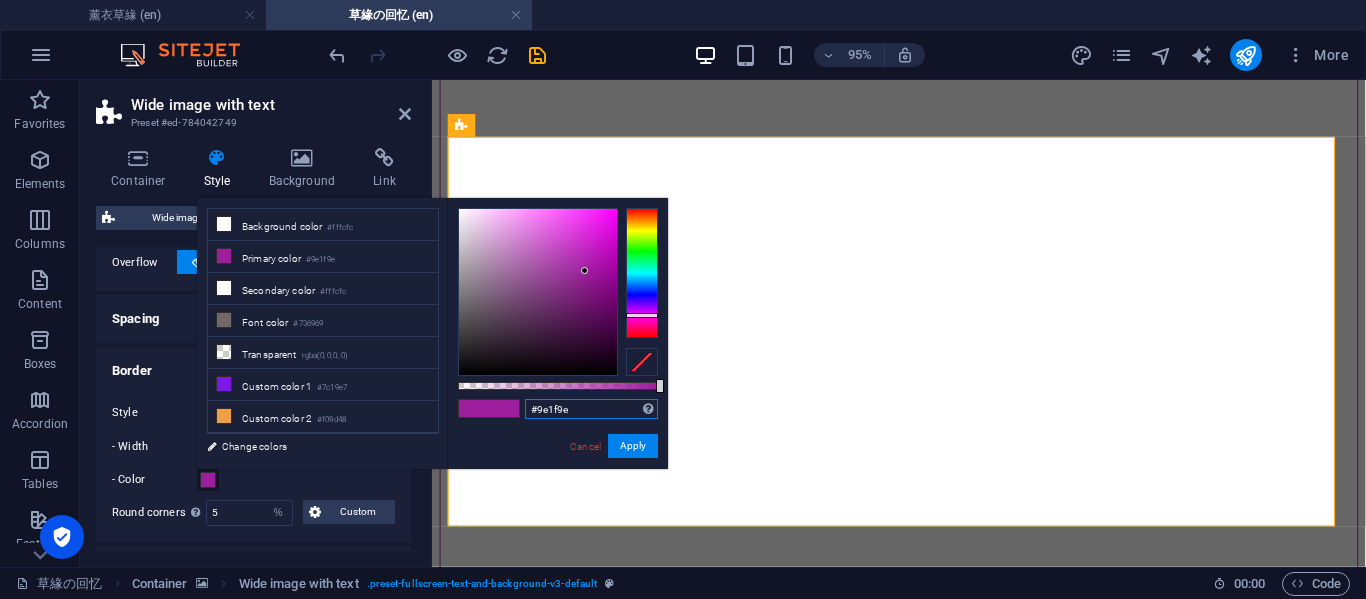 drag, startPoint x: 593, startPoint y: 413, endPoint x: 526, endPoint y: 412, distance: 67.00746 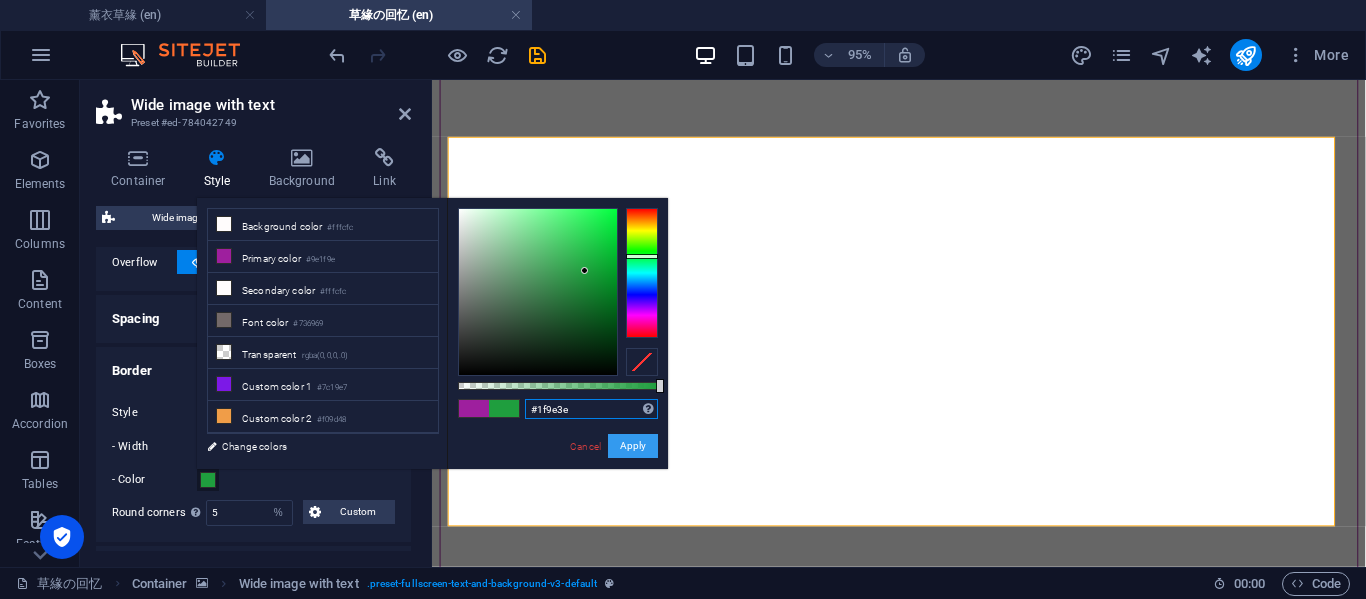 type on "#1f9e3e" 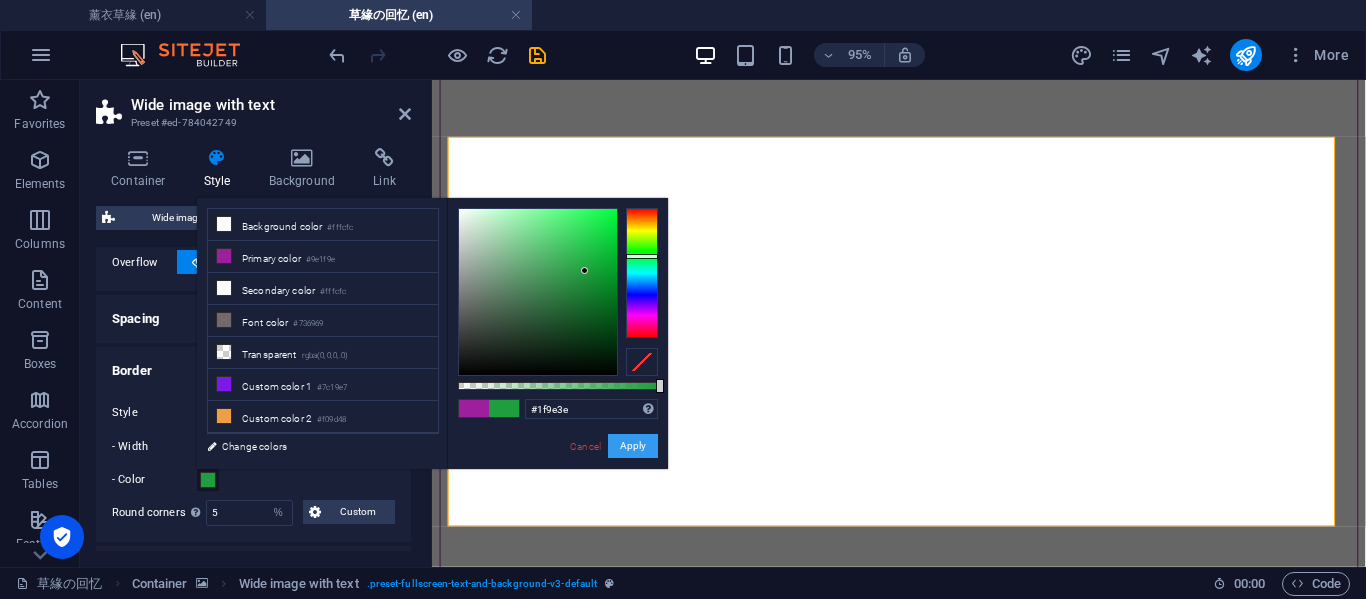 click on "Apply" at bounding box center [633, 446] 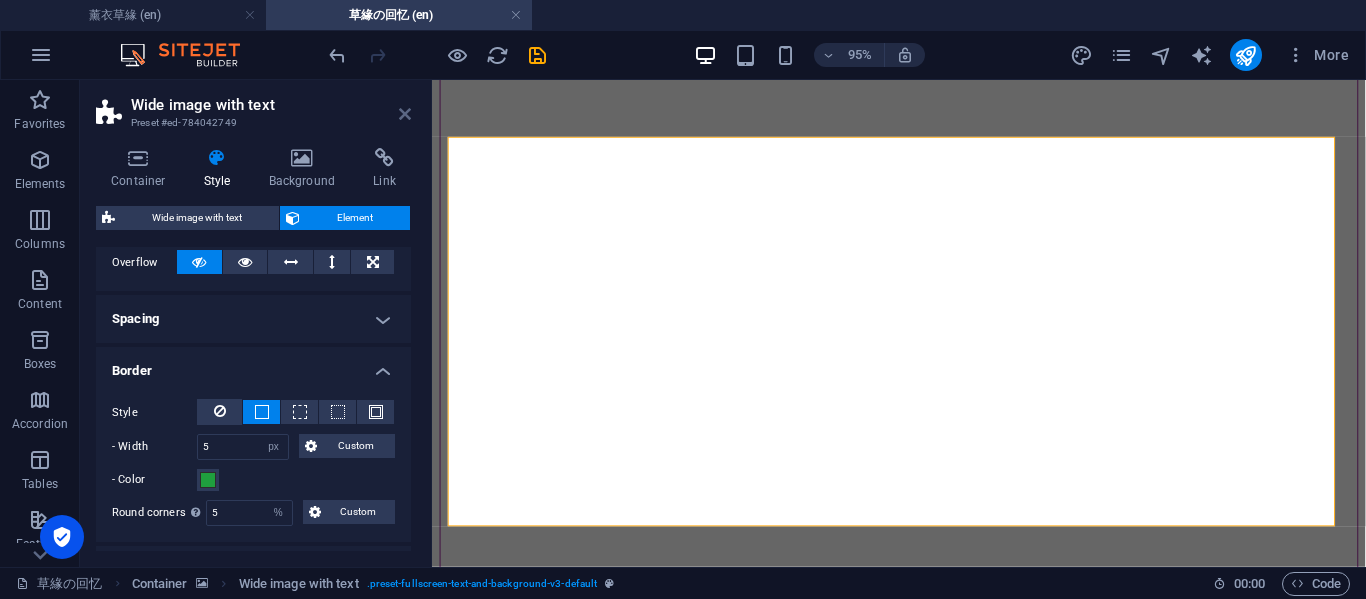 click at bounding box center (405, 114) 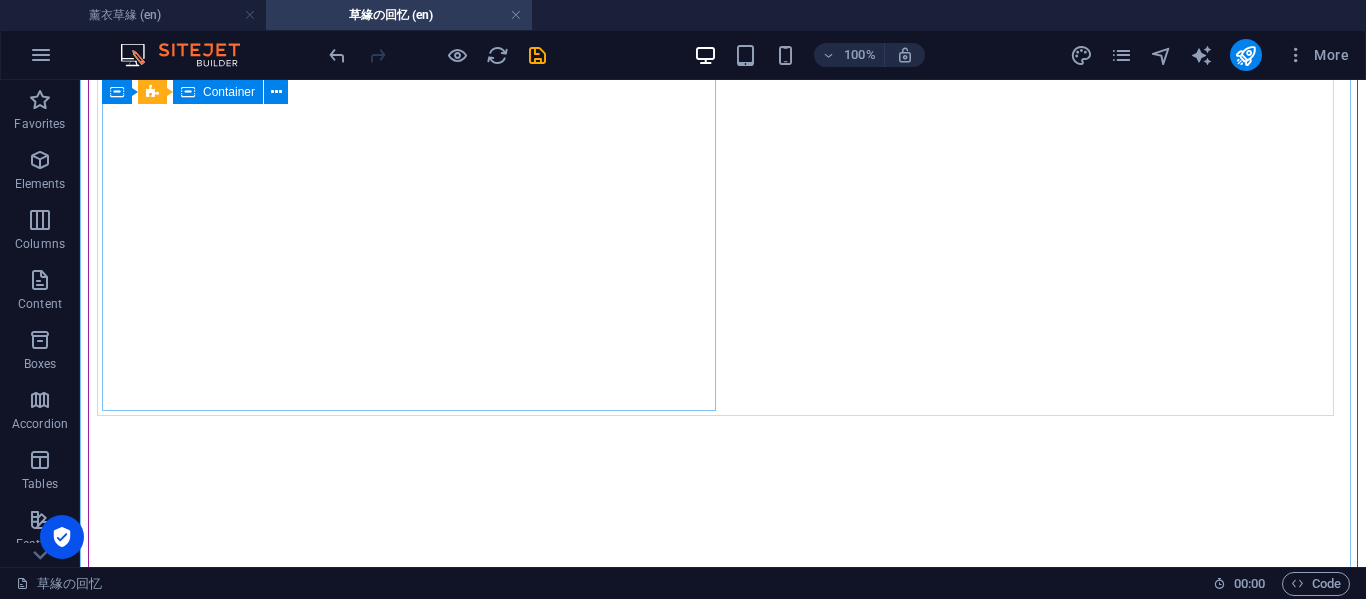 scroll, scrollTop: 6153, scrollLeft: 0, axis: vertical 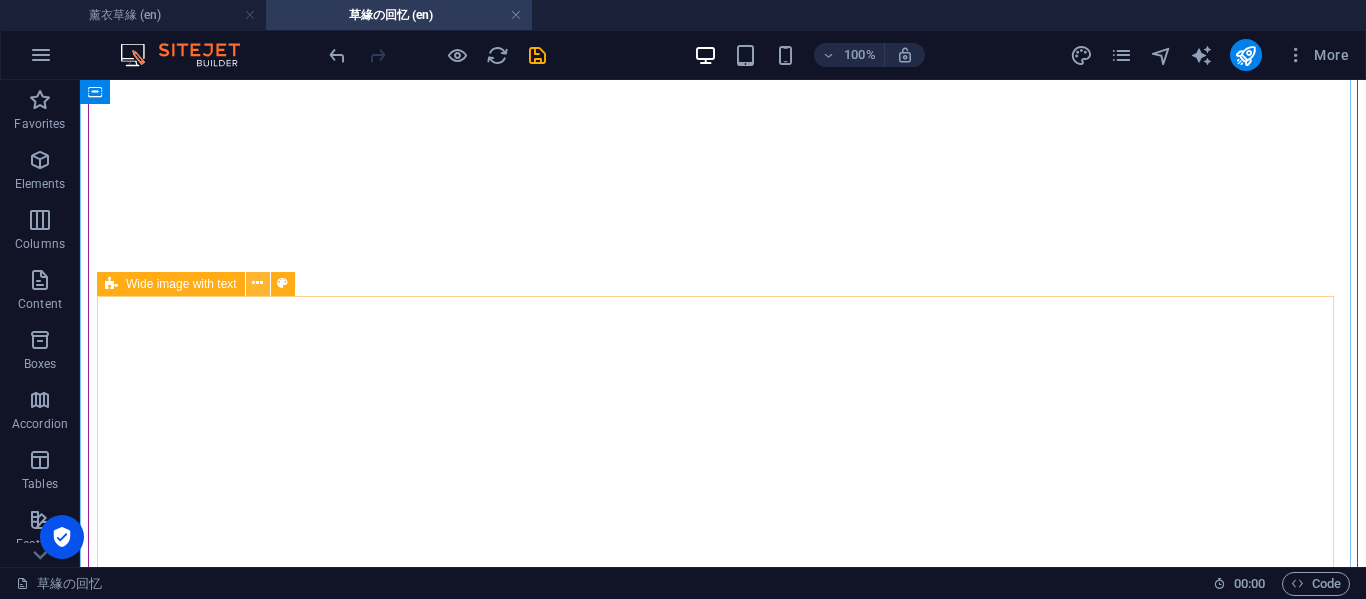 click at bounding box center [258, 284] 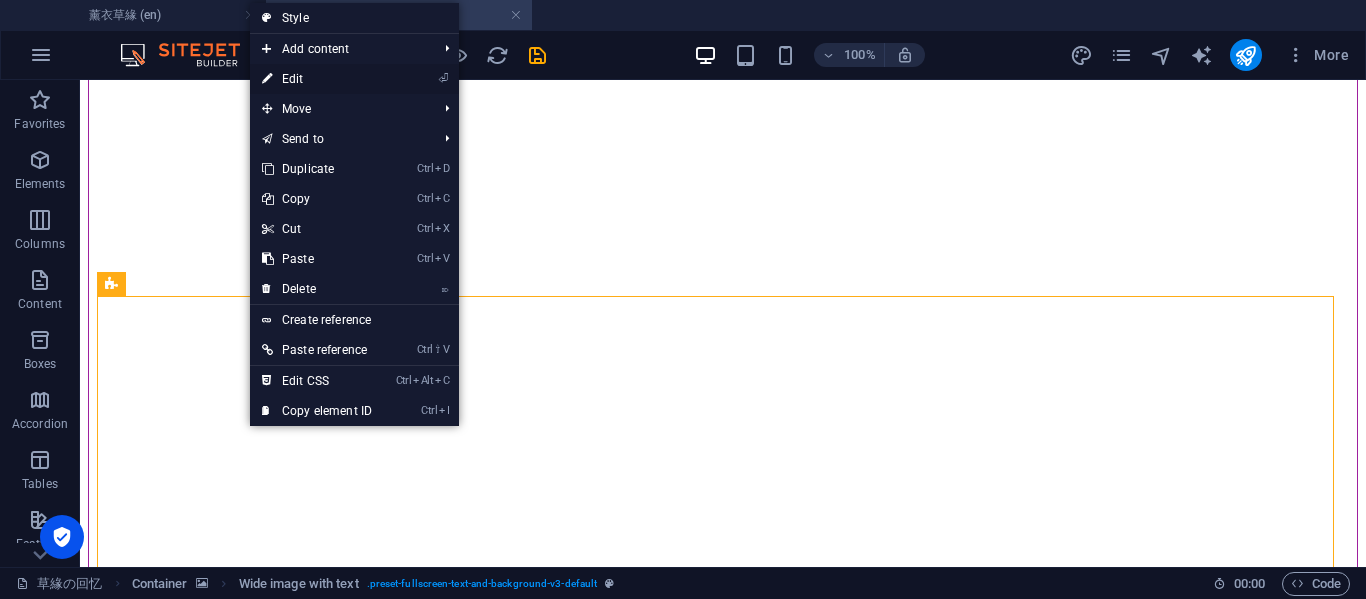 click on "⏎  Edit" at bounding box center [317, 79] 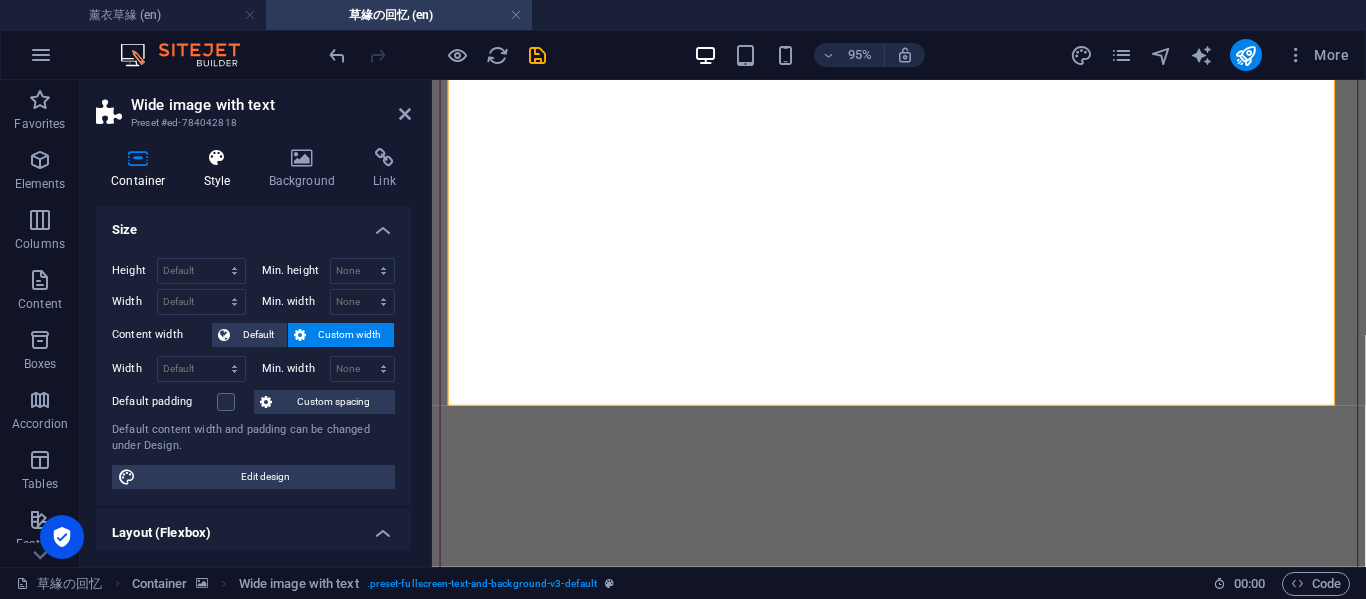 click on "Style" at bounding box center (221, 169) 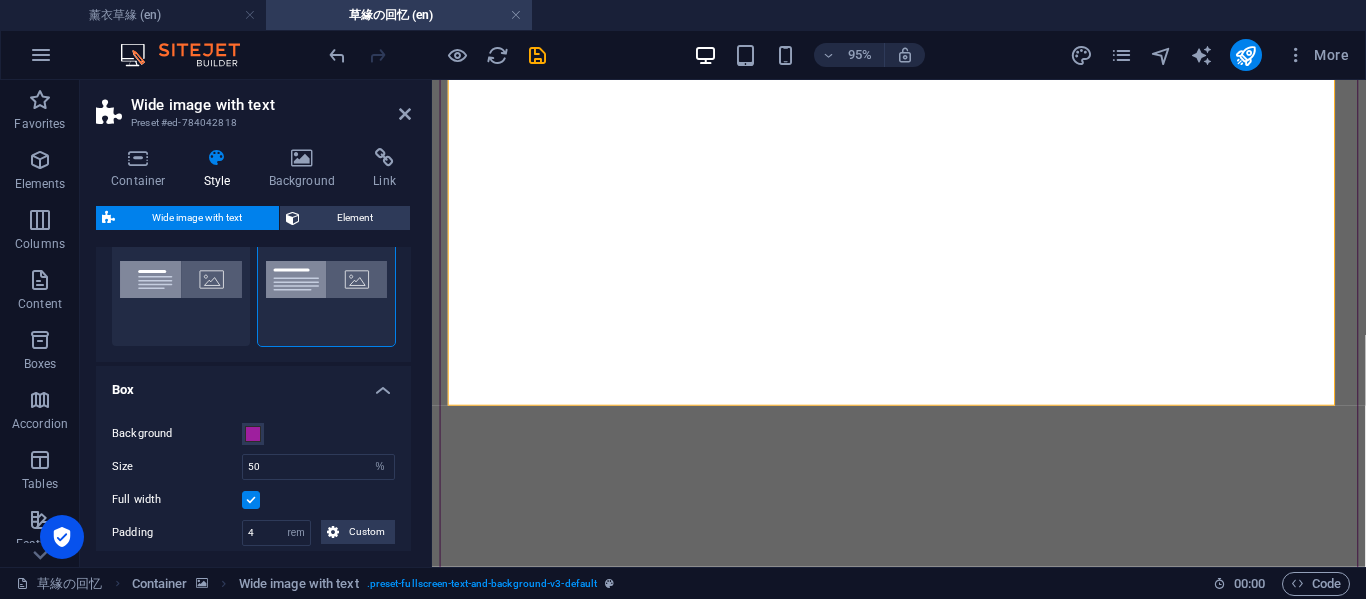 scroll, scrollTop: 180, scrollLeft: 0, axis: vertical 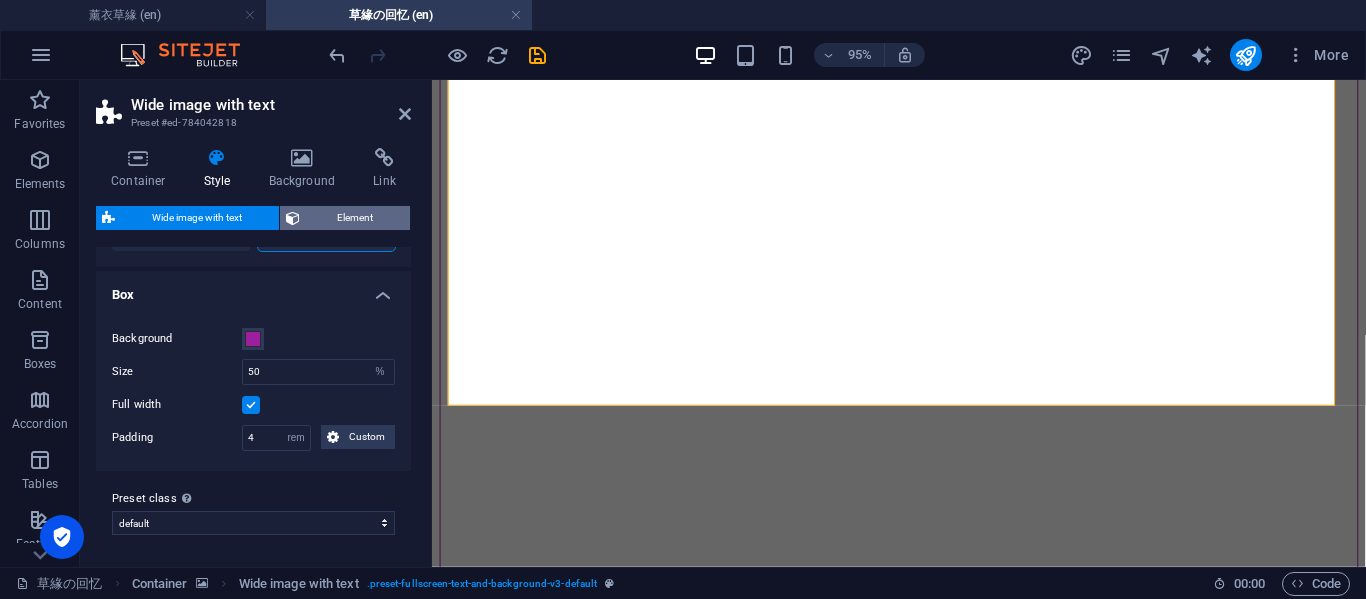 click on "Element" at bounding box center [355, 218] 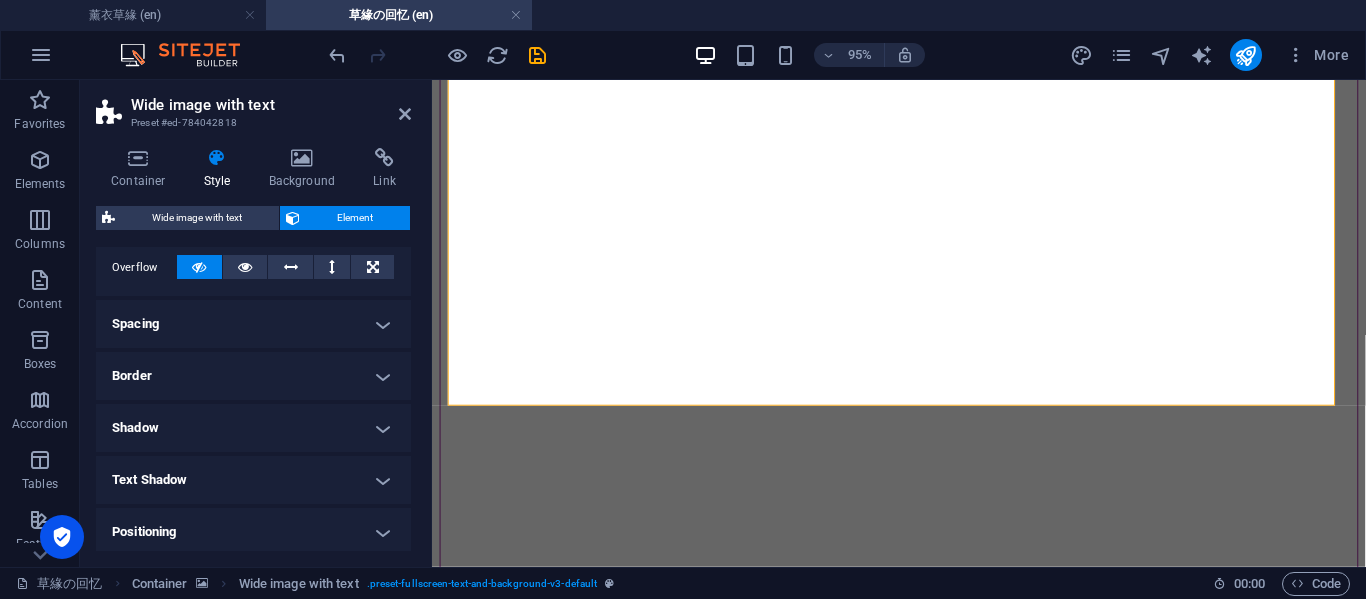 scroll, scrollTop: 333, scrollLeft: 0, axis: vertical 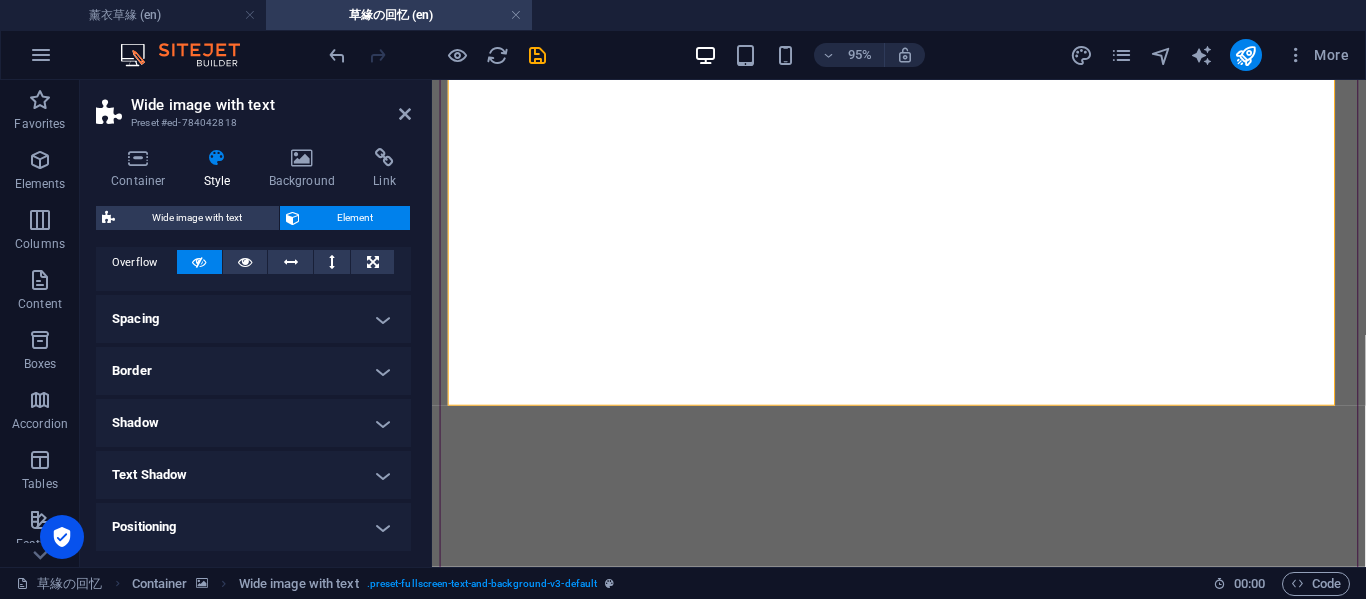 click on "Border" at bounding box center [253, 371] 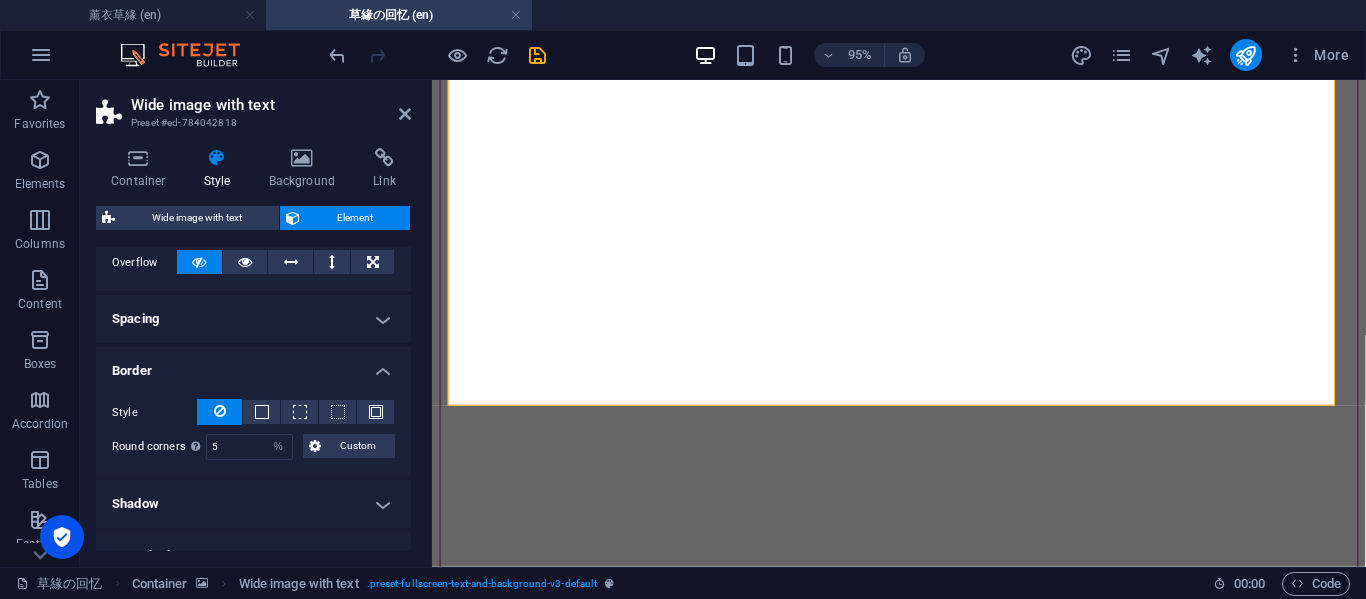 click on "Style              - Width 1 auto px rem % vh vw Custom Custom 1 auto px rem % vh vw 1 auto px rem % vh vw 1 auto px rem % vh vw 1 auto px rem % vh vw  - Color Round corners For background overlay and background images, the overflow must be hidden so that the round corners are visible 5 Default px rem % vh vw Custom Custom 5 px rem % vh vw 5 px rem % vh vw 5 px rem % vh vw 5 px rem % vh vw" at bounding box center [253, 429] 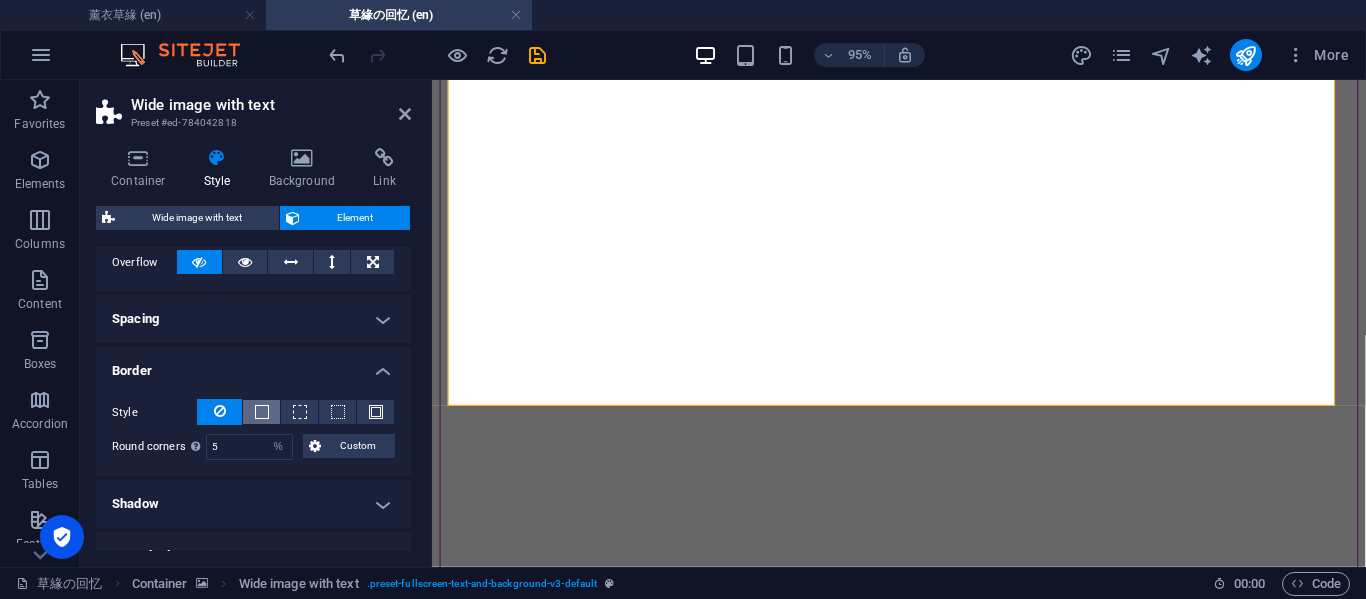 click at bounding box center (262, 412) 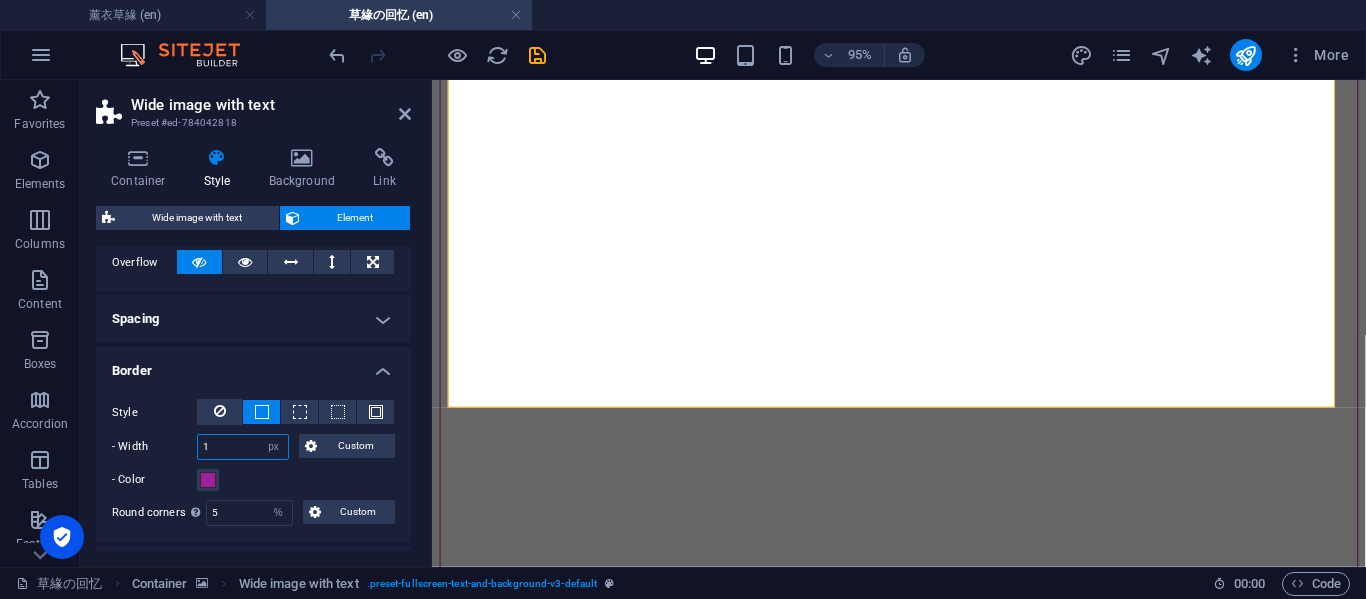 drag, startPoint x: 225, startPoint y: 450, endPoint x: 156, endPoint y: 443, distance: 69.354164 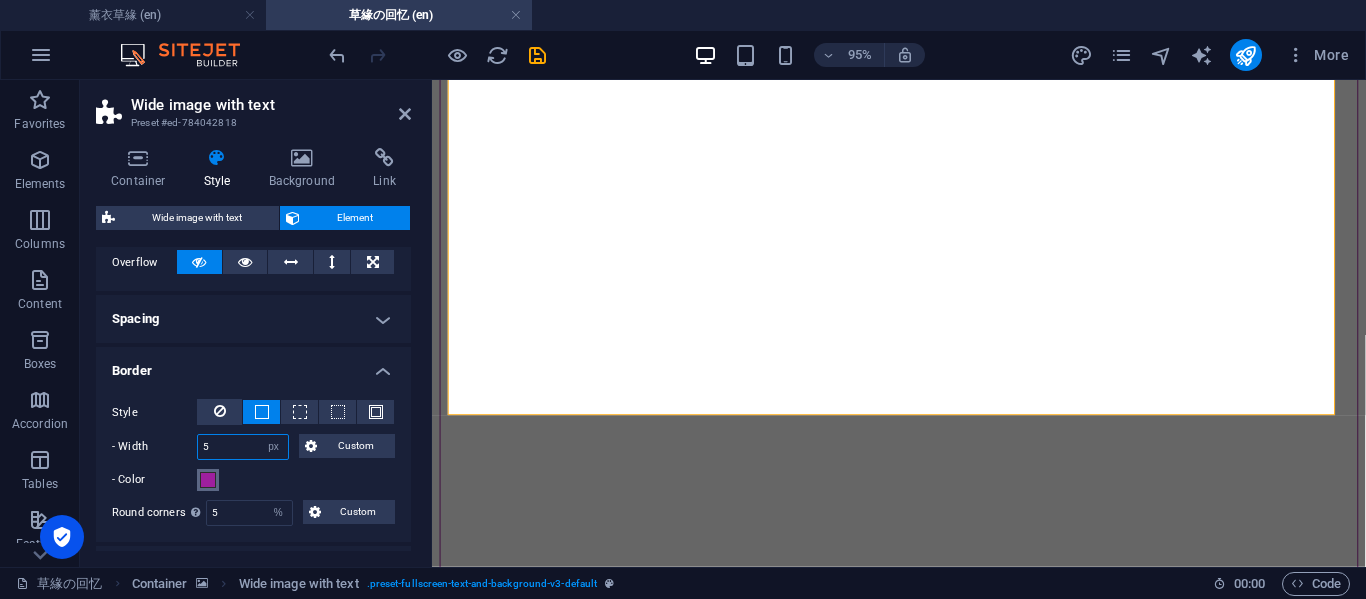 type on "5" 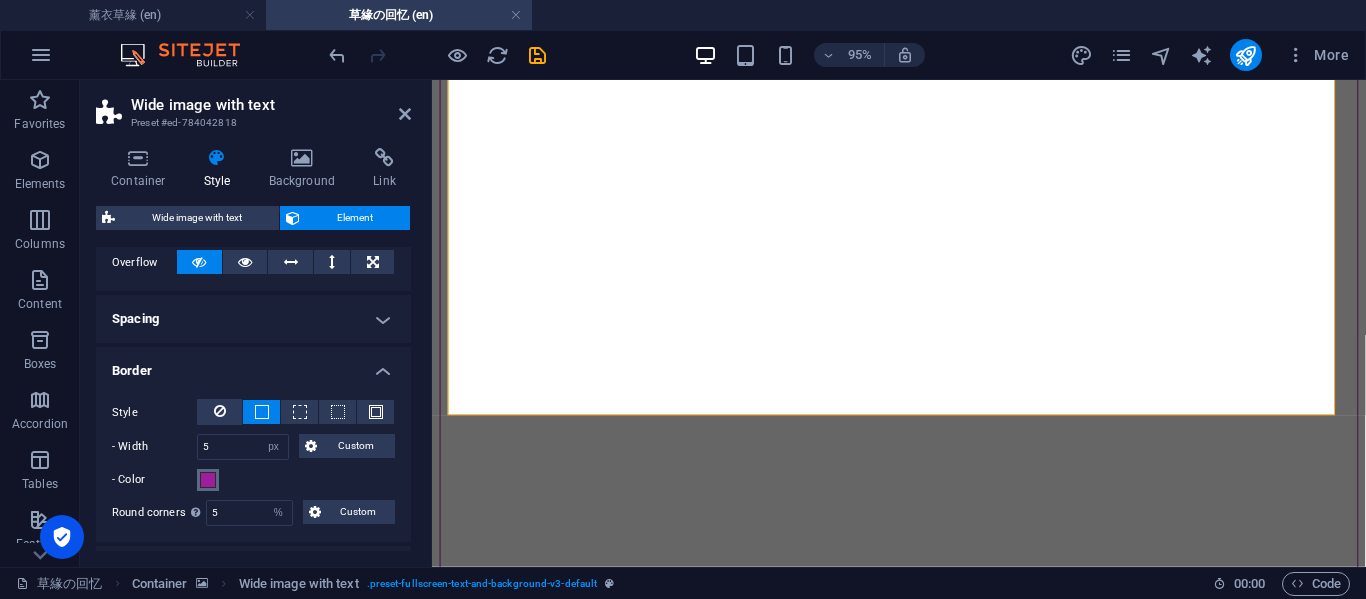click at bounding box center [208, 480] 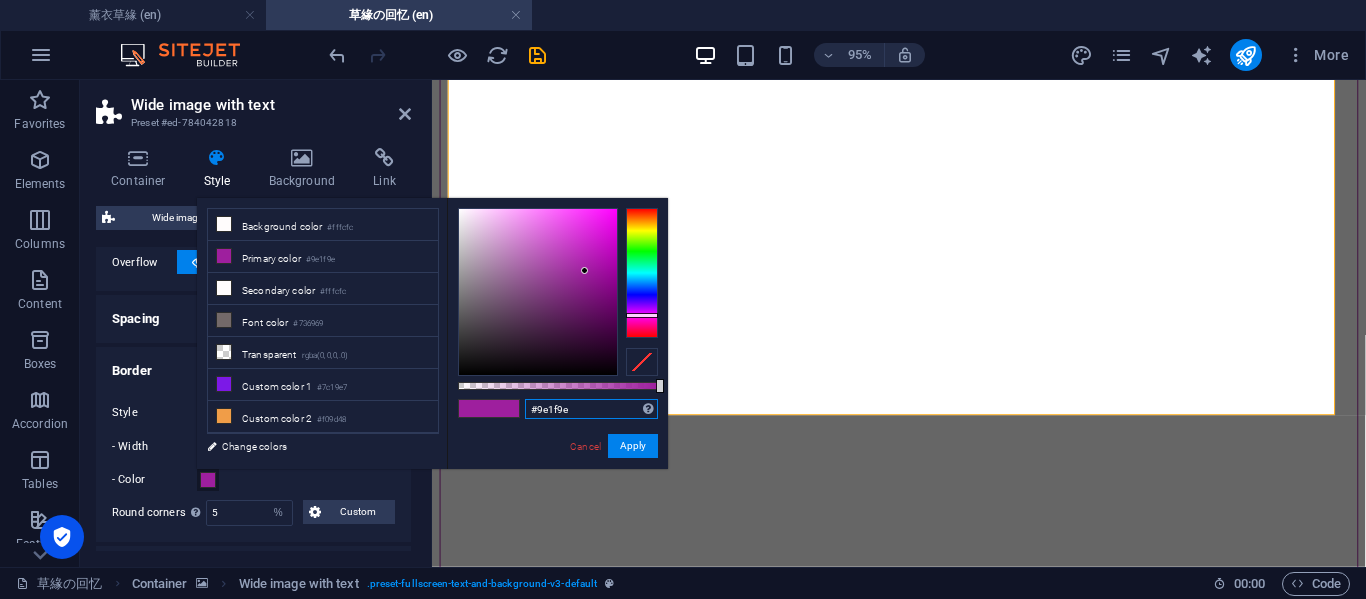 drag, startPoint x: 598, startPoint y: 411, endPoint x: 500, endPoint y: 414, distance: 98.045906 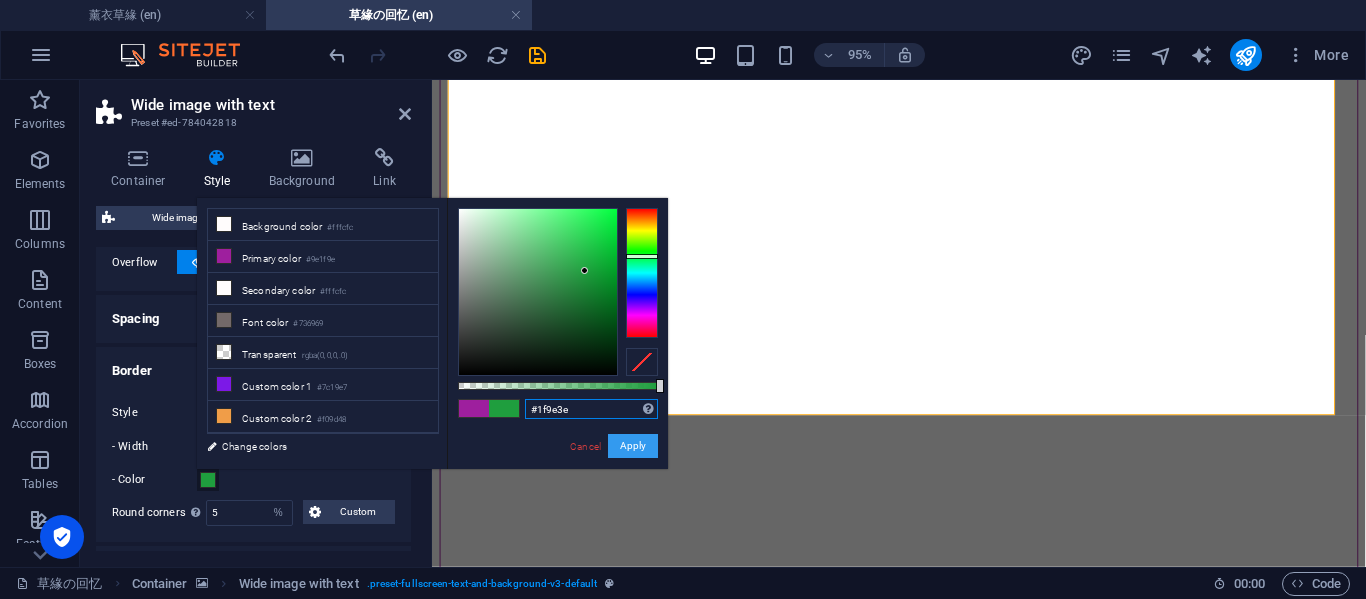 type on "#1f9e3e" 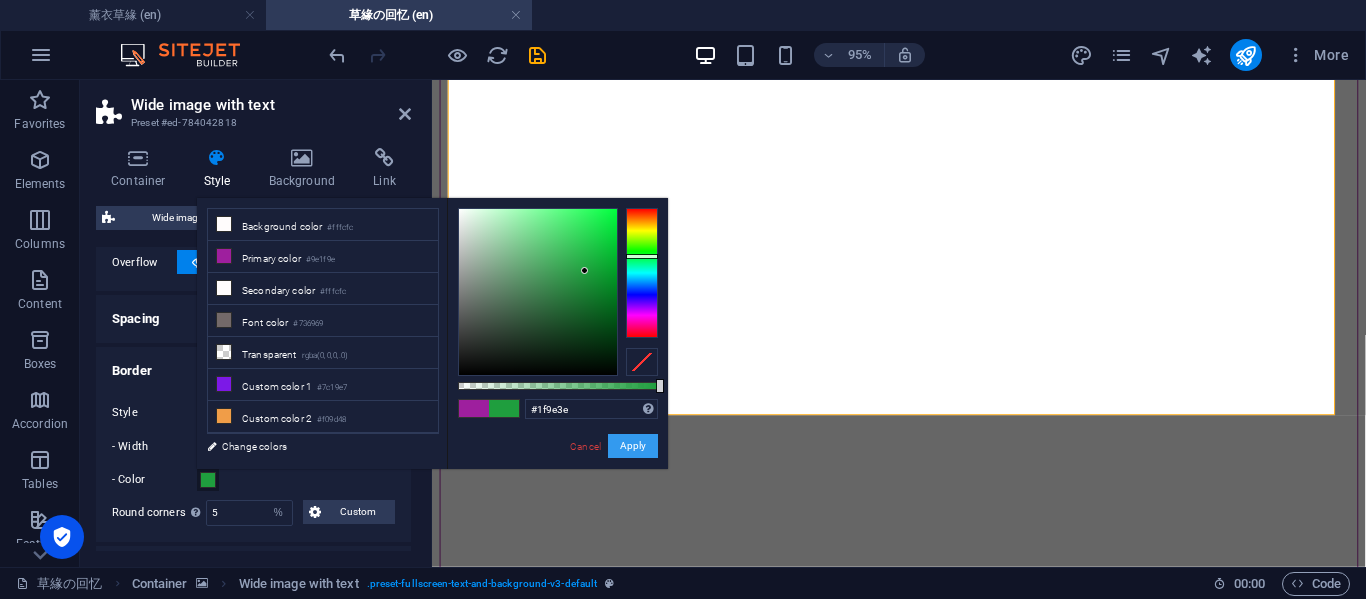 click on "Apply" at bounding box center (633, 446) 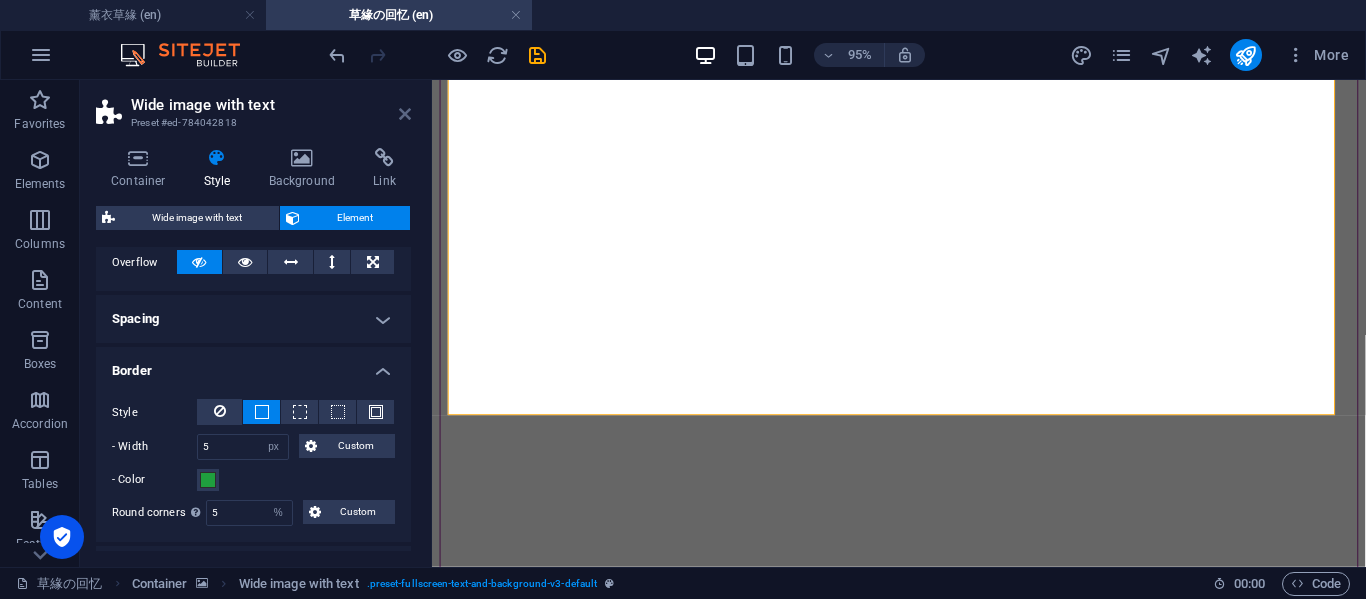 click at bounding box center (405, 114) 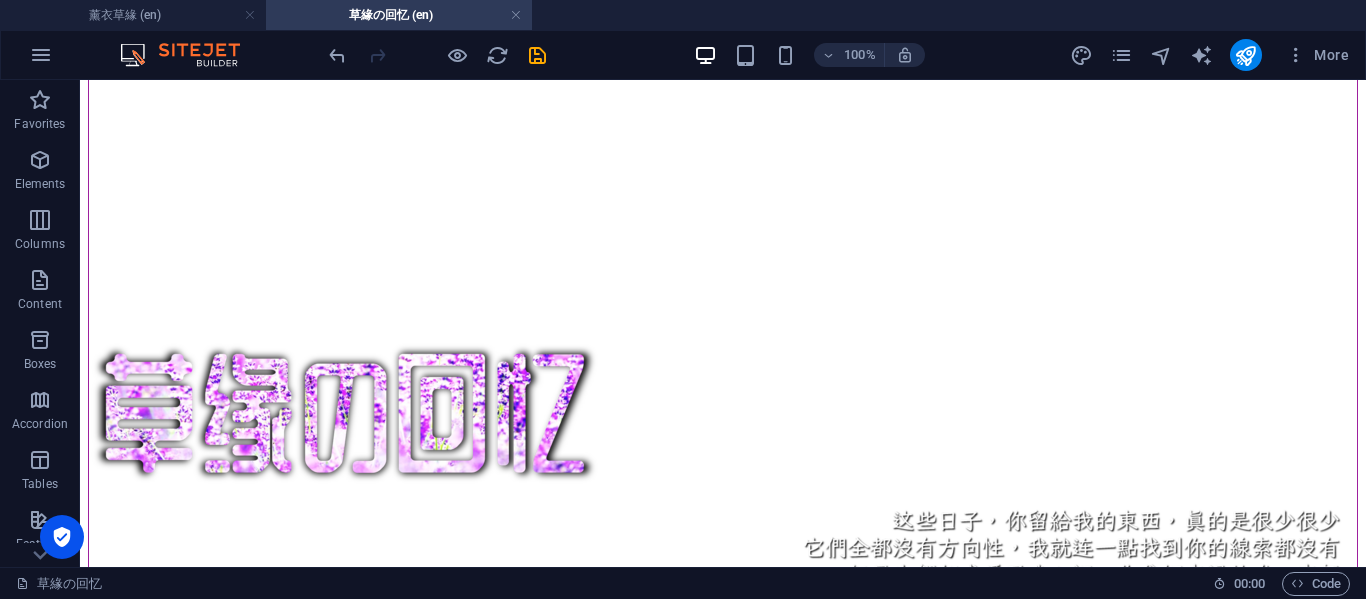 scroll, scrollTop: 6860, scrollLeft: 0, axis: vertical 